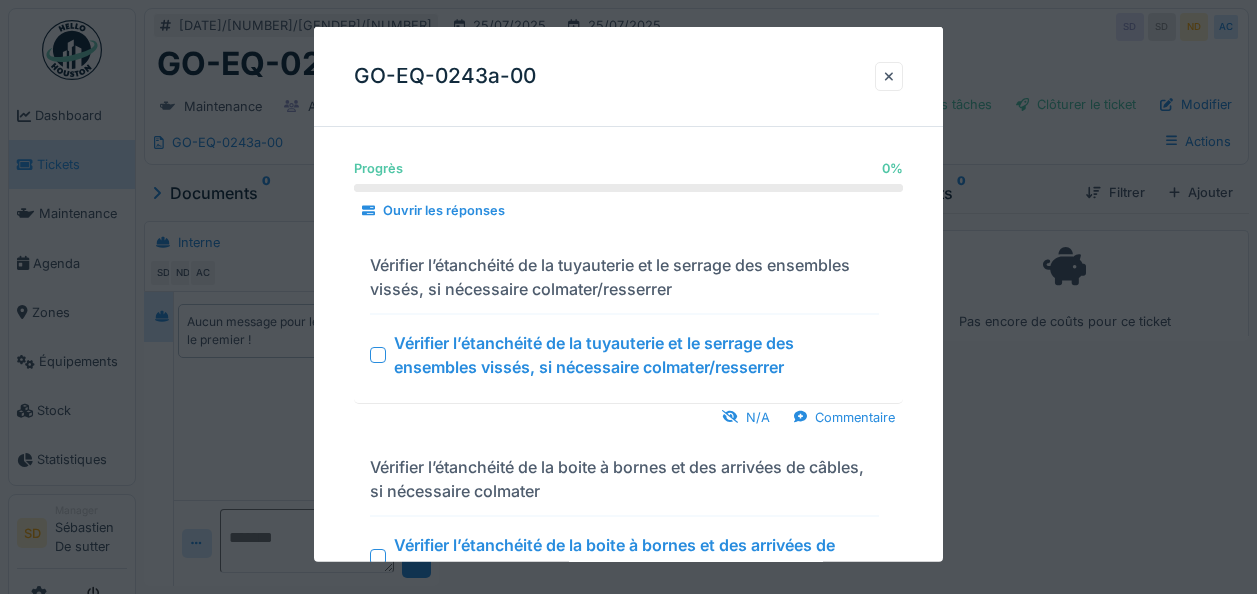 scroll, scrollTop: 0, scrollLeft: 0, axis: both 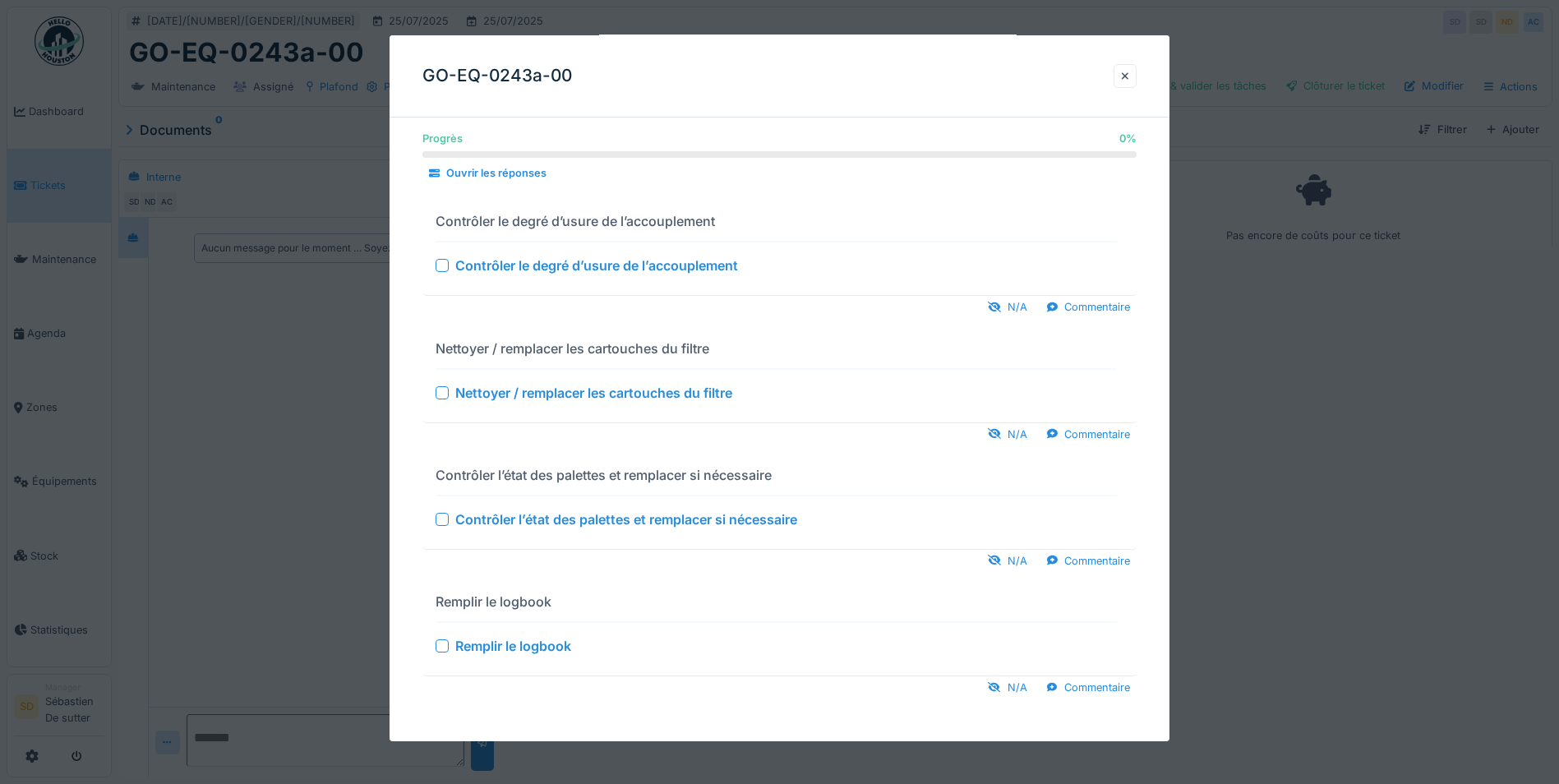 click at bounding box center (442, 265) 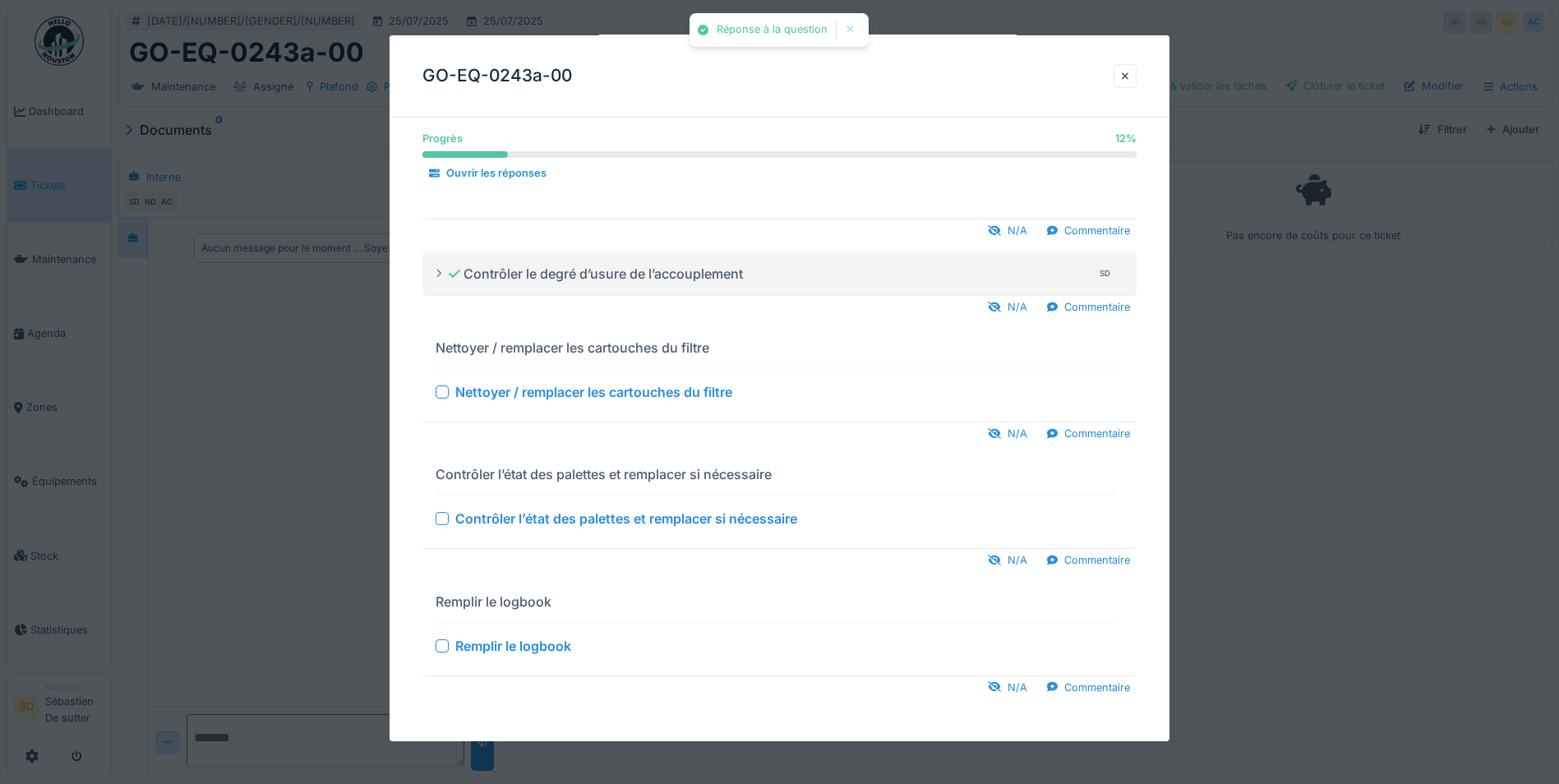 click at bounding box center (442, 392) 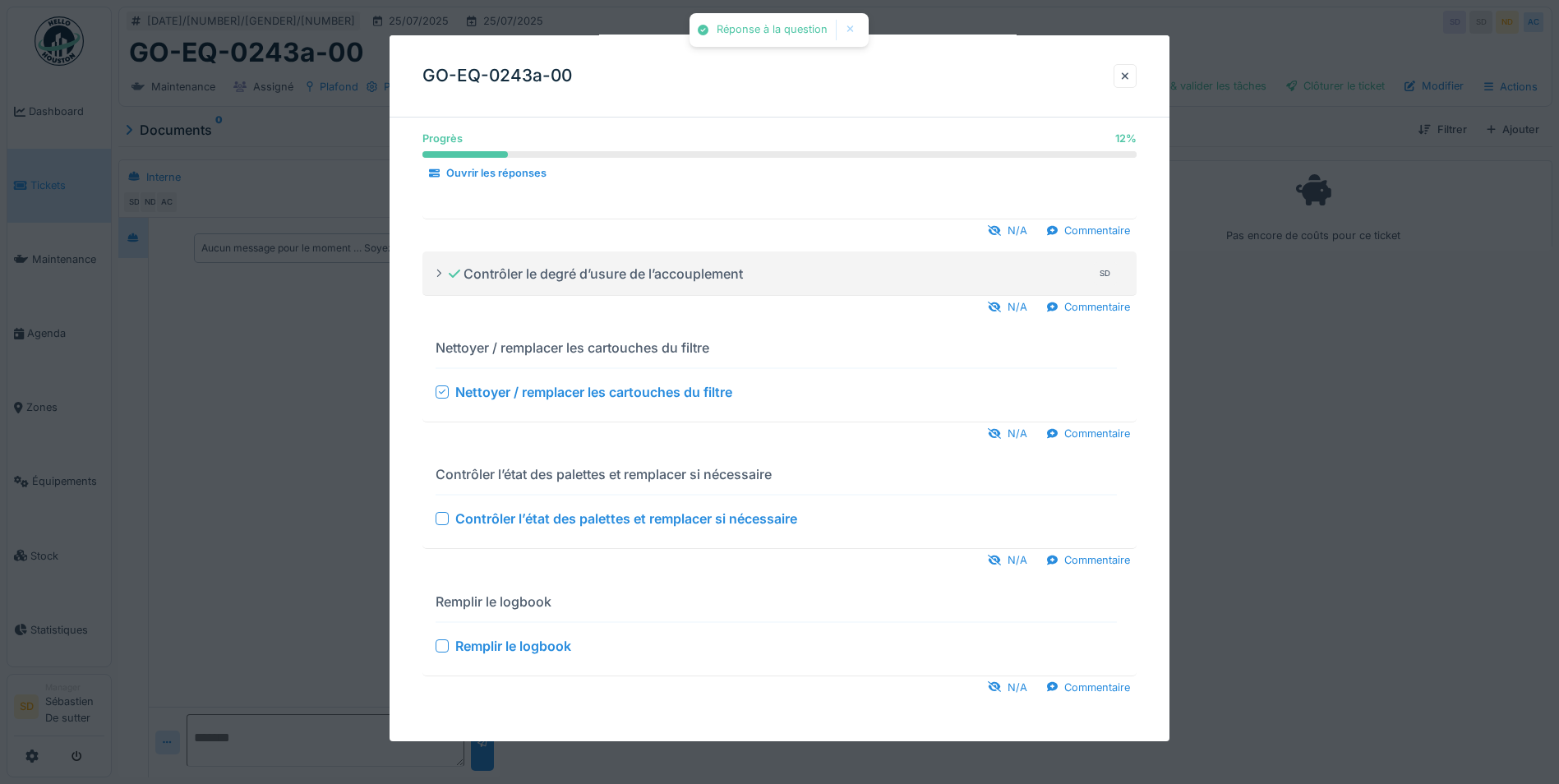 scroll, scrollTop: 422, scrollLeft: 0, axis: vertical 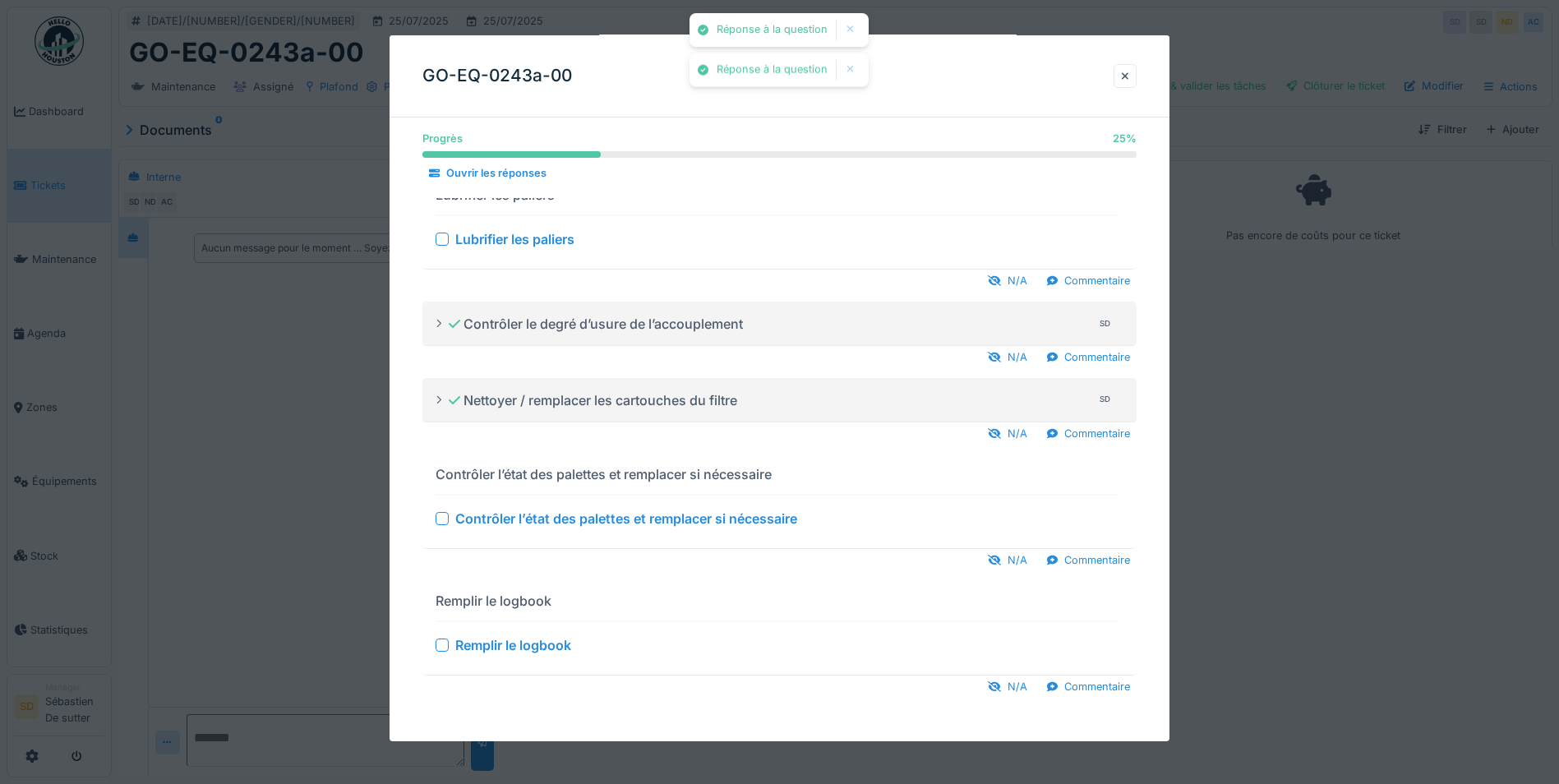 click at bounding box center [442, 519] 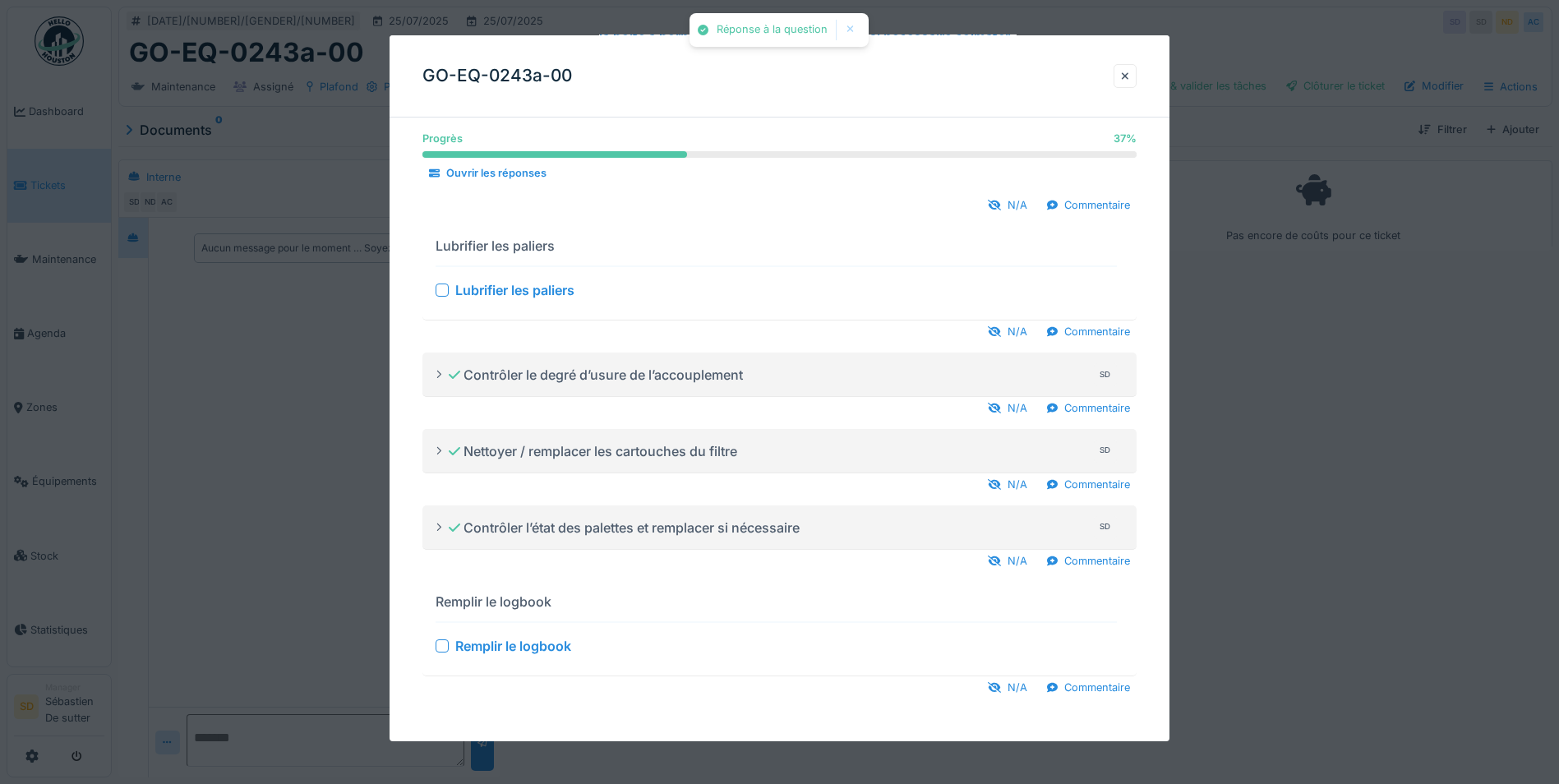 click at bounding box center [442, 646] 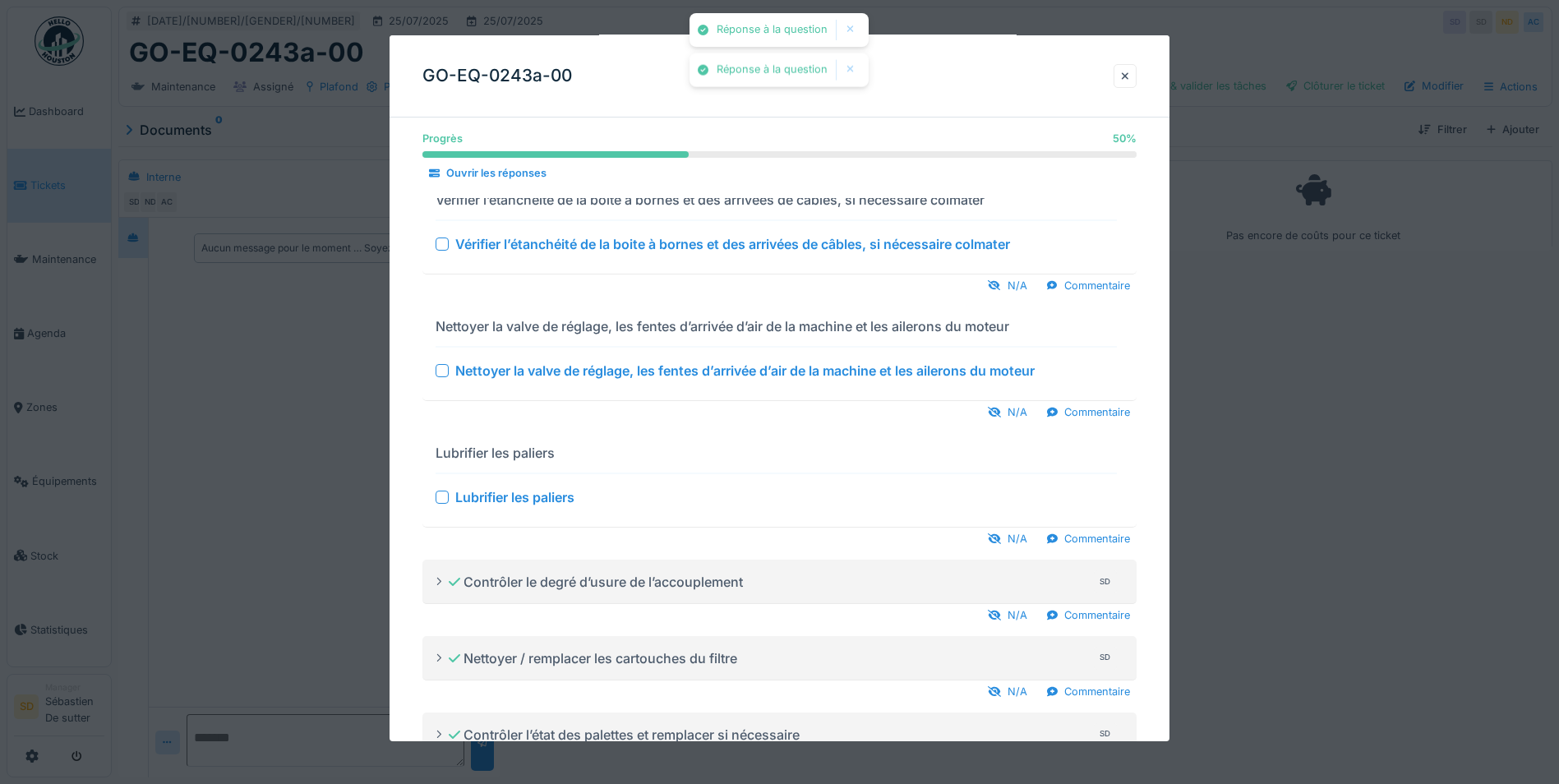 scroll, scrollTop: 157, scrollLeft: 0, axis: vertical 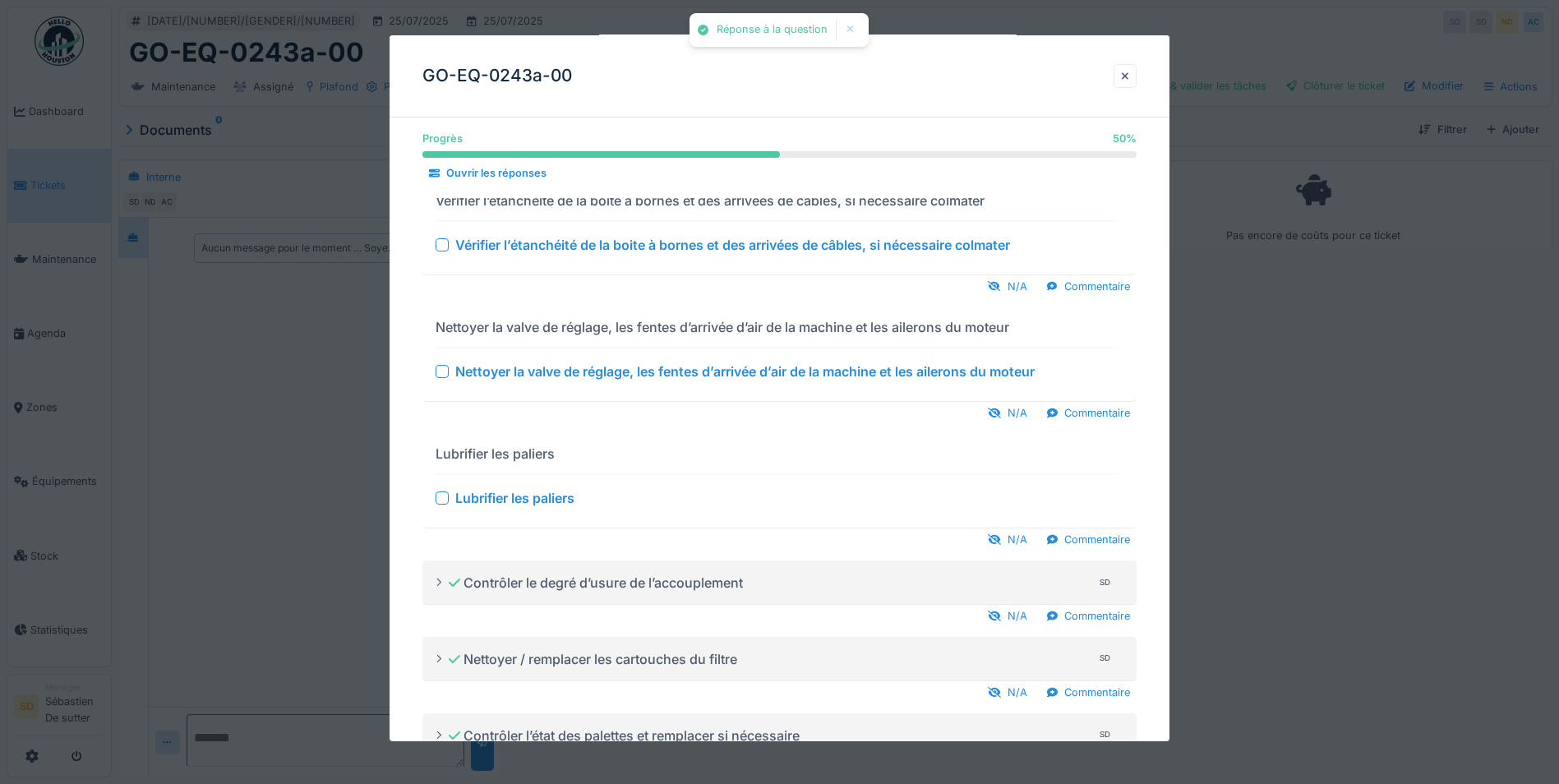 click at bounding box center (442, 498) 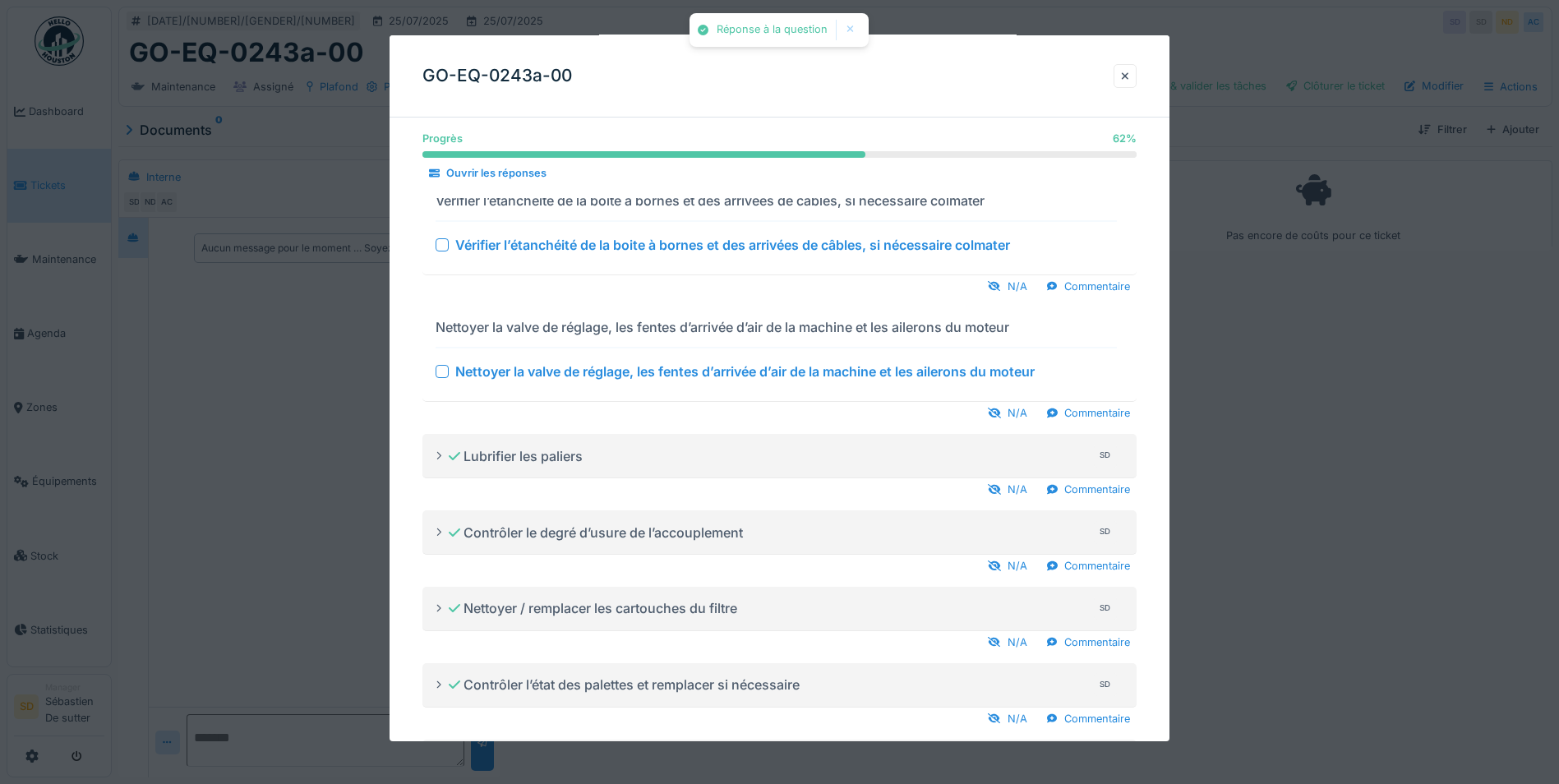 click at bounding box center (442, 371) 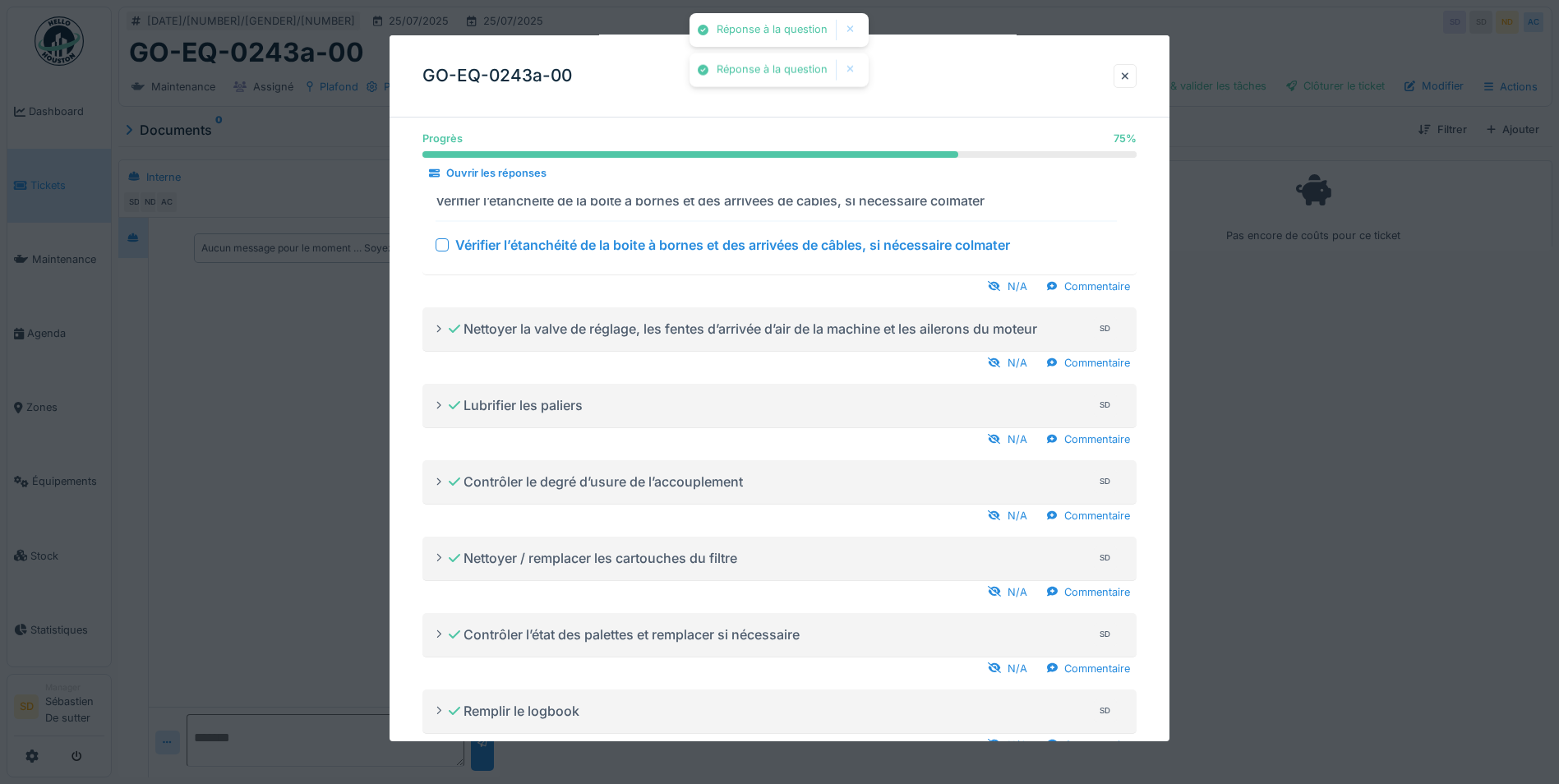 click on "Vérifier l’étanchéité de la boite à bornes et des arrivées de câbles, si nécessaire colmater" at bounding box center [776, 245] 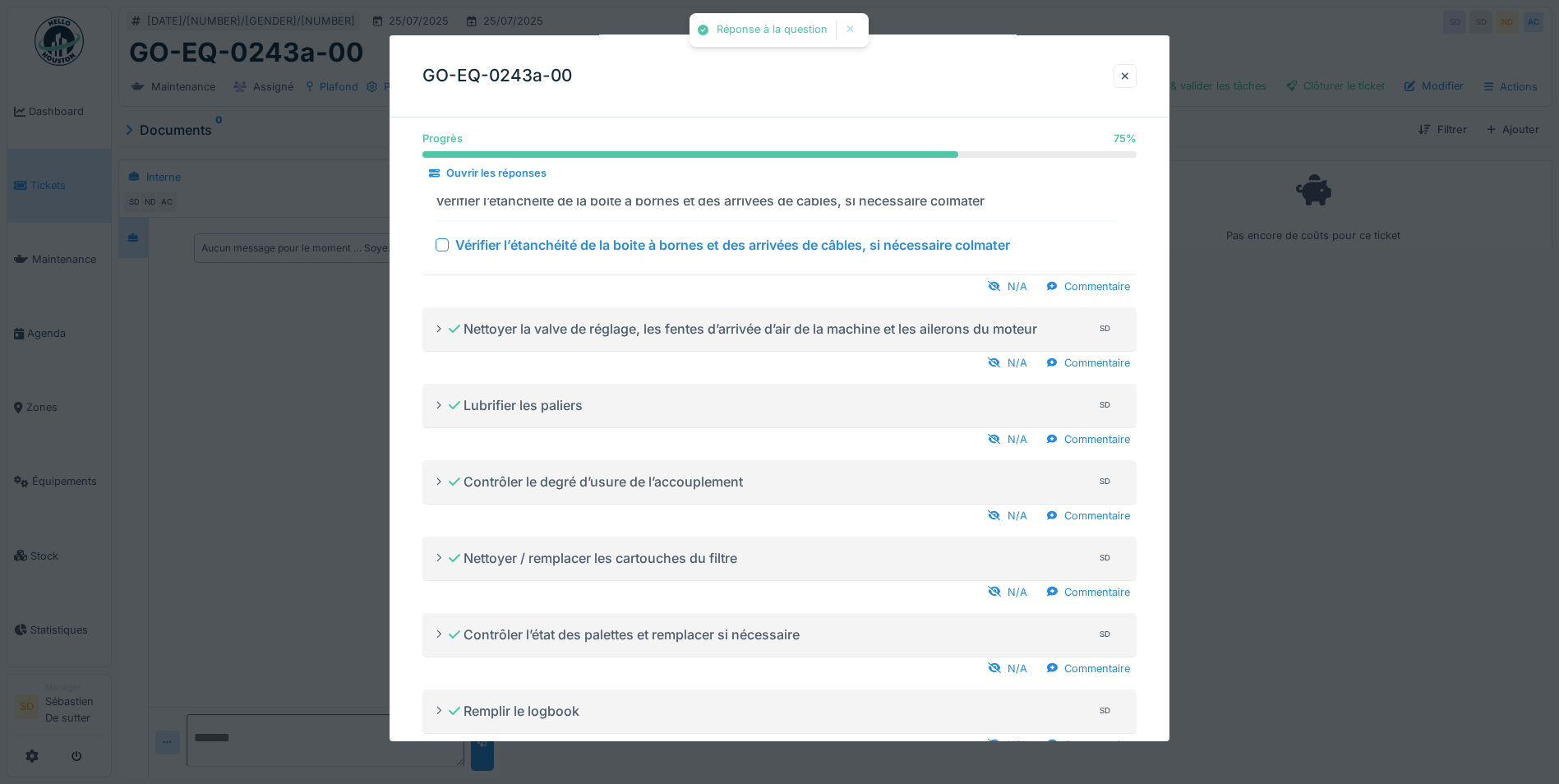 click at bounding box center [442, 245] 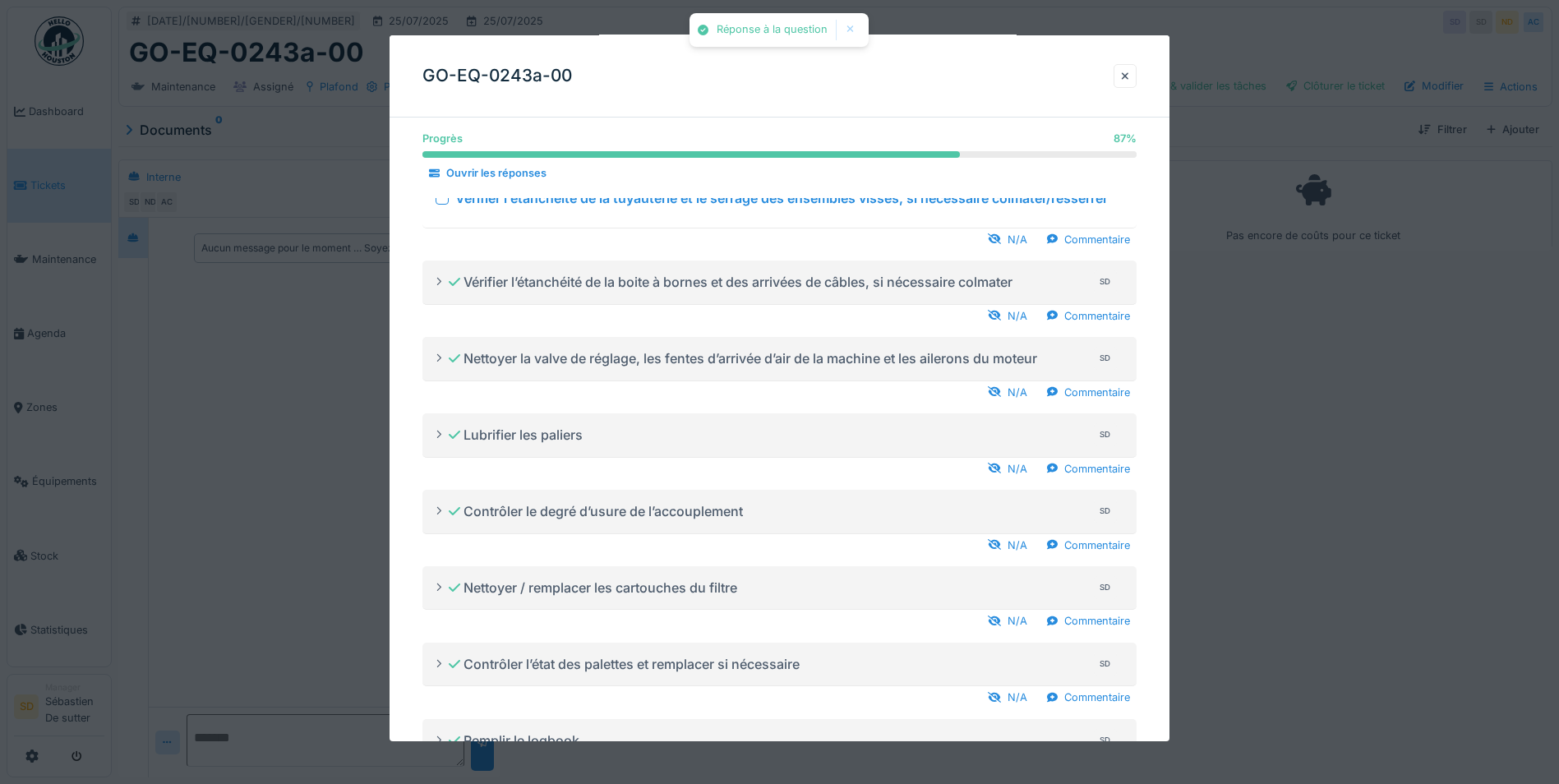 scroll, scrollTop: 0, scrollLeft: 0, axis: both 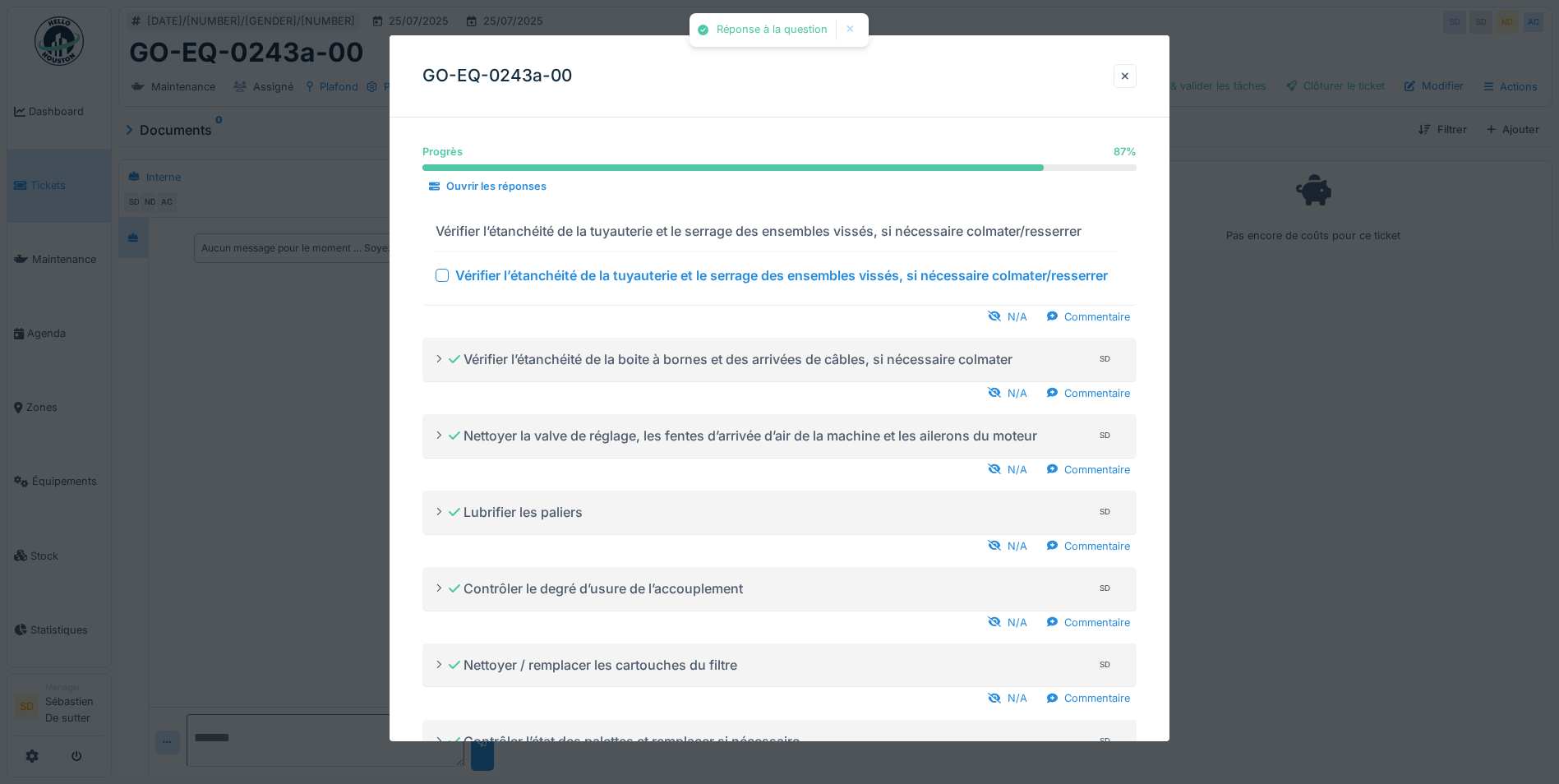 click at bounding box center [442, 274] 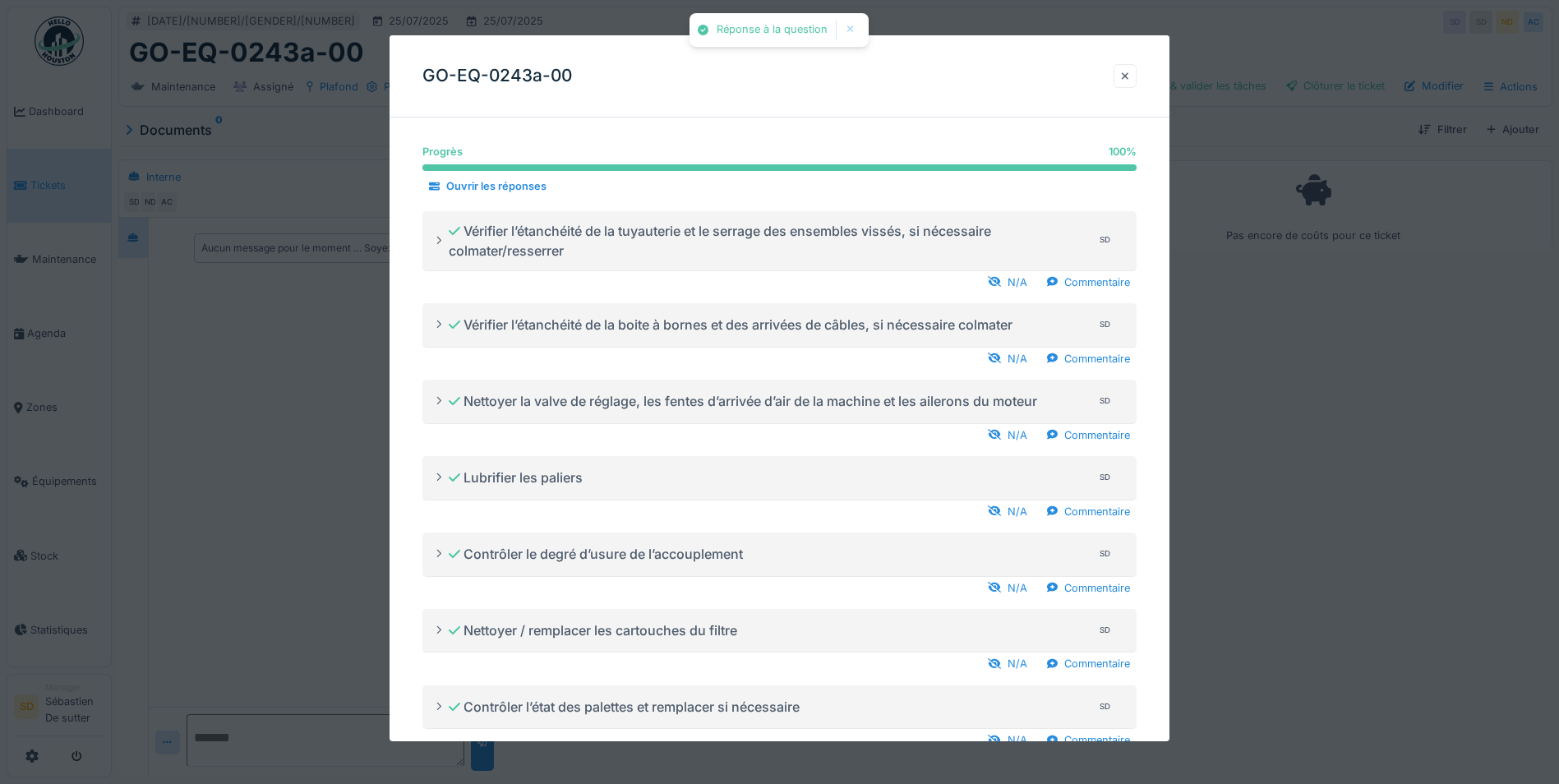 click at bounding box center (1125, 76) 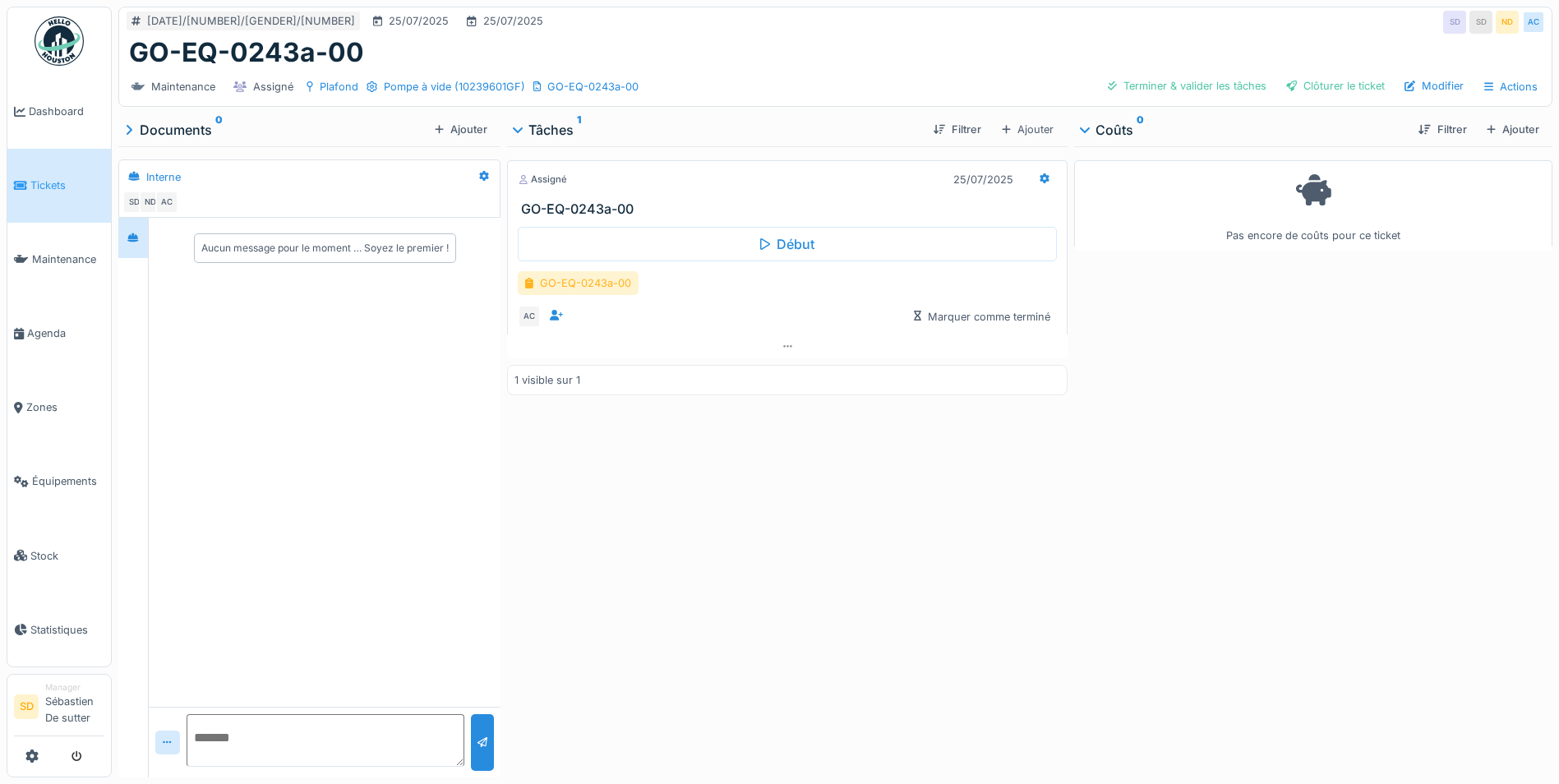 click on "GO-EQ-0243a-00" at bounding box center [578, 283] 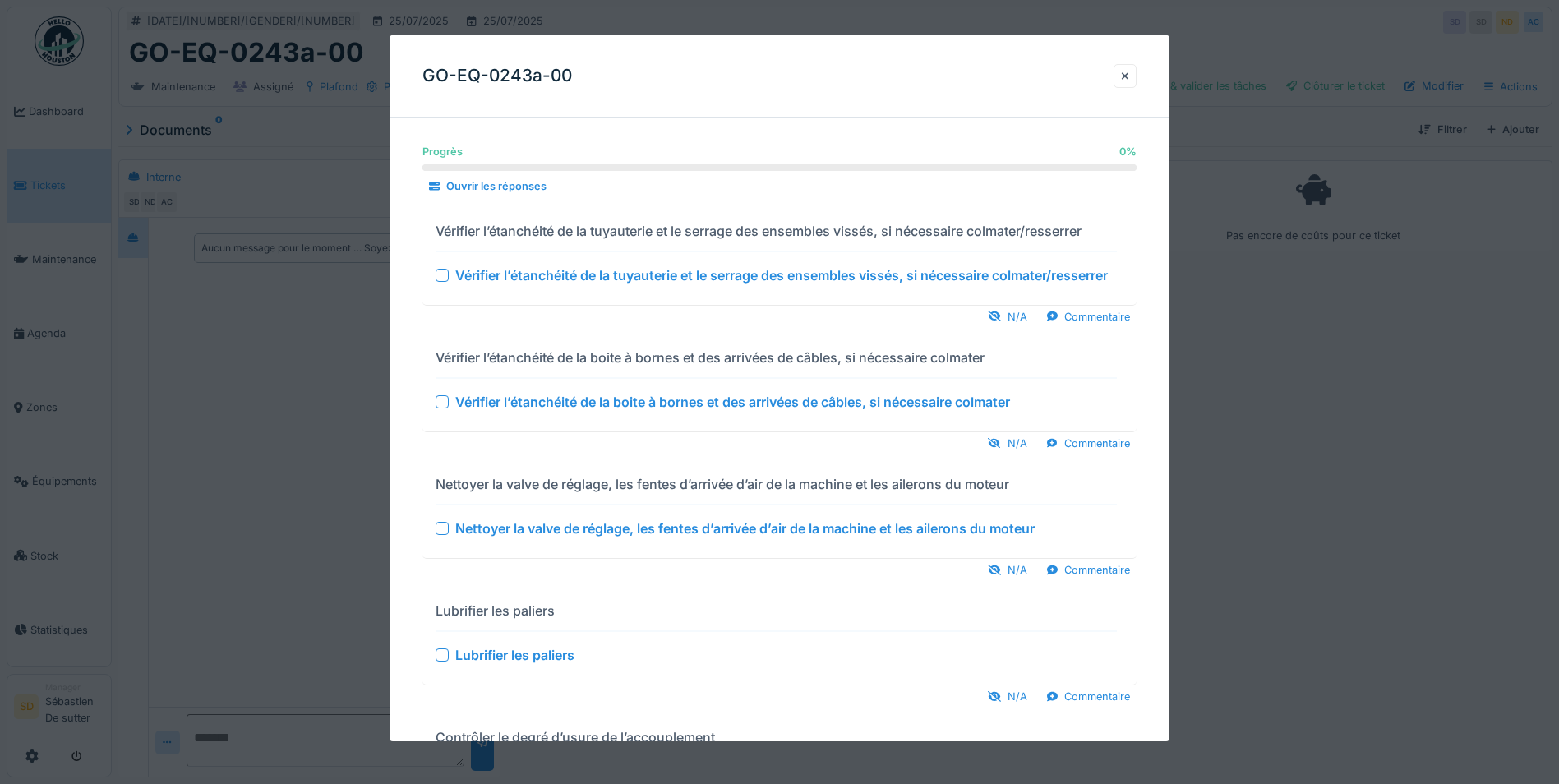 click at bounding box center (442, 274) 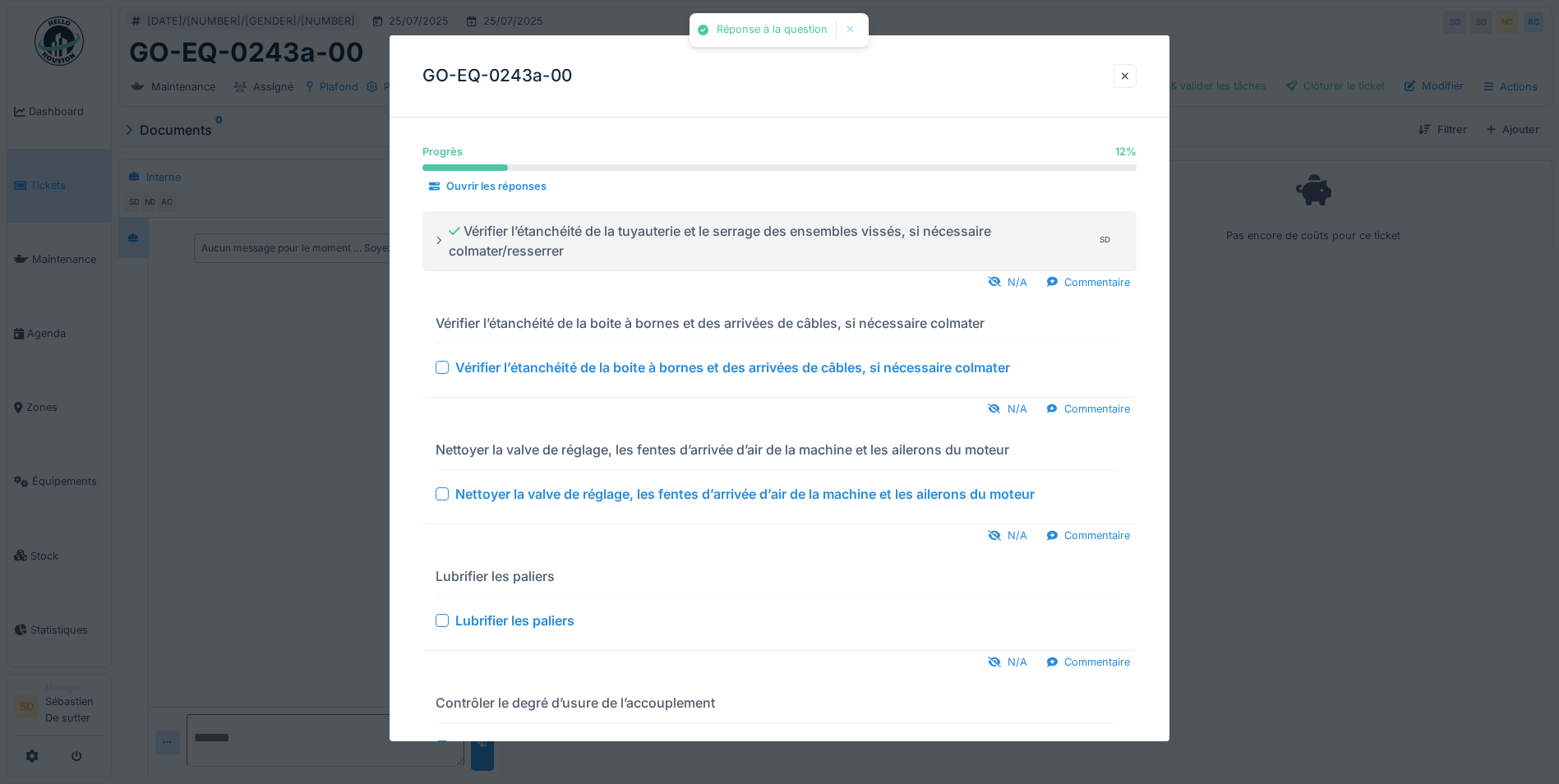 drag, startPoint x: 447, startPoint y: 365, endPoint x: 446, endPoint y: 374, distance: 9.055385 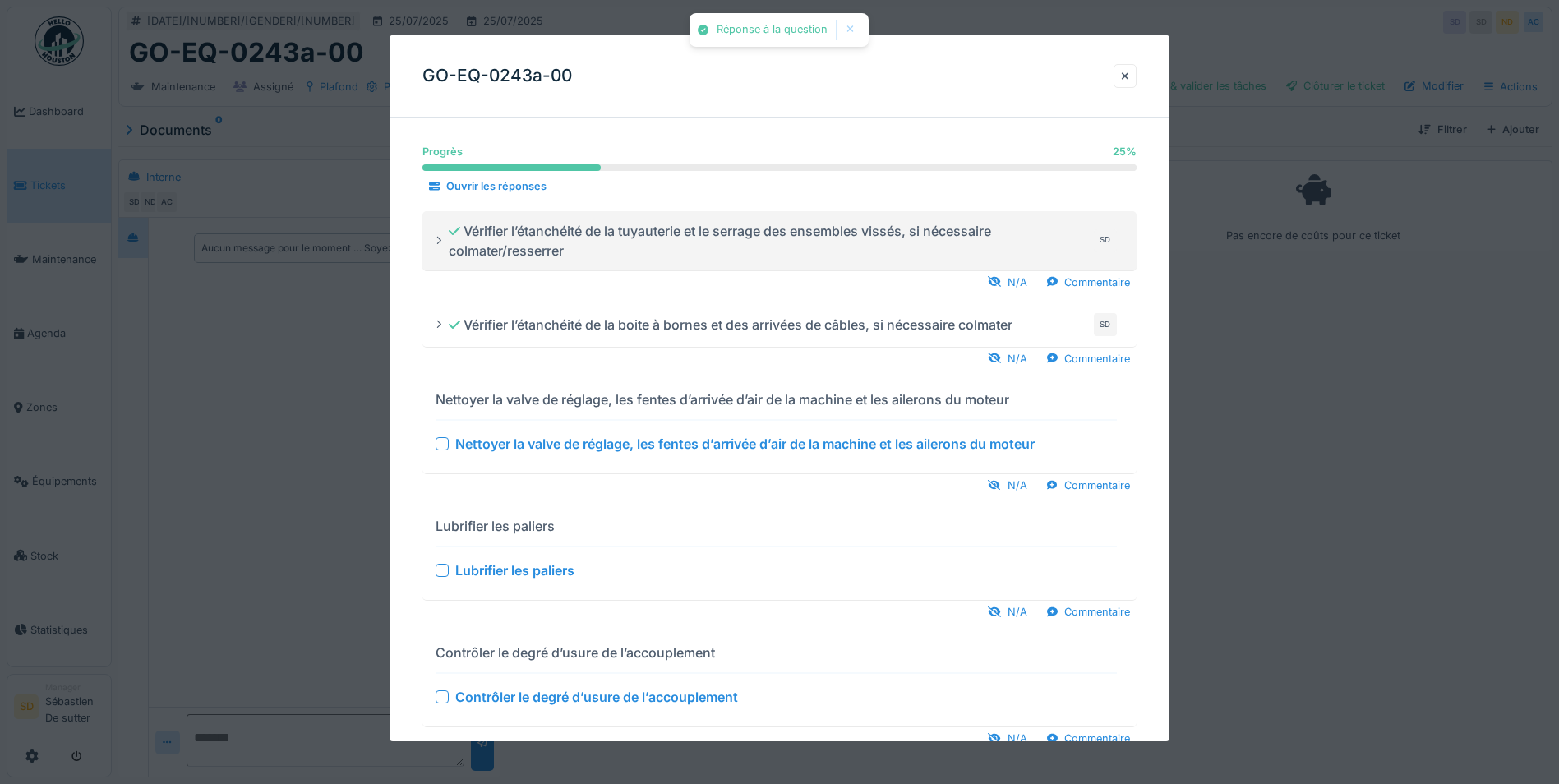 click at bounding box center (442, 444) 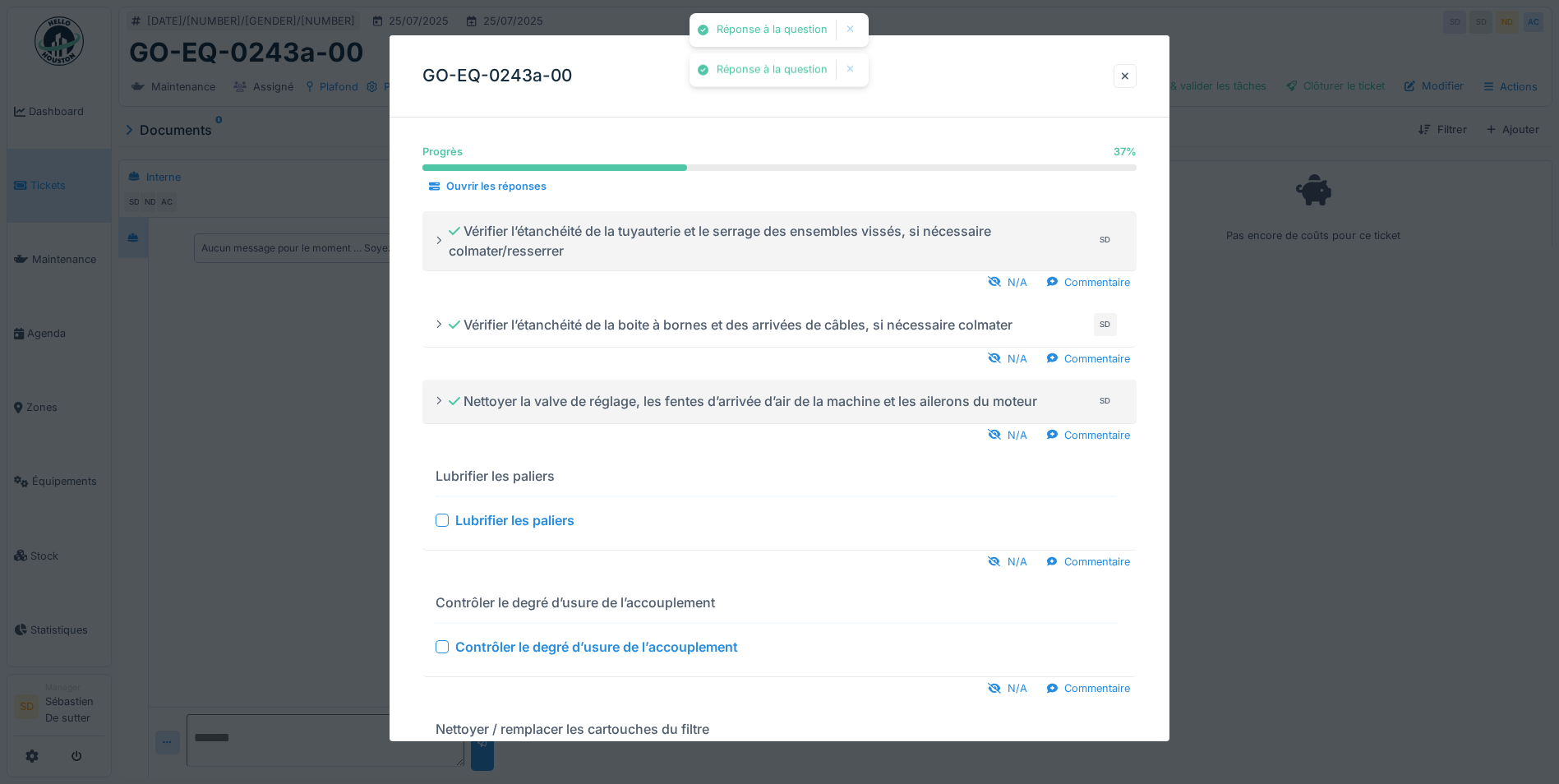 click at bounding box center [442, 520] 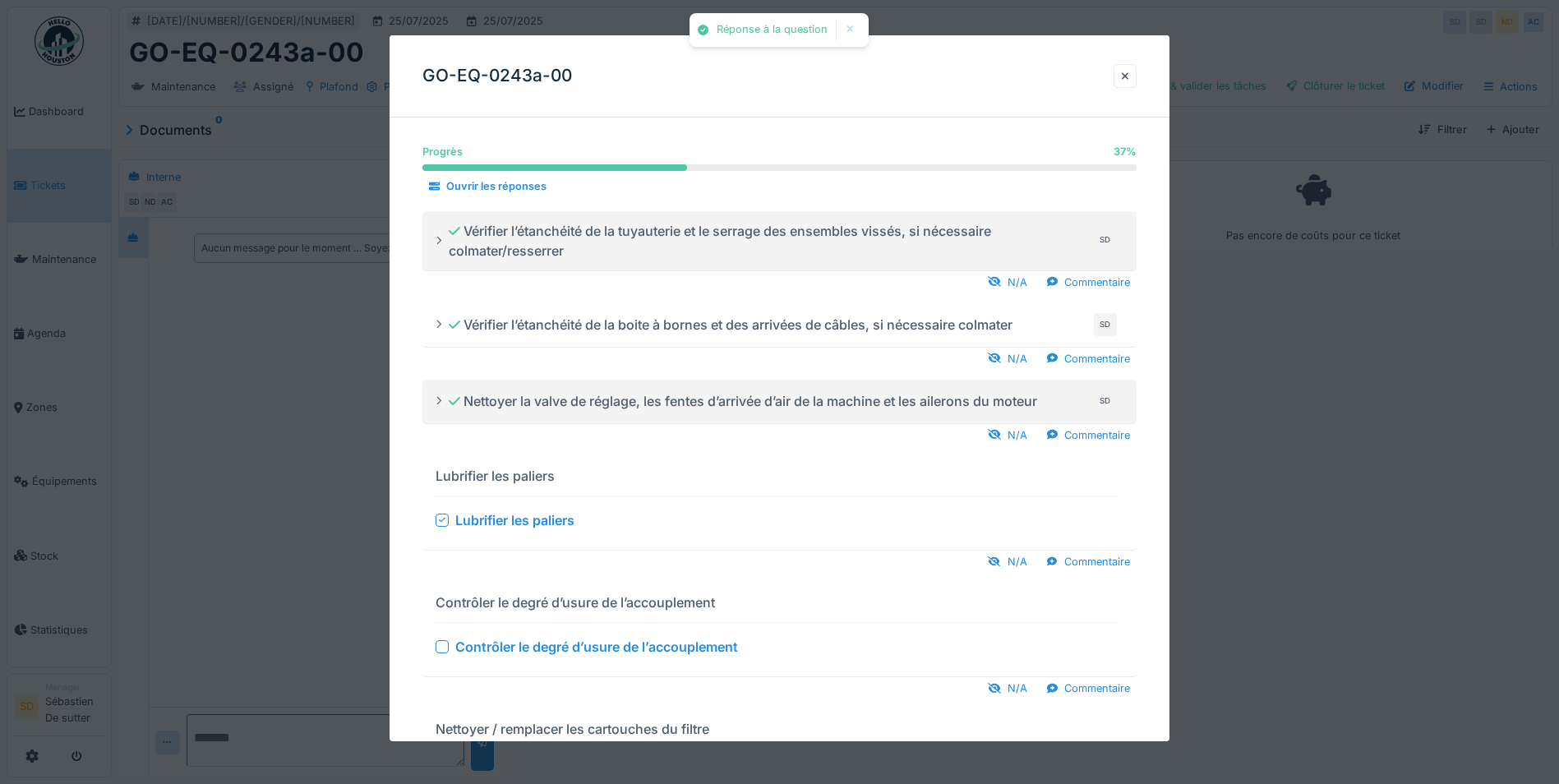 click at bounding box center [442, 647] 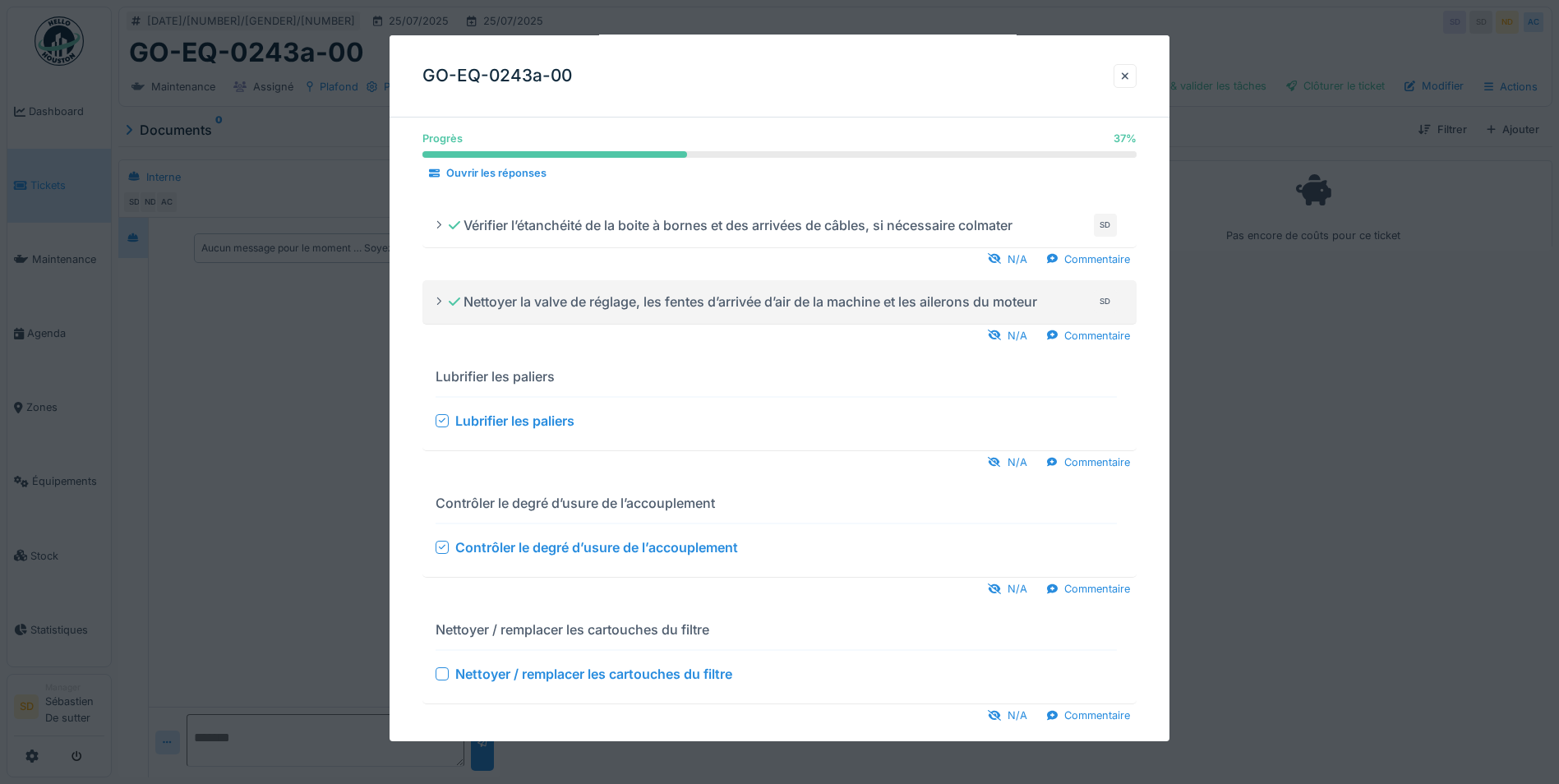 scroll, scrollTop: 247, scrollLeft: 0, axis: vertical 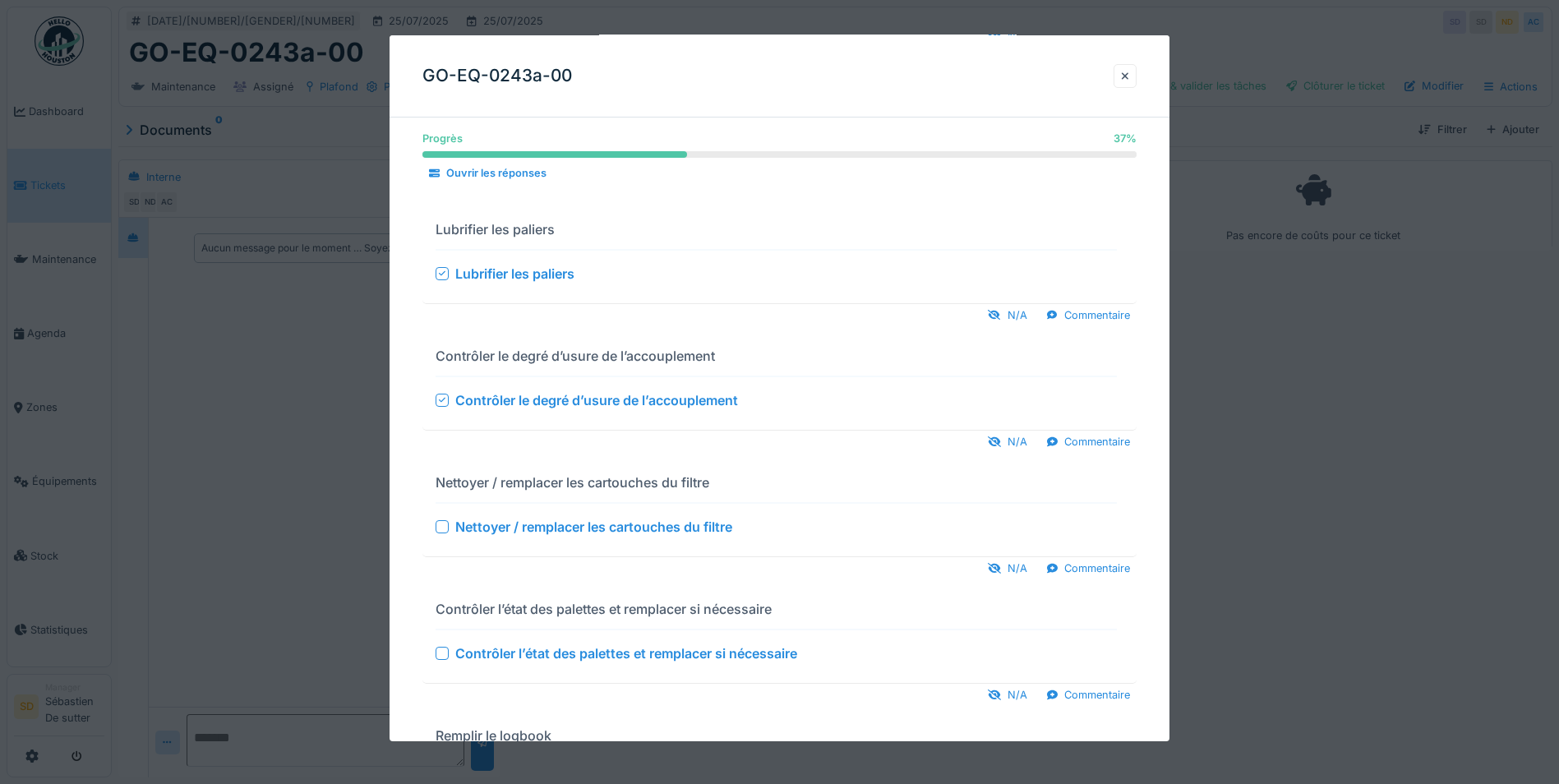 click at bounding box center [442, 527] 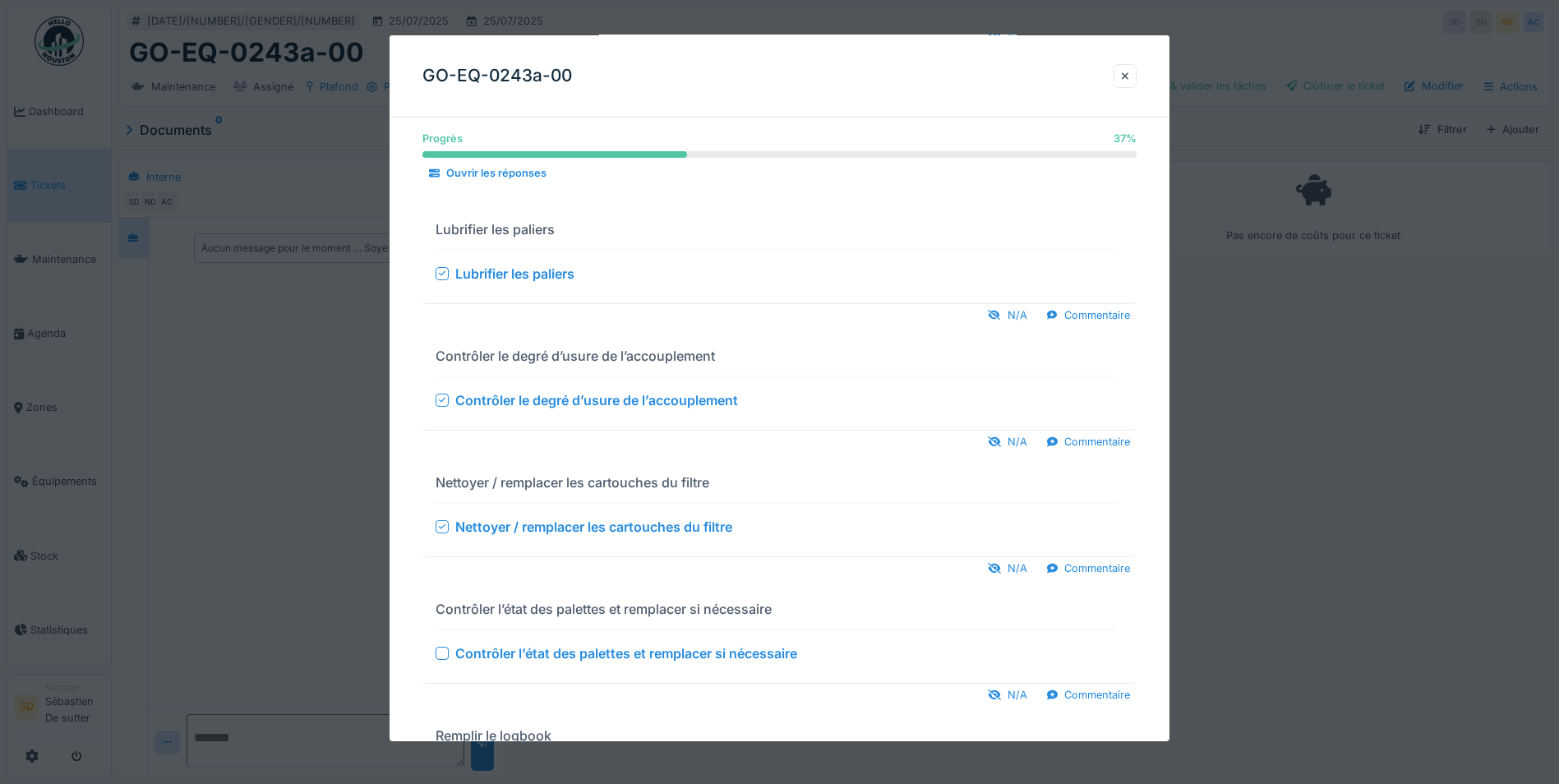 click at bounding box center [442, 653] 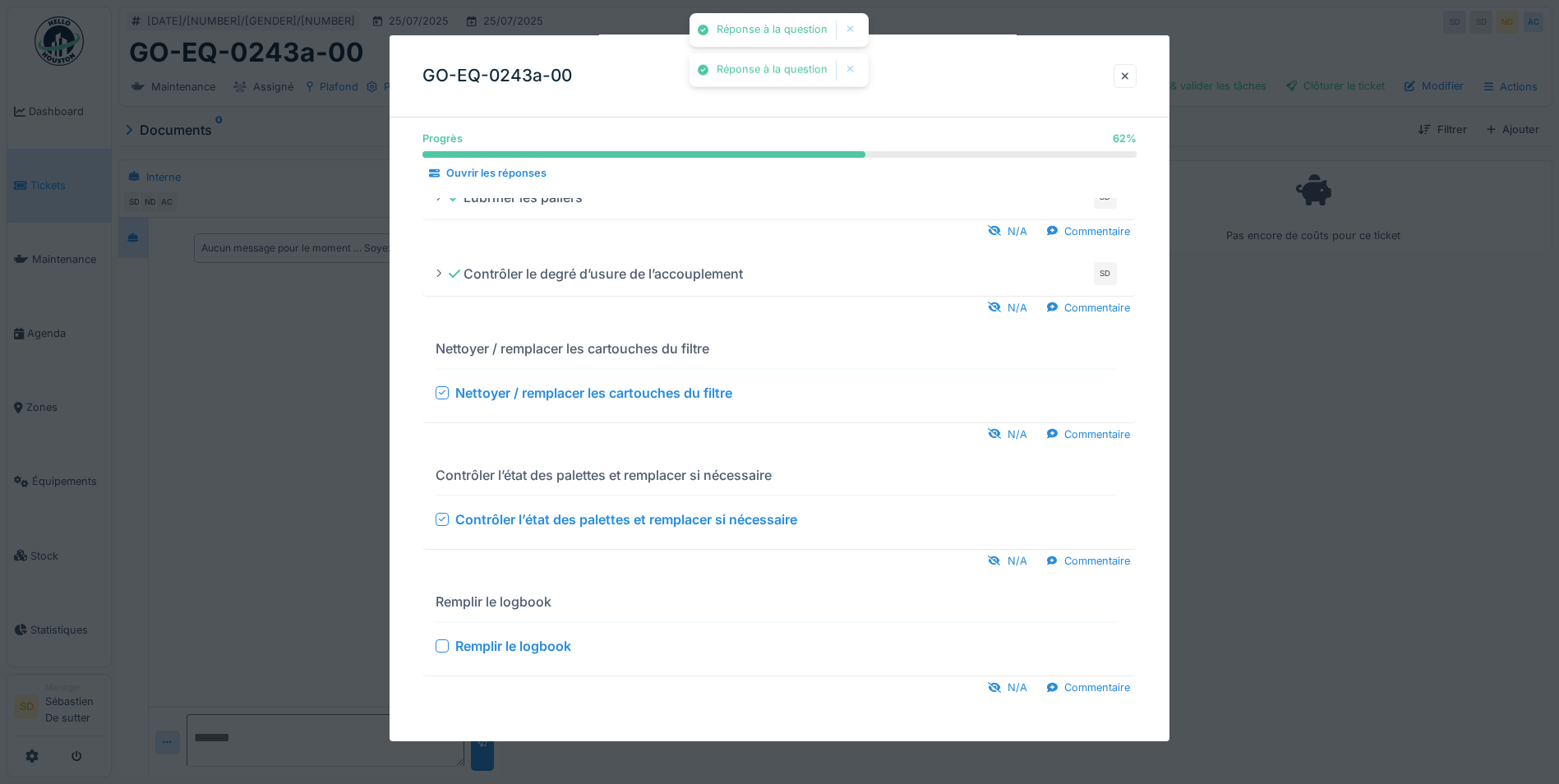 click at bounding box center (442, 646) 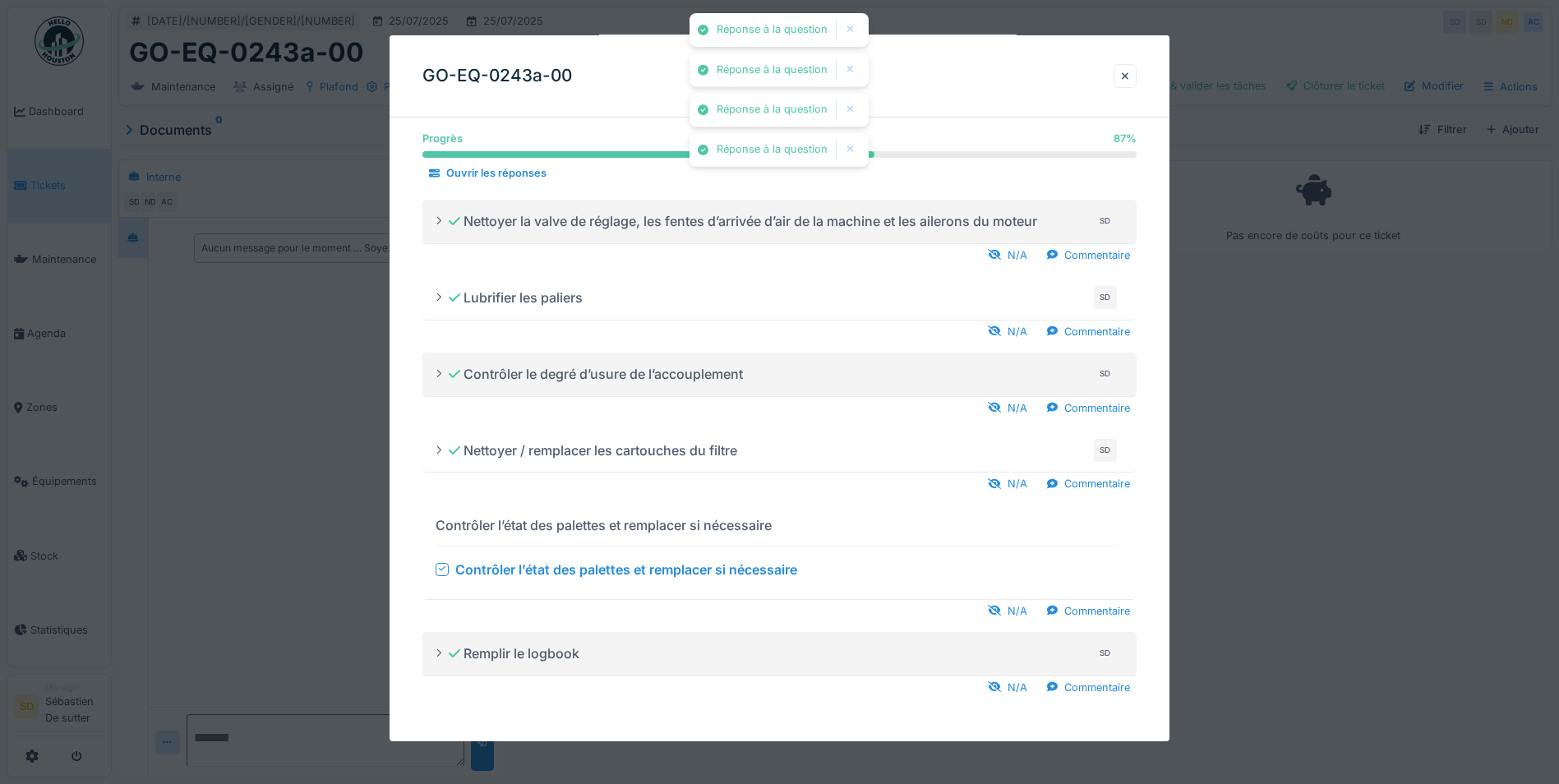 scroll, scrollTop: 136, scrollLeft: 0, axis: vertical 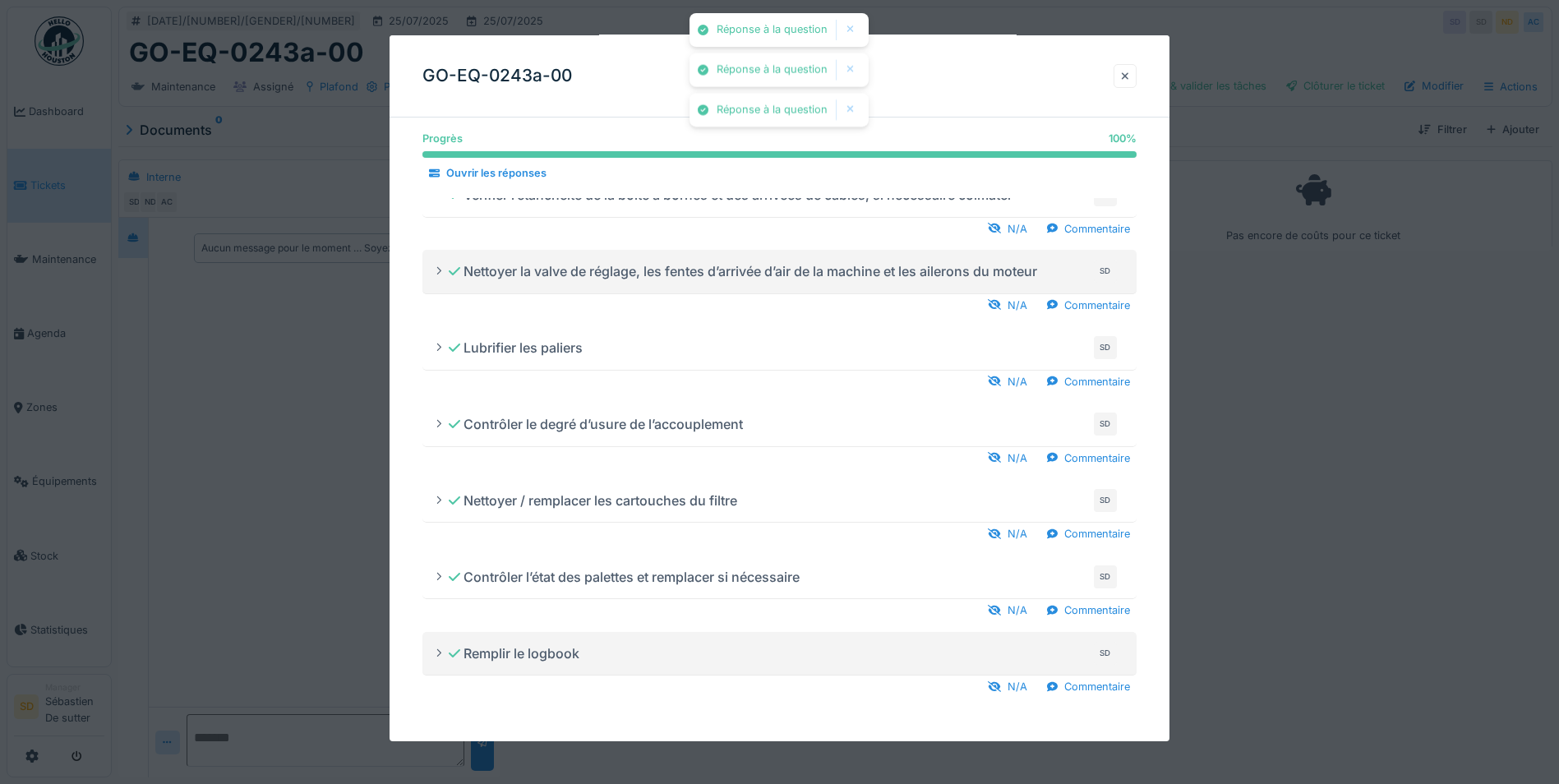 click at bounding box center [1125, 76] 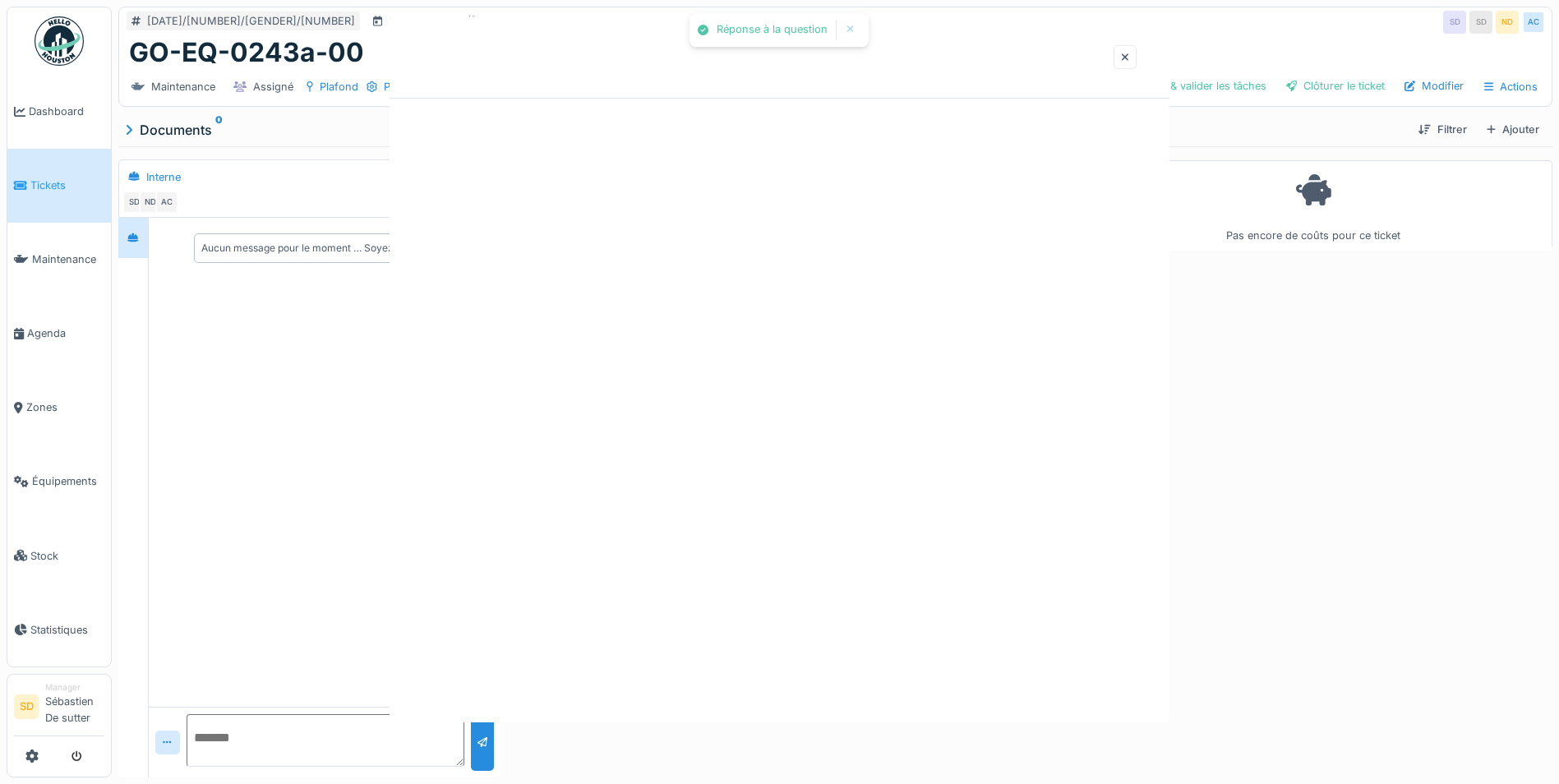 scroll, scrollTop: 0, scrollLeft: 0, axis: both 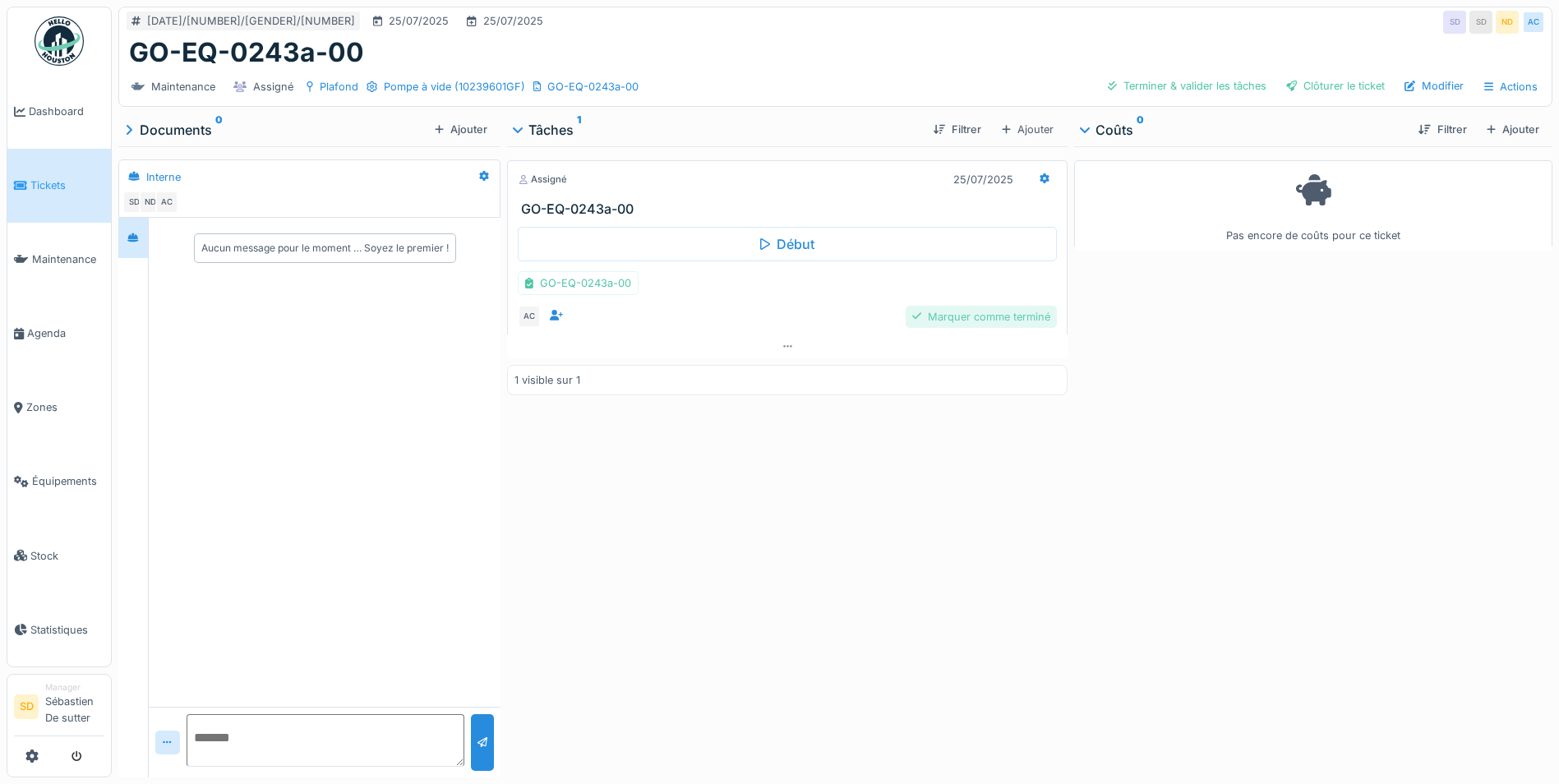 click on "Marquer comme terminé" at bounding box center (981, 316) 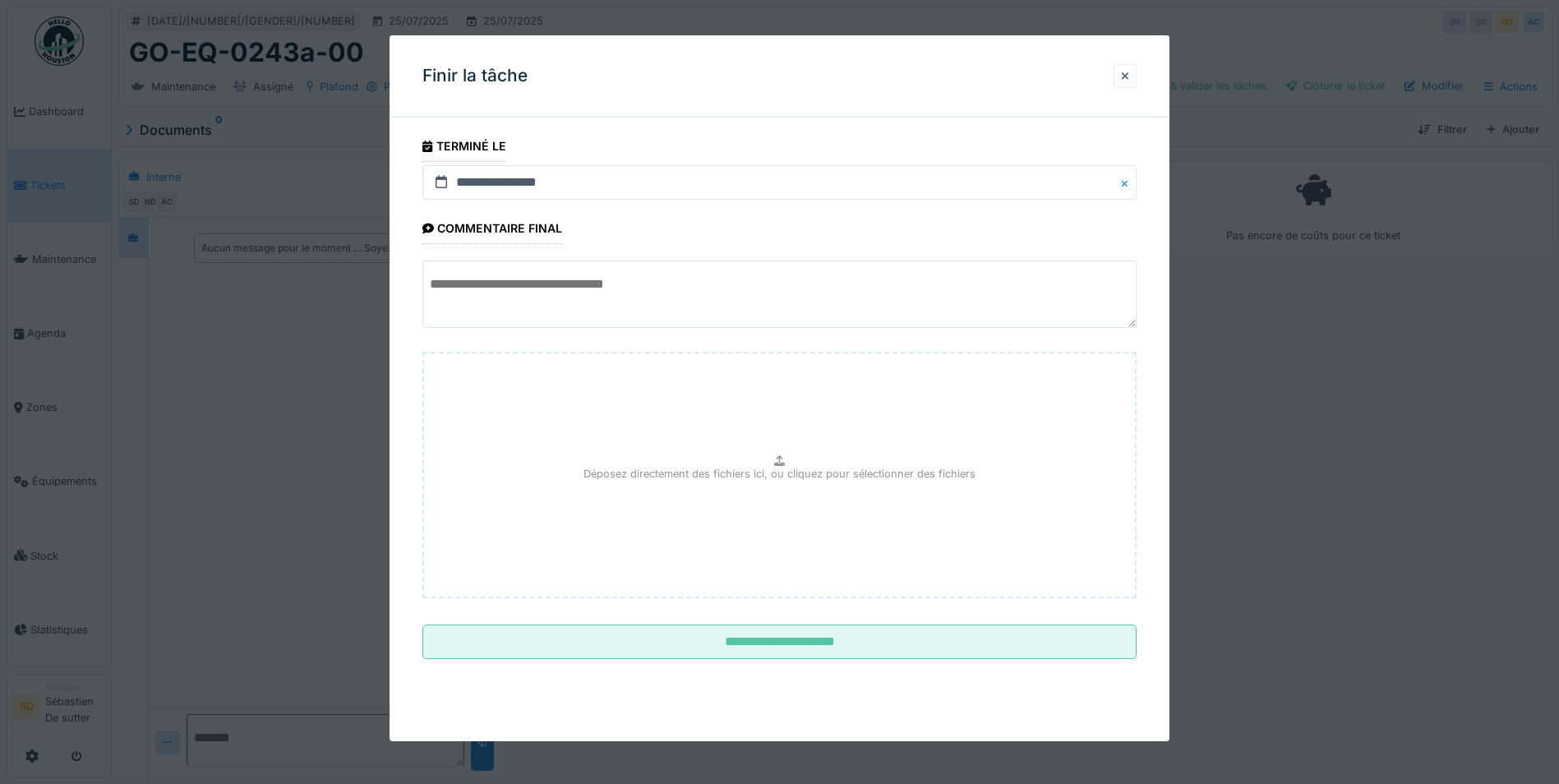 click at bounding box center (779, 294) 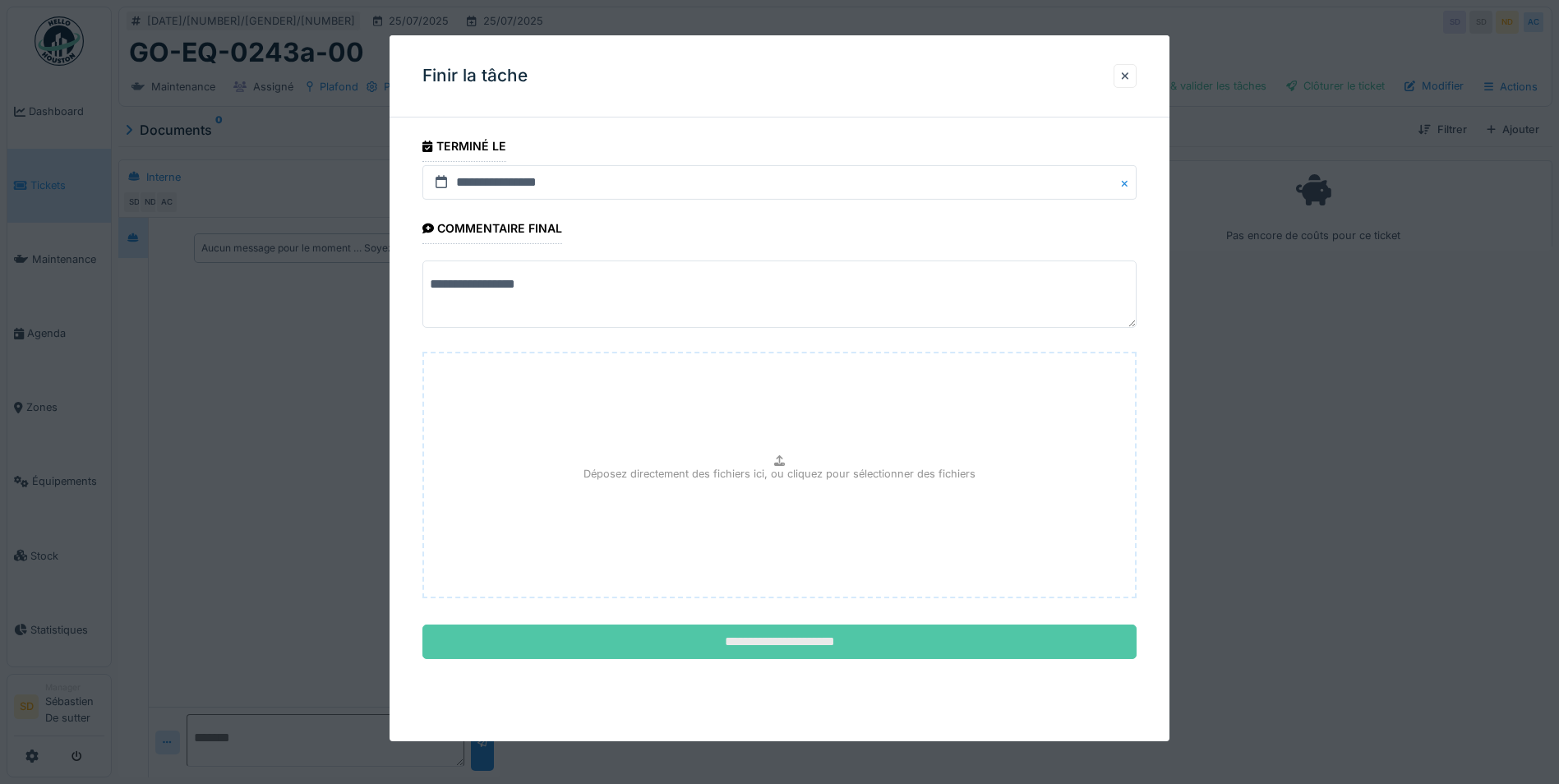 type on "**********" 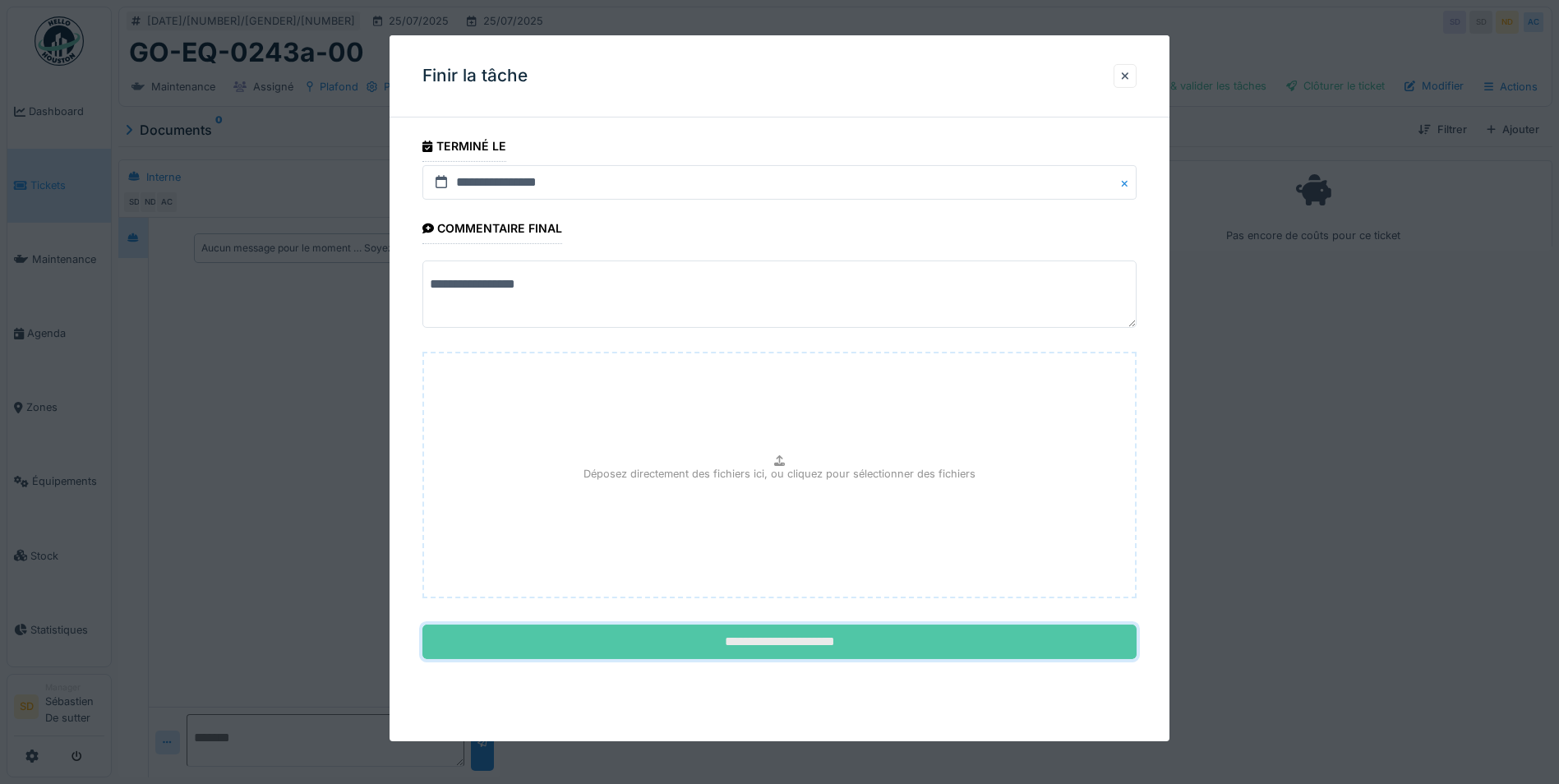 click on "**********" at bounding box center (779, 642) 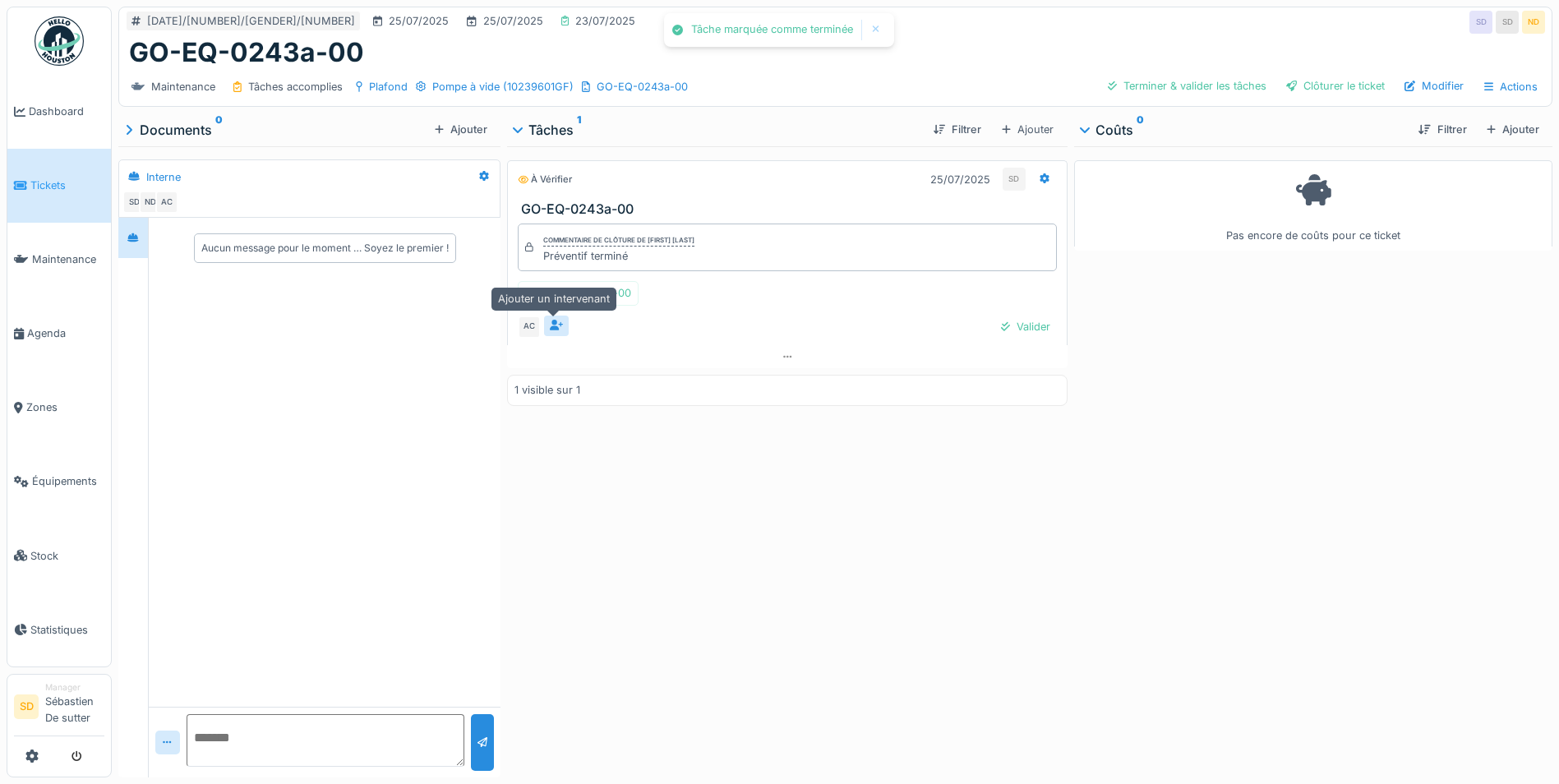 click at bounding box center [556, 325] 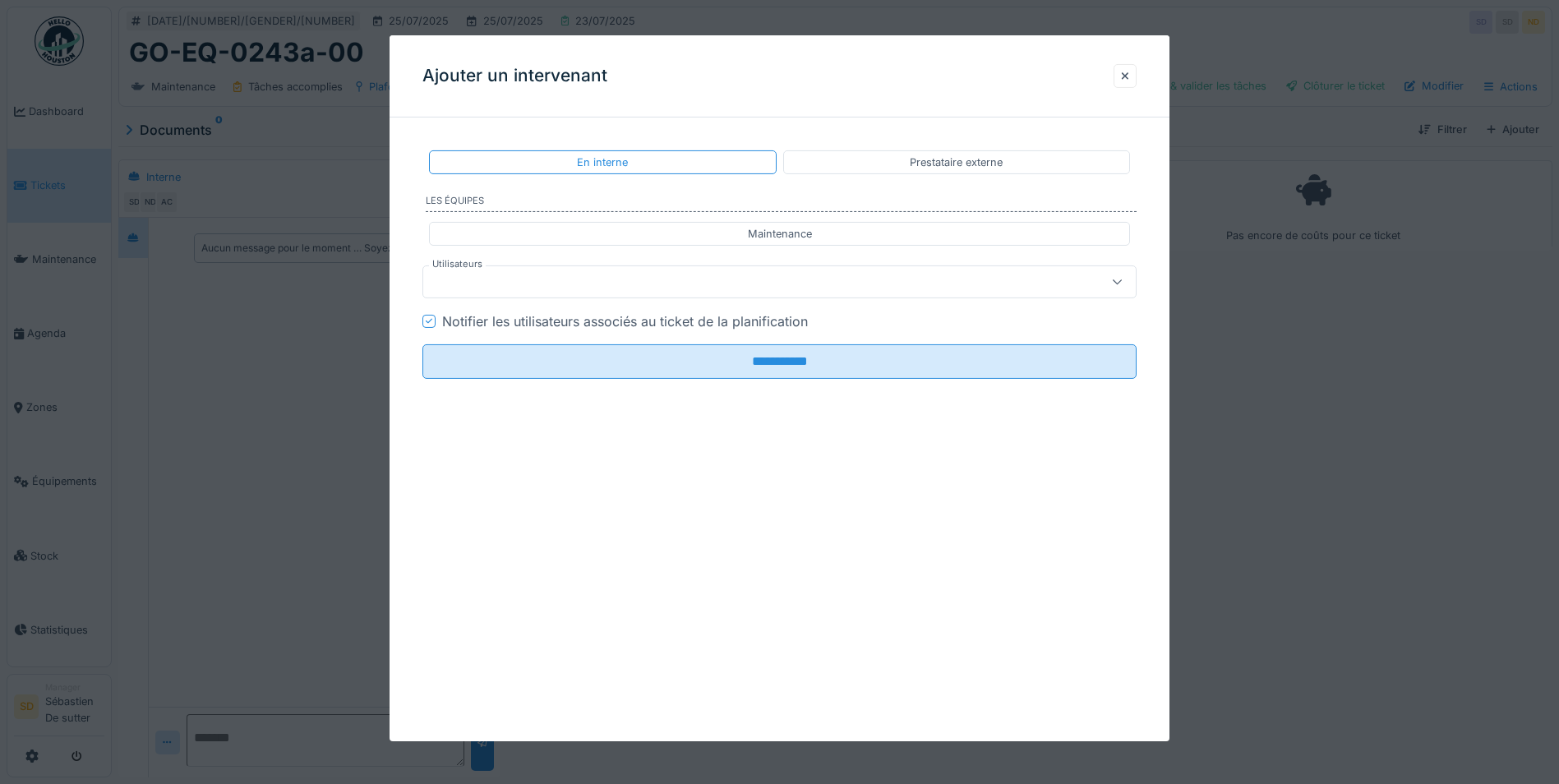 click at bounding box center (744, 282) 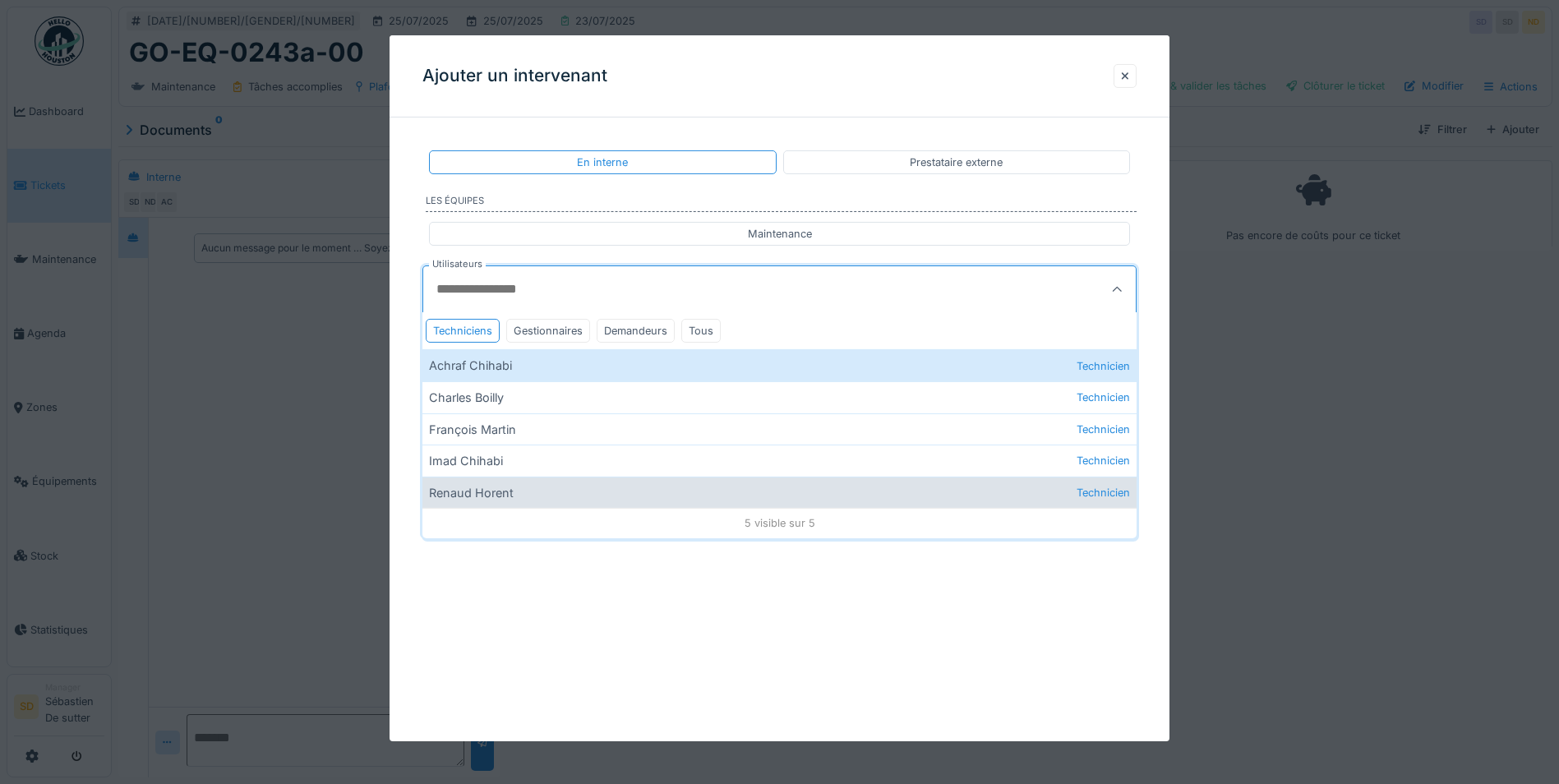 click on "Renaud Horent   Technicien" at bounding box center (779, 492) 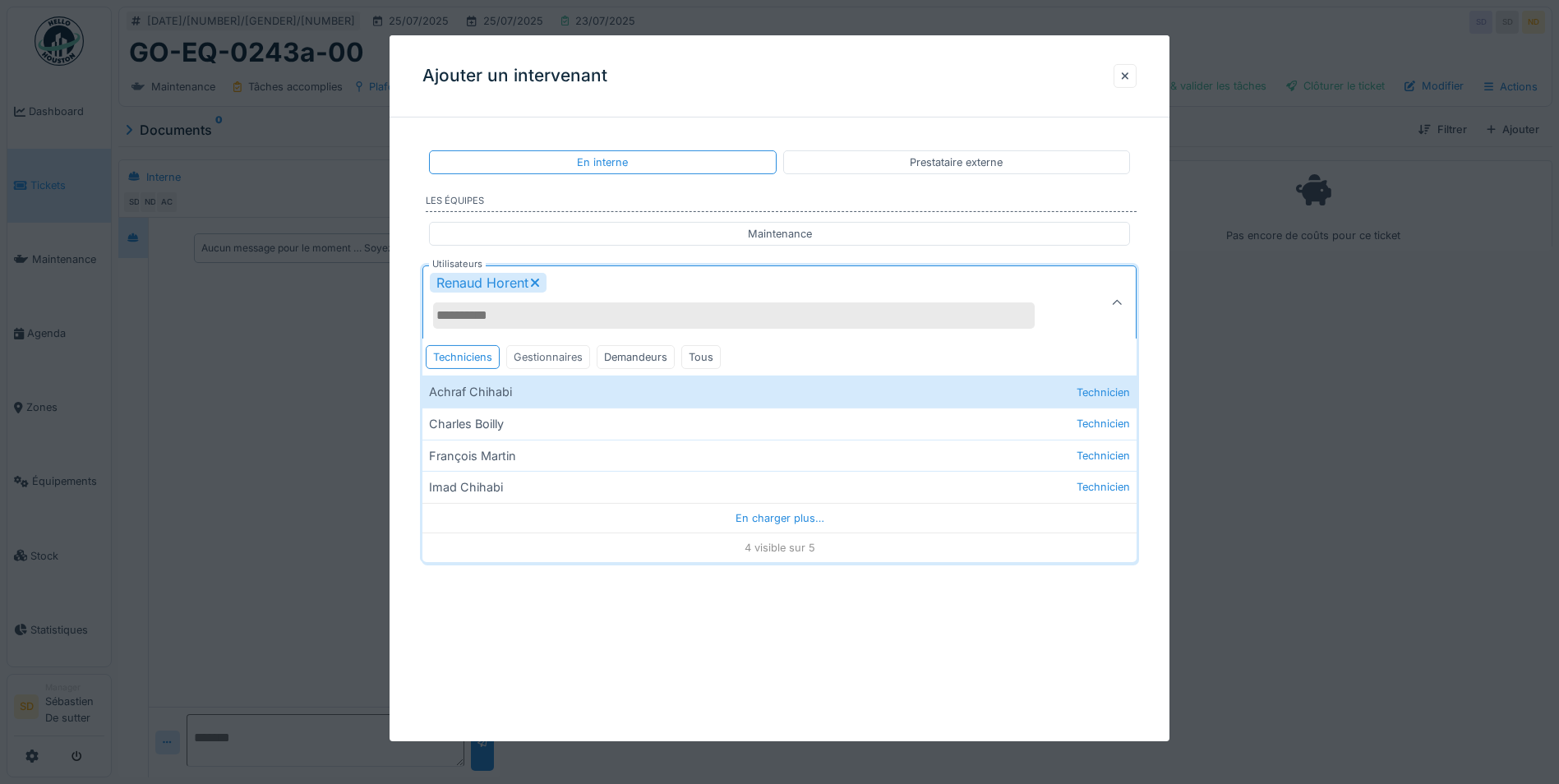 click on "Gestionnaires" at bounding box center (548, 357) 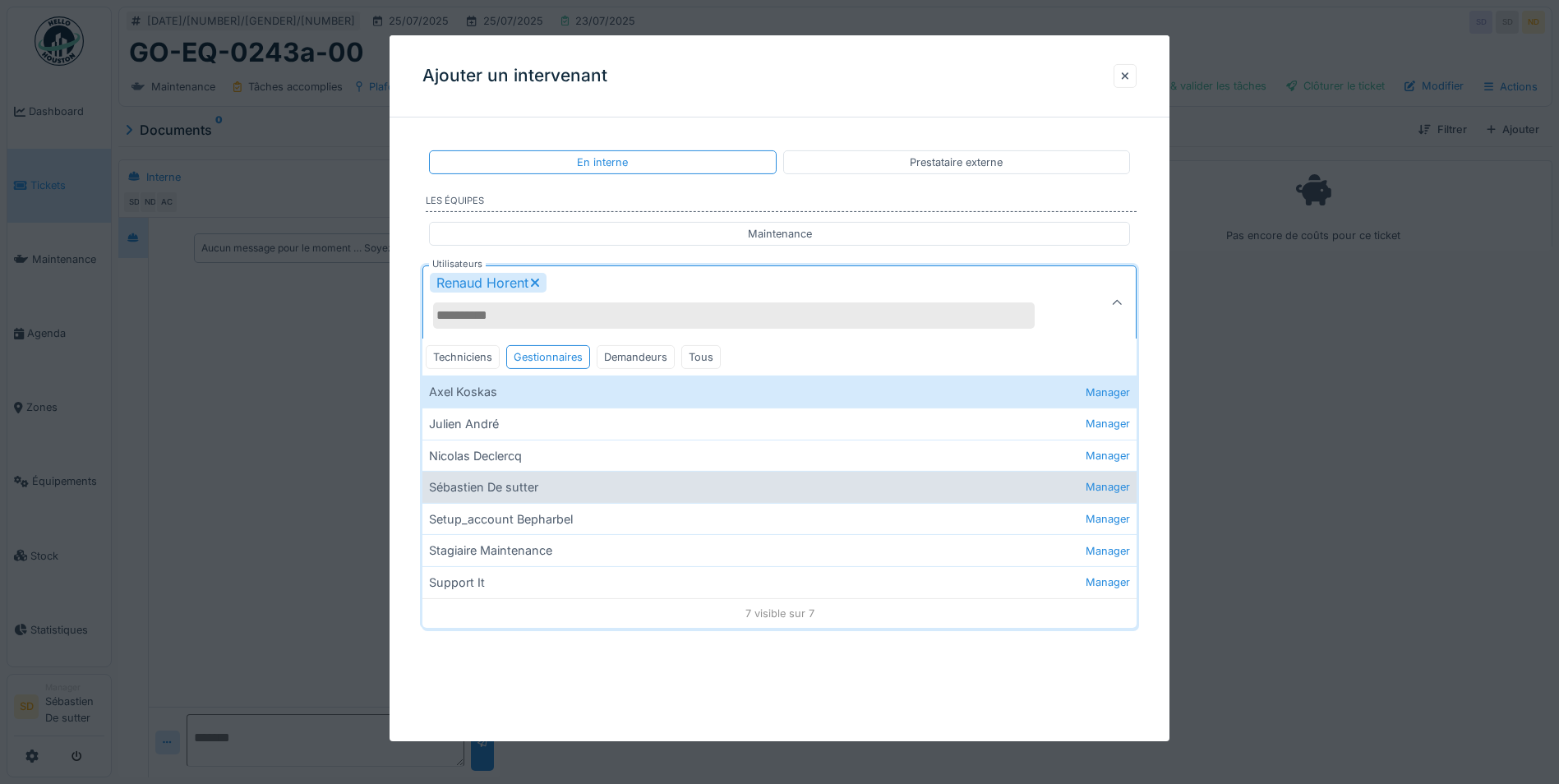 click on "Sébastien De sutter   Manager" at bounding box center (779, 487) 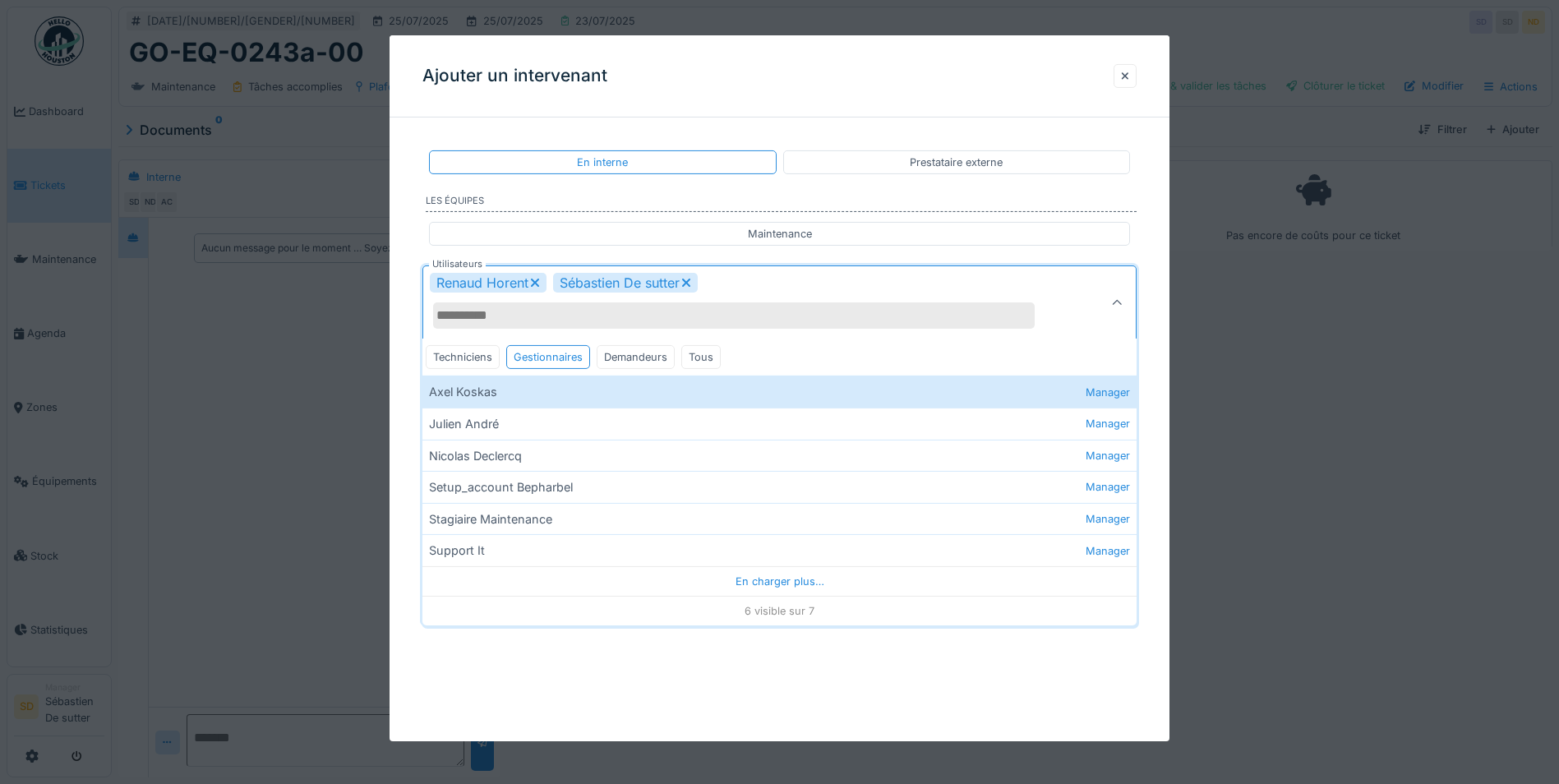 click on "**********" at bounding box center (779, 388) 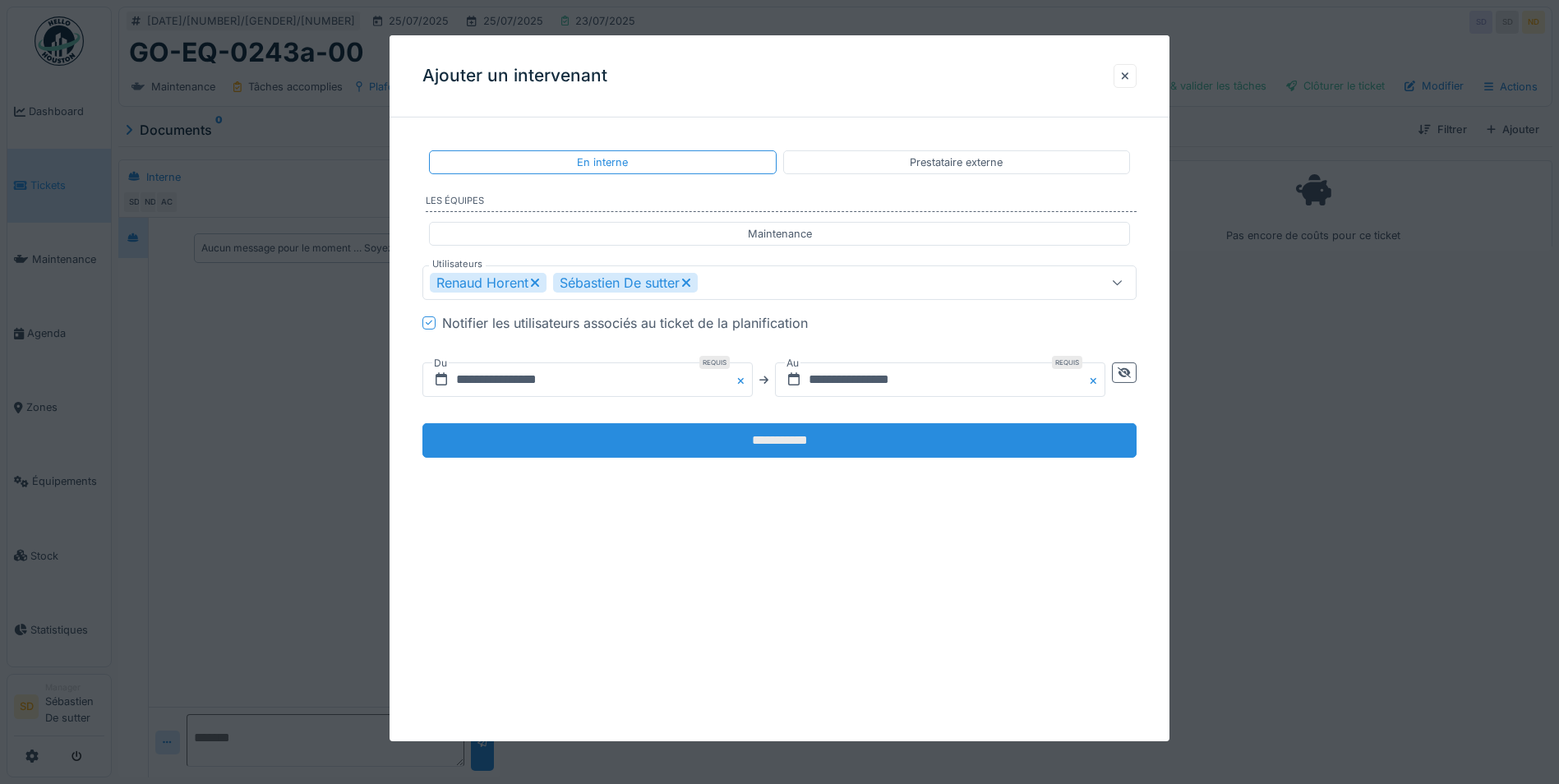 click on "**********" at bounding box center (779, 440) 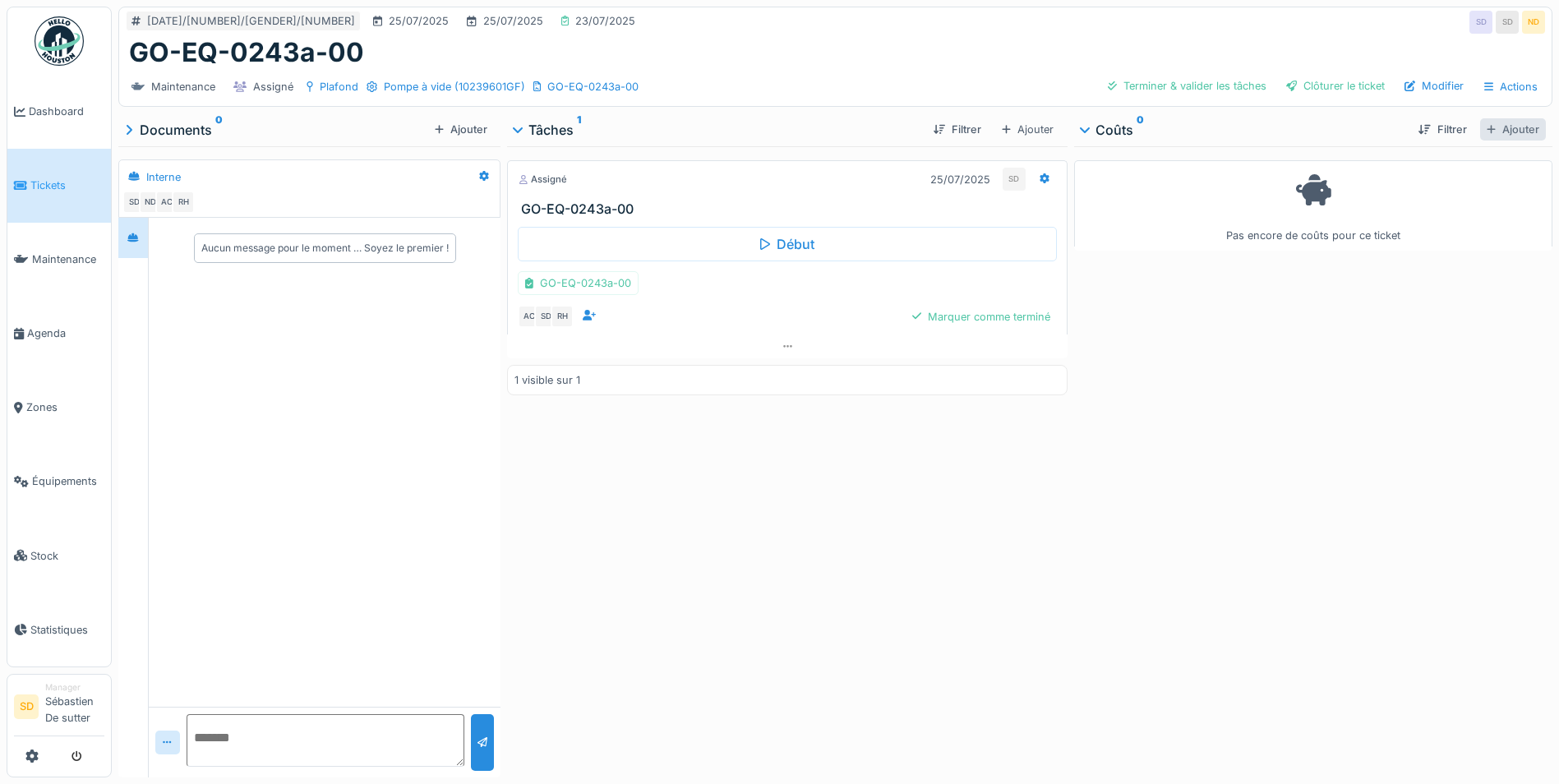click on "Ajouter" at bounding box center (1513, 129) 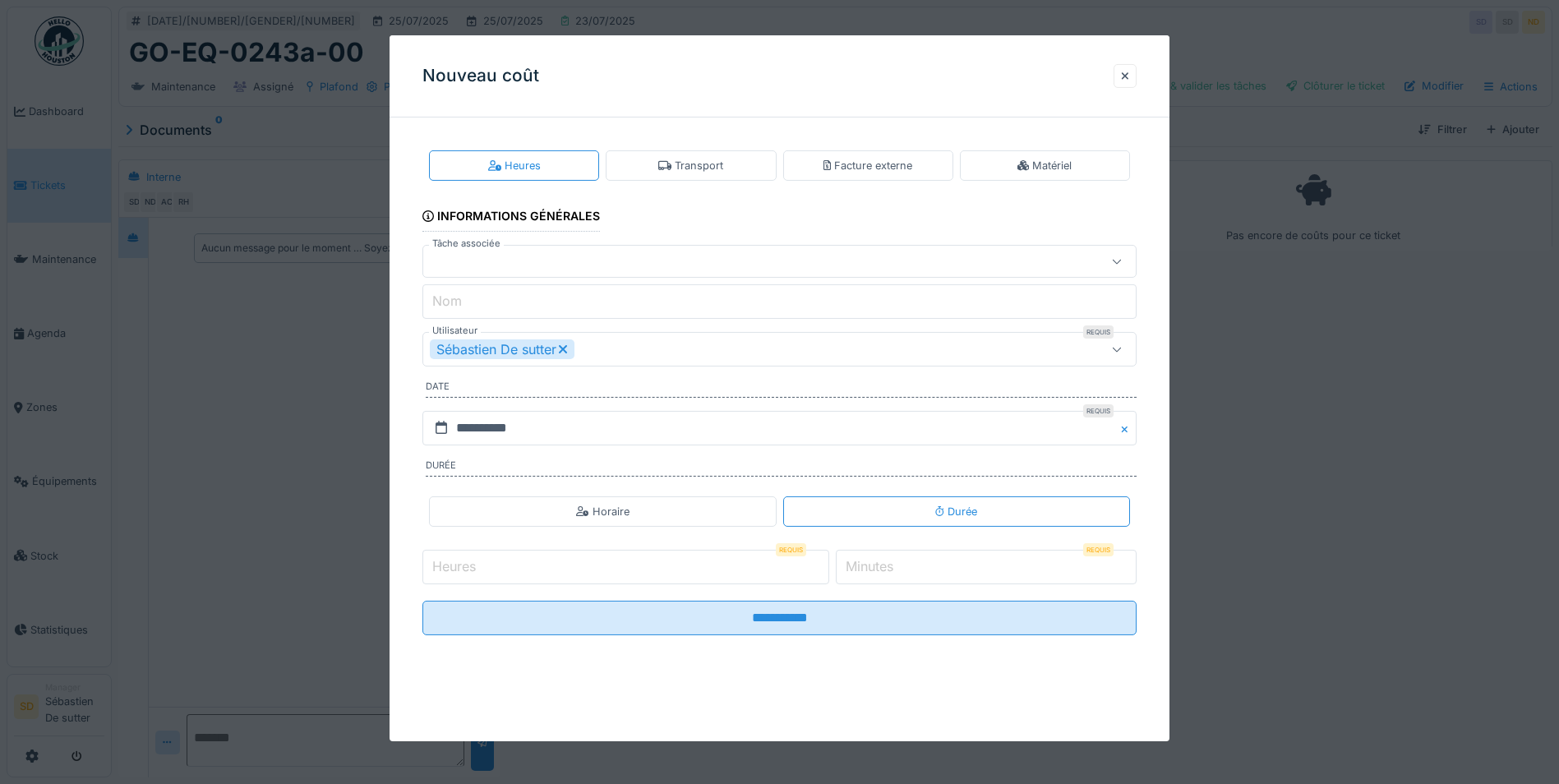 click on "Heures" at bounding box center [625, 567] 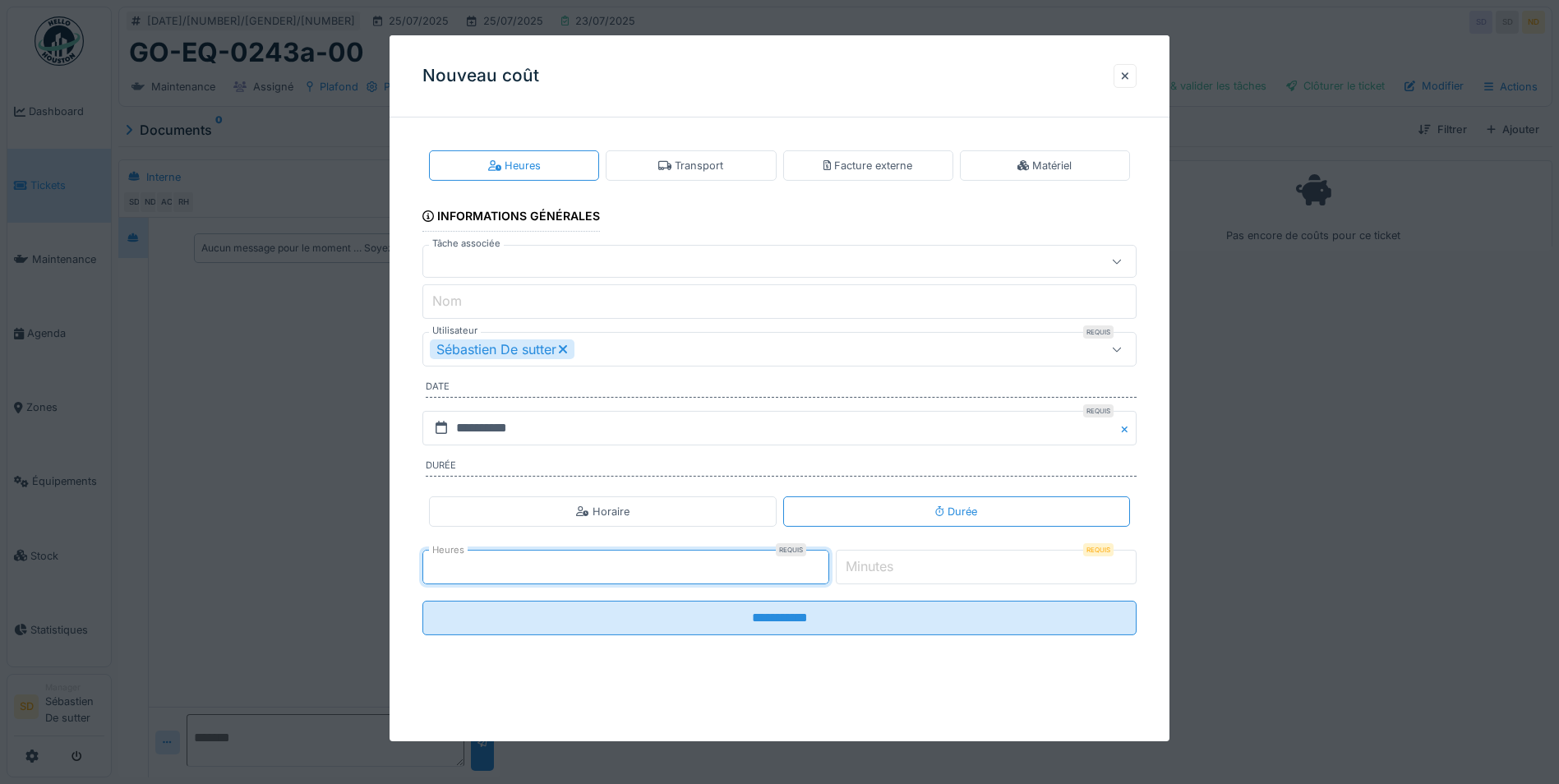 type on "**" 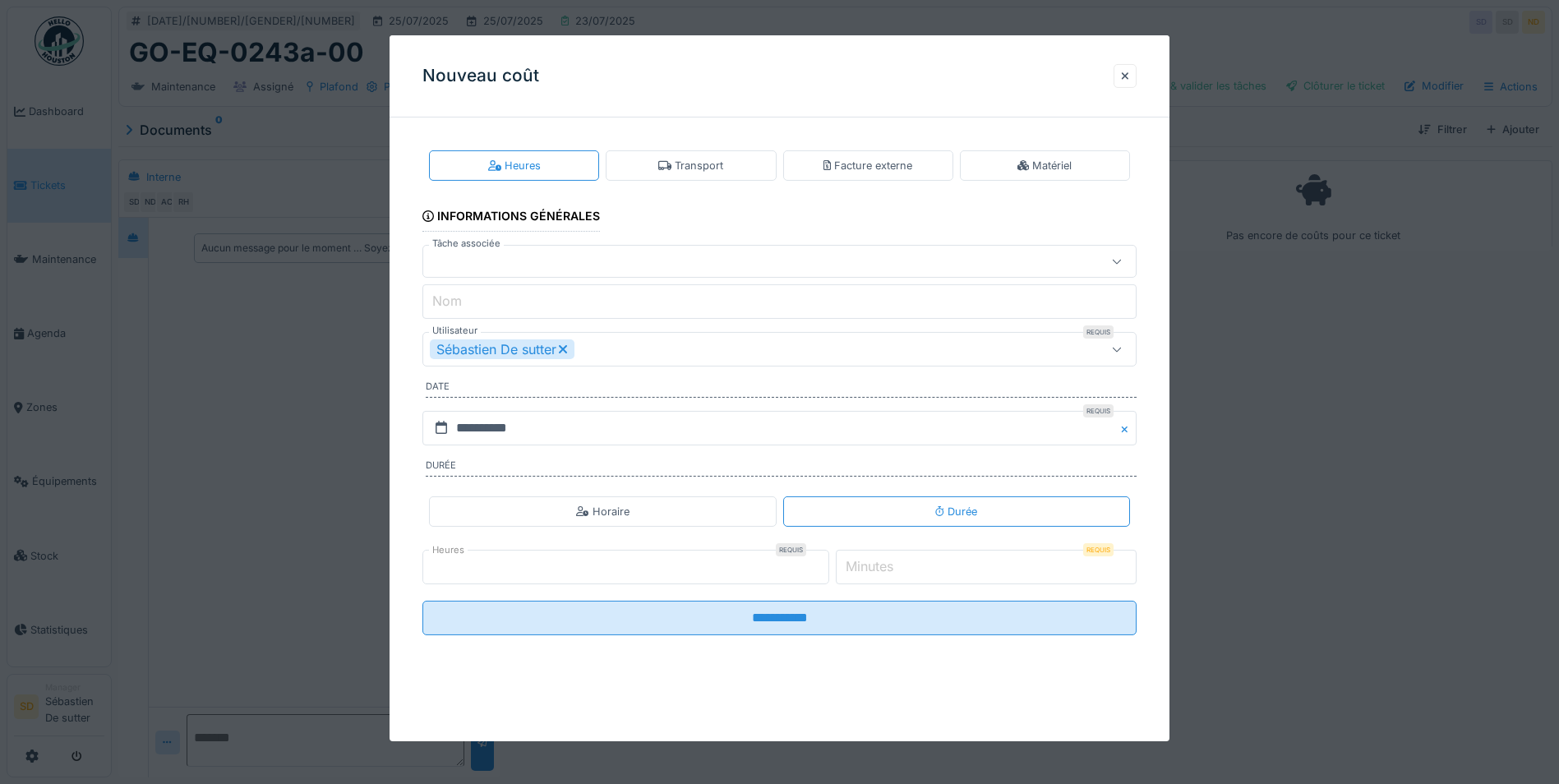 click on "Minutes" at bounding box center (869, 566) 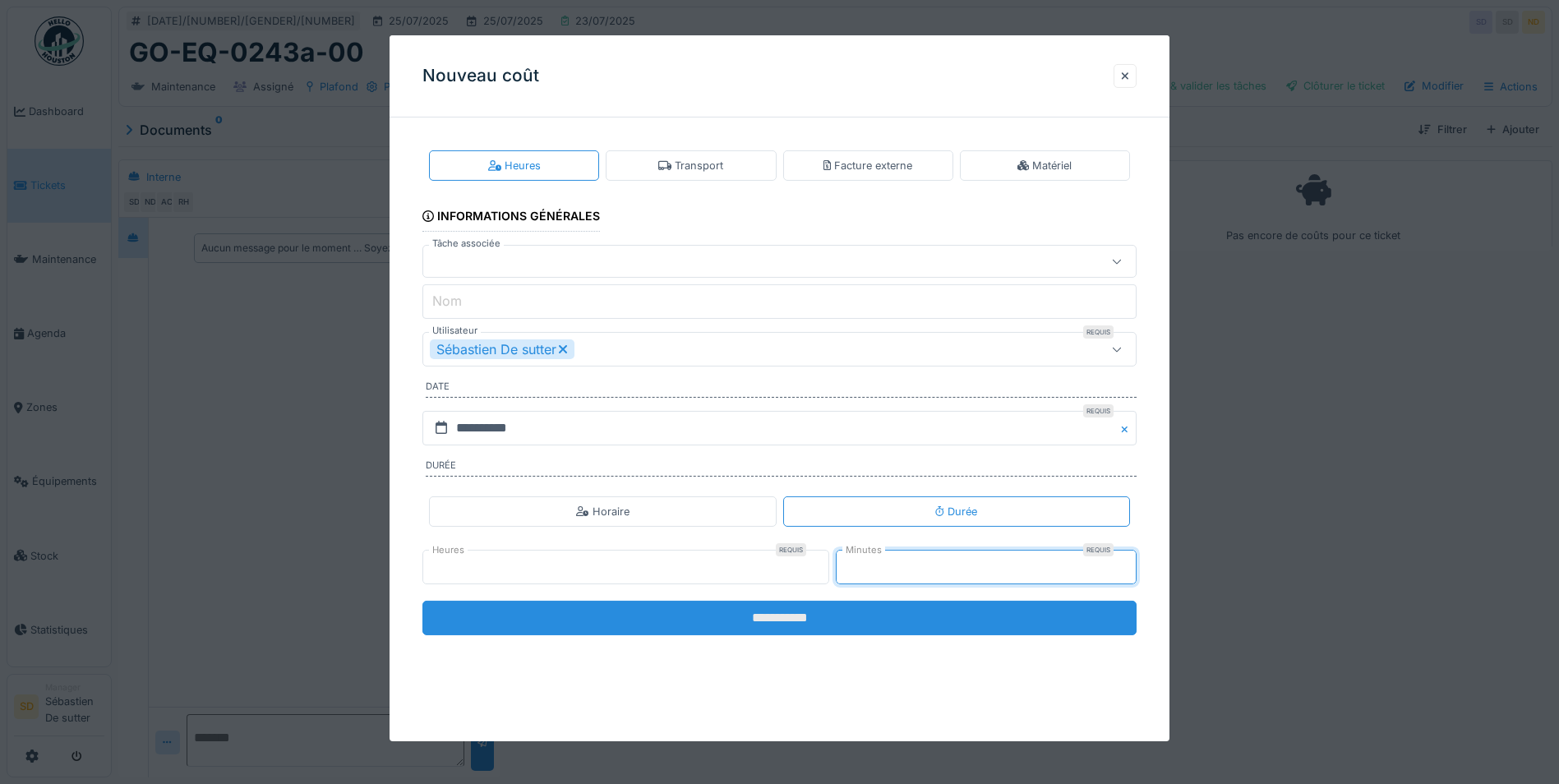 type on "**" 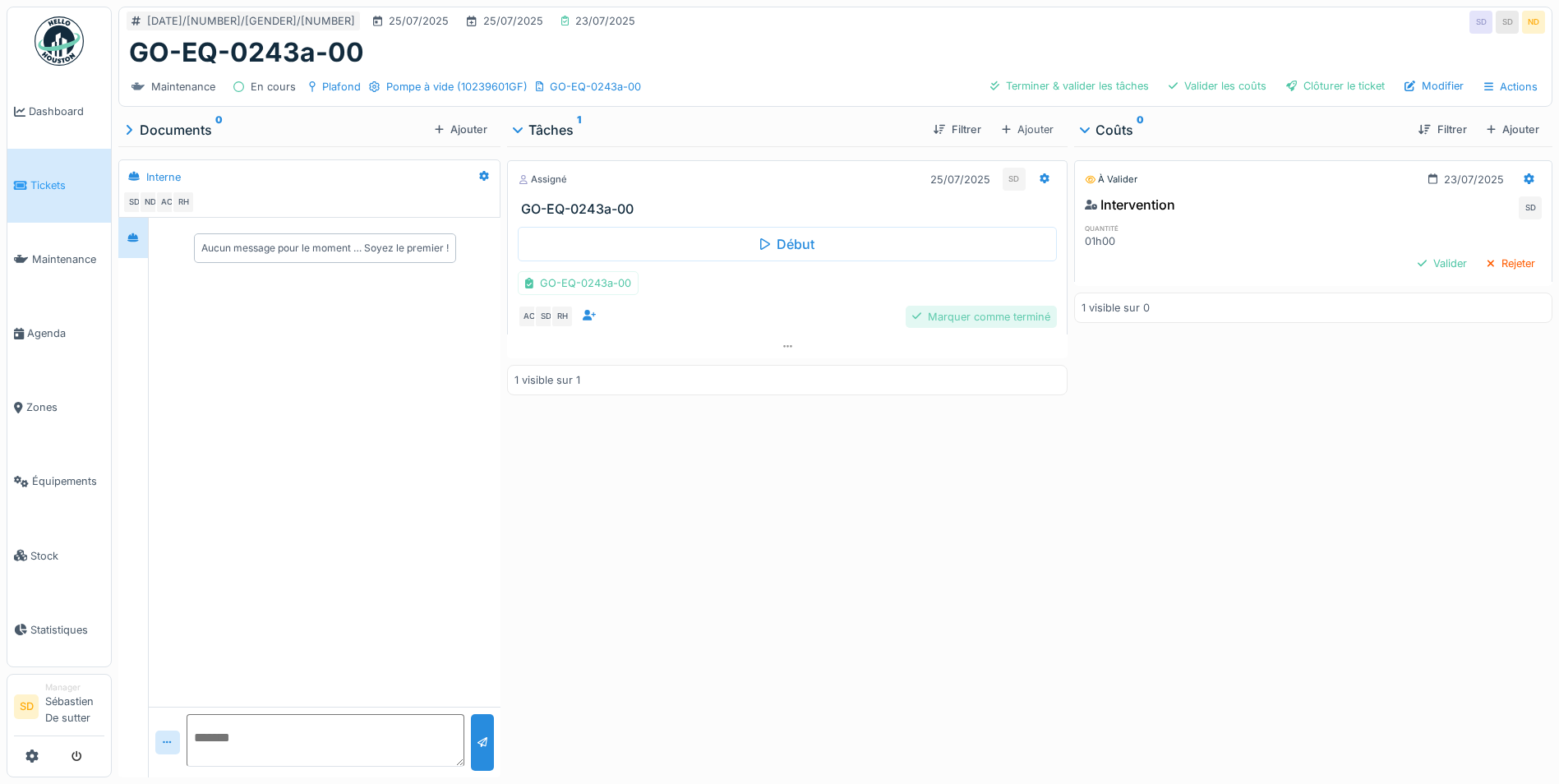click on "Marquer comme terminé" at bounding box center [981, 316] 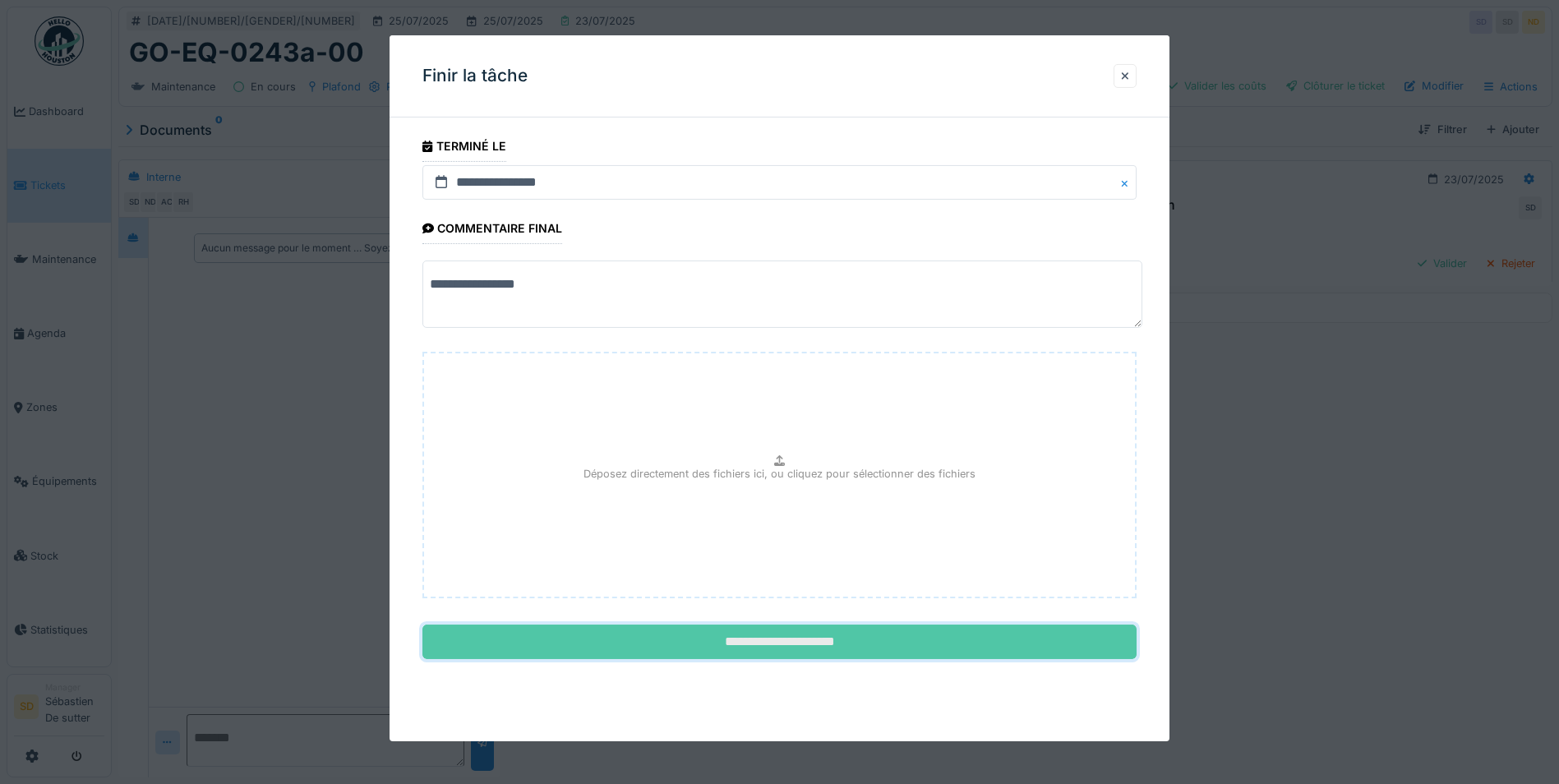 click on "**********" at bounding box center [779, 642] 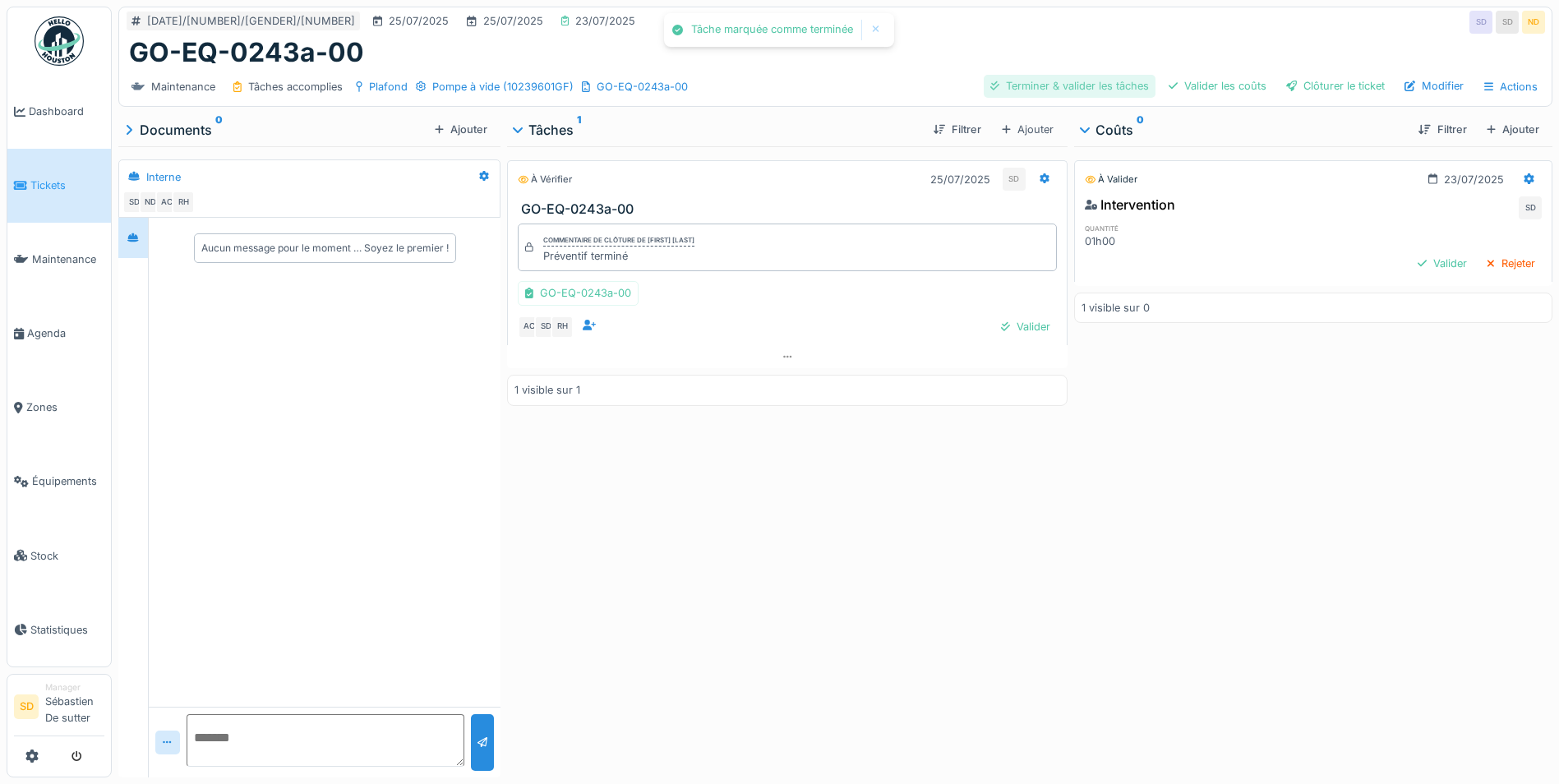 click on "Terminer & valider les tâches" at bounding box center (1069, 85) 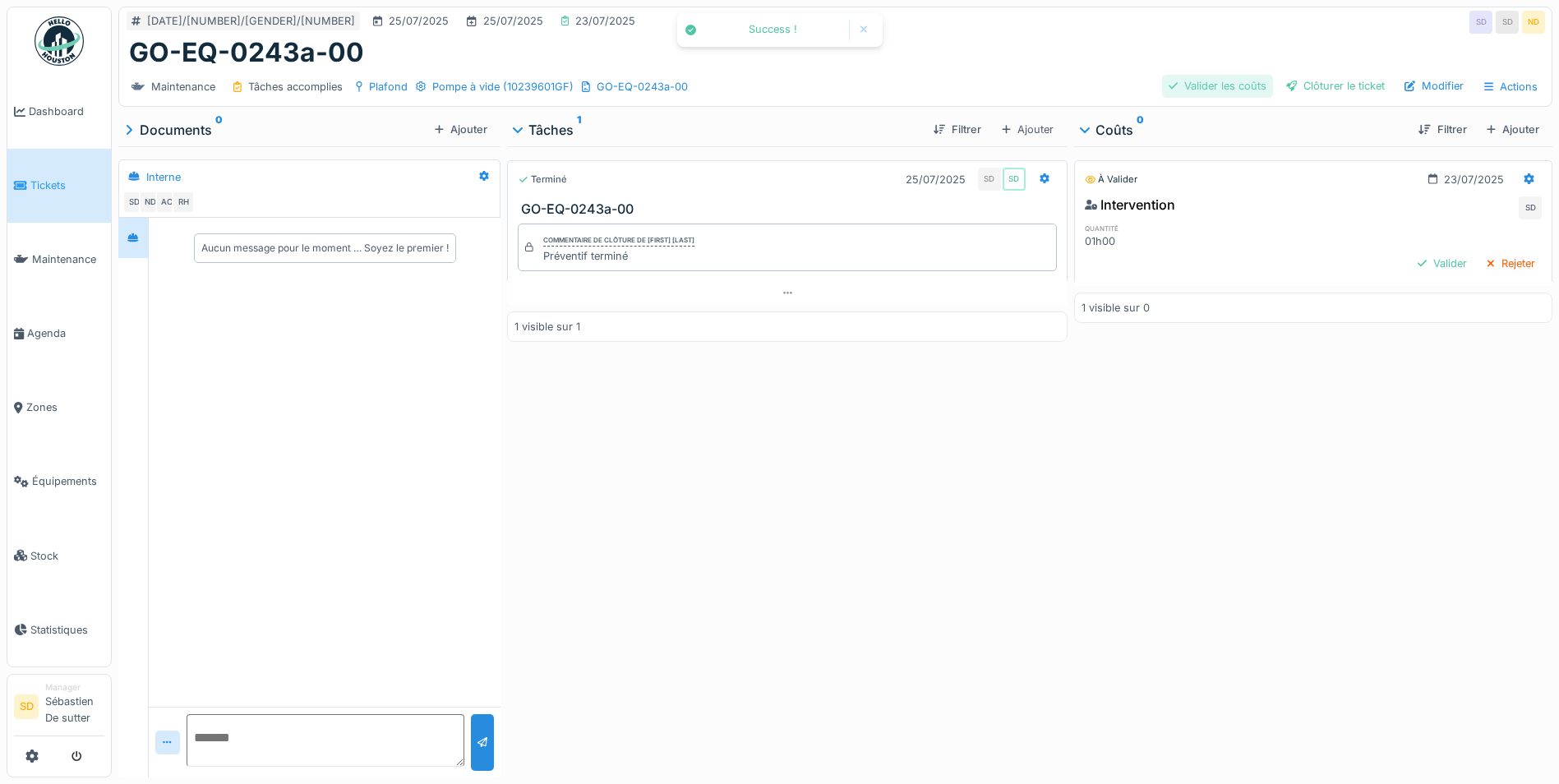 click on "Valider les coûts" at bounding box center (1217, 85) 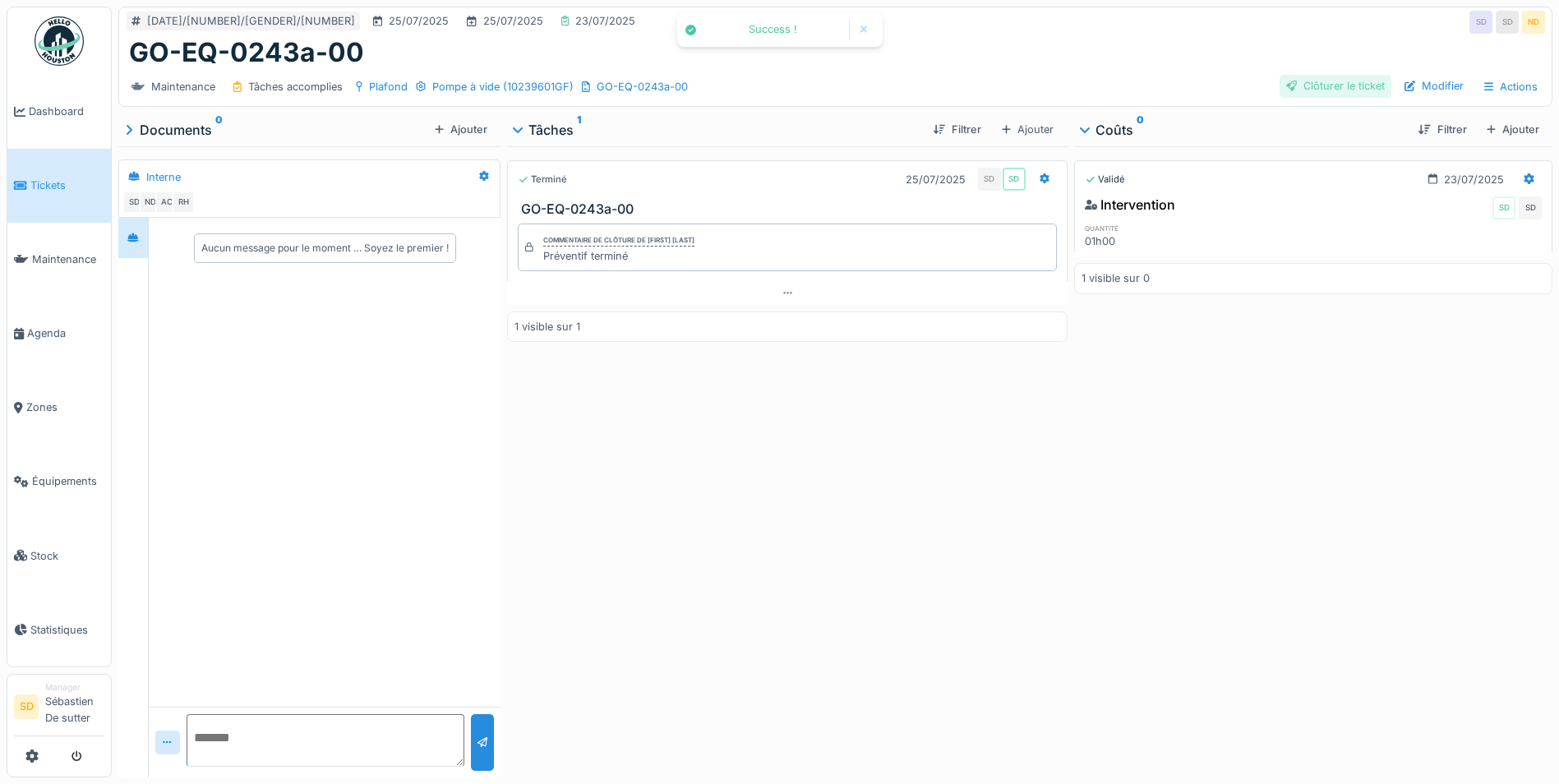click on "Clôturer le ticket" at bounding box center (1335, 85) 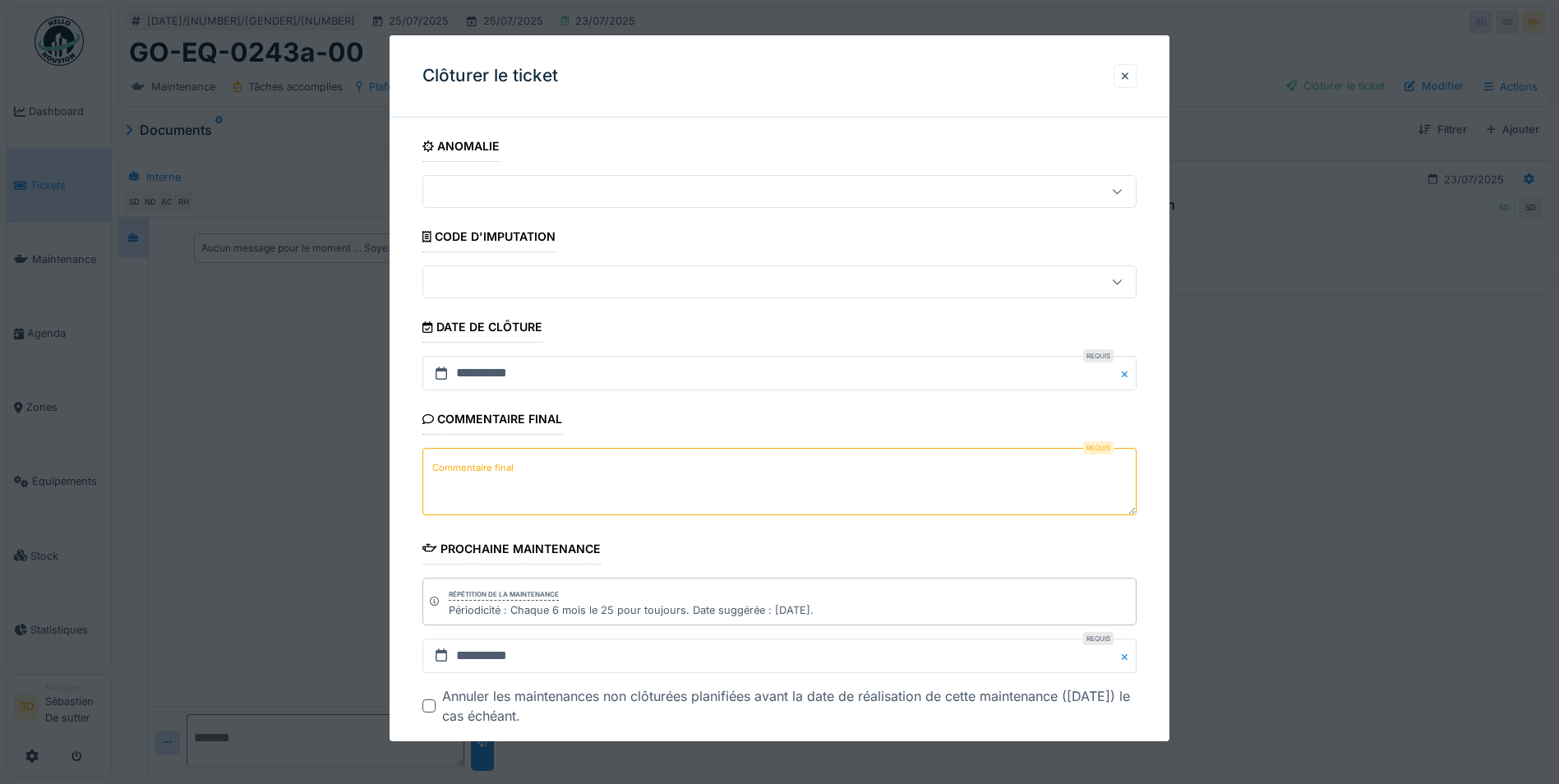 click on "Commentaire final" at bounding box center [779, 482] 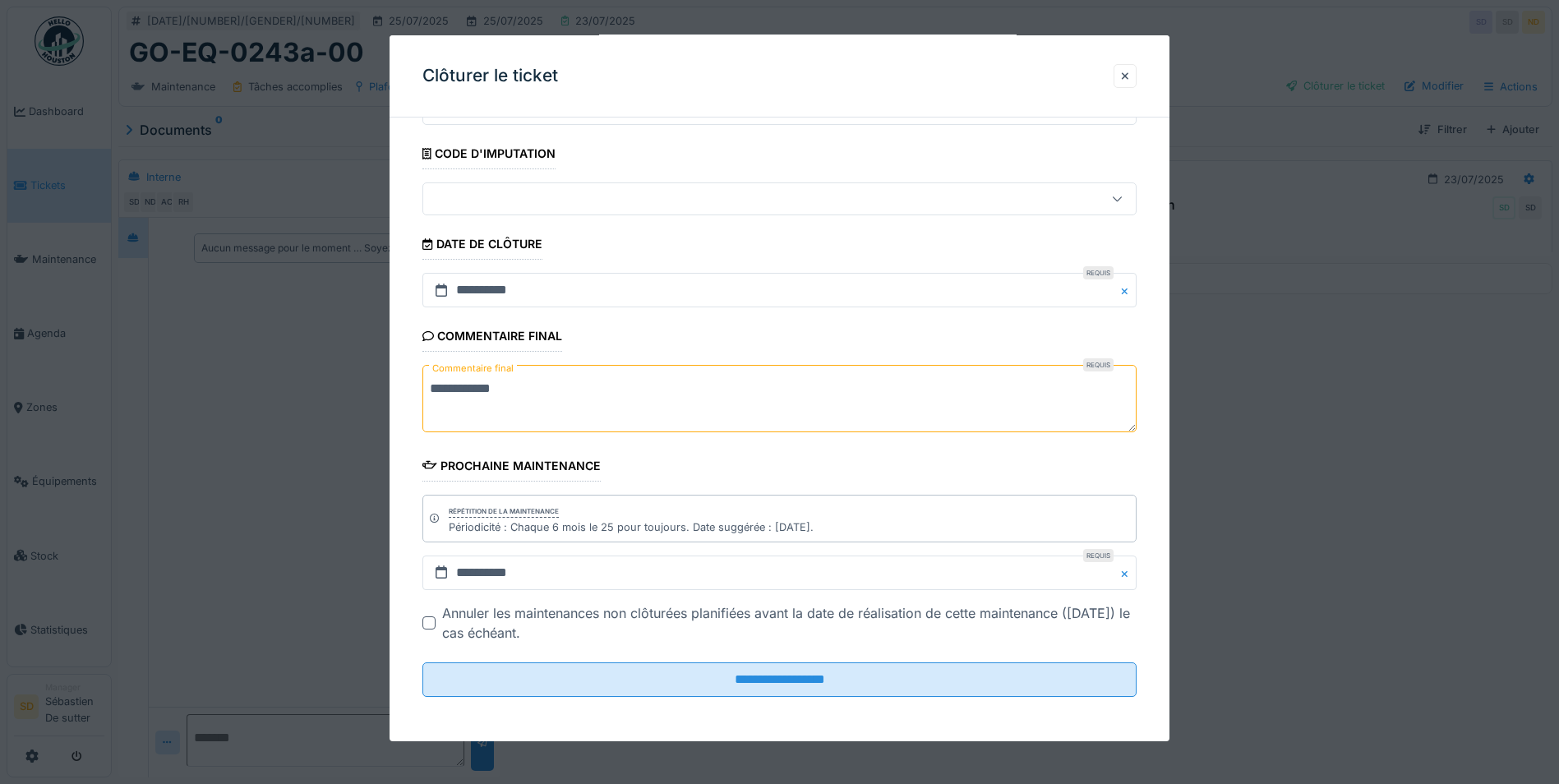 scroll, scrollTop: 85, scrollLeft: 0, axis: vertical 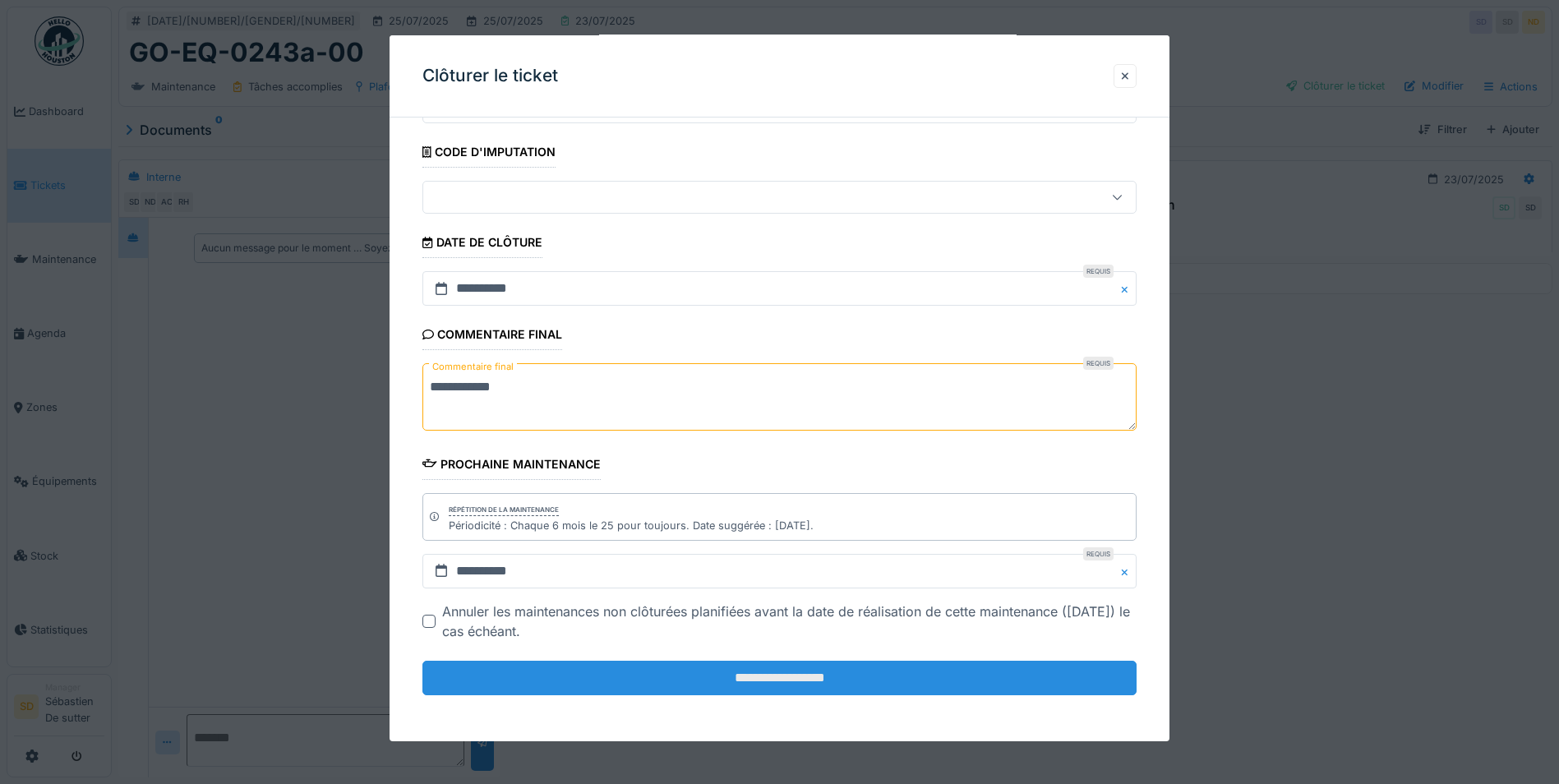 type on "**********" 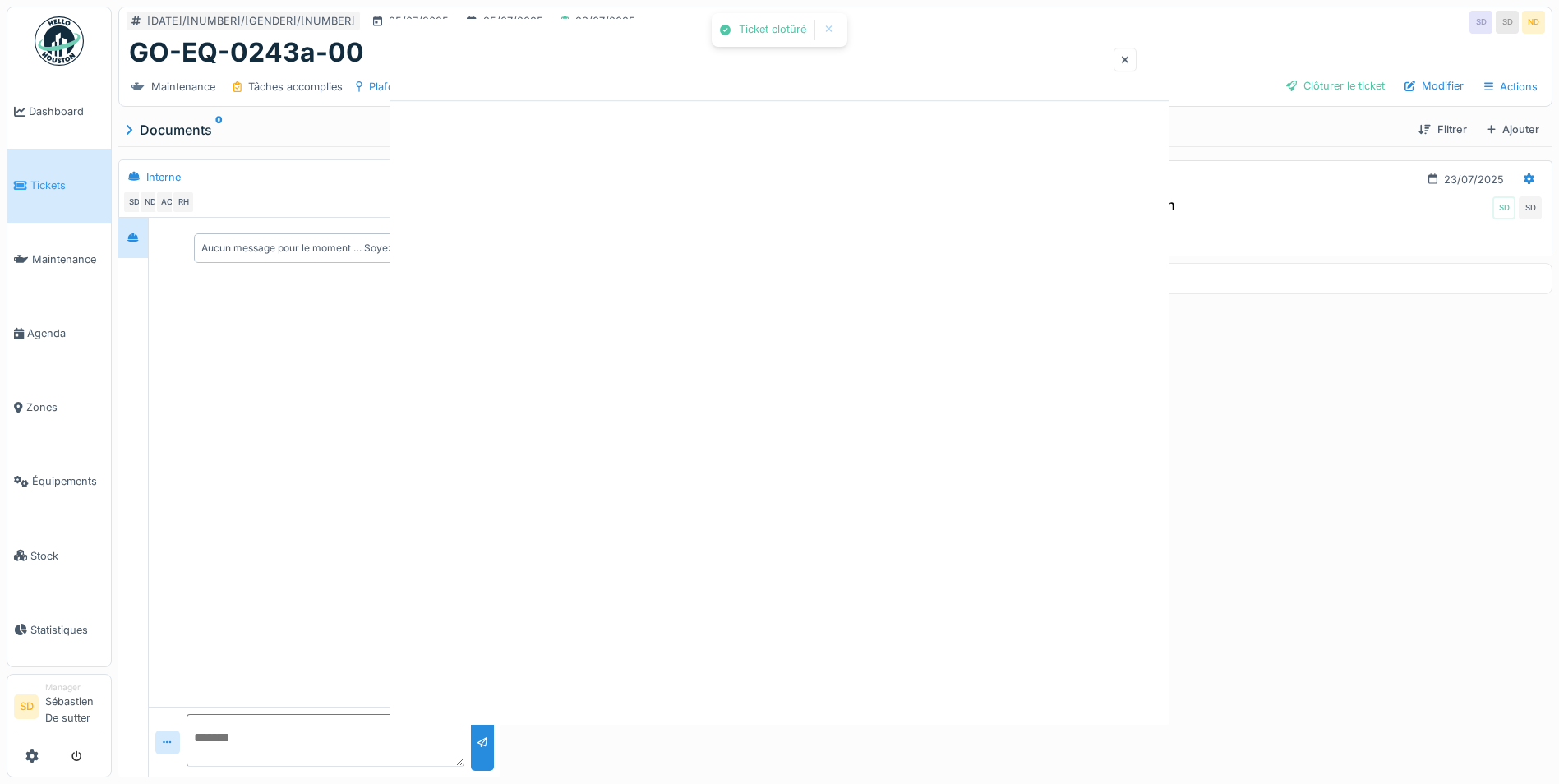 scroll, scrollTop: 0, scrollLeft: 0, axis: both 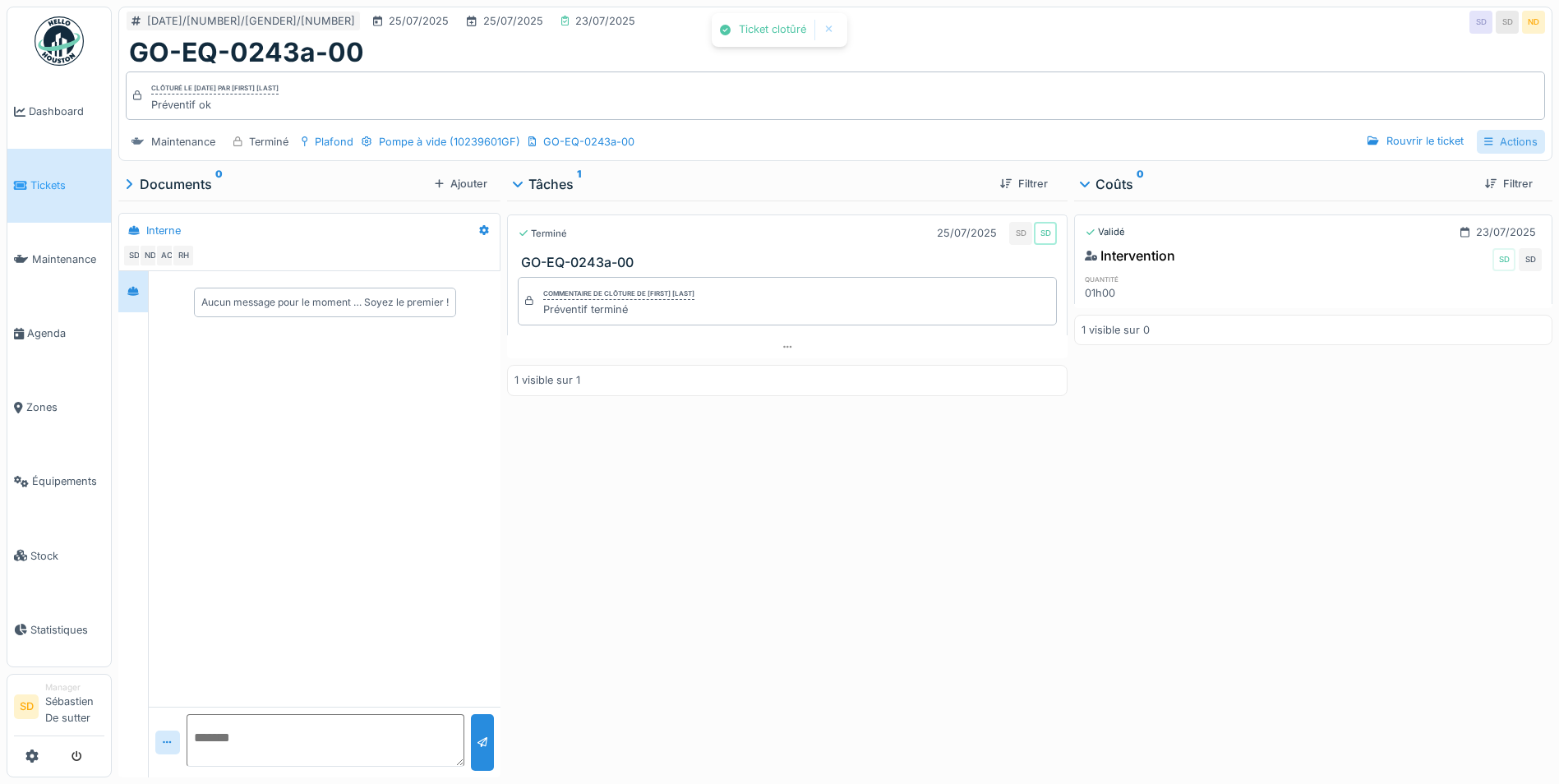 click on "Actions" at bounding box center (1511, 141) 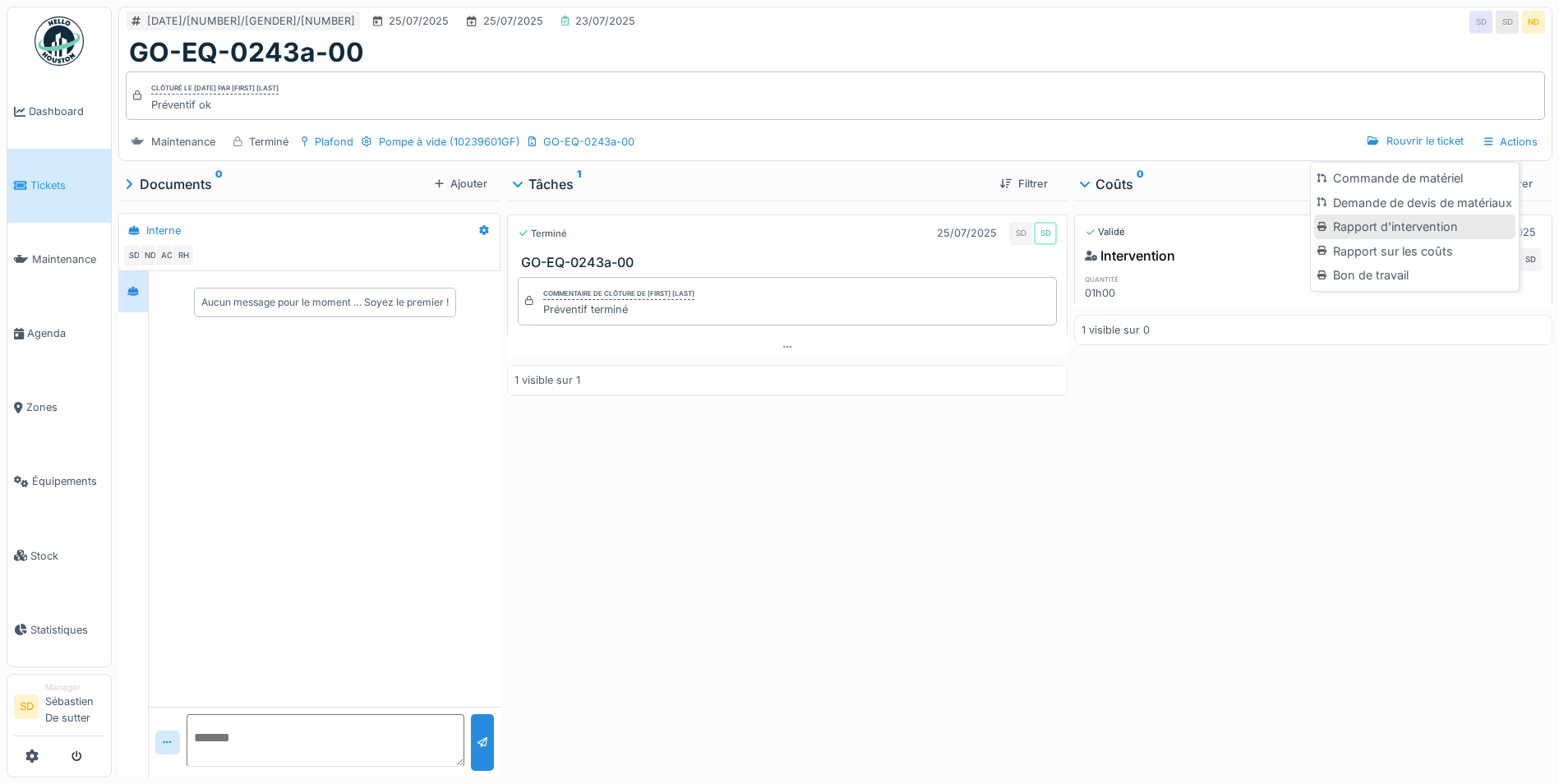 click on "Rapport d'intervention" at bounding box center [1414, 227] 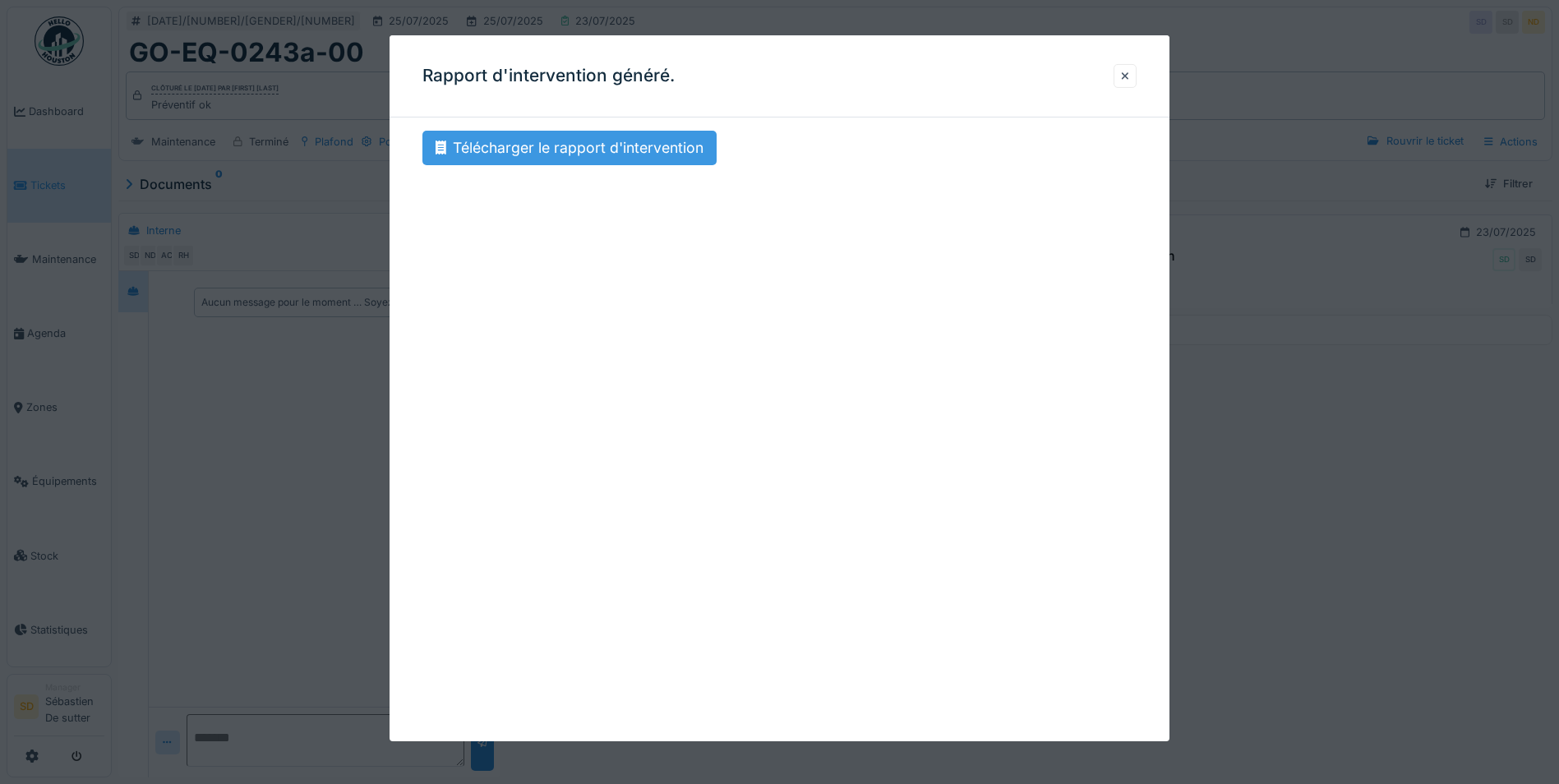 click on "Télécharger le rapport d'intervention" at bounding box center [570, 148] 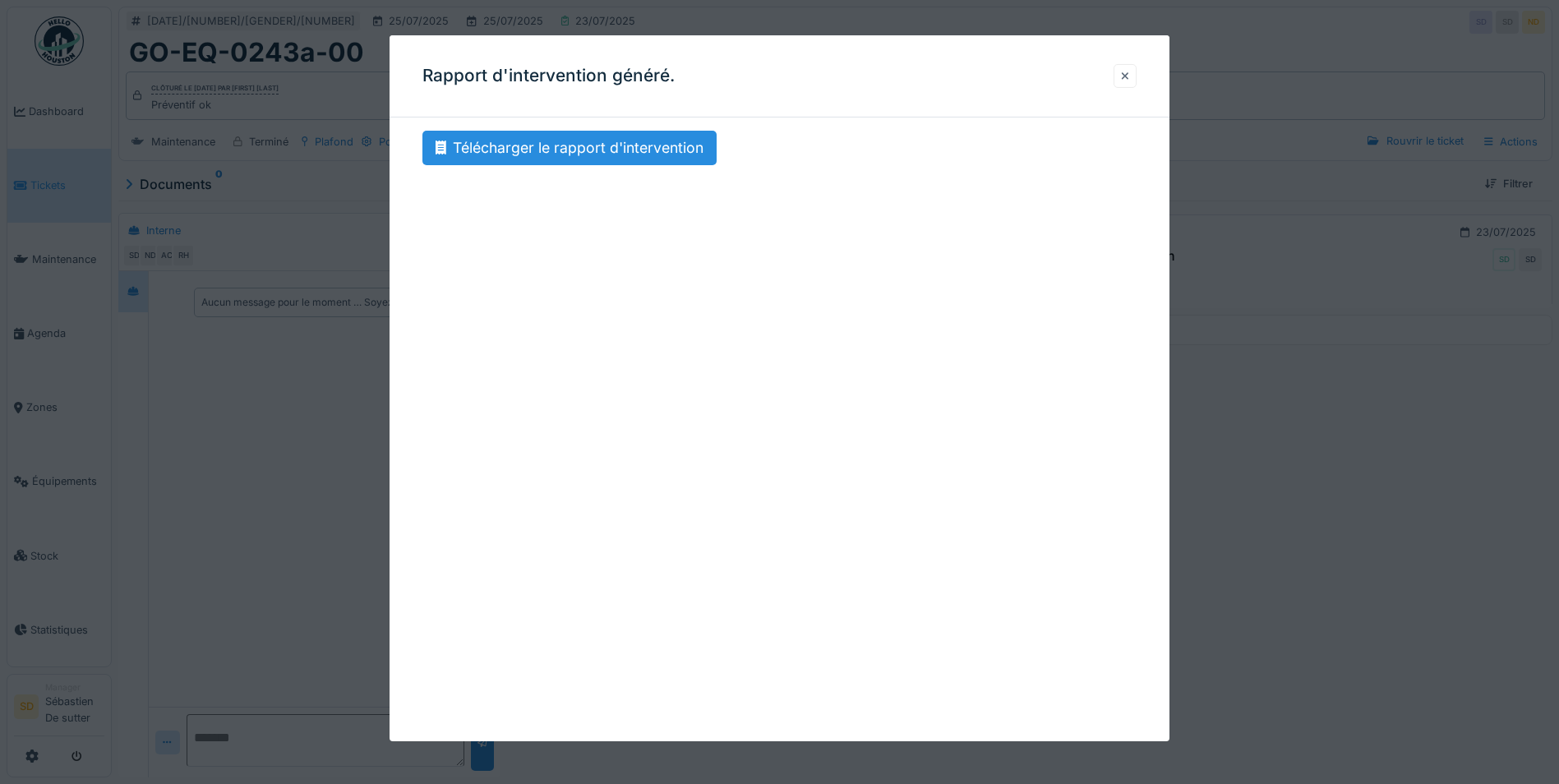 click at bounding box center [1125, 76] 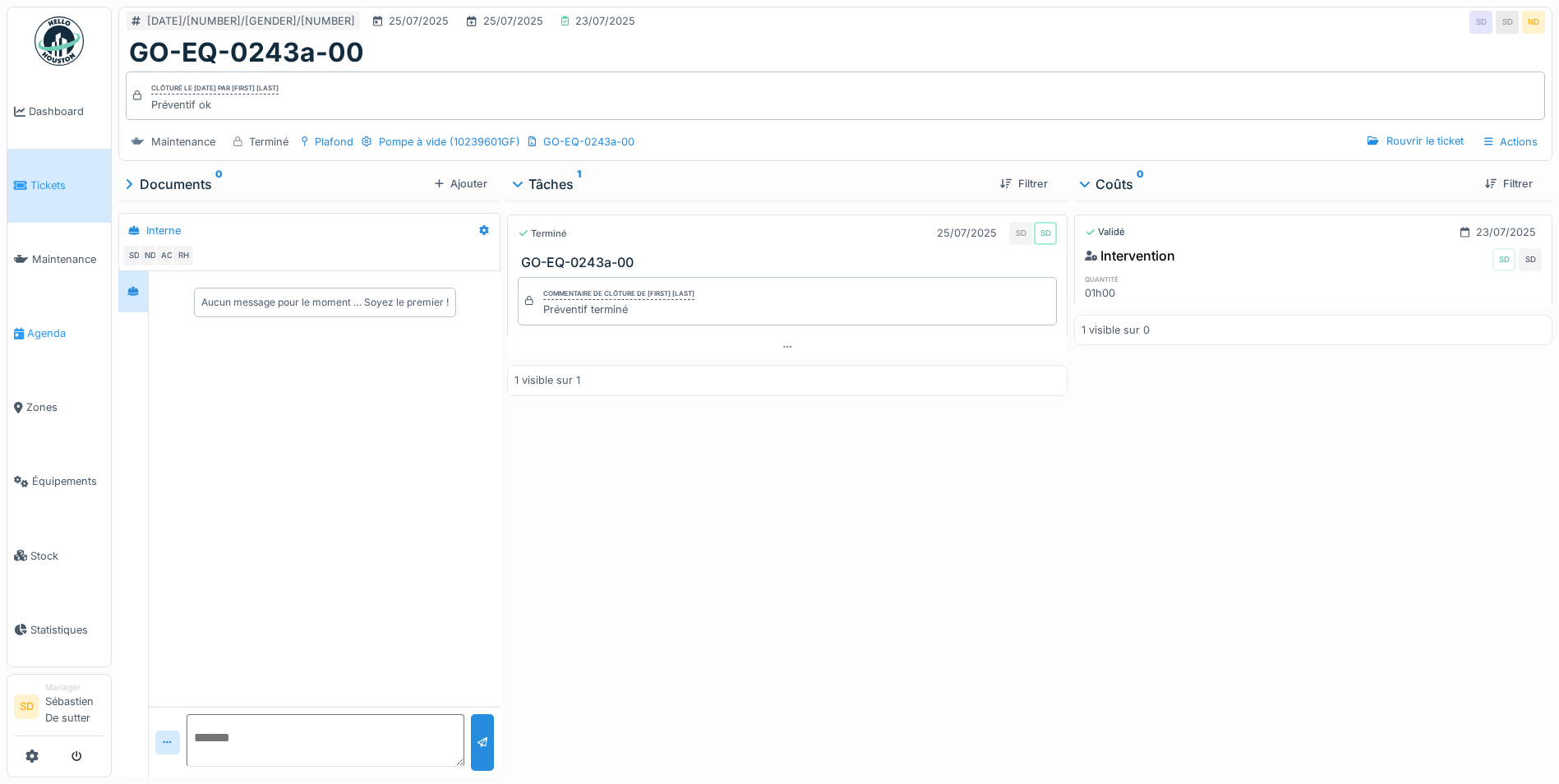click on "Agenda" at bounding box center [66, 333] 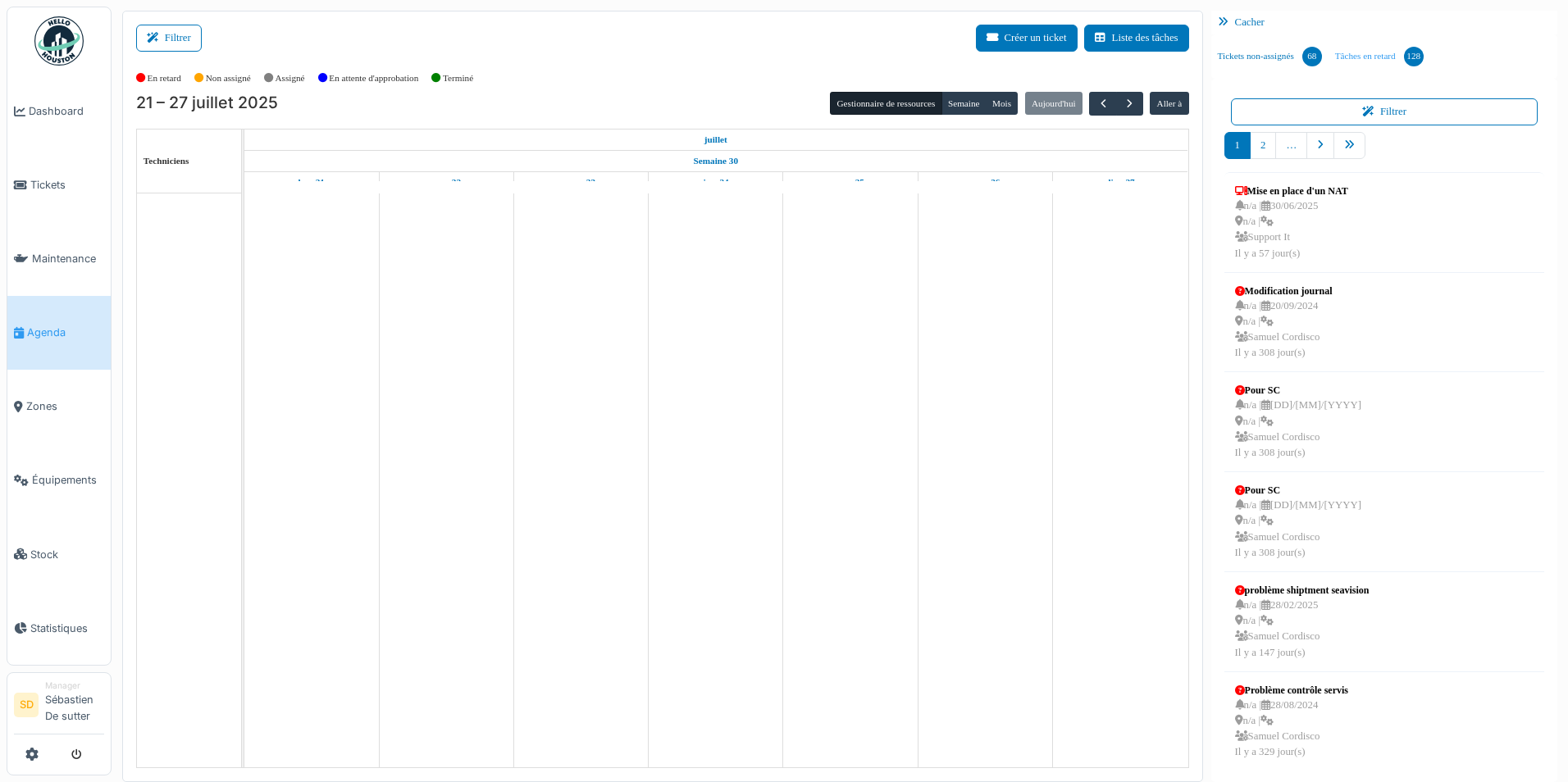 scroll, scrollTop: 0, scrollLeft: 0, axis: both 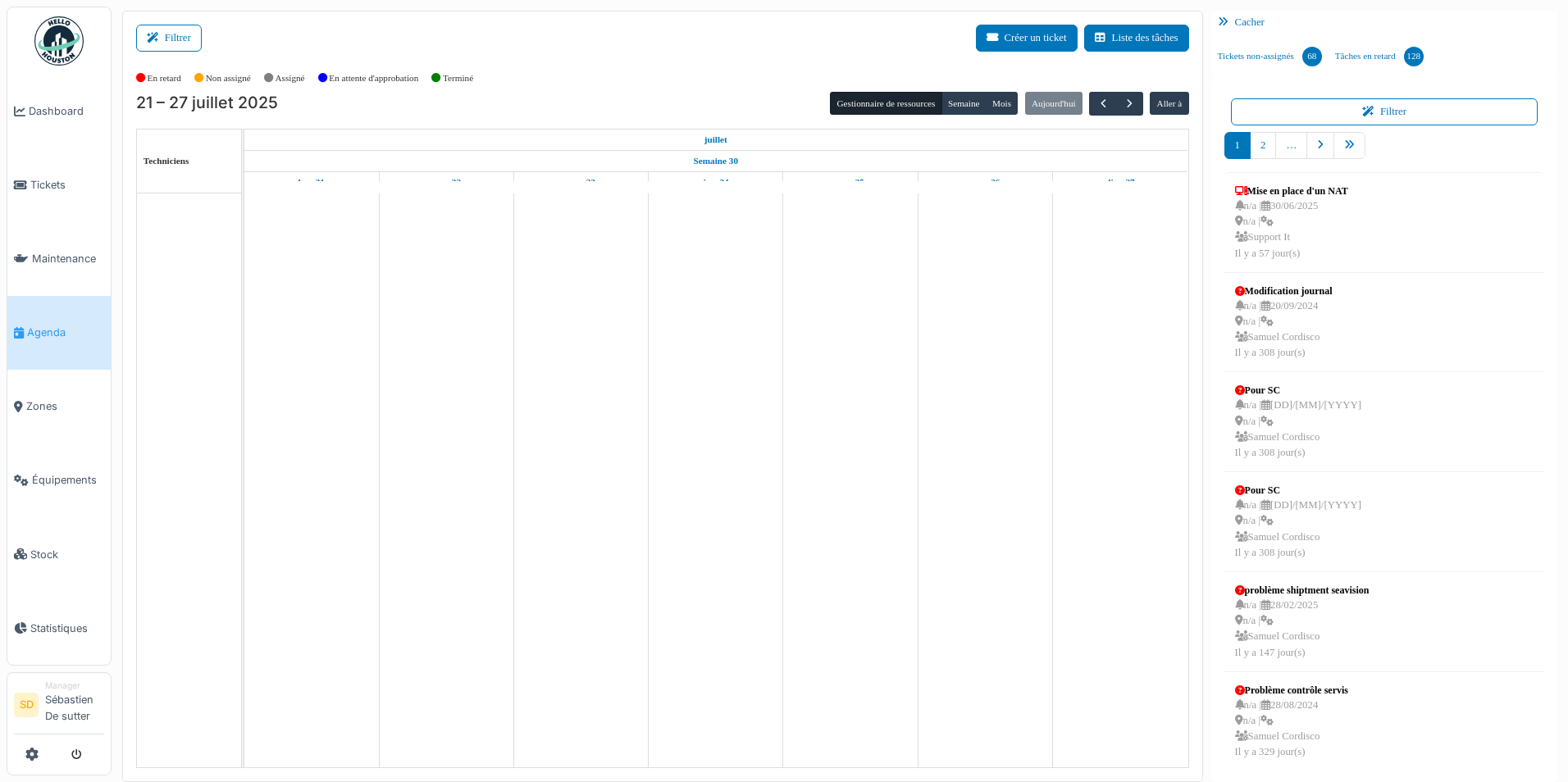 click on "Cacher" at bounding box center [1384, 22] 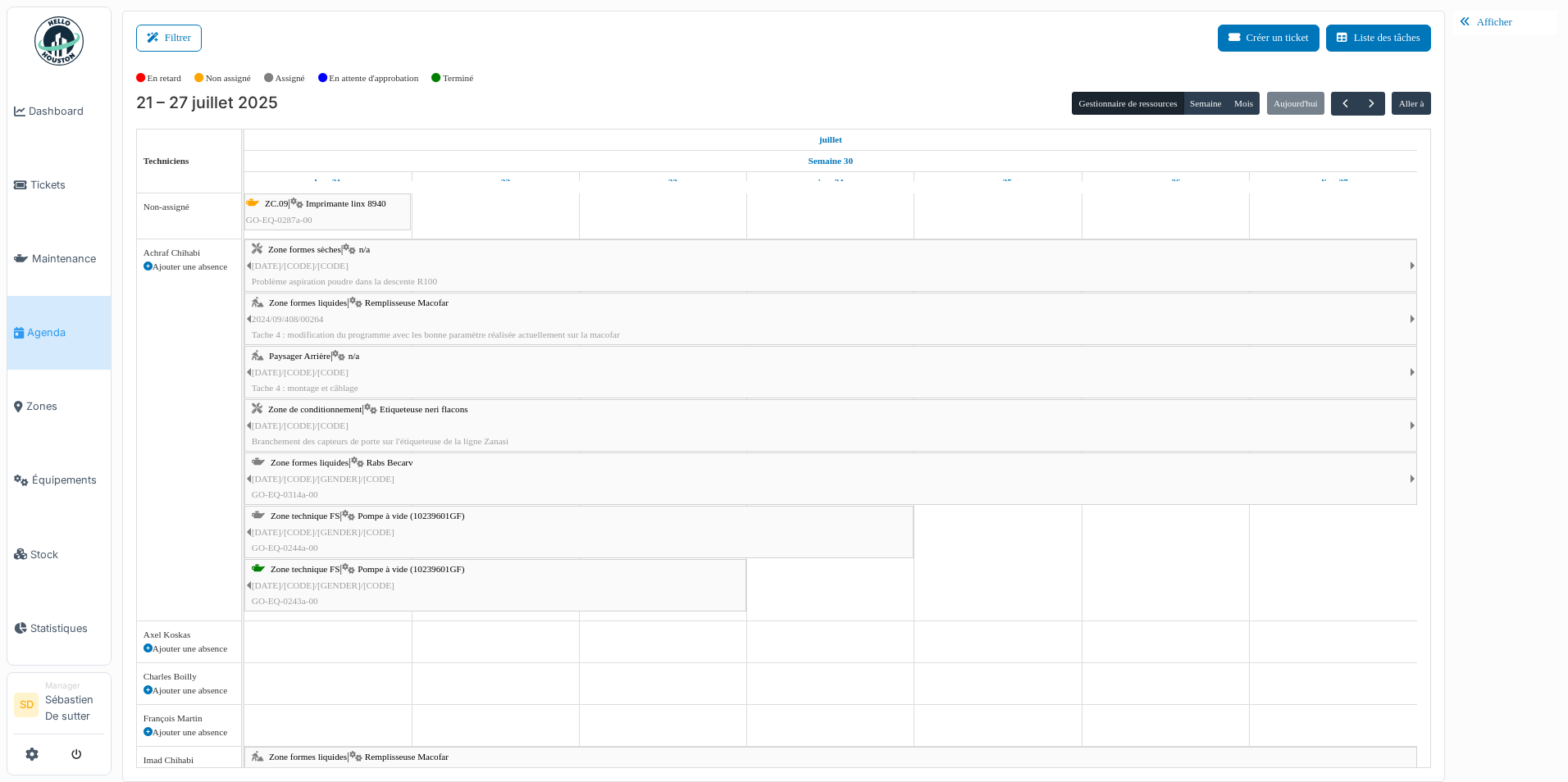 click on "Pompe à vide (10239601GF)" at bounding box center [411, 516] 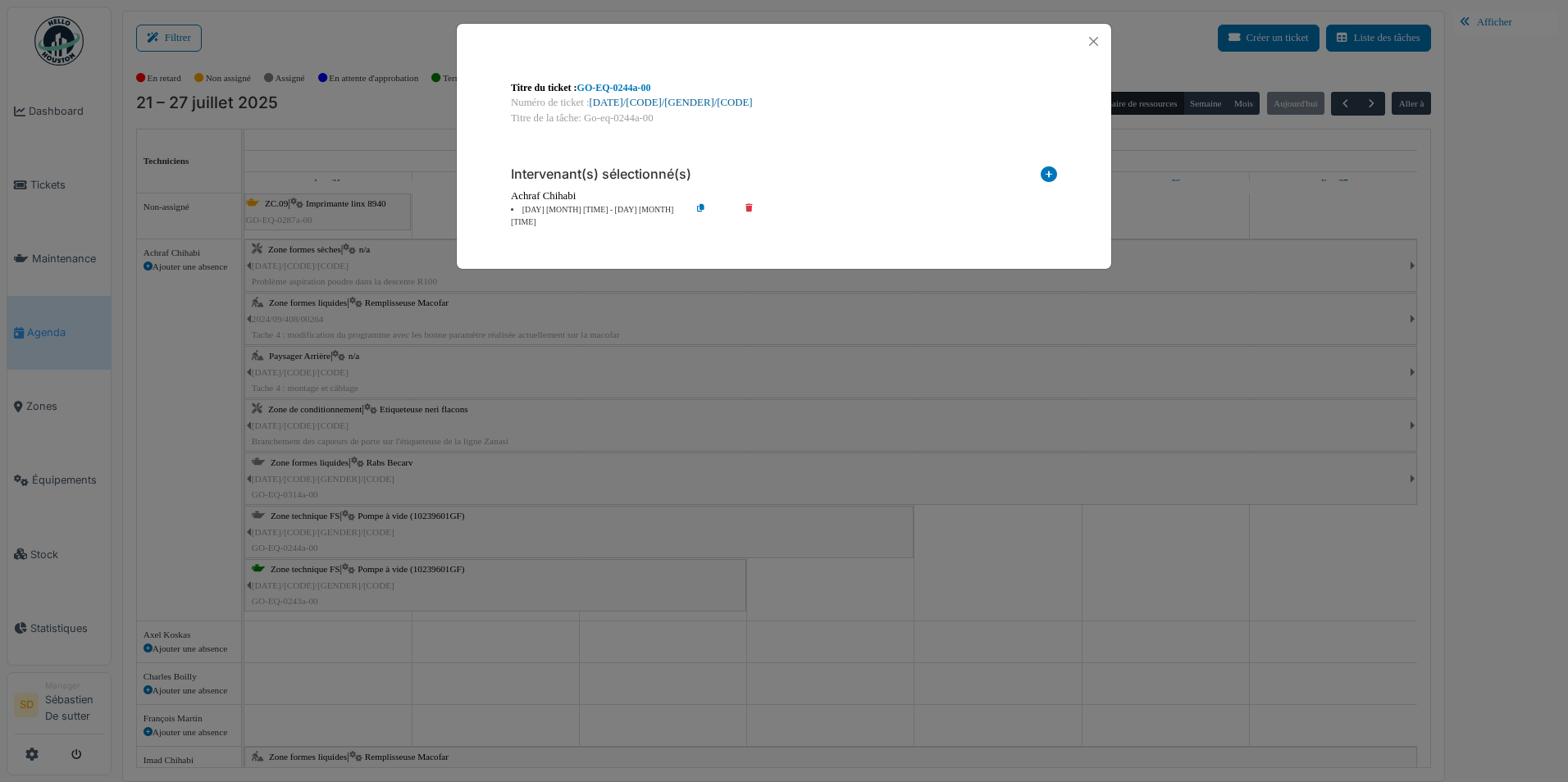 click on "2025/07/408/M/00152" at bounding box center [671, 102] 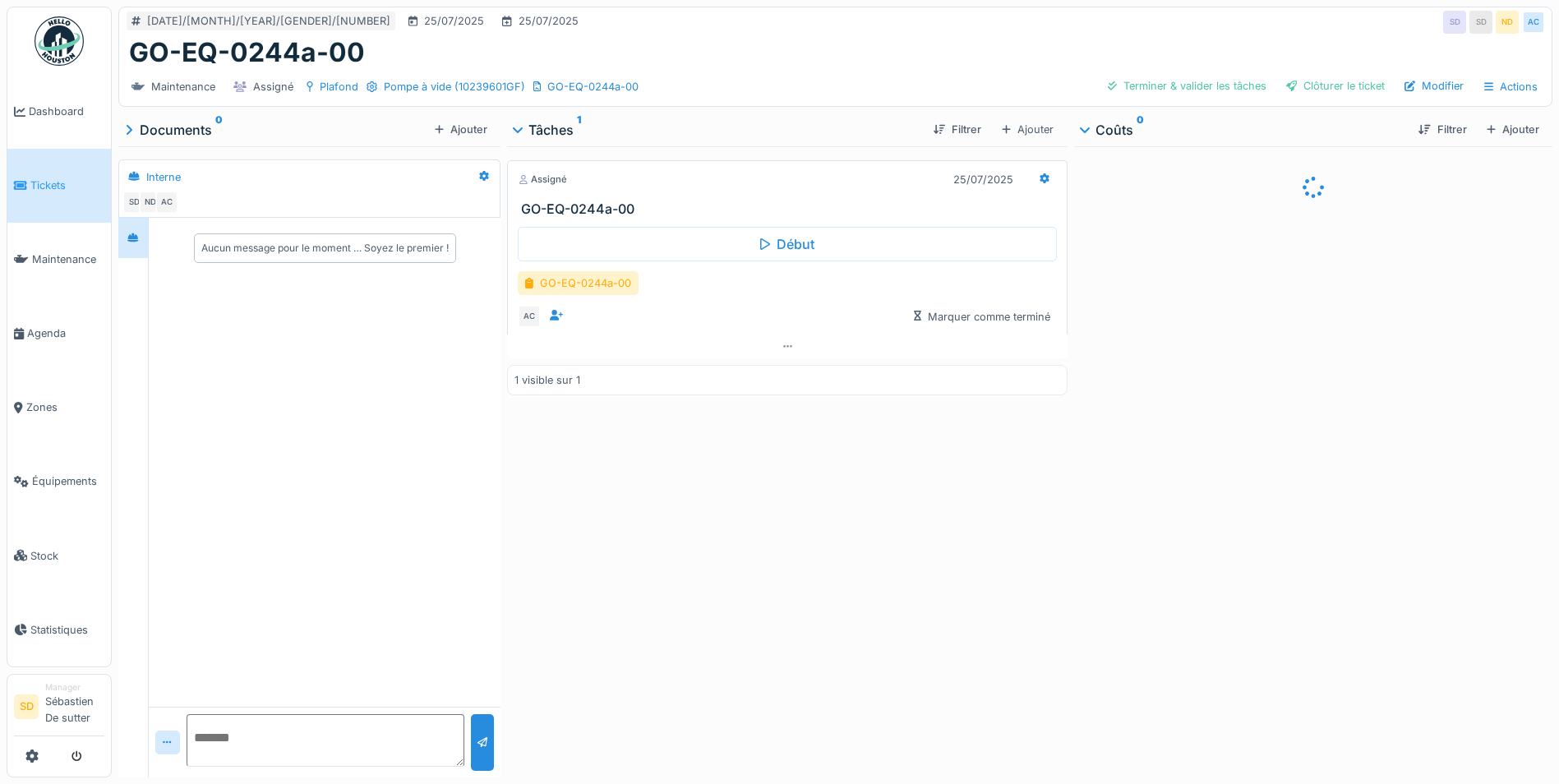 scroll, scrollTop: 0, scrollLeft: 0, axis: both 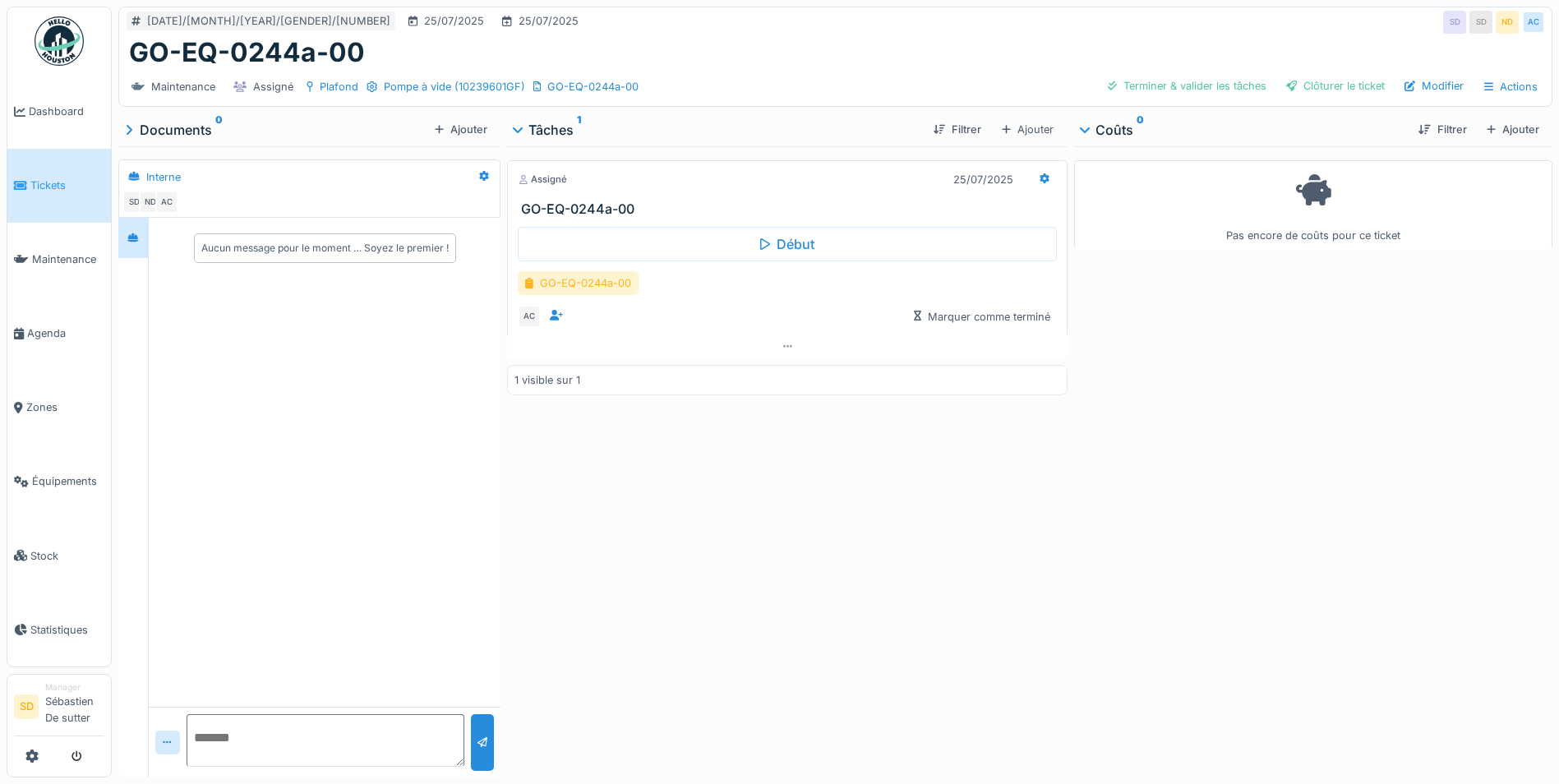 click on "GO-EQ-0244a-00" at bounding box center [578, 283] 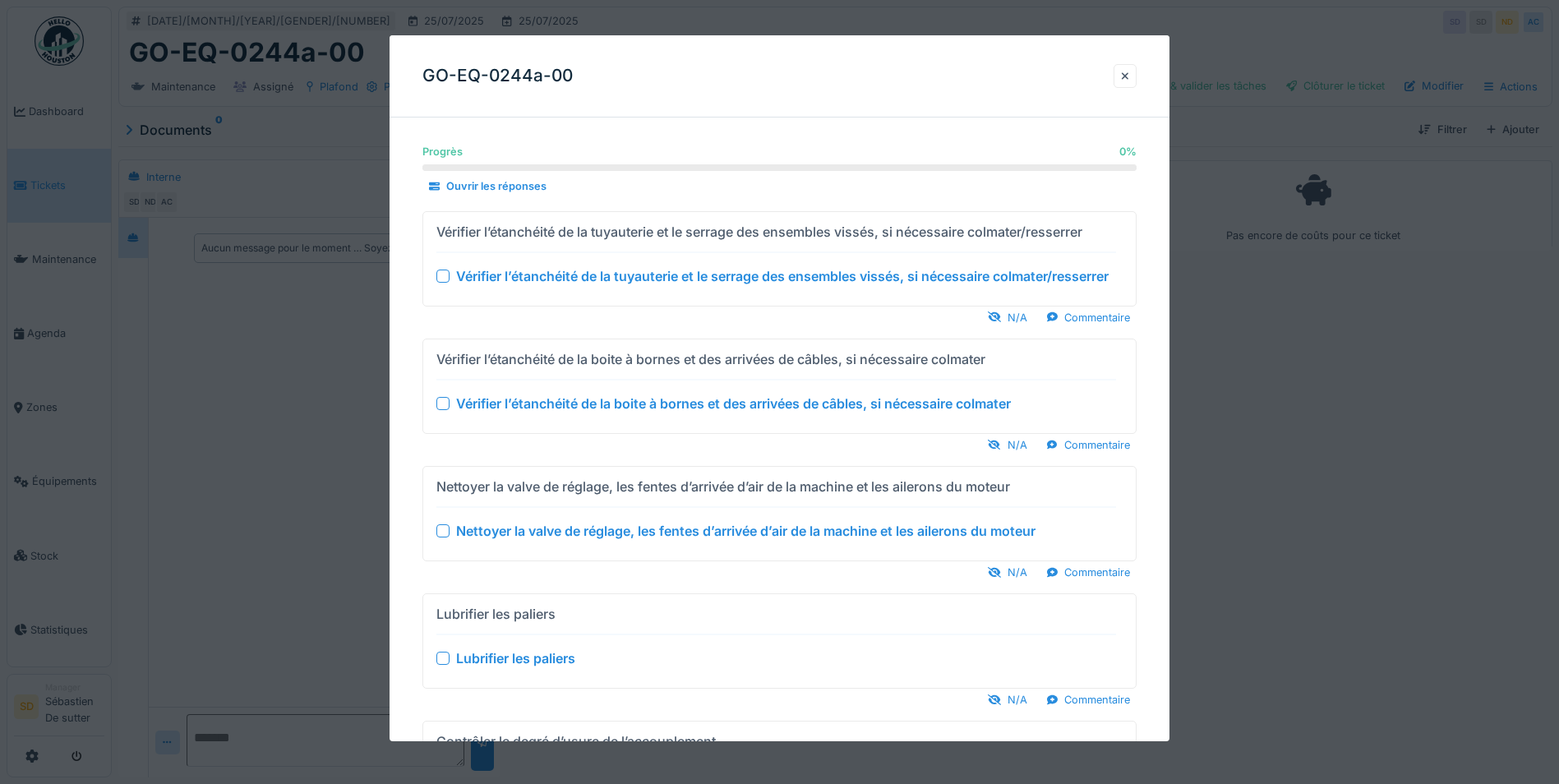 click at bounding box center [443, 275] 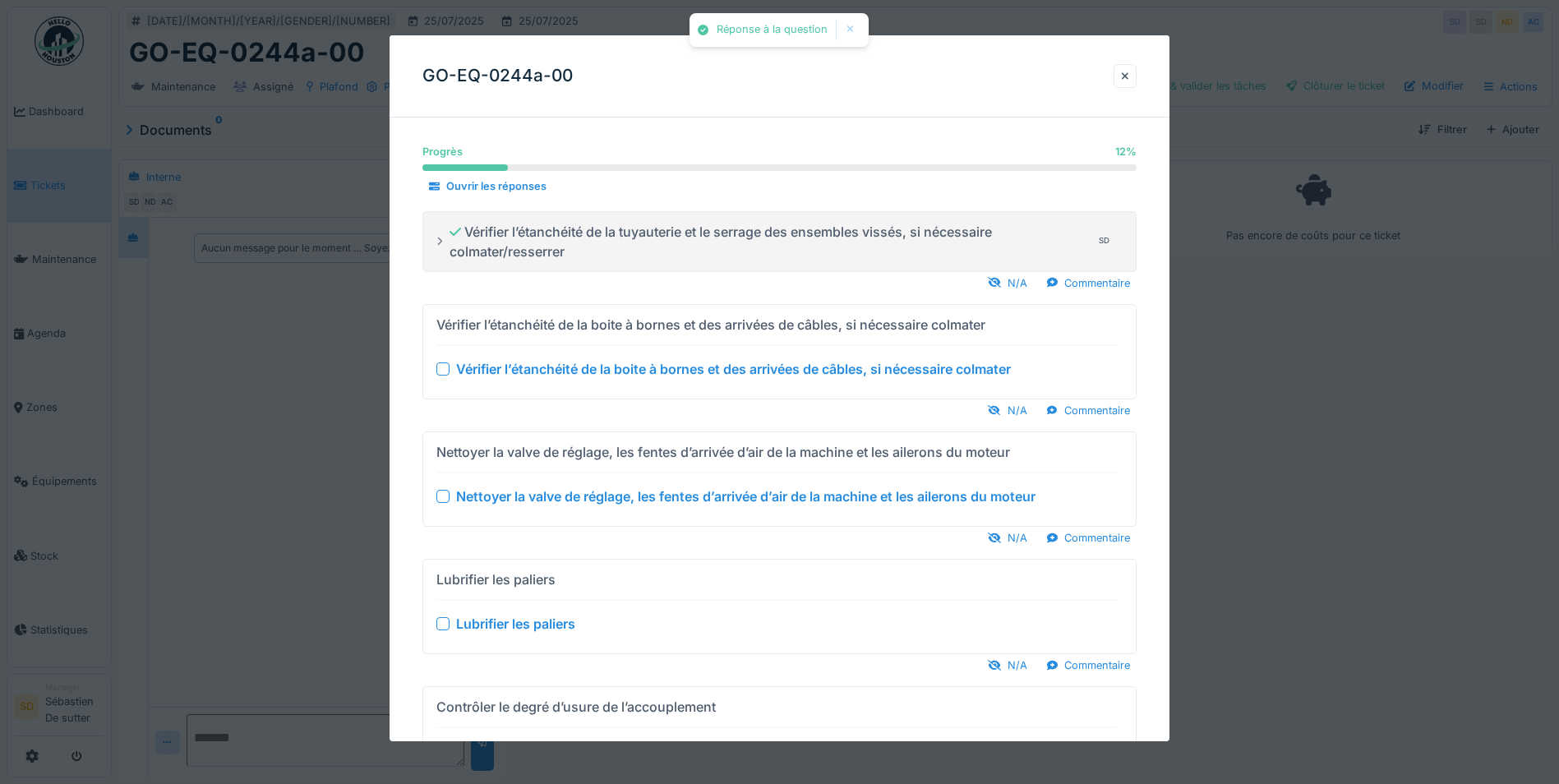 click at bounding box center [443, 369] 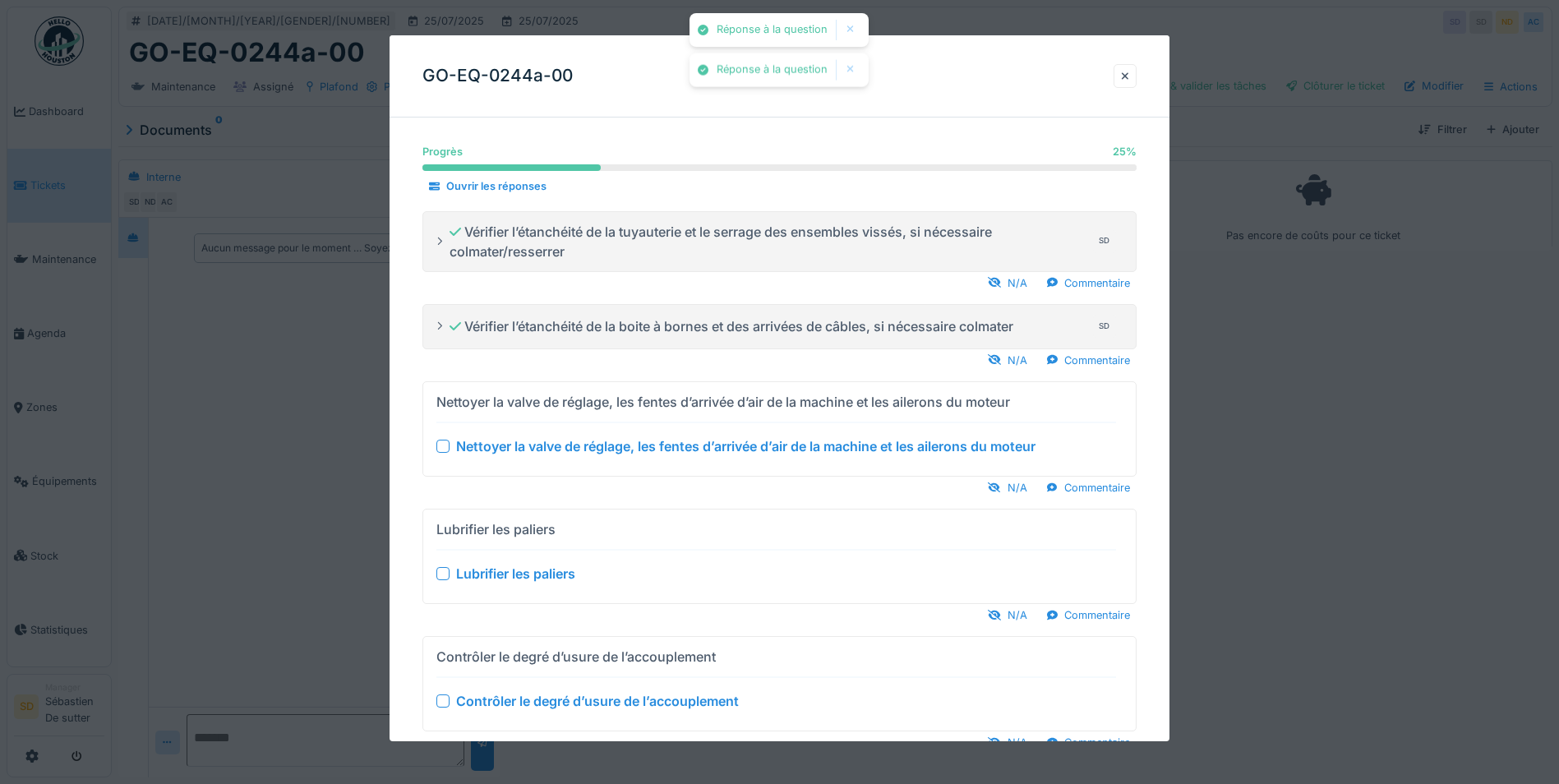 click on "Nettoyer la valve de réglage, les fentes d’arrivée d’air de la machine et les ailerons du moteur" at bounding box center [776, 446] 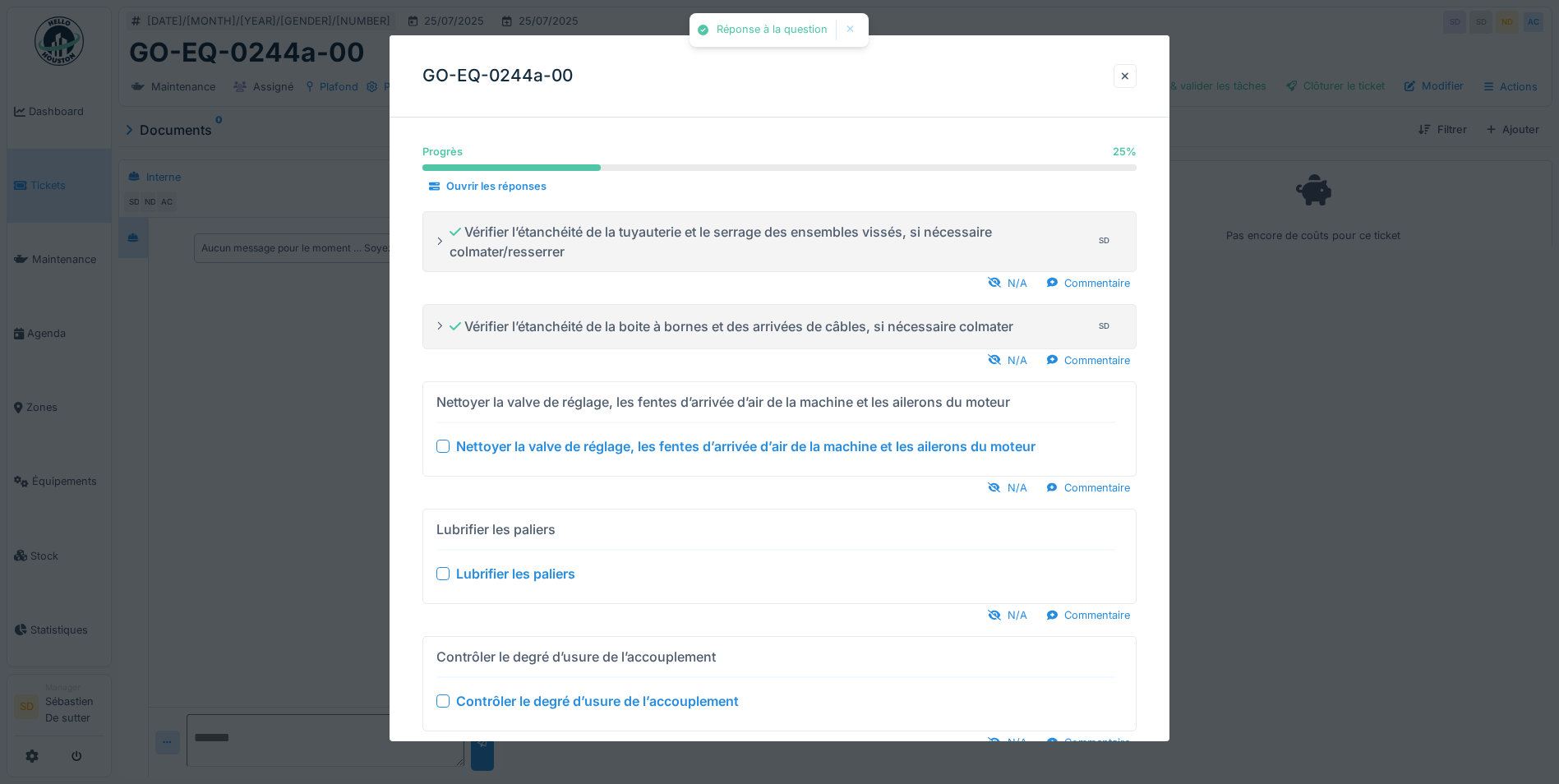 click at bounding box center (443, 446) 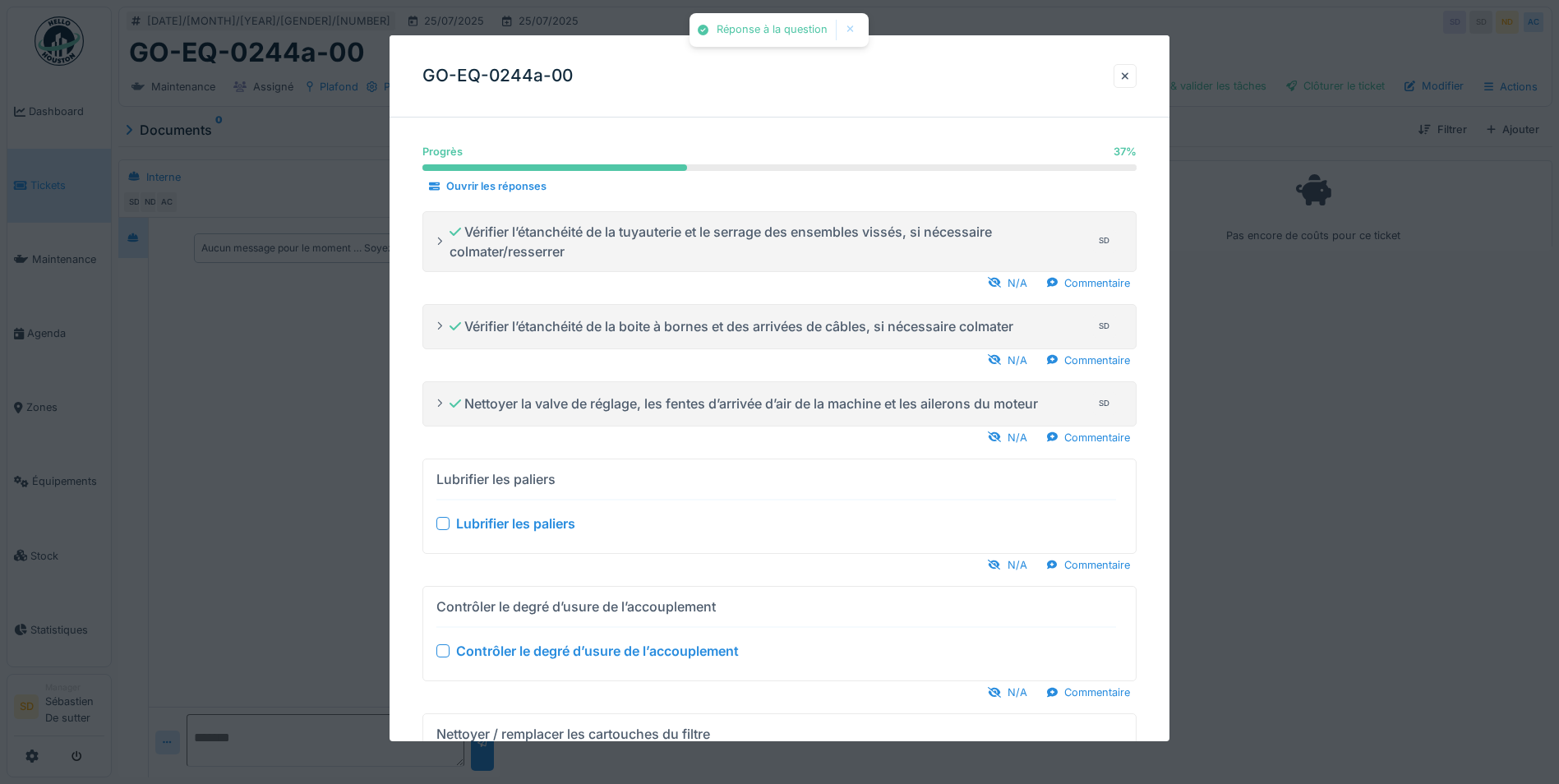 click at bounding box center (443, 523) 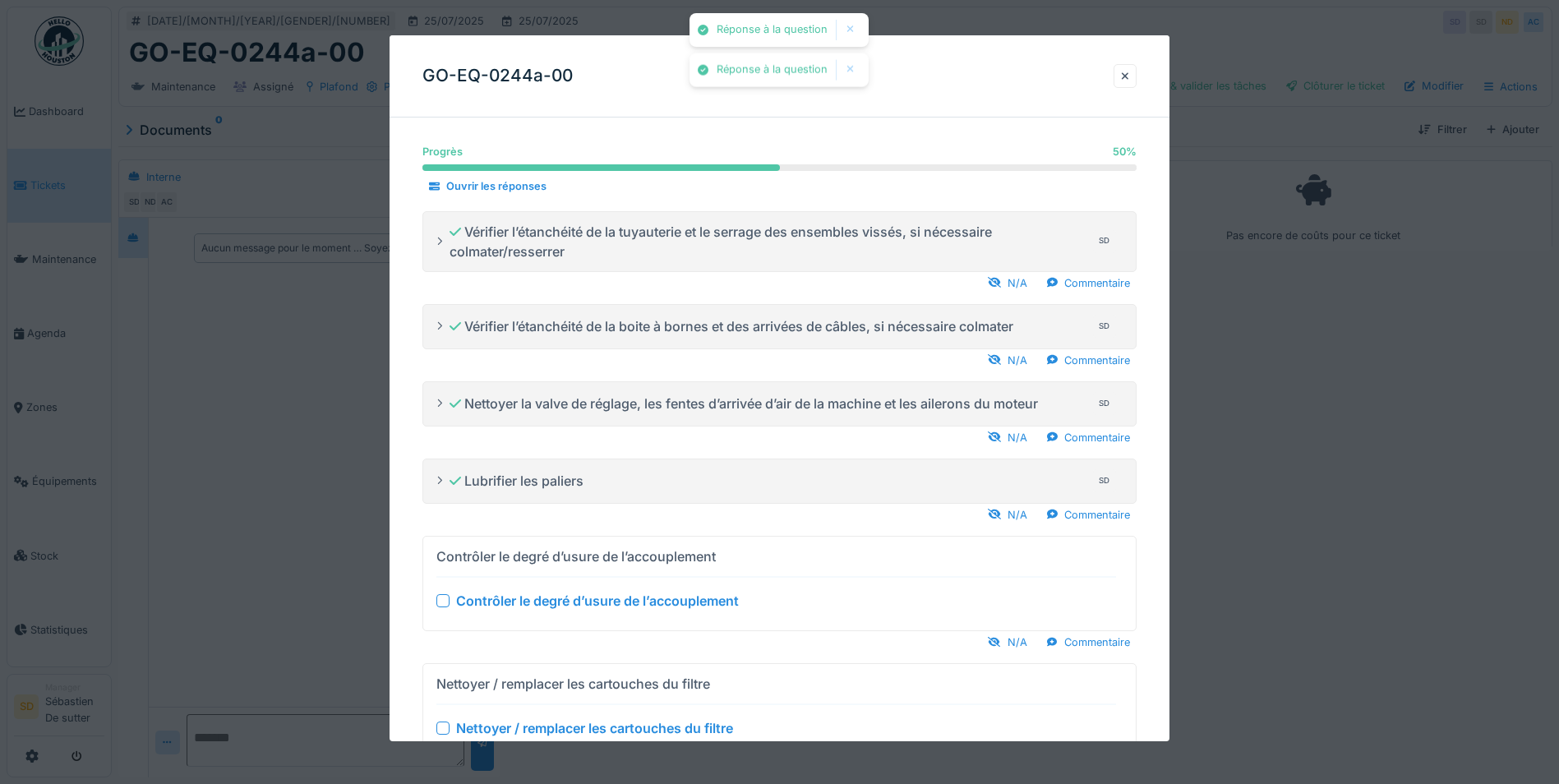 click at bounding box center (443, 601) 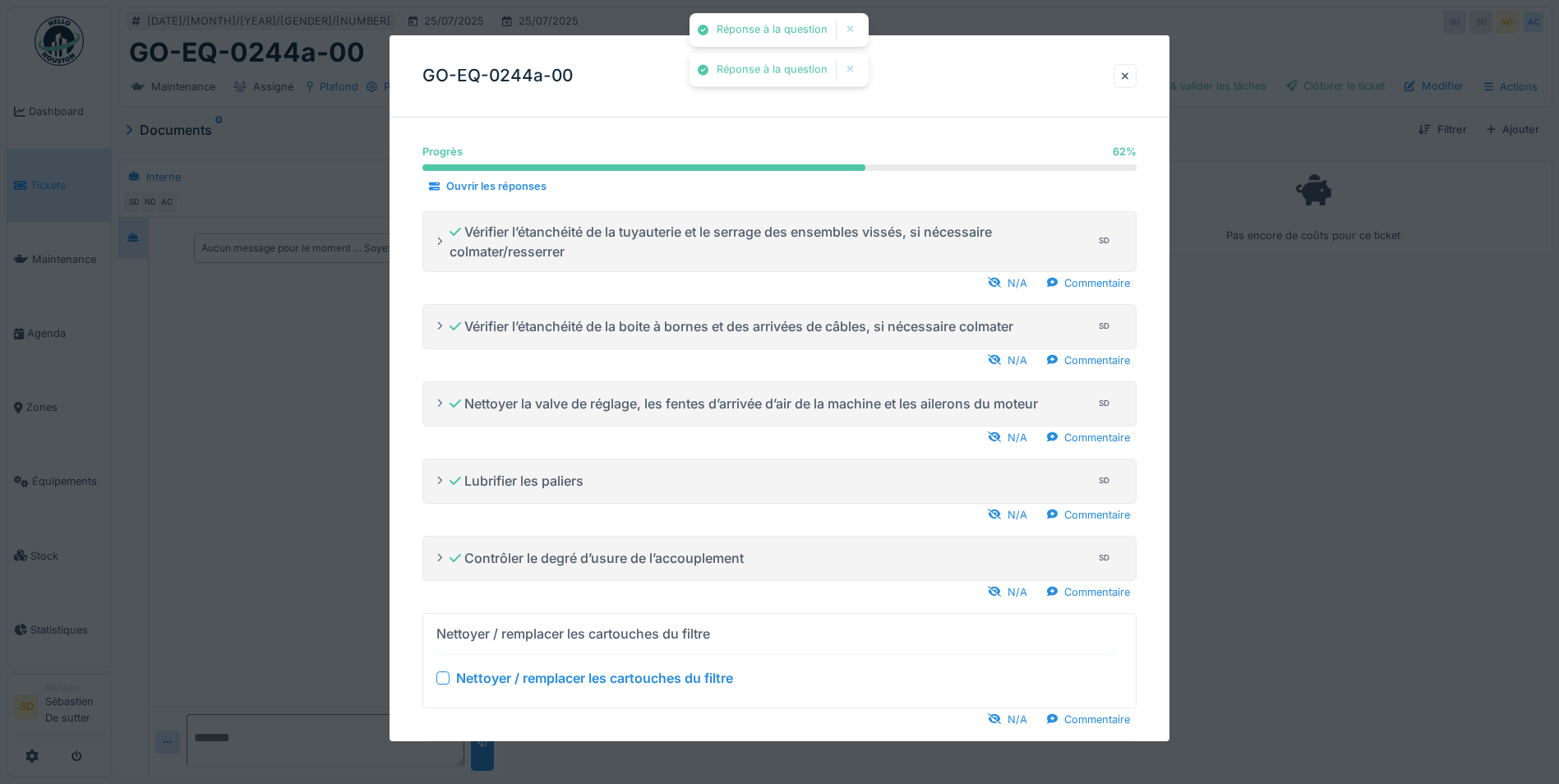click at bounding box center [443, 678] 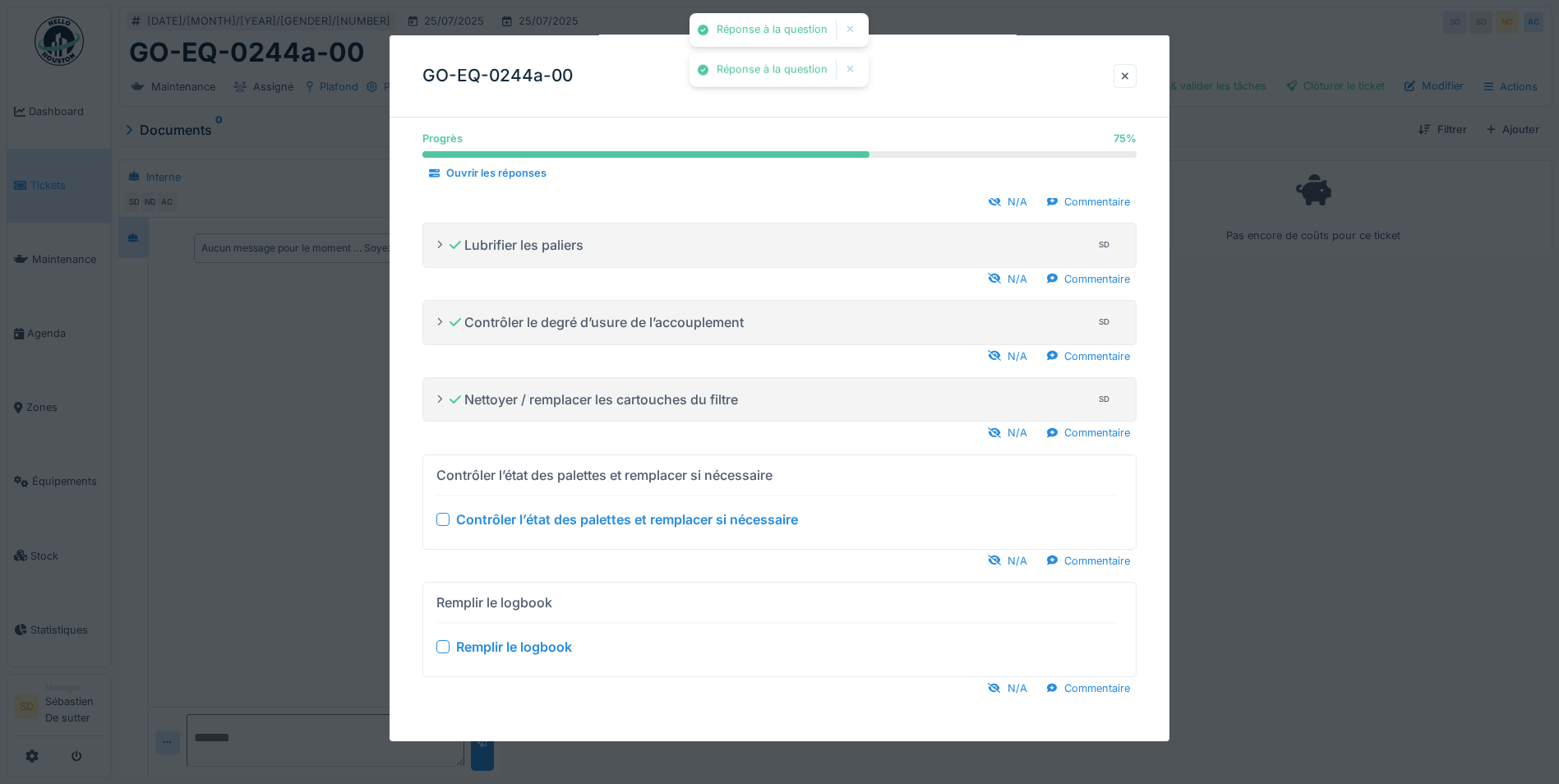 scroll, scrollTop: 237, scrollLeft: 0, axis: vertical 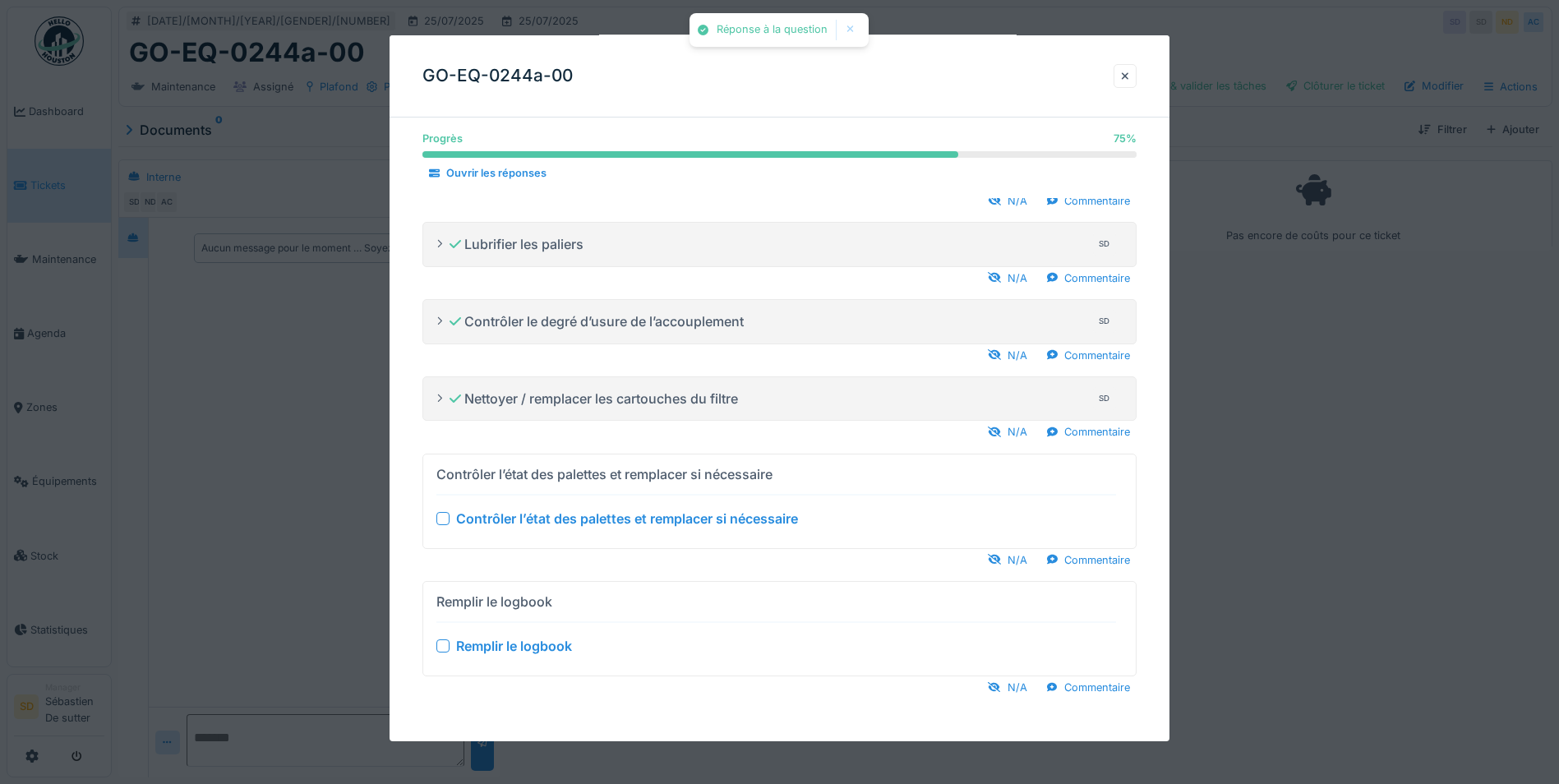 click at bounding box center [443, 519] 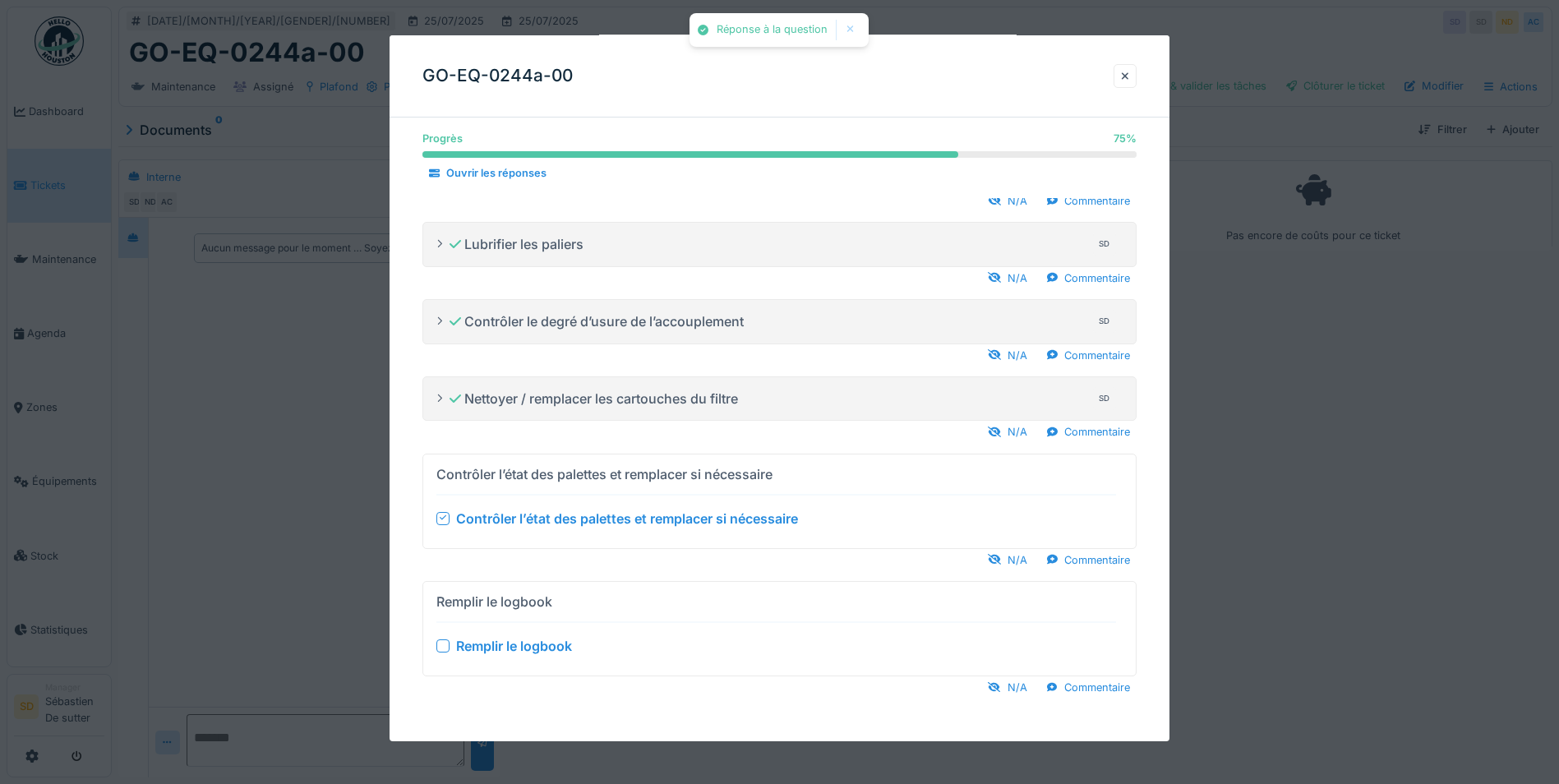 scroll, scrollTop: 187, scrollLeft: 0, axis: vertical 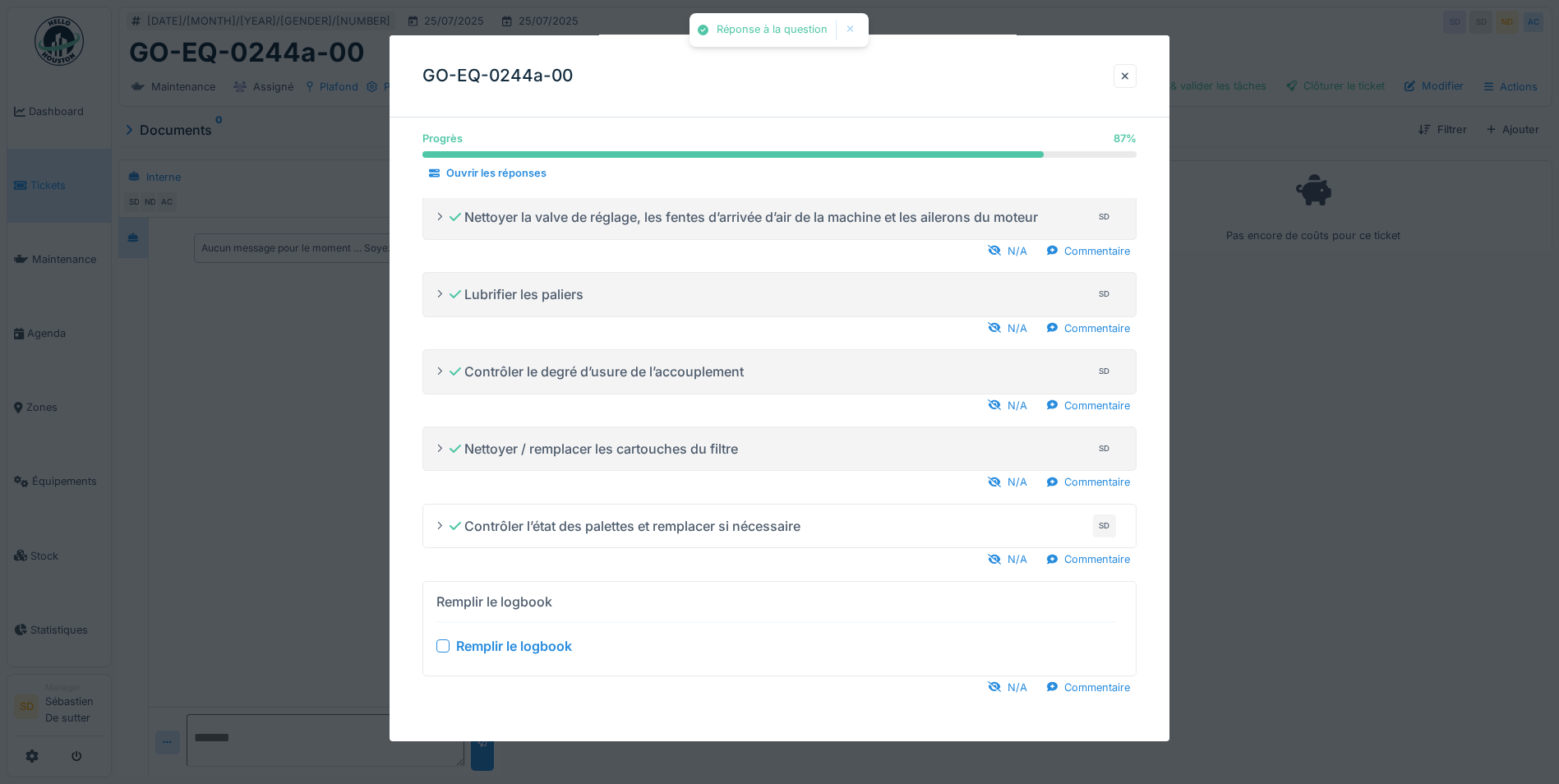 click at bounding box center (443, 646) 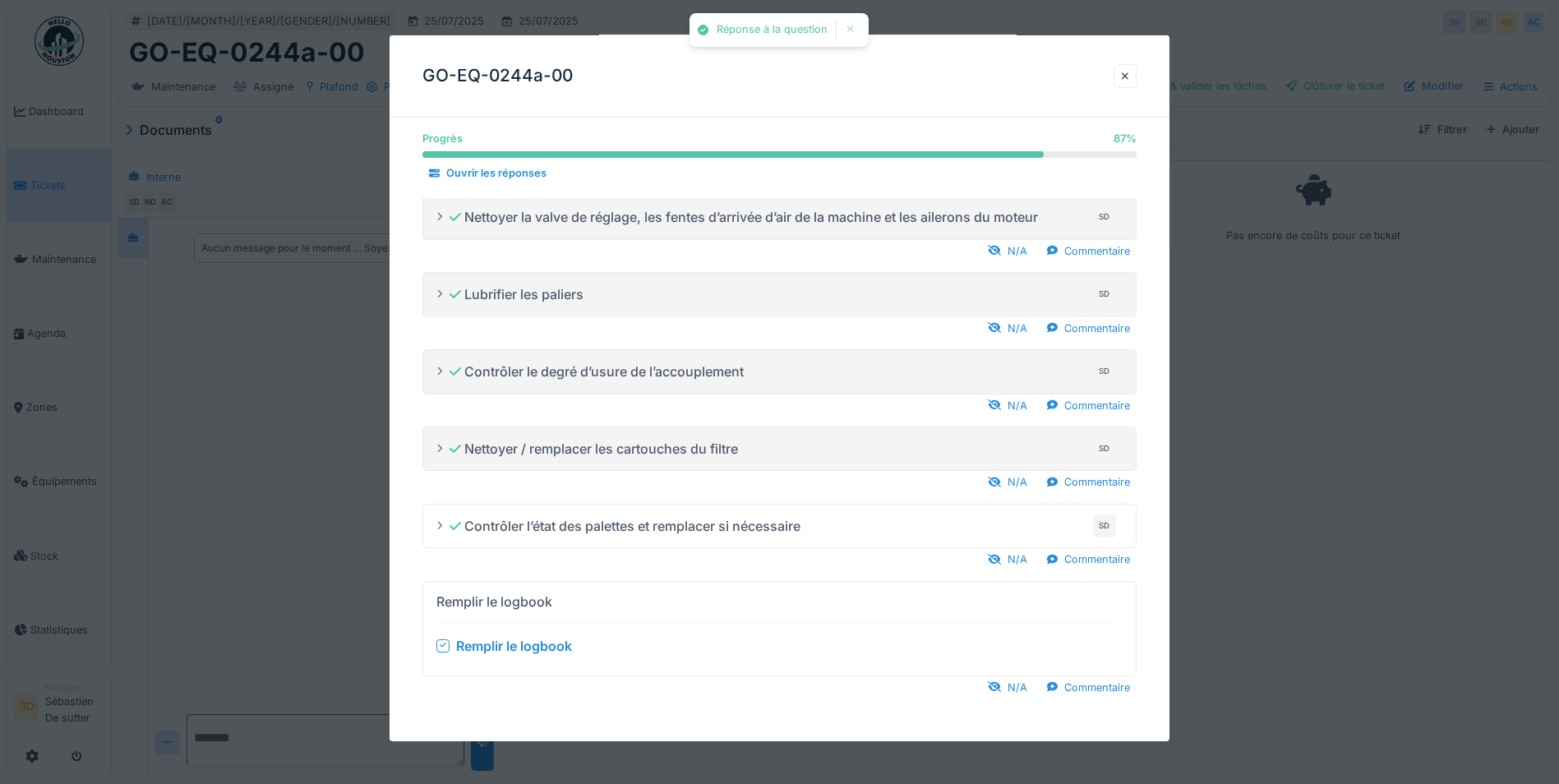 scroll, scrollTop: 136, scrollLeft: 0, axis: vertical 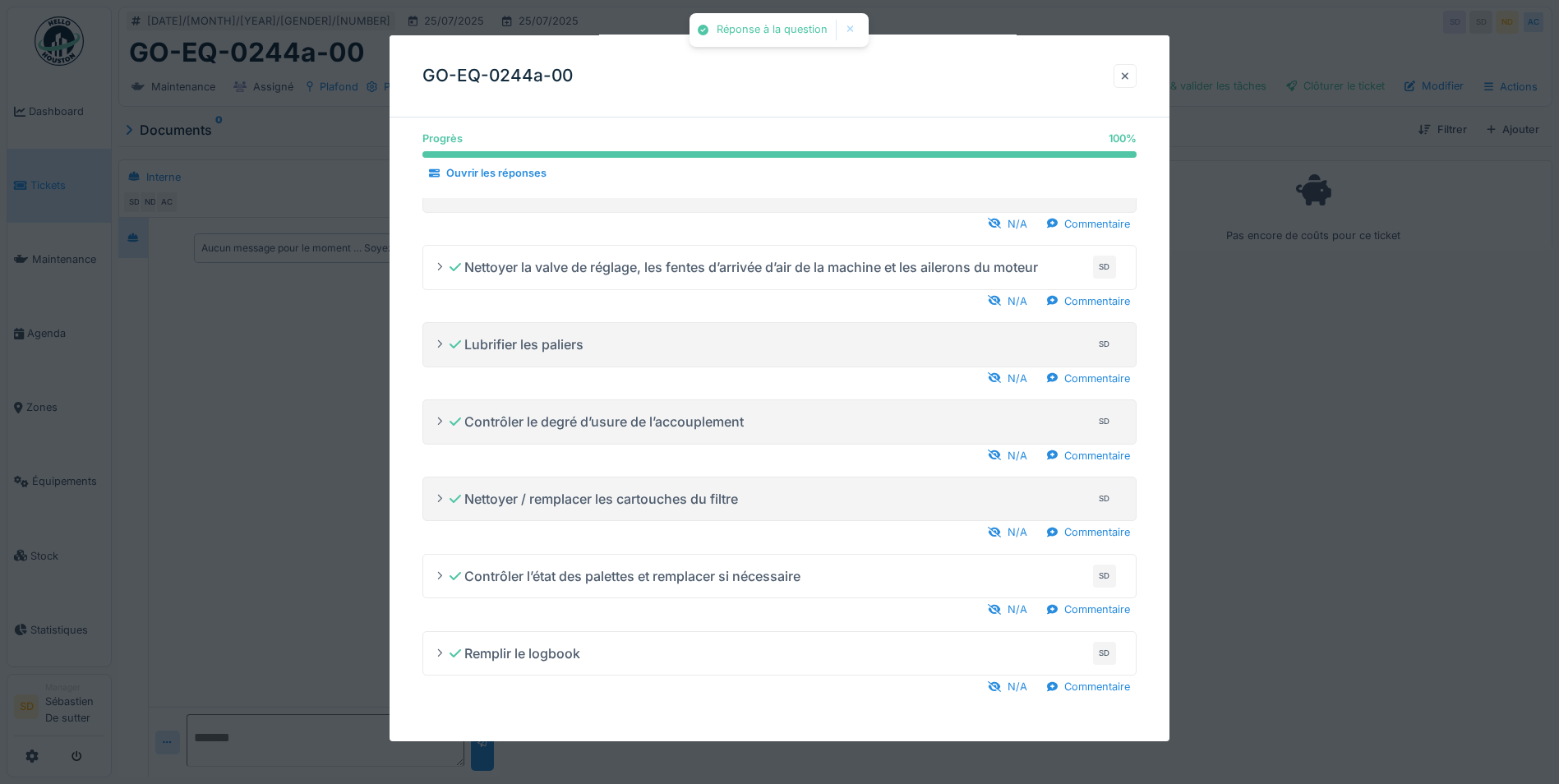 click at bounding box center [1125, 76] 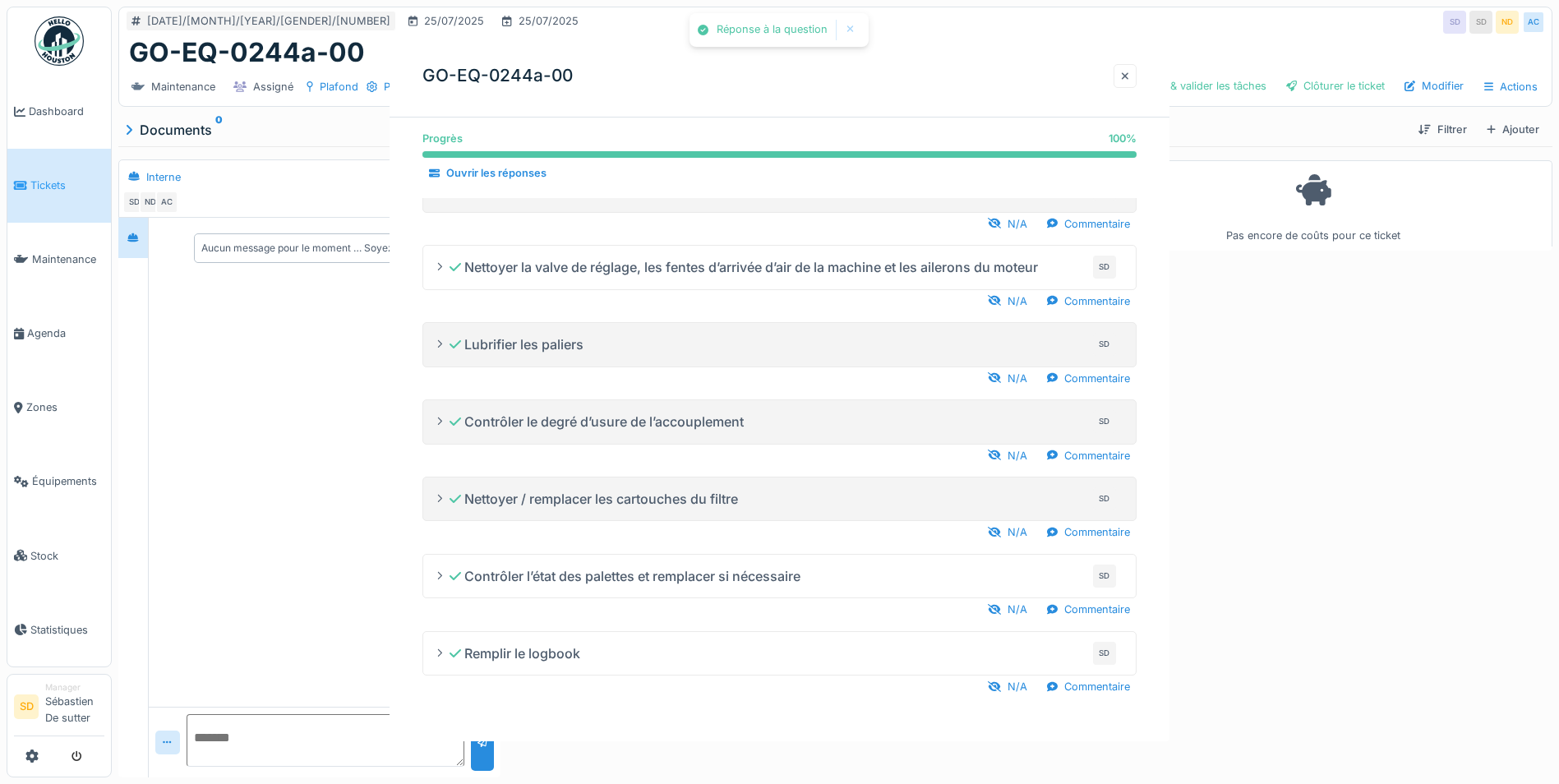 scroll, scrollTop: 0, scrollLeft: 0, axis: both 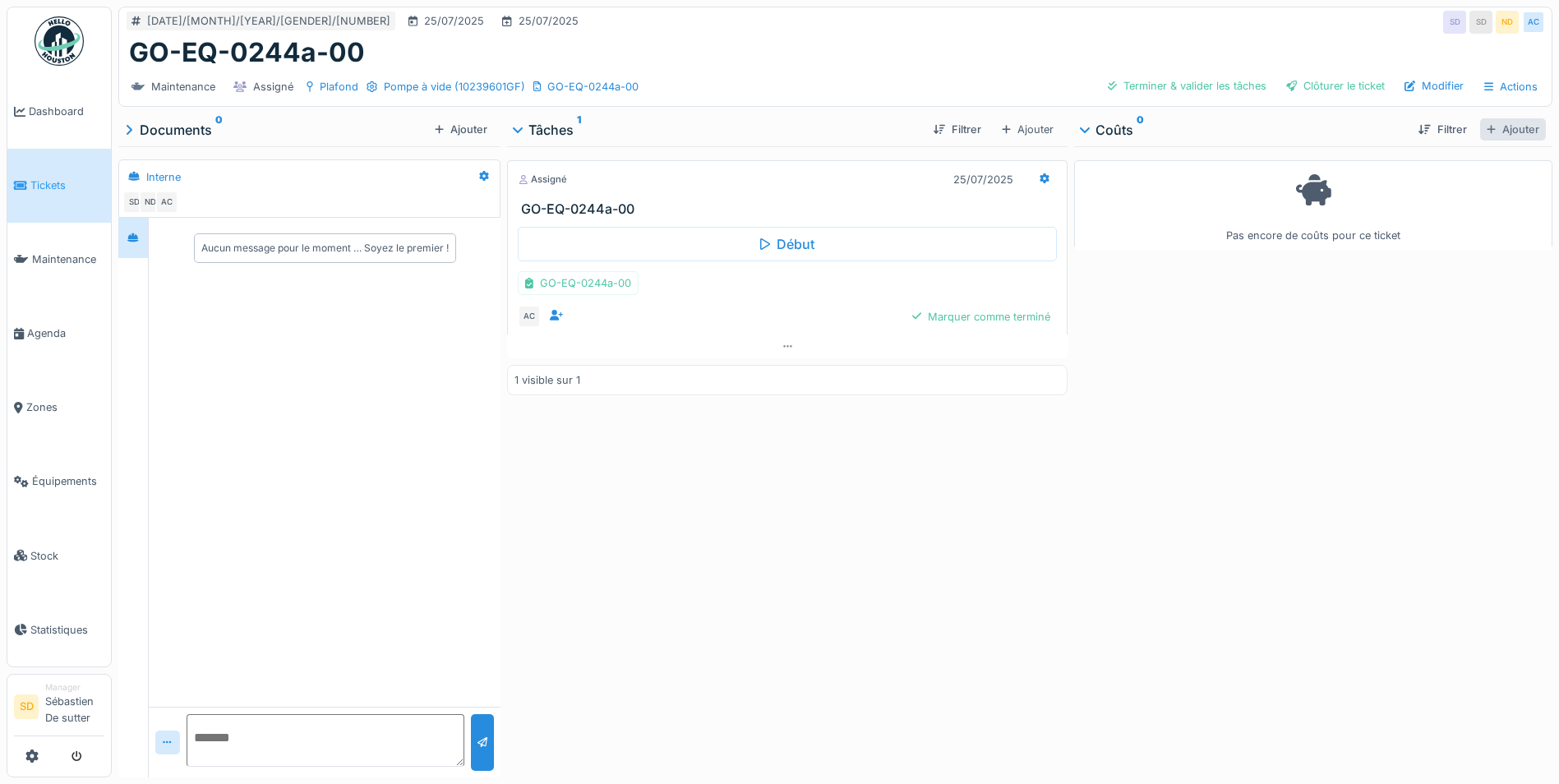 click on "Ajouter" at bounding box center (1513, 129) 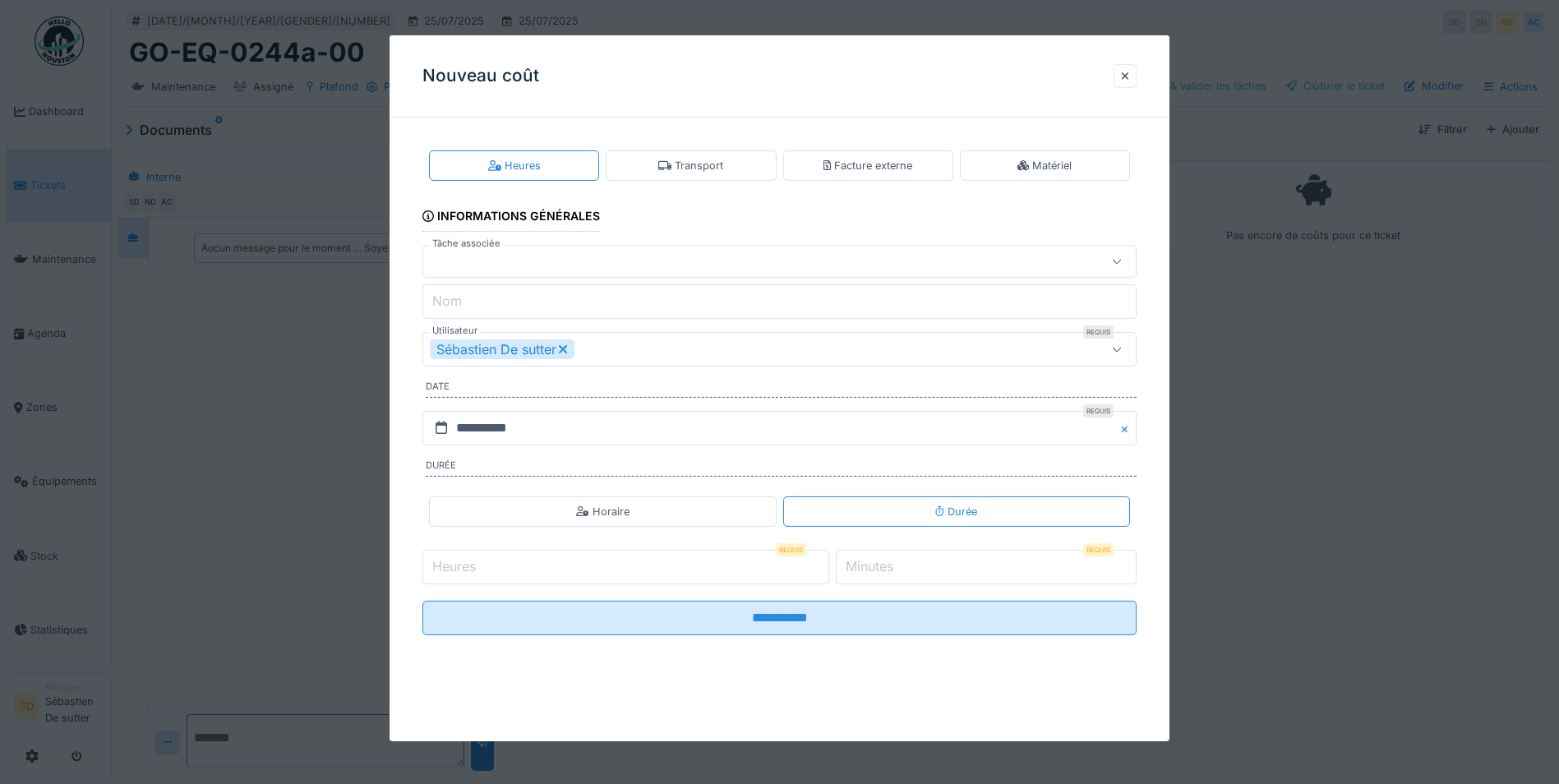 click on "Heures" at bounding box center [454, 566] 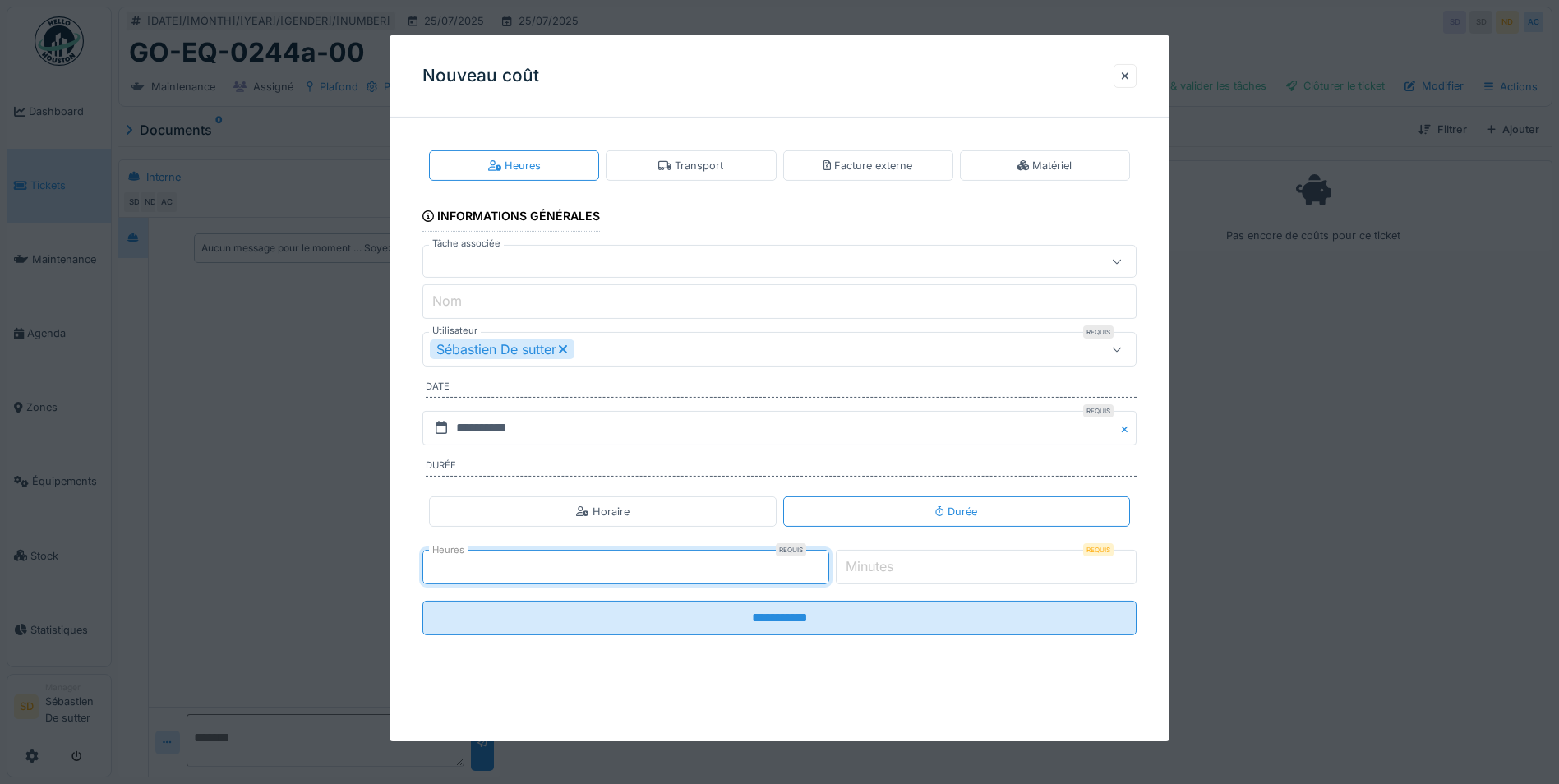 type on "**" 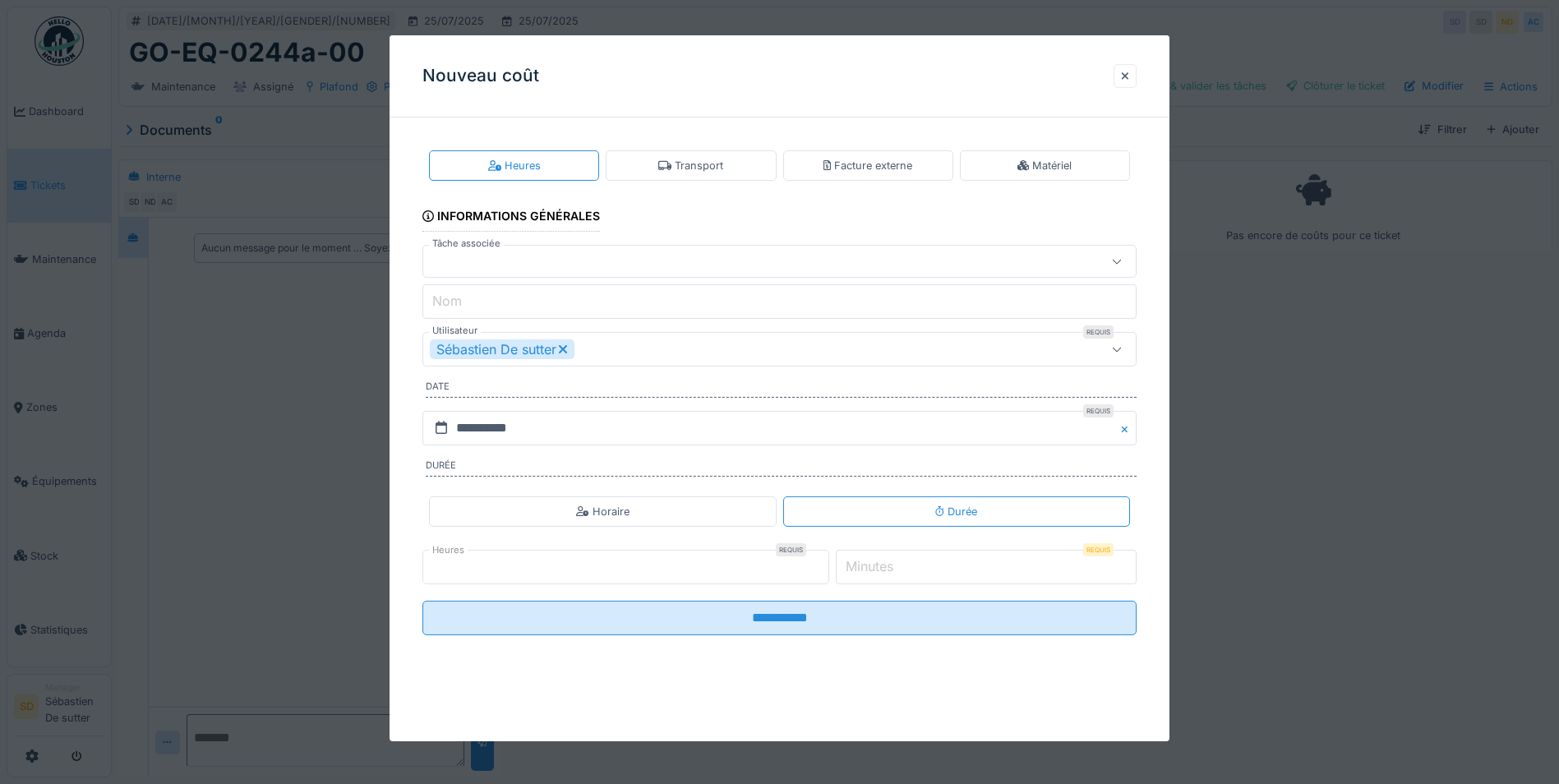 click on "Minutes" at bounding box center (869, 566) 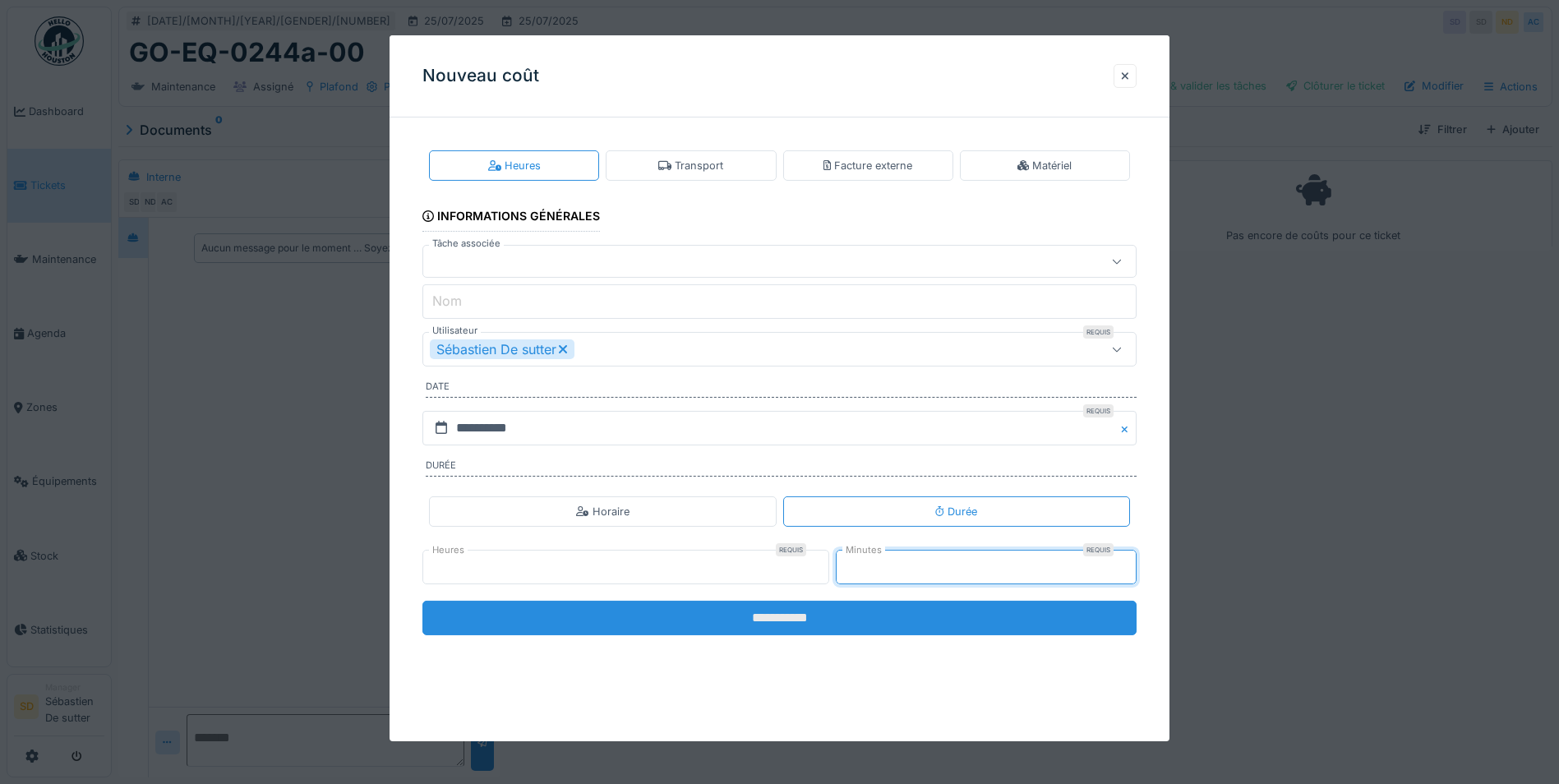 type on "**" 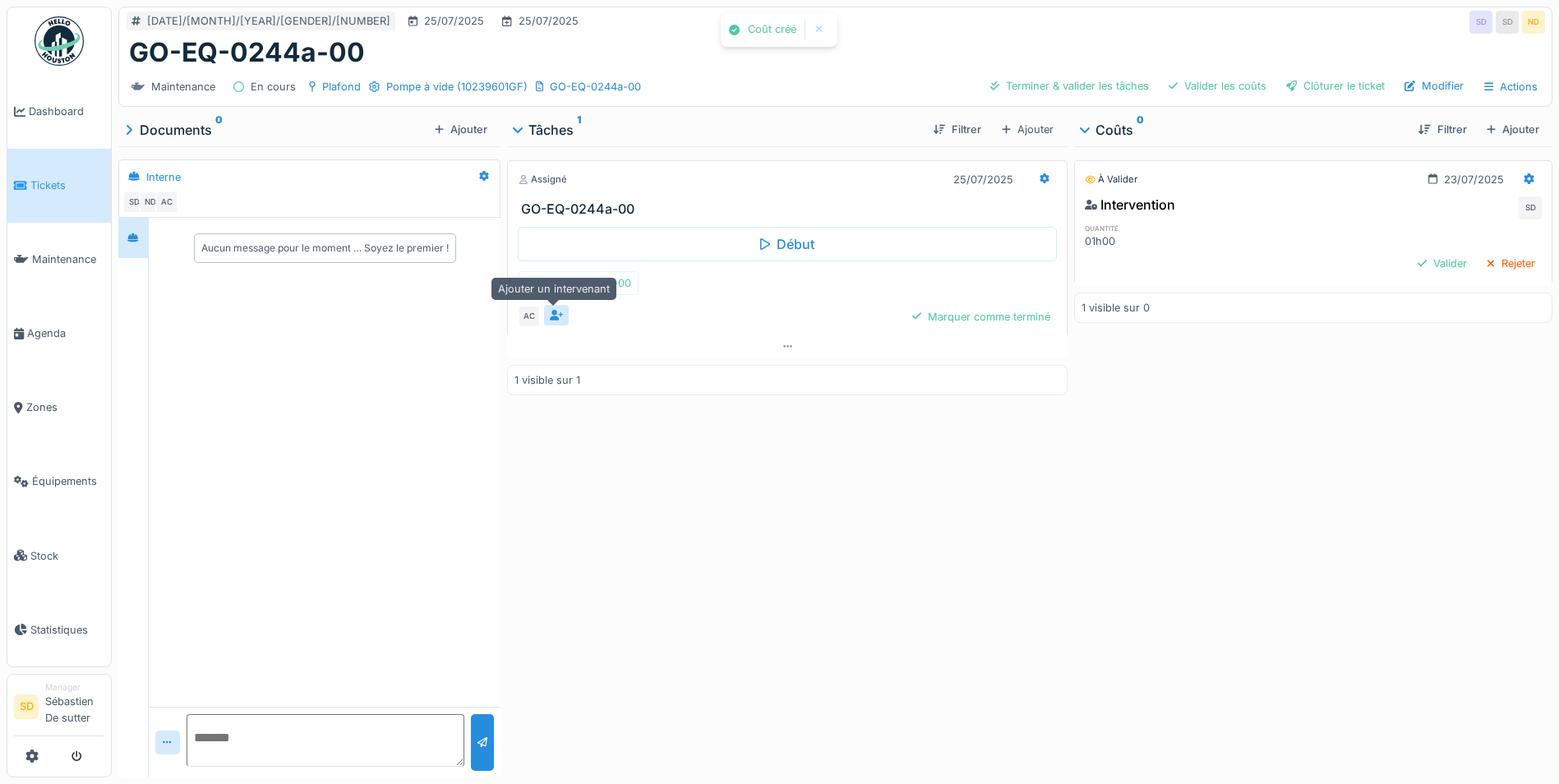 click 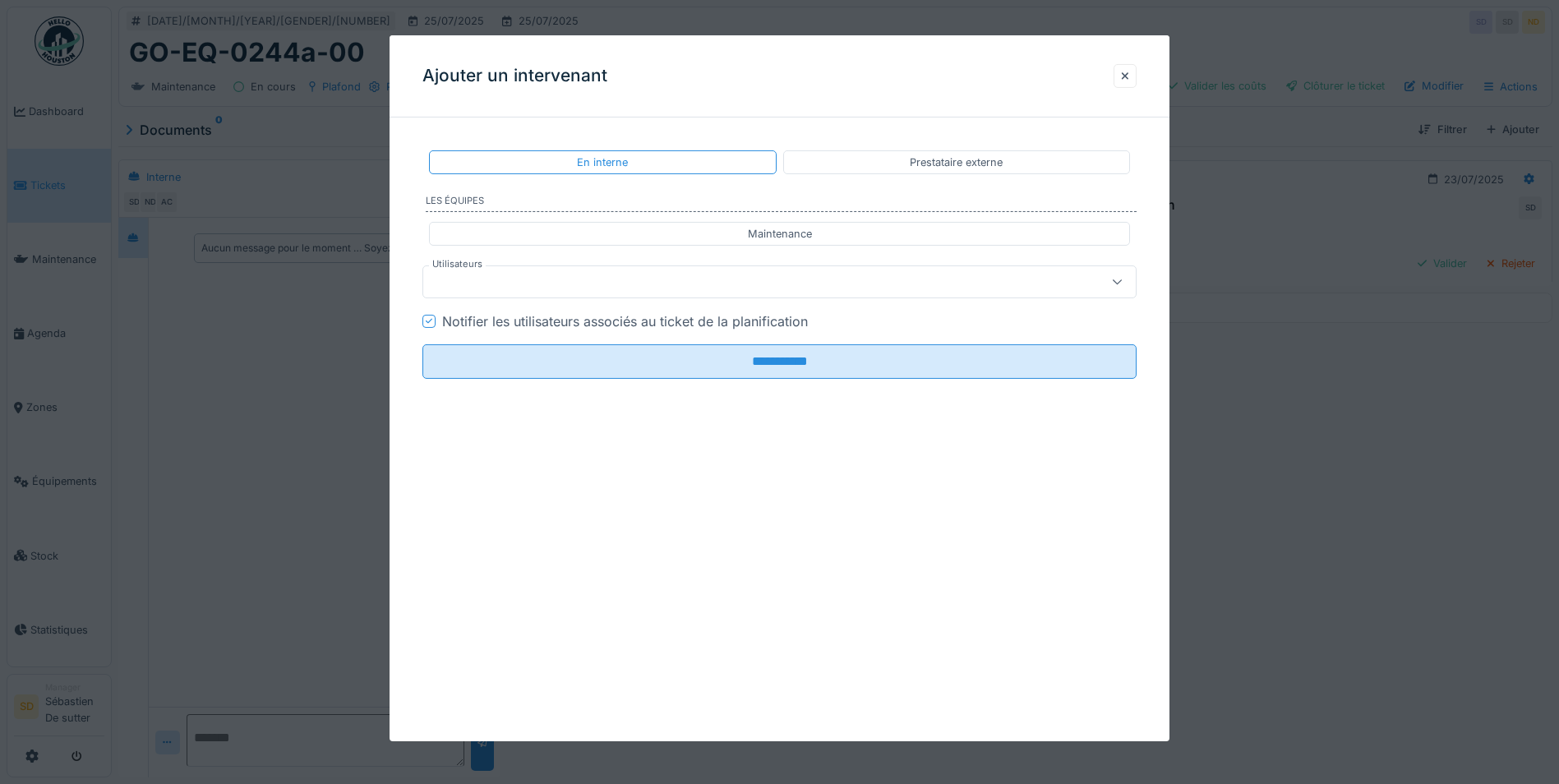 click at bounding box center (744, 282) 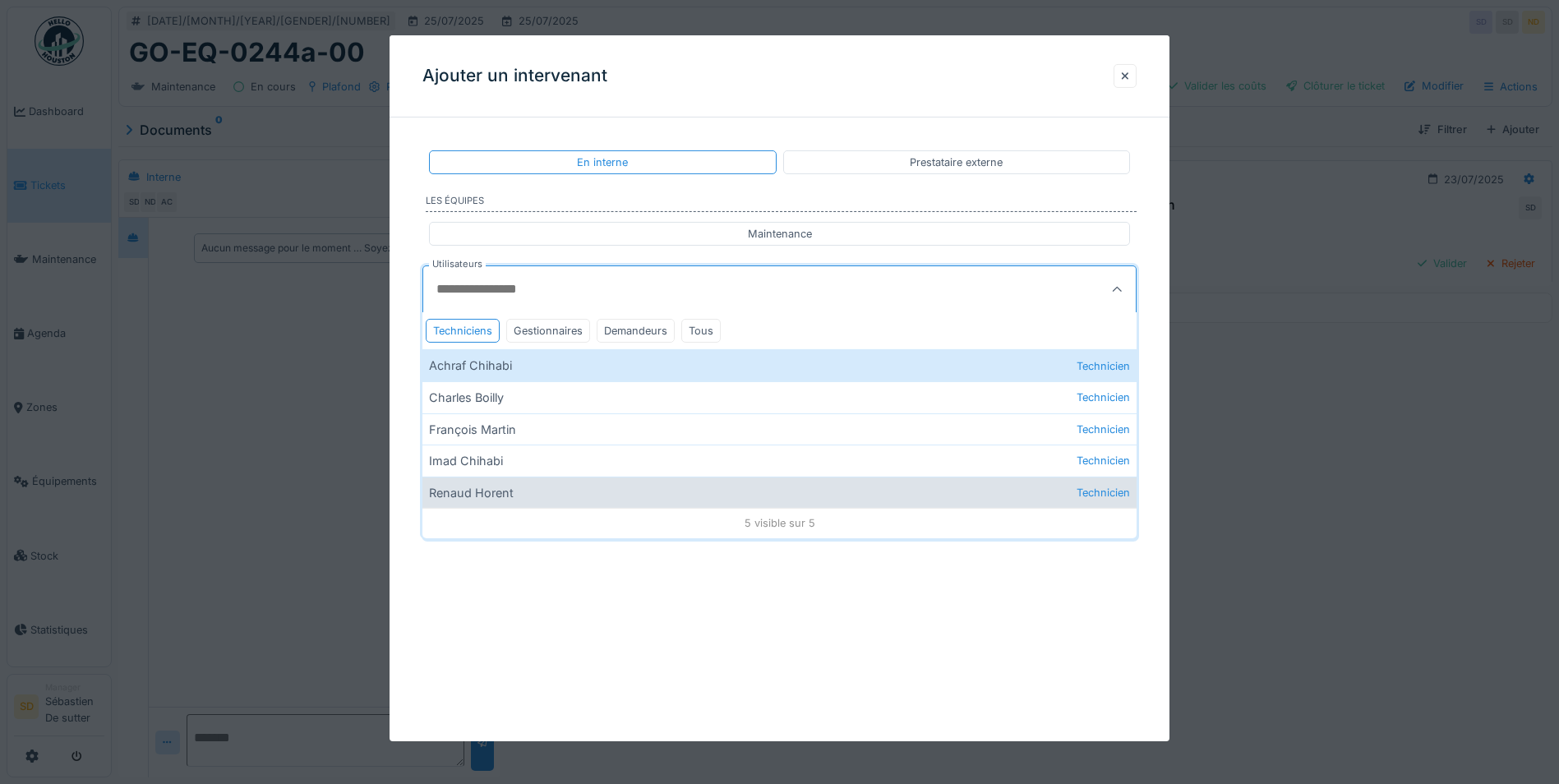 click on "Renaud Horent   Technicien" at bounding box center (779, 492) 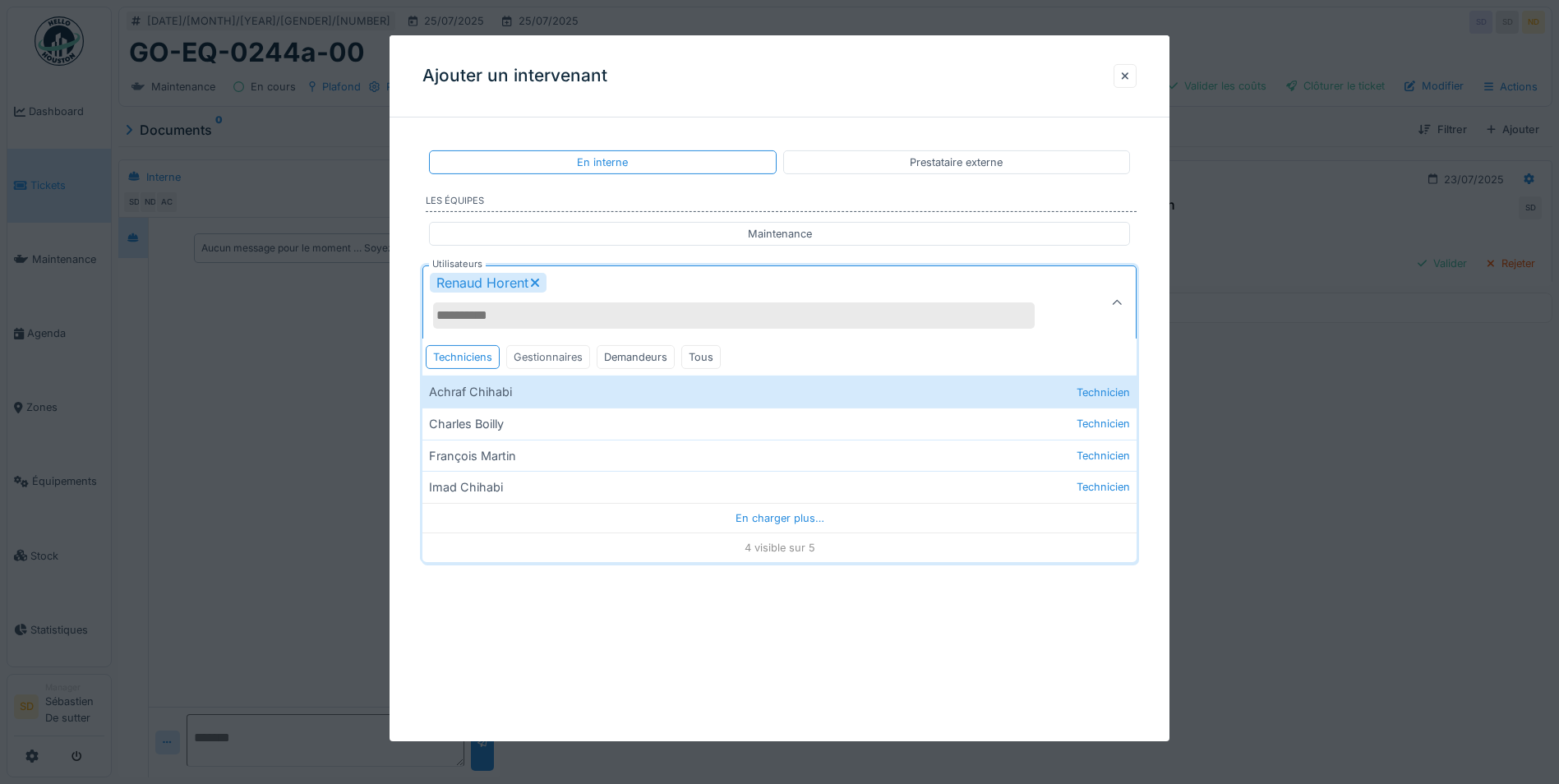 click on "Gestionnaires" at bounding box center [548, 357] 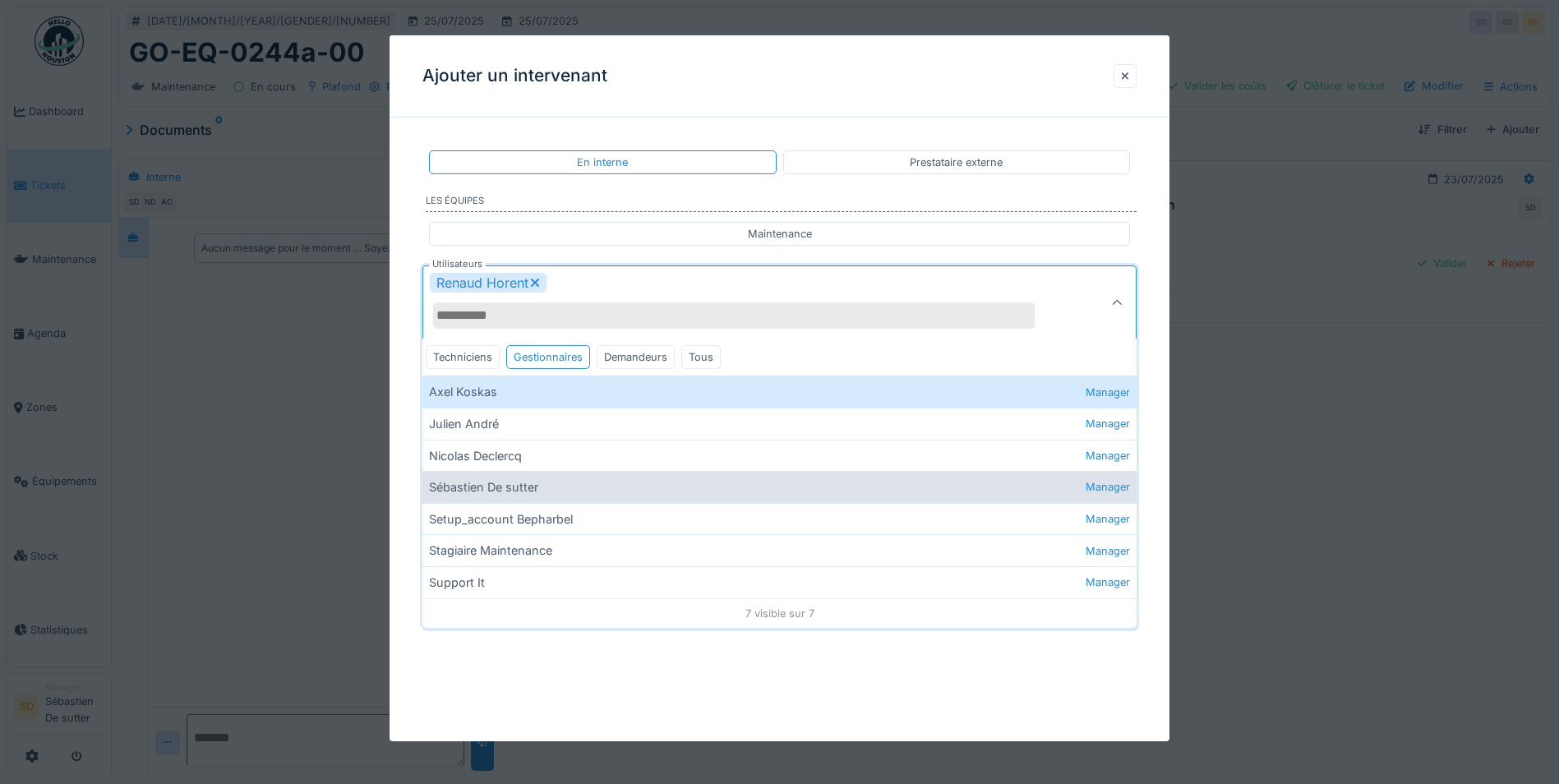 click on "Sébastien De sutter   Manager" at bounding box center (779, 487) 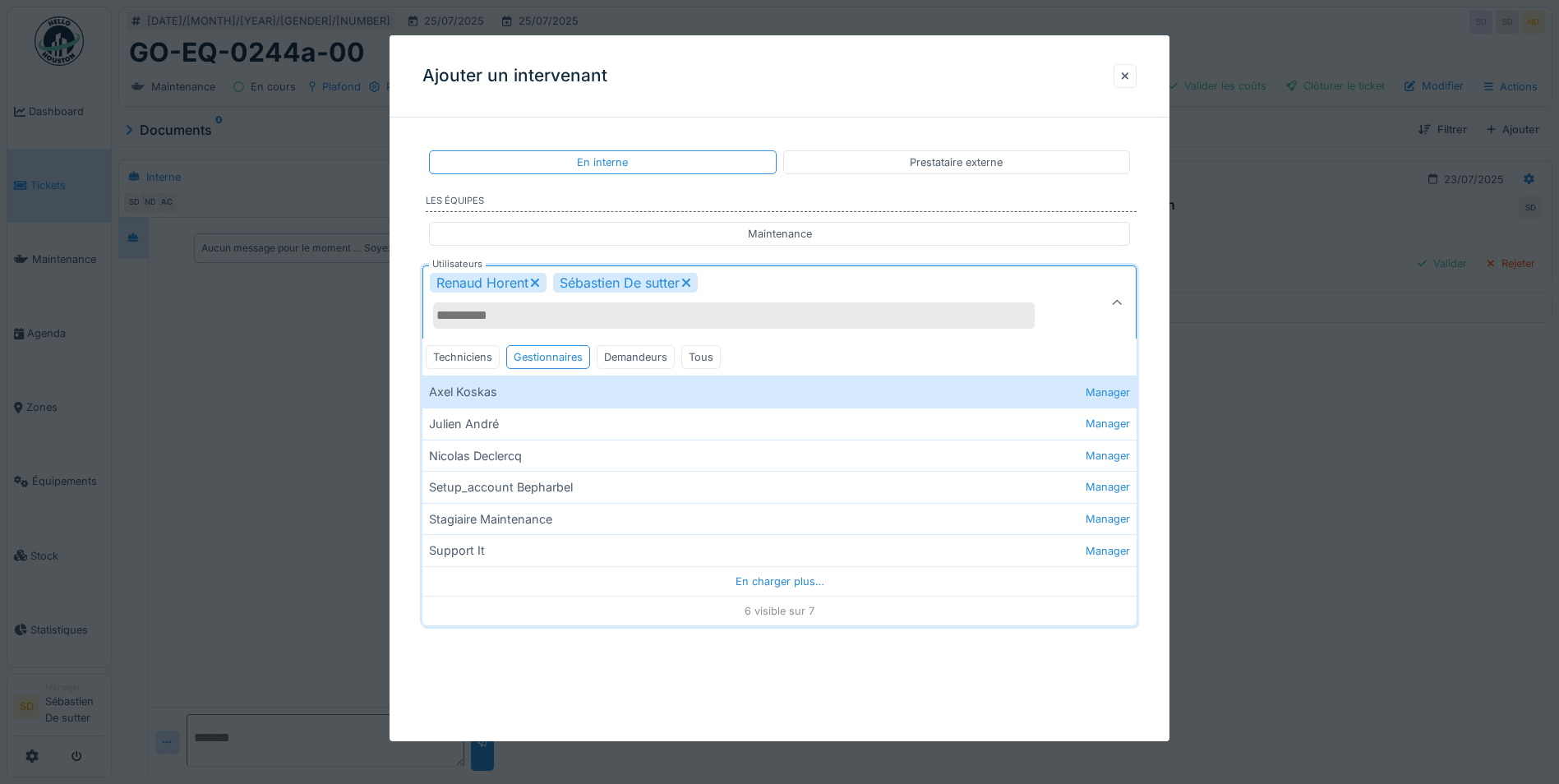 click on "**********" at bounding box center [779, 388] 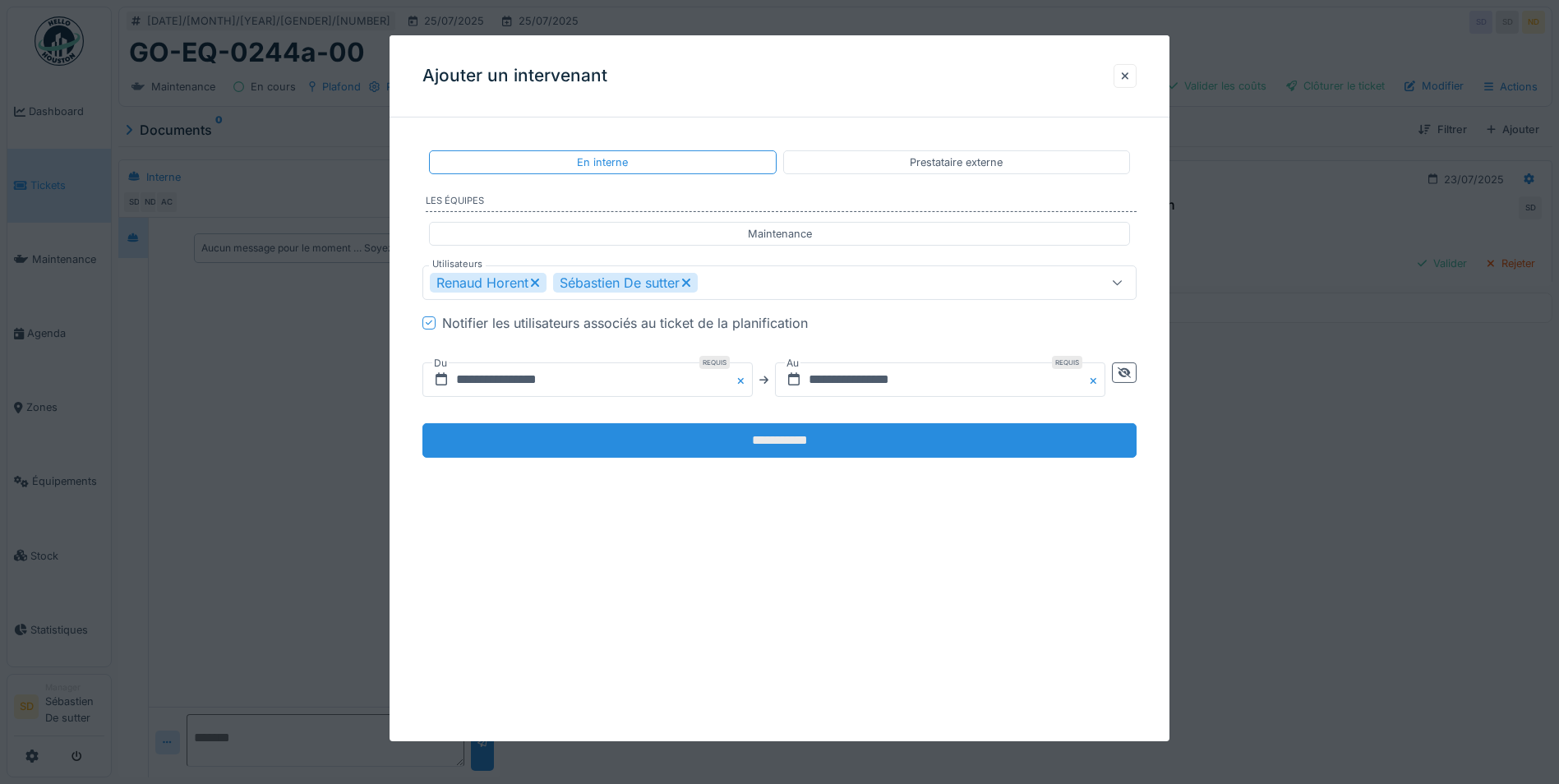 click on "**********" at bounding box center (779, 440) 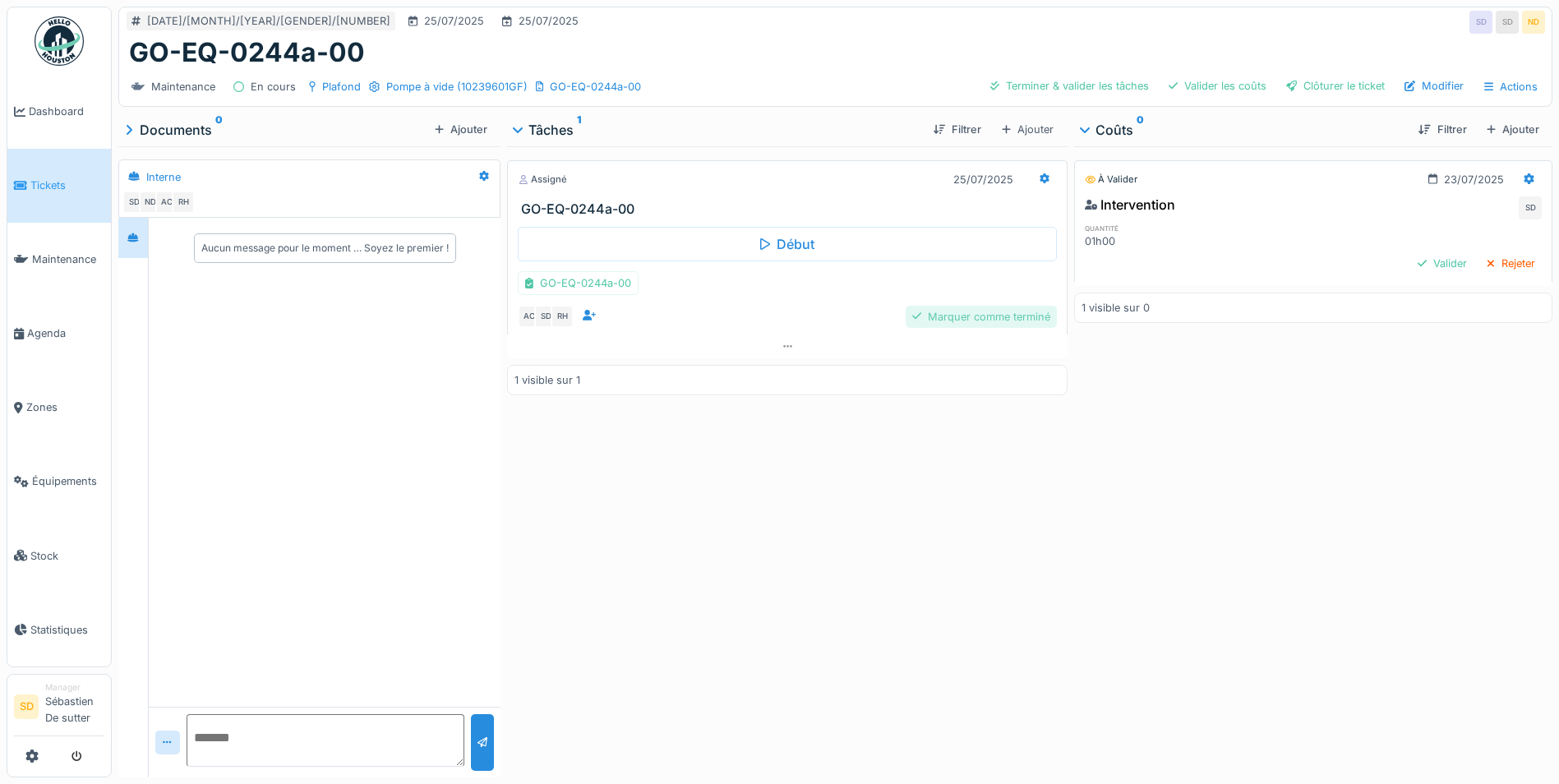 click on "Marquer comme terminé" at bounding box center [981, 316] 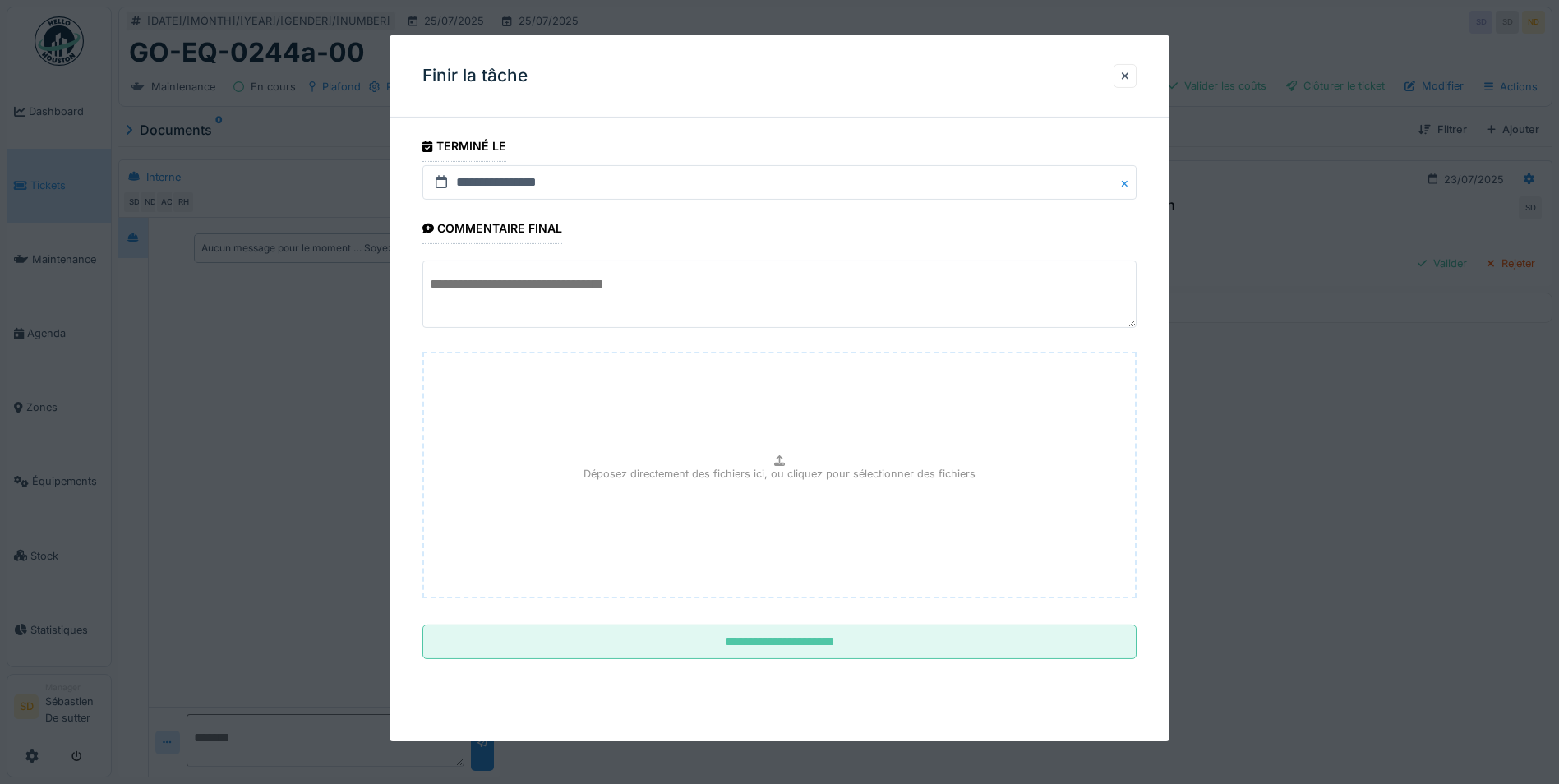 click at bounding box center (779, 294) 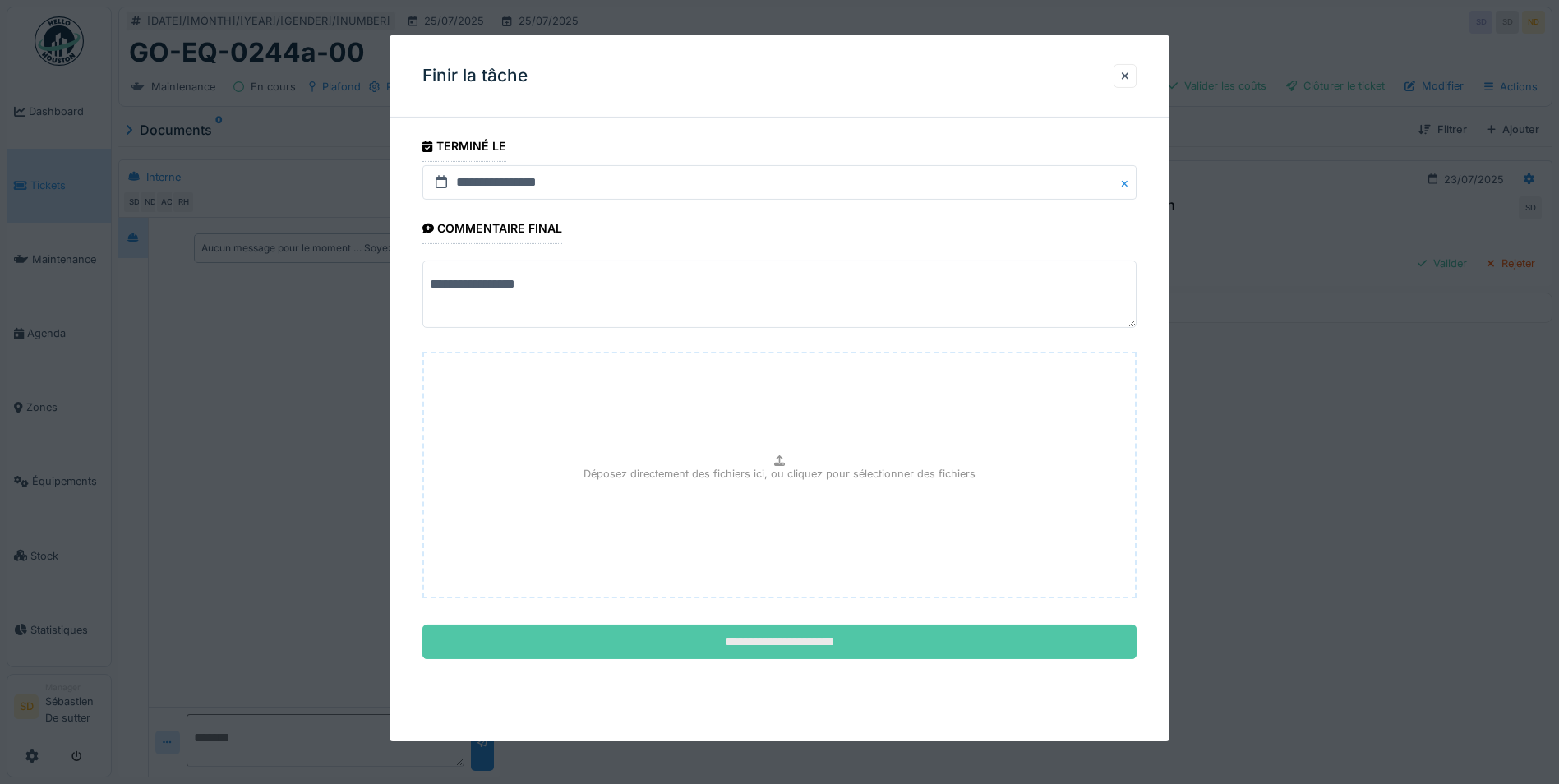 type on "**********" 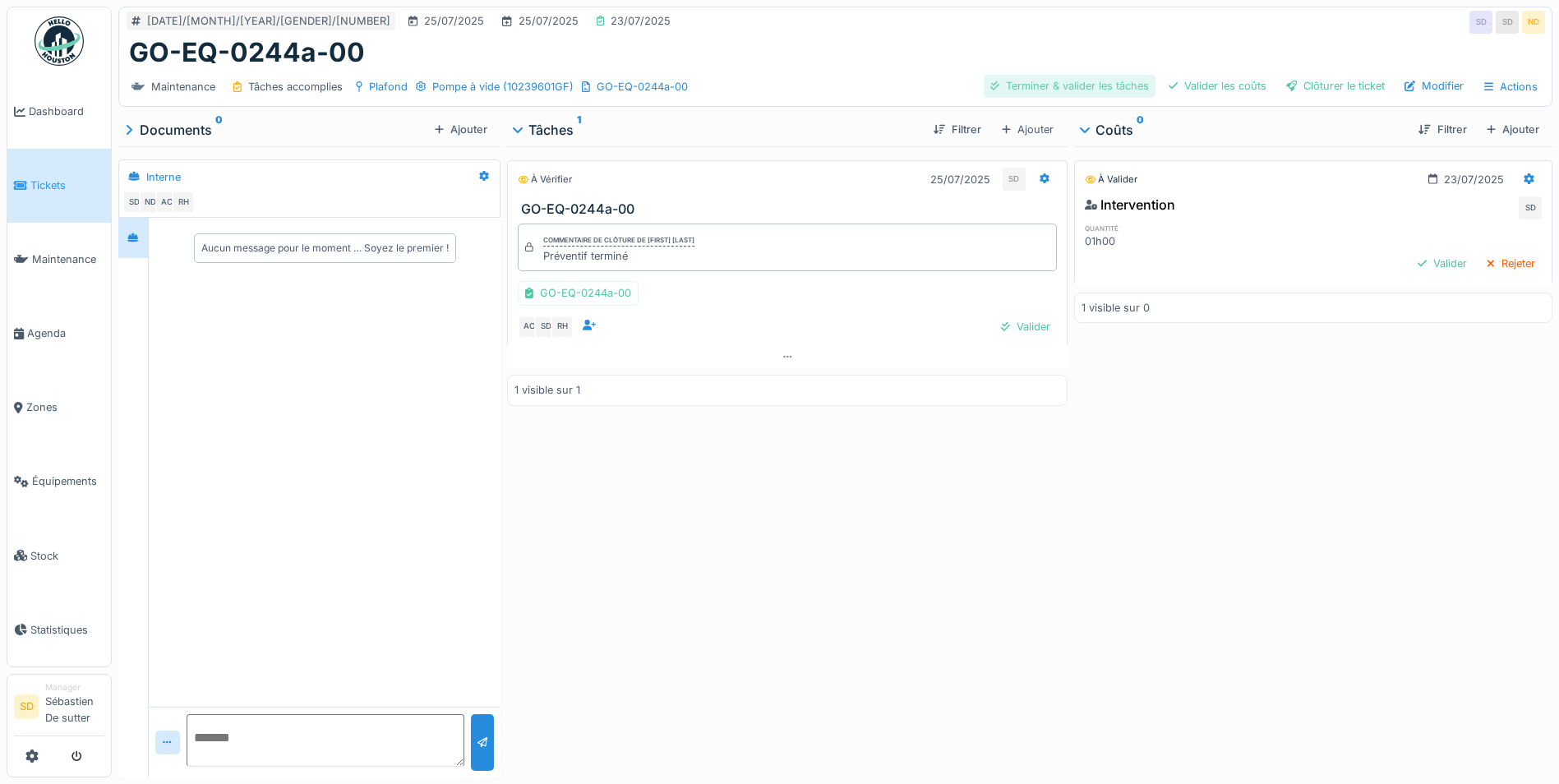 click on "Terminer & valider les tâches" at bounding box center [1069, 85] 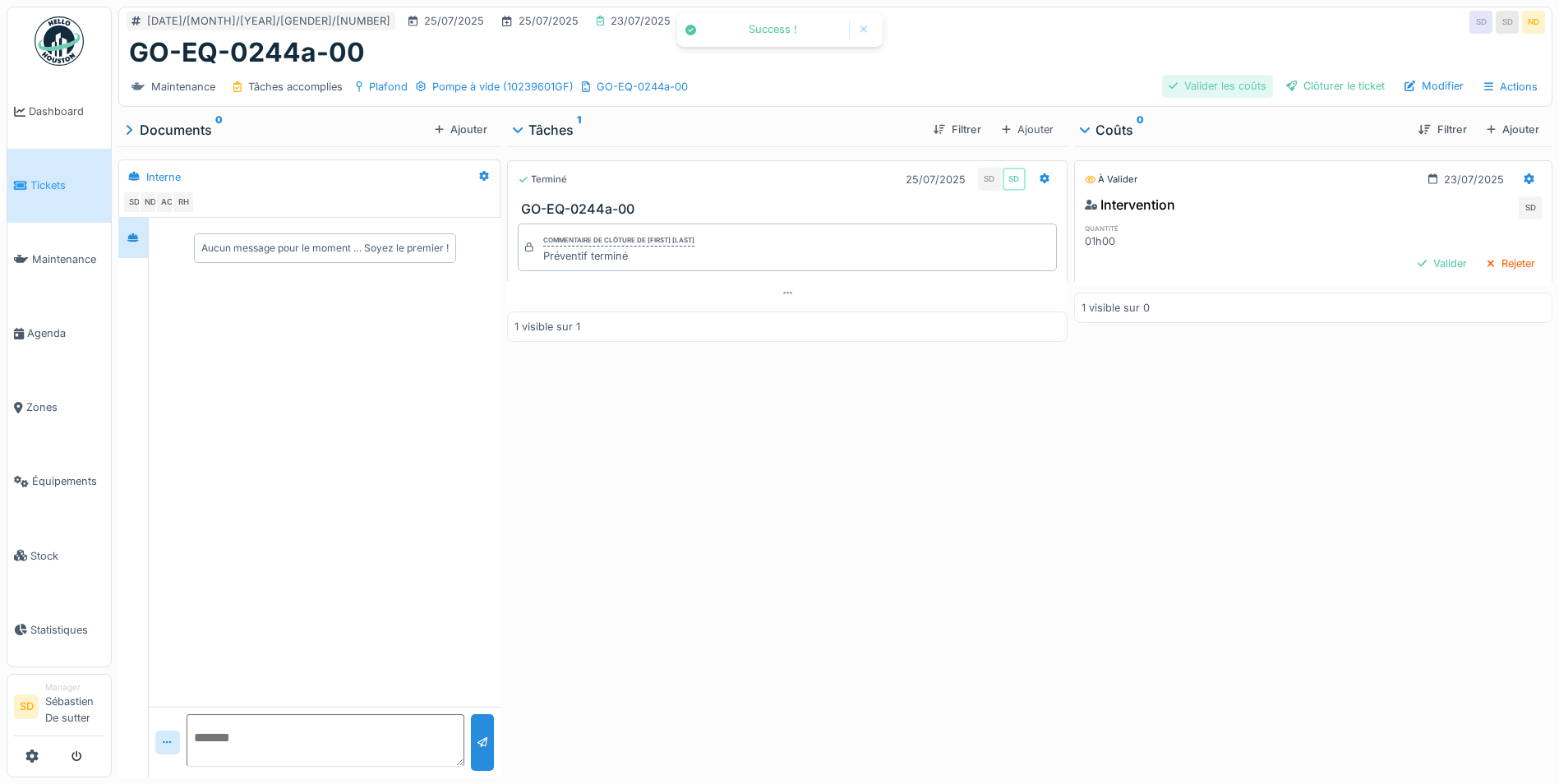 click on "Valider les coûts" at bounding box center [1217, 85] 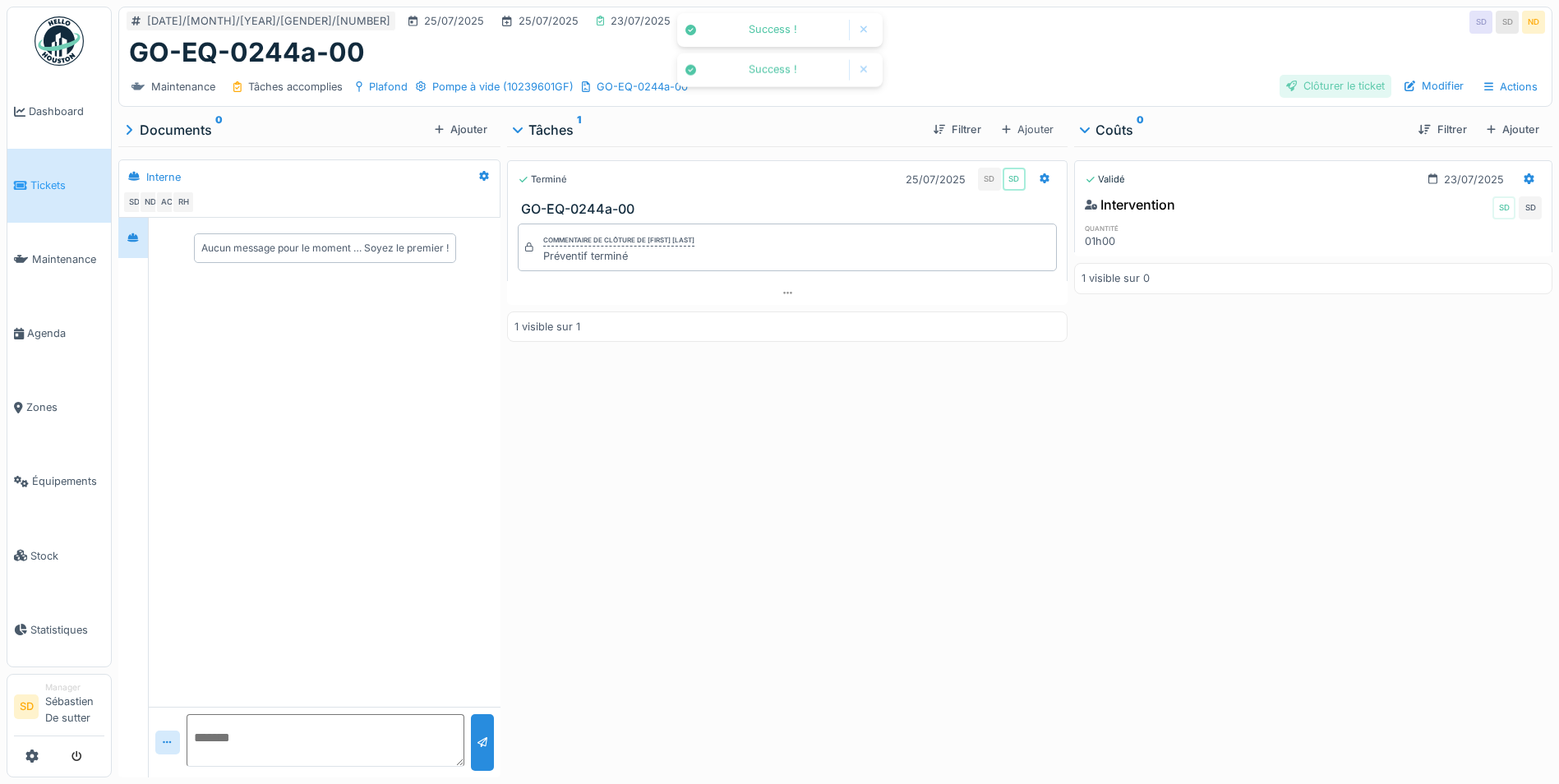 click on "Clôturer le ticket" at bounding box center (1335, 85) 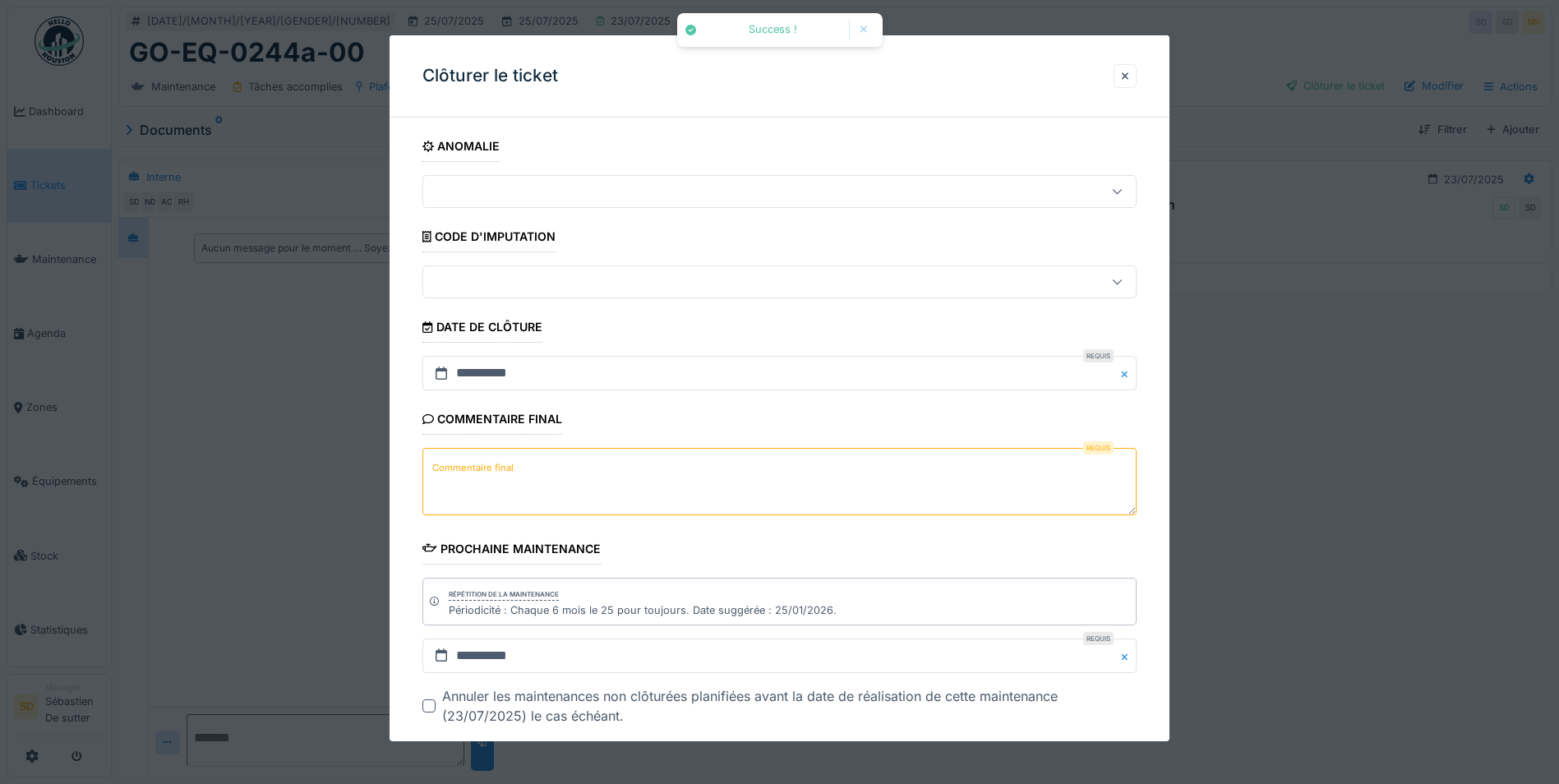 click on "Commentaire final" at bounding box center [779, 482] 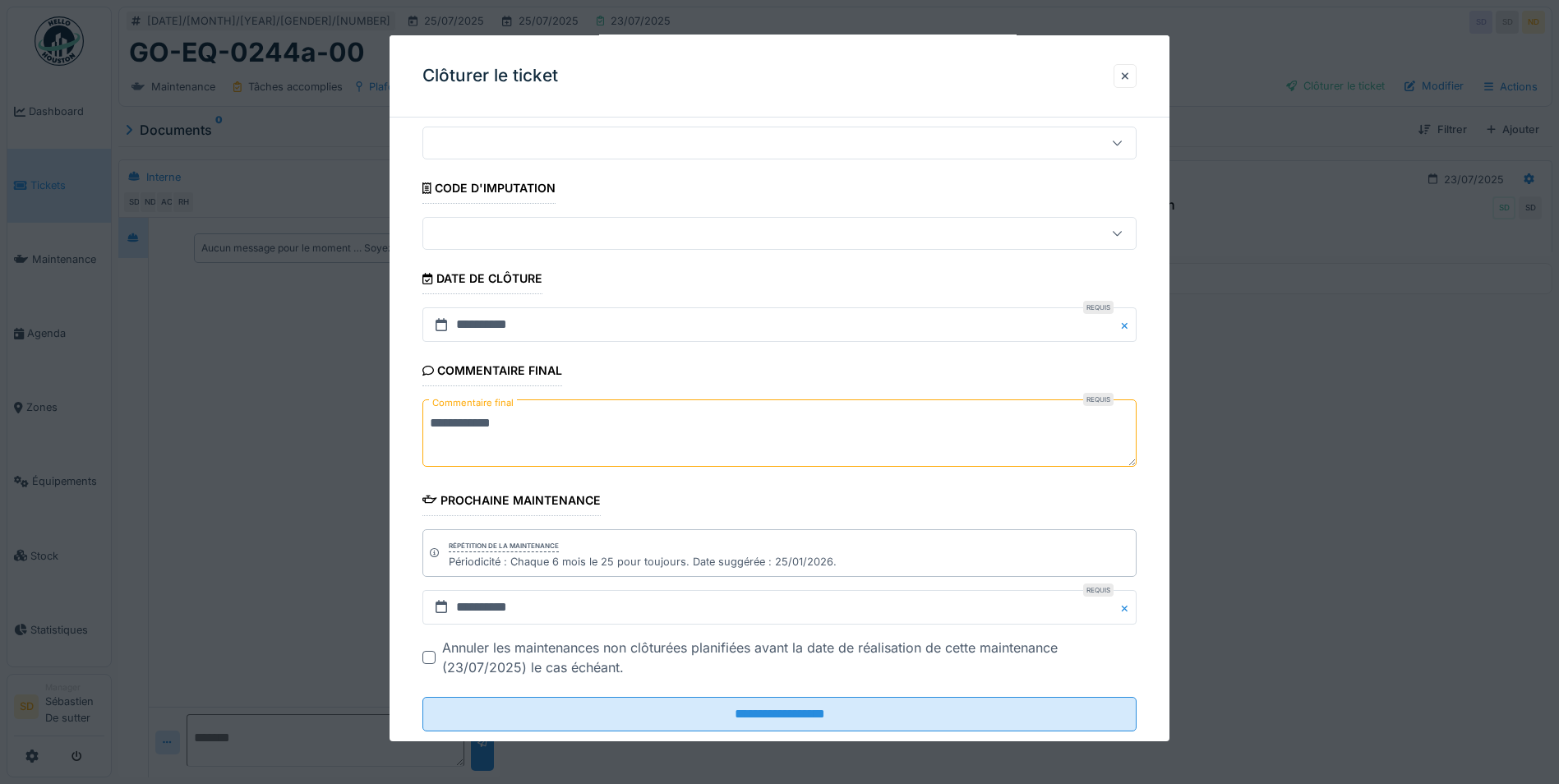 scroll, scrollTop: 85, scrollLeft: 0, axis: vertical 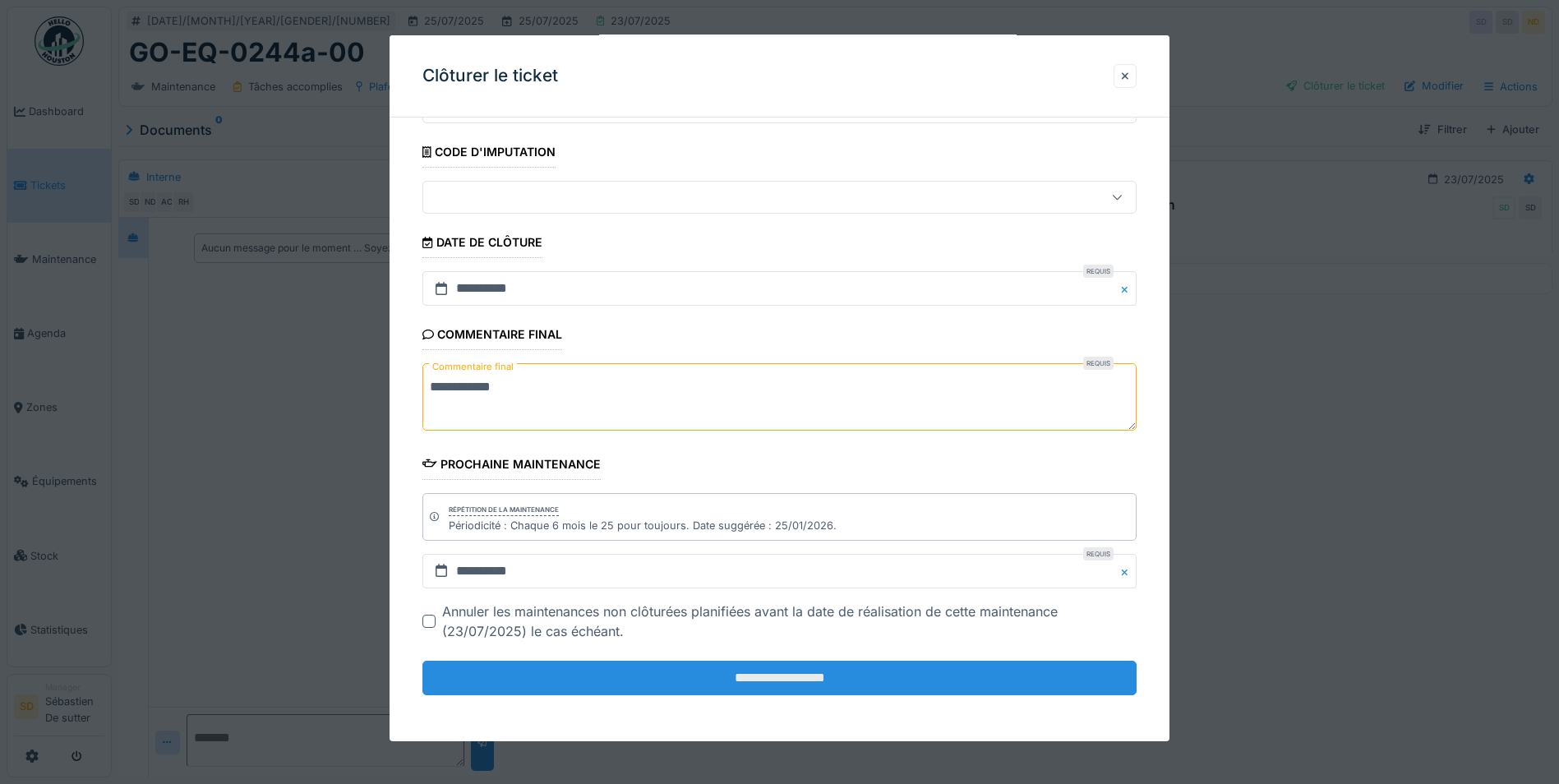 type on "**********" 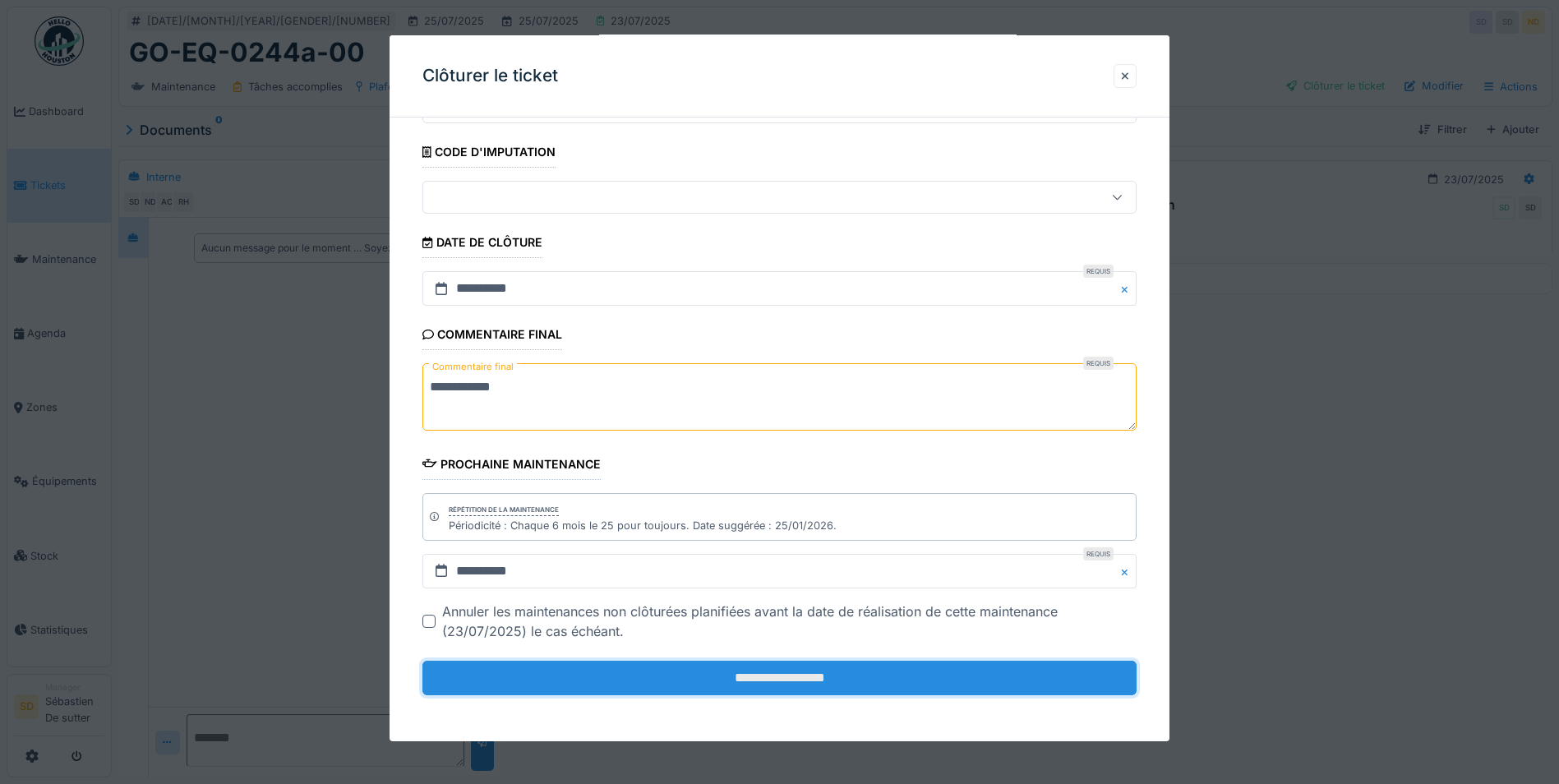 click on "**********" at bounding box center [779, 678] 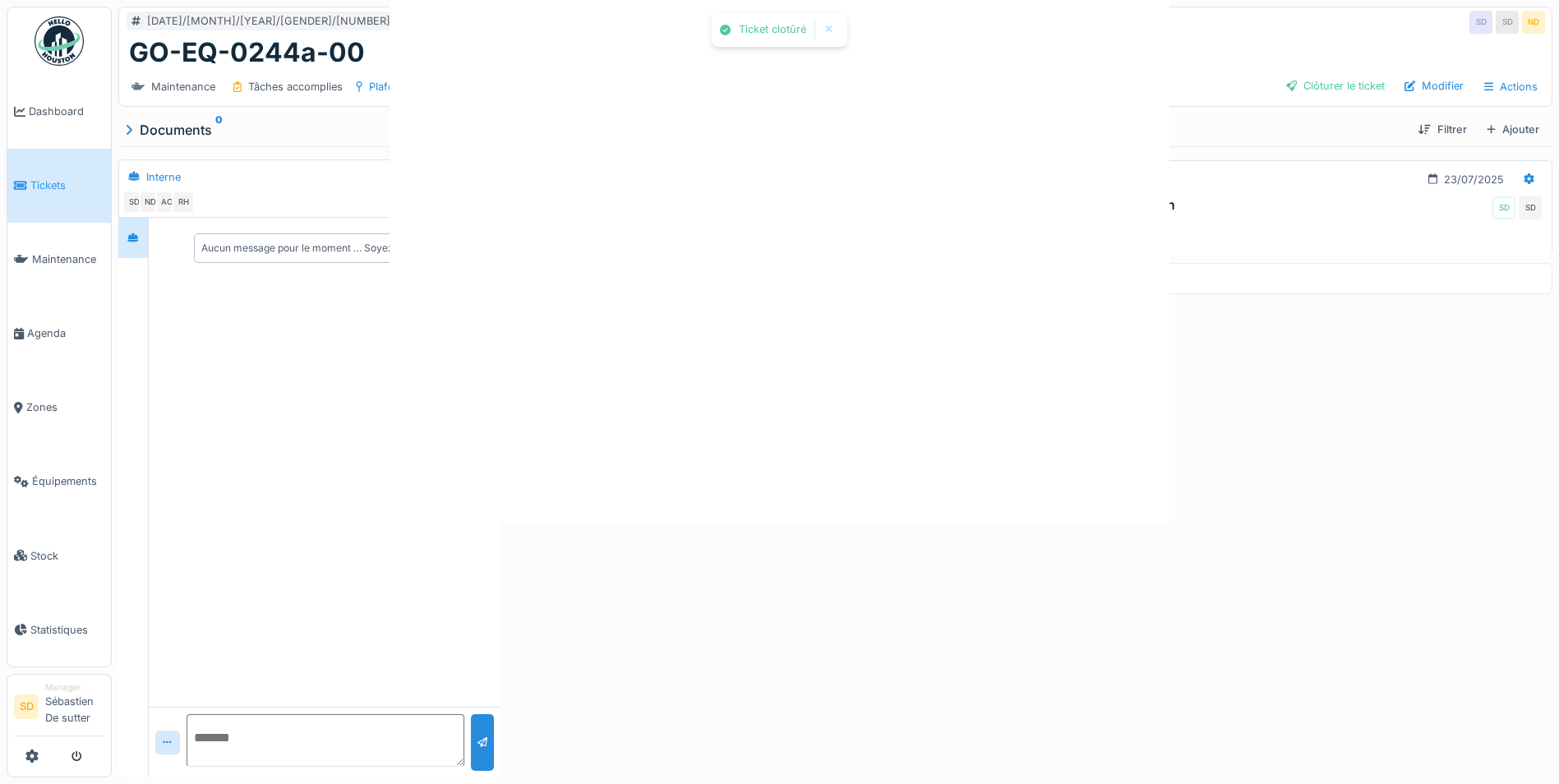 scroll, scrollTop: 0, scrollLeft: 0, axis: both 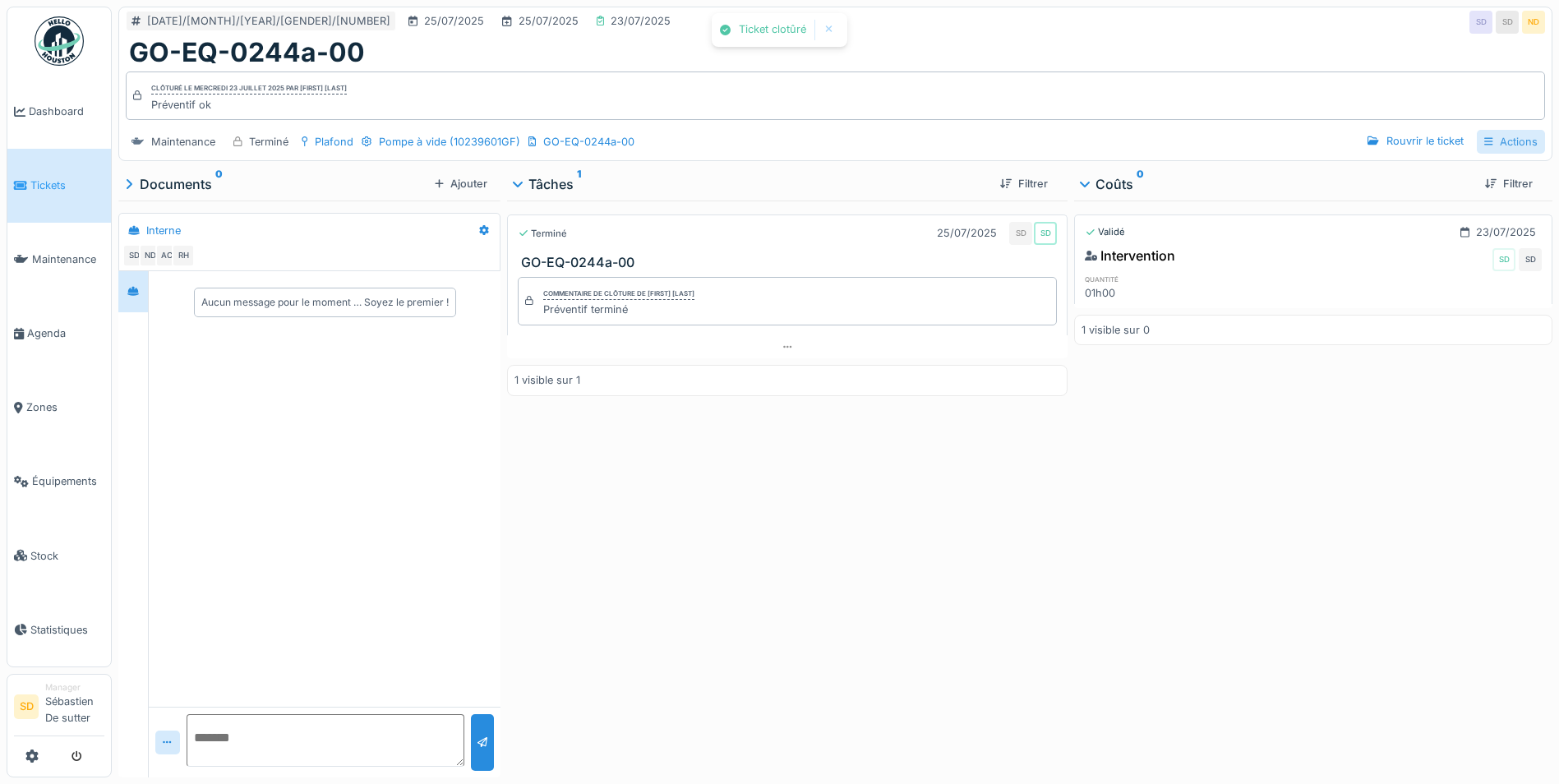 click on "Actions" at bounding box center [1511, 141] 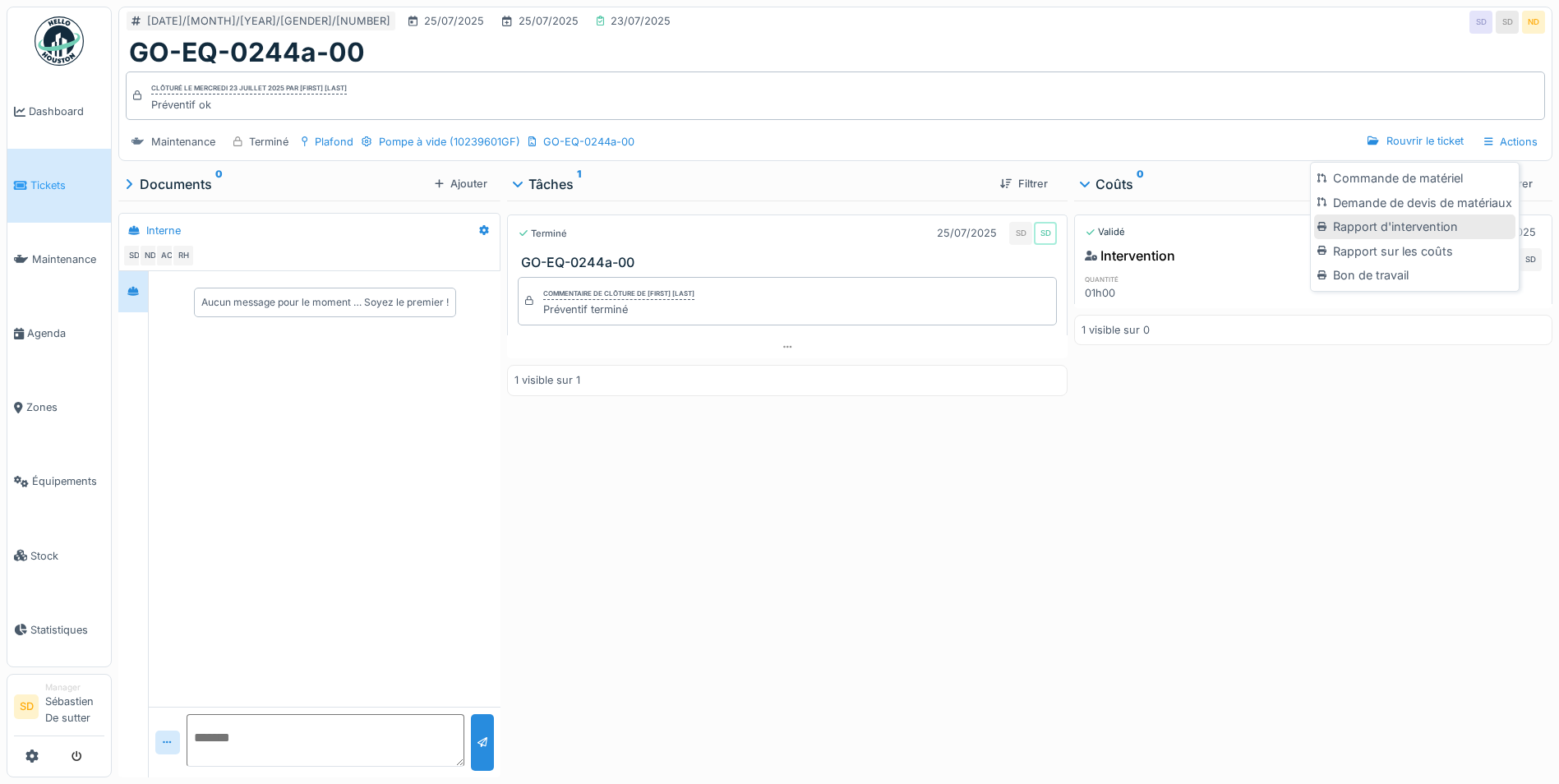 click on "Rapport d'intervention" at bounding box center [1414, 227] 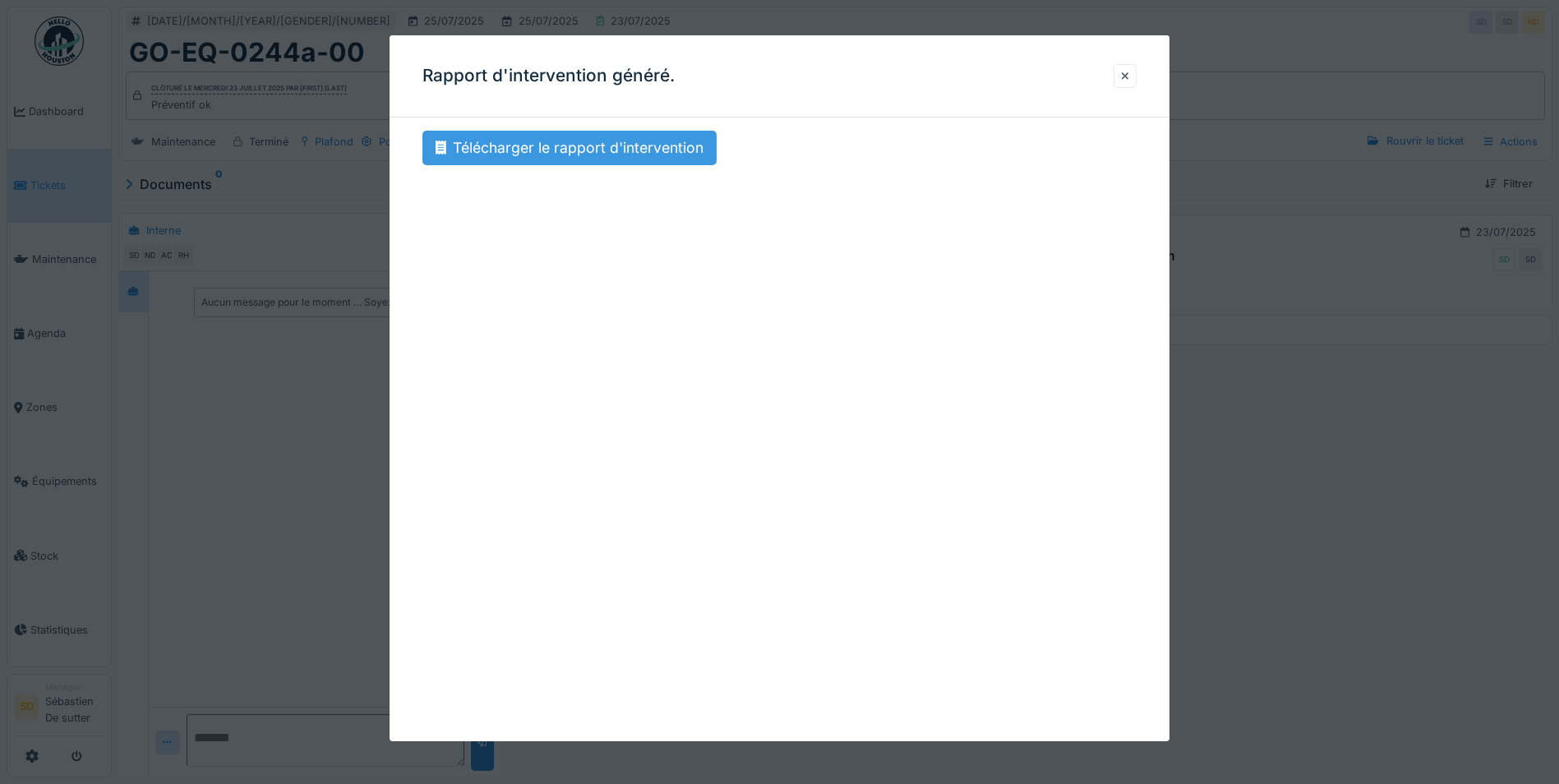 click on "Télécharger le rapport d'intervention" at bounding box center [570, 148] 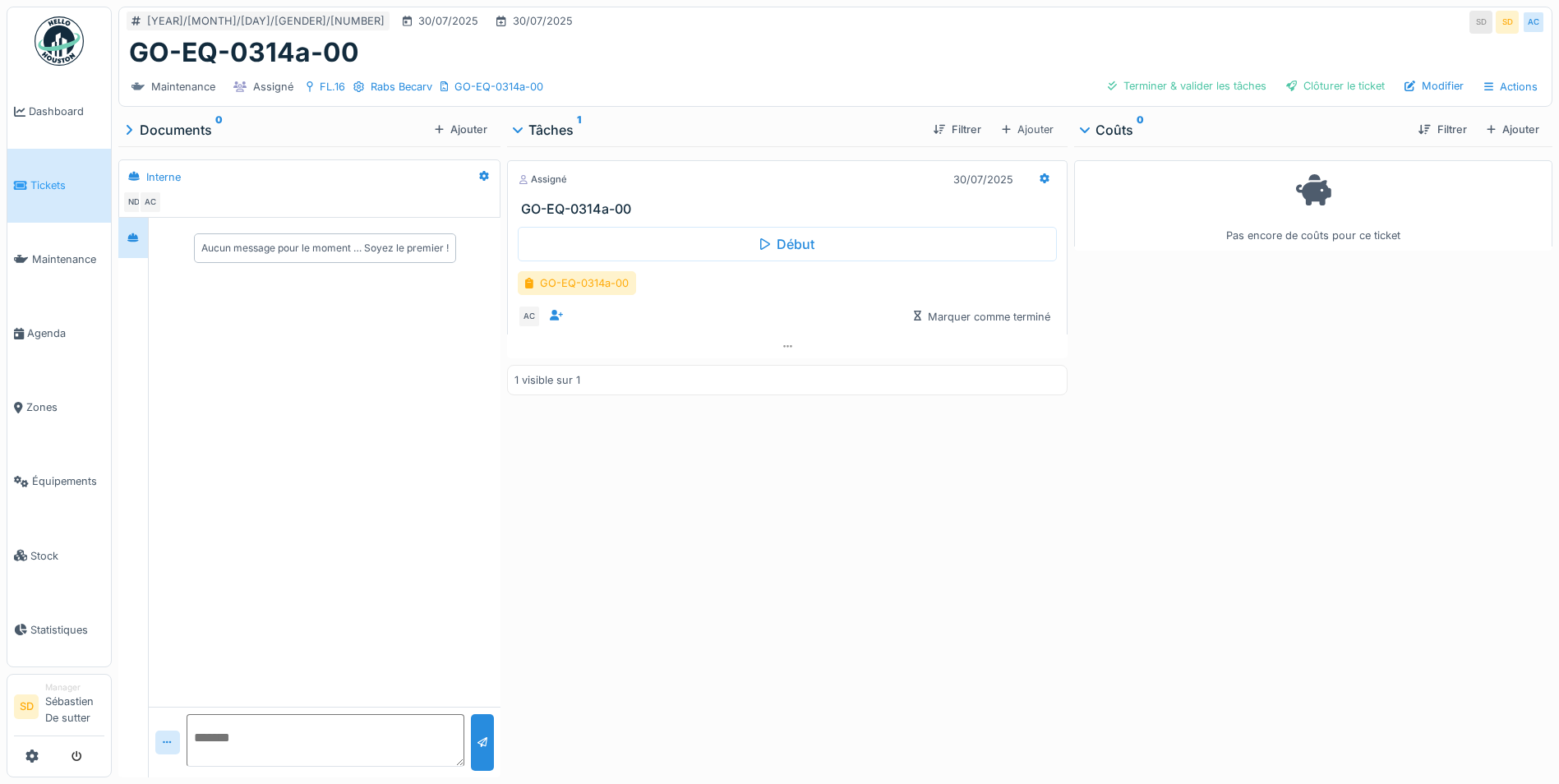 scroll, scrollTop: 0, scrollLeft: 0, axis: both 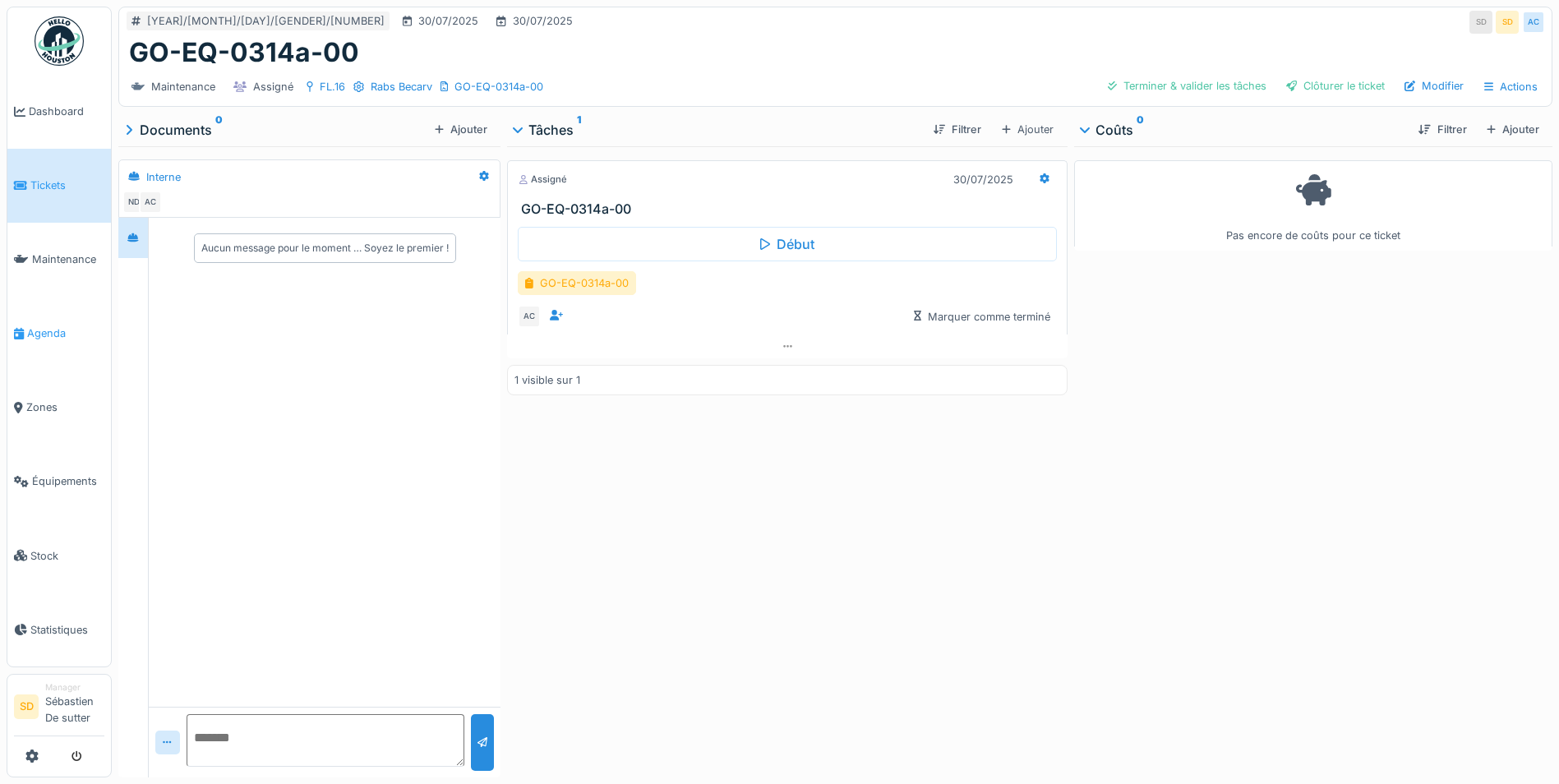 click on "Agenda" at bounding box center [66, 333] 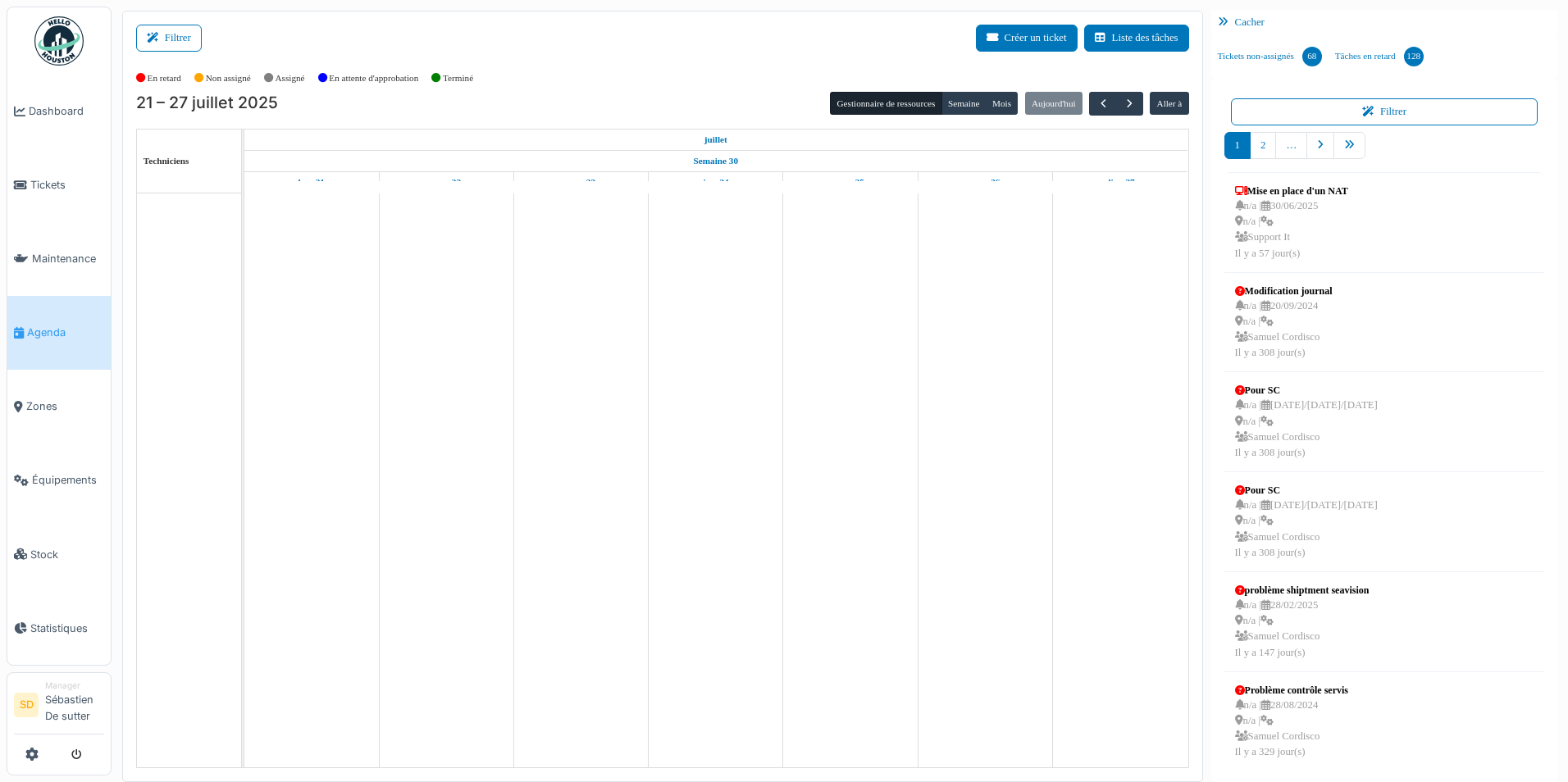 scroll, scrollTop: 0, scrollLeft: 0, axis: both 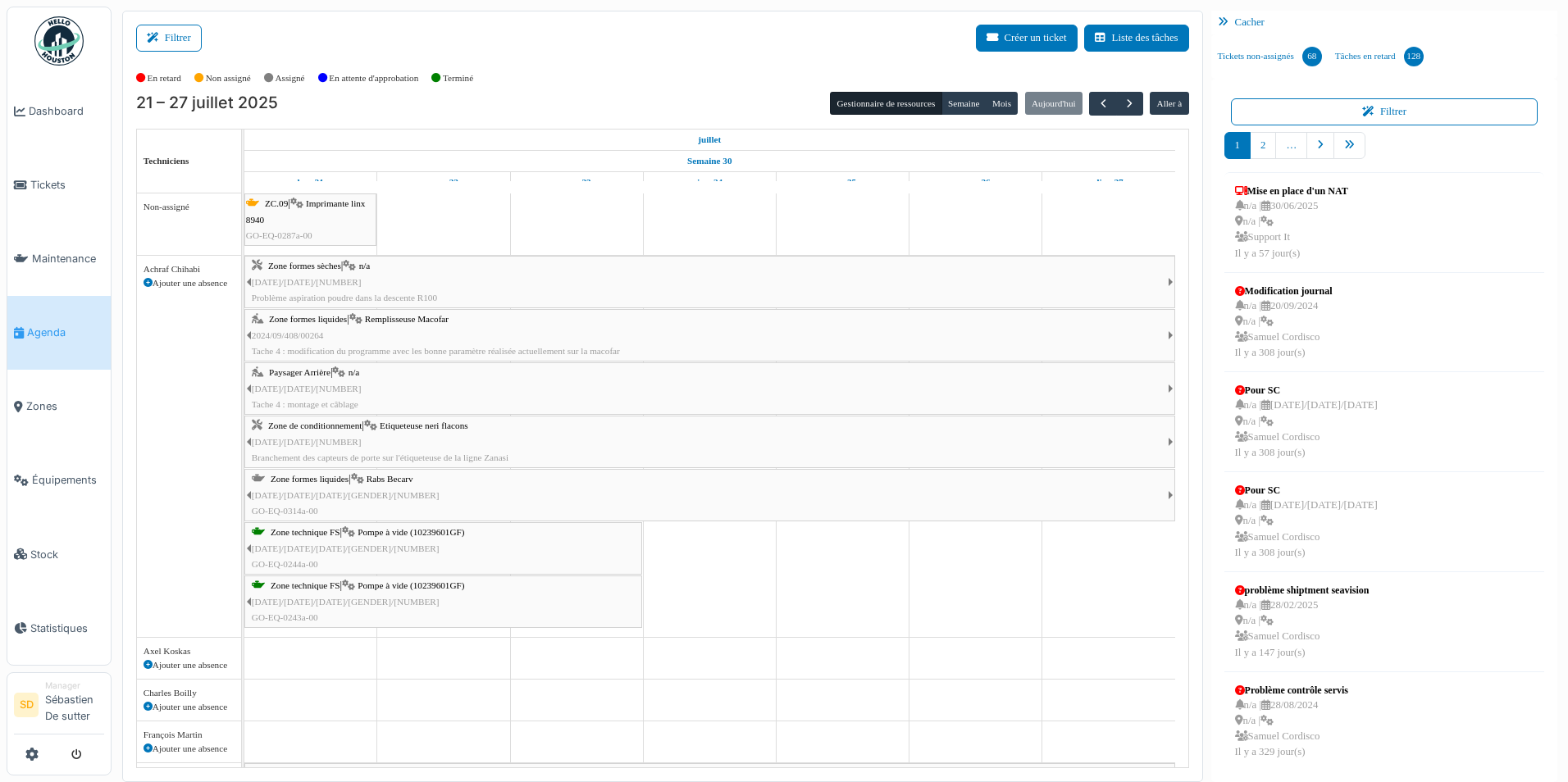 click on "Rabs Becarv" at bounding box center [390, 479] 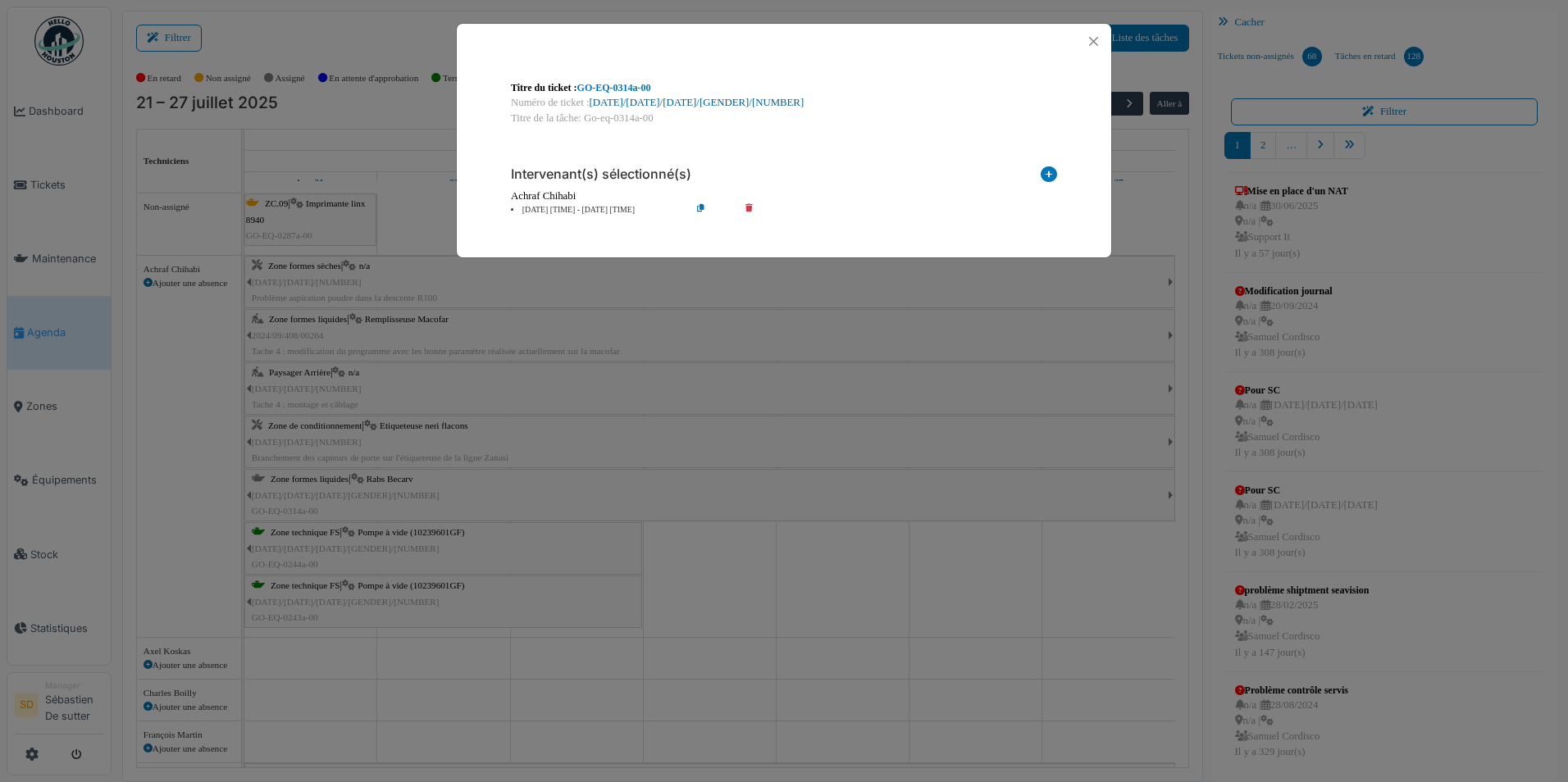 click on "[DATE]/[CODE]/[GENDER]/[CODE]" at bounding box center (697, 102) 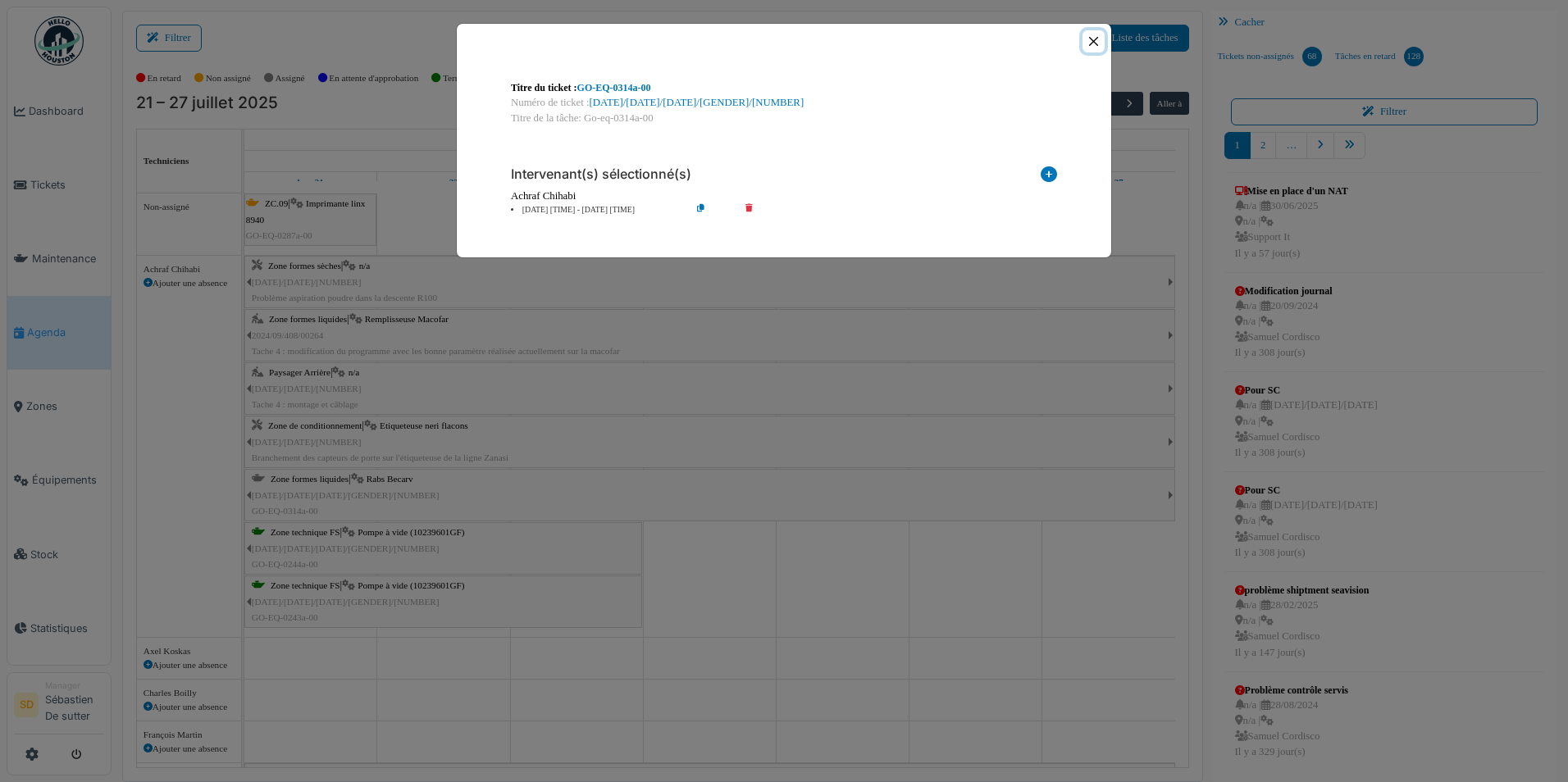 click at bounding box center [1093, 41] 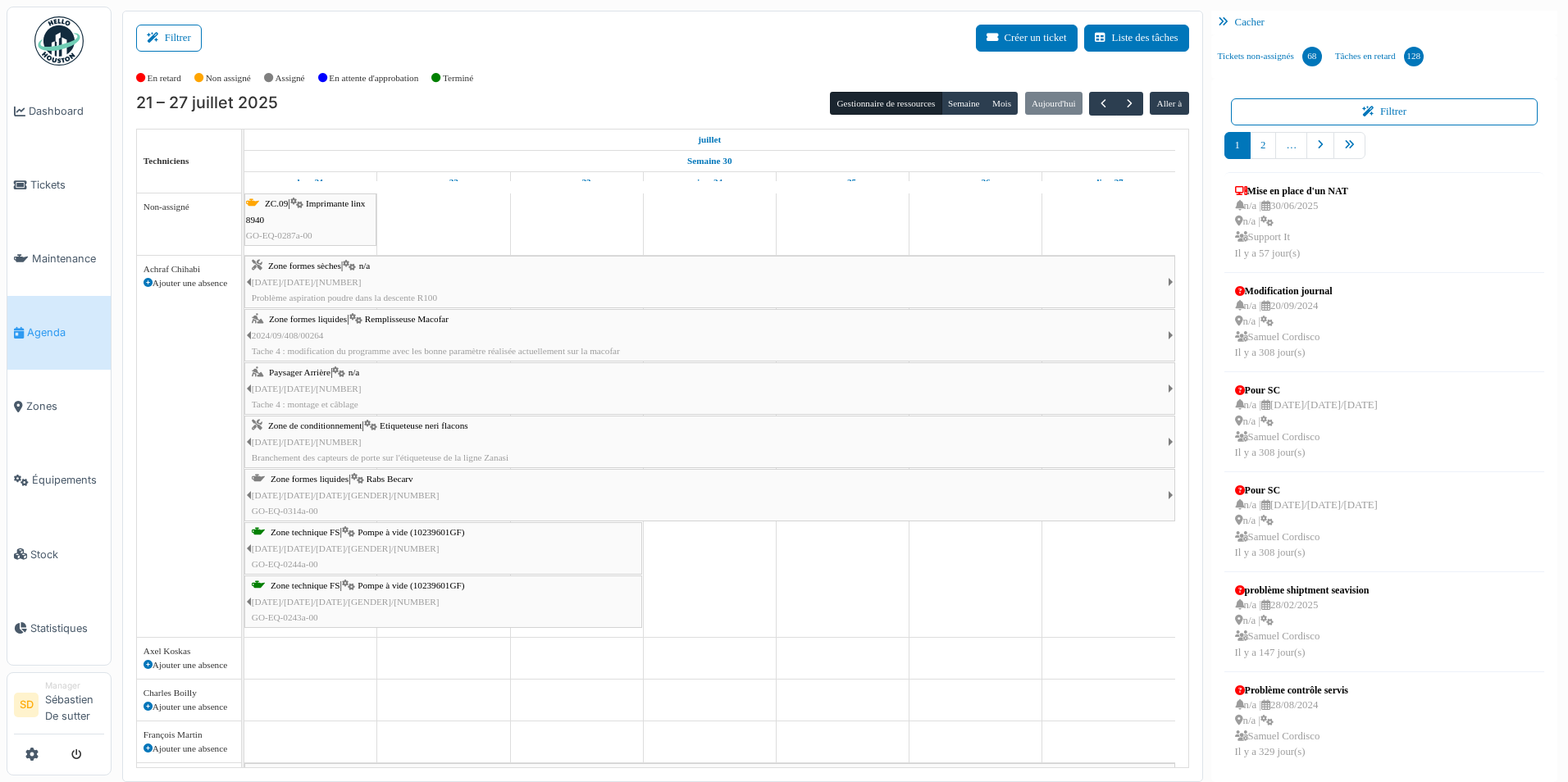 scroll, scrollTop: 393, scrollLeft: 0, axis: vertical 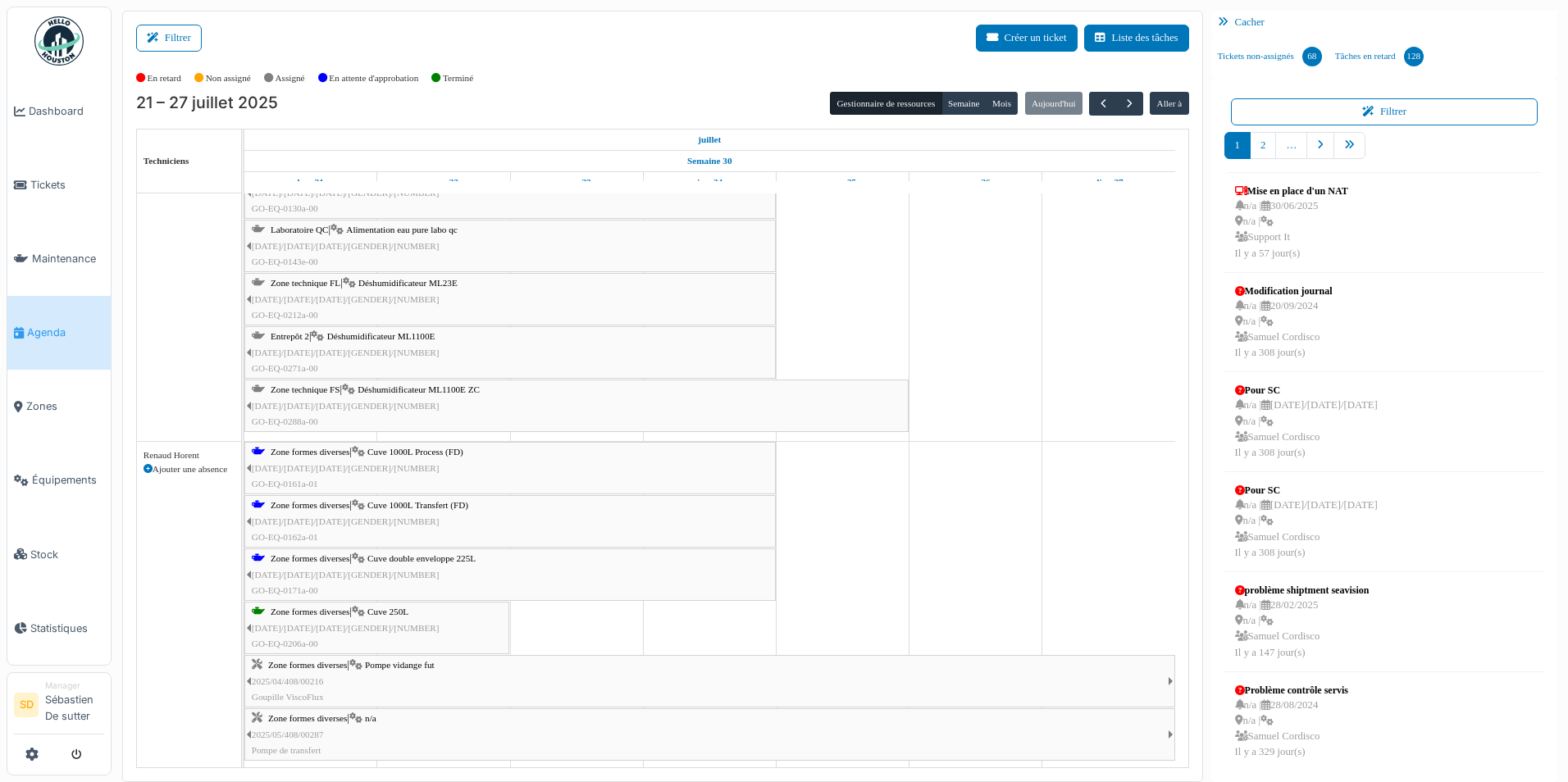 click on "Zone formes diverses" at bounding box center [310, 452] 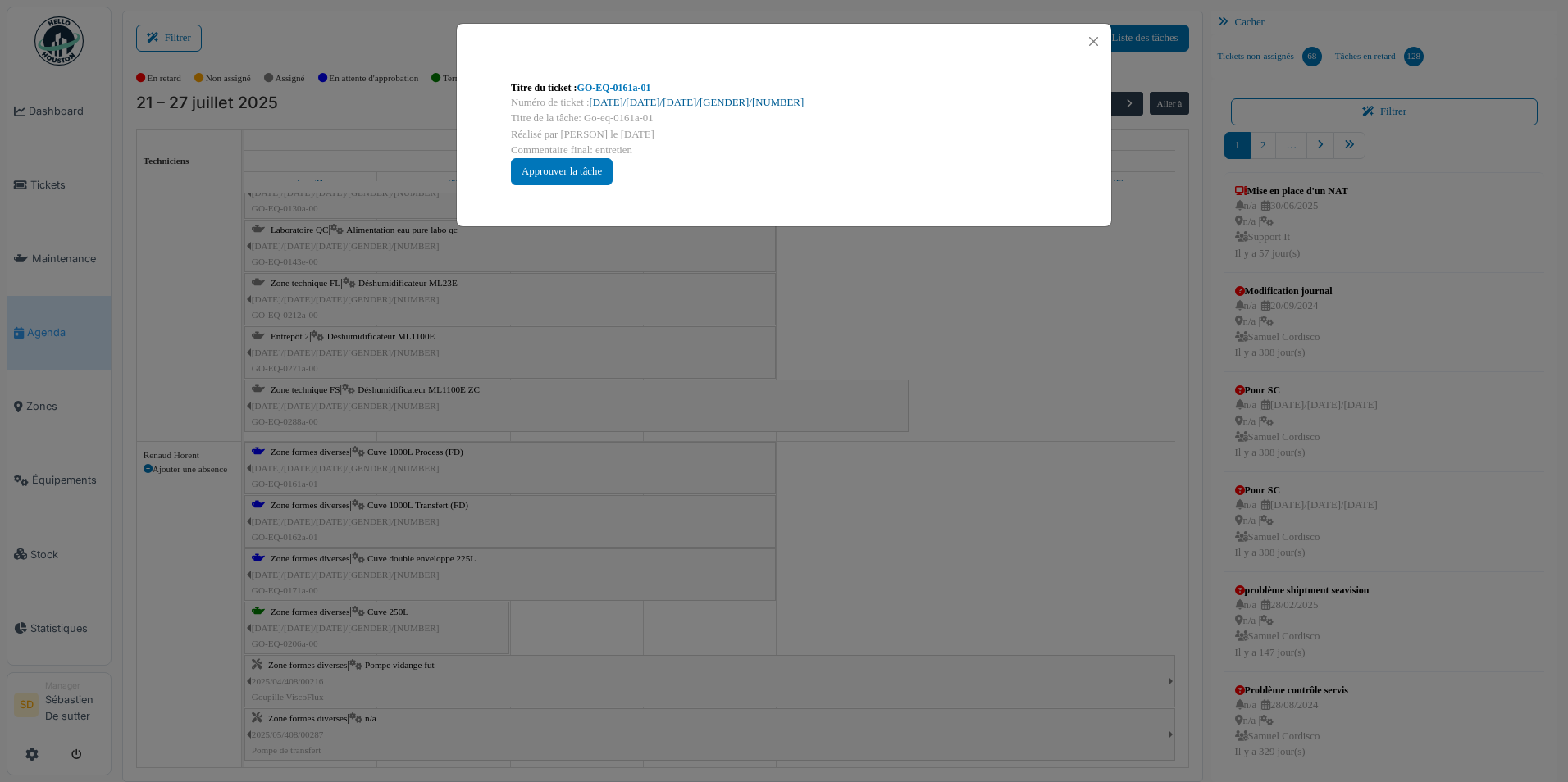 click on "[DATE]/[CODE]/[GENDER]/[CODE]" at bounding box center (697, 102) 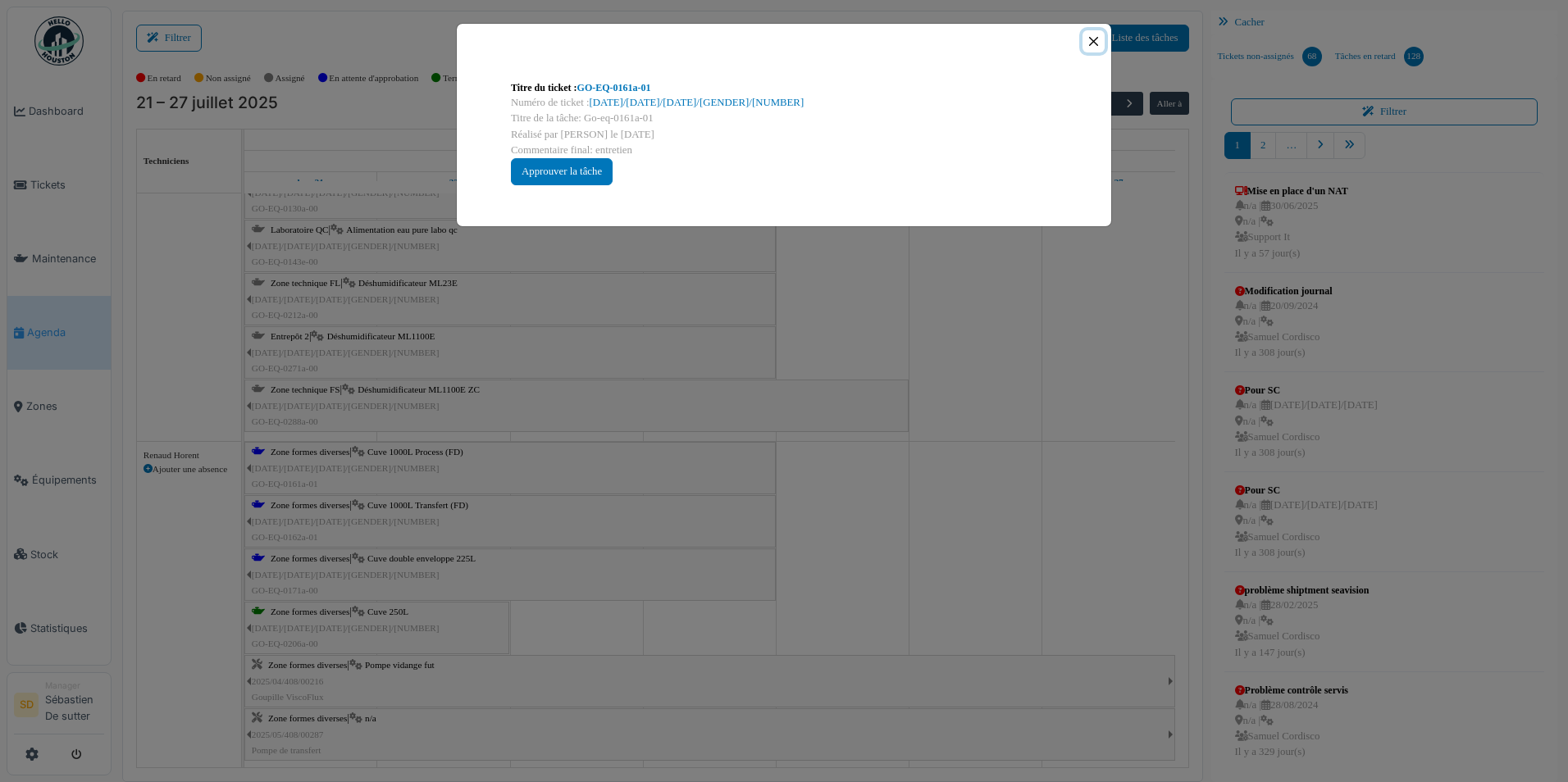 click at bounding box center (1093, 41) 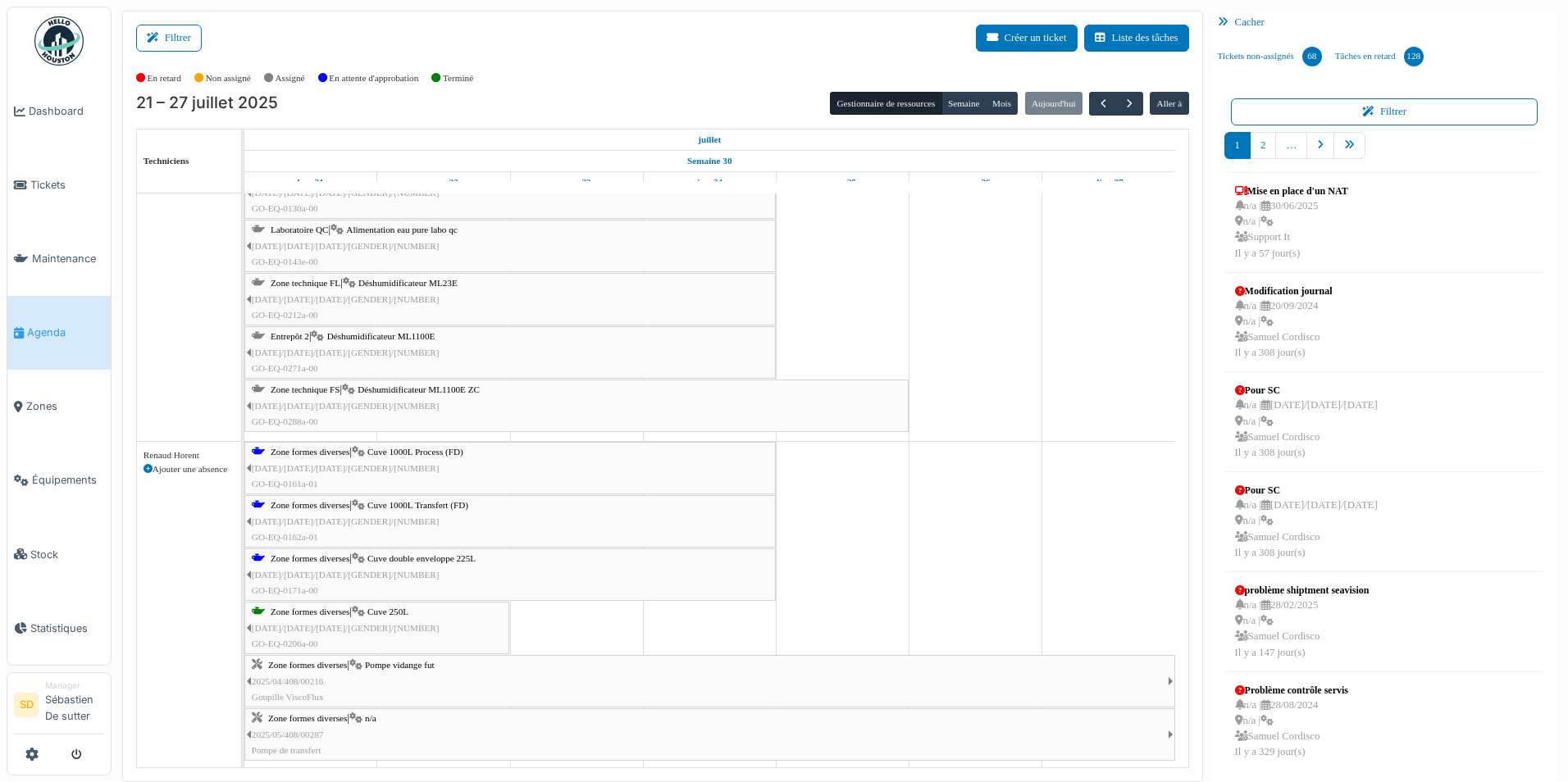 click on "Cuve 1000L Transfert (FD)" at bounding box center [417, 505] 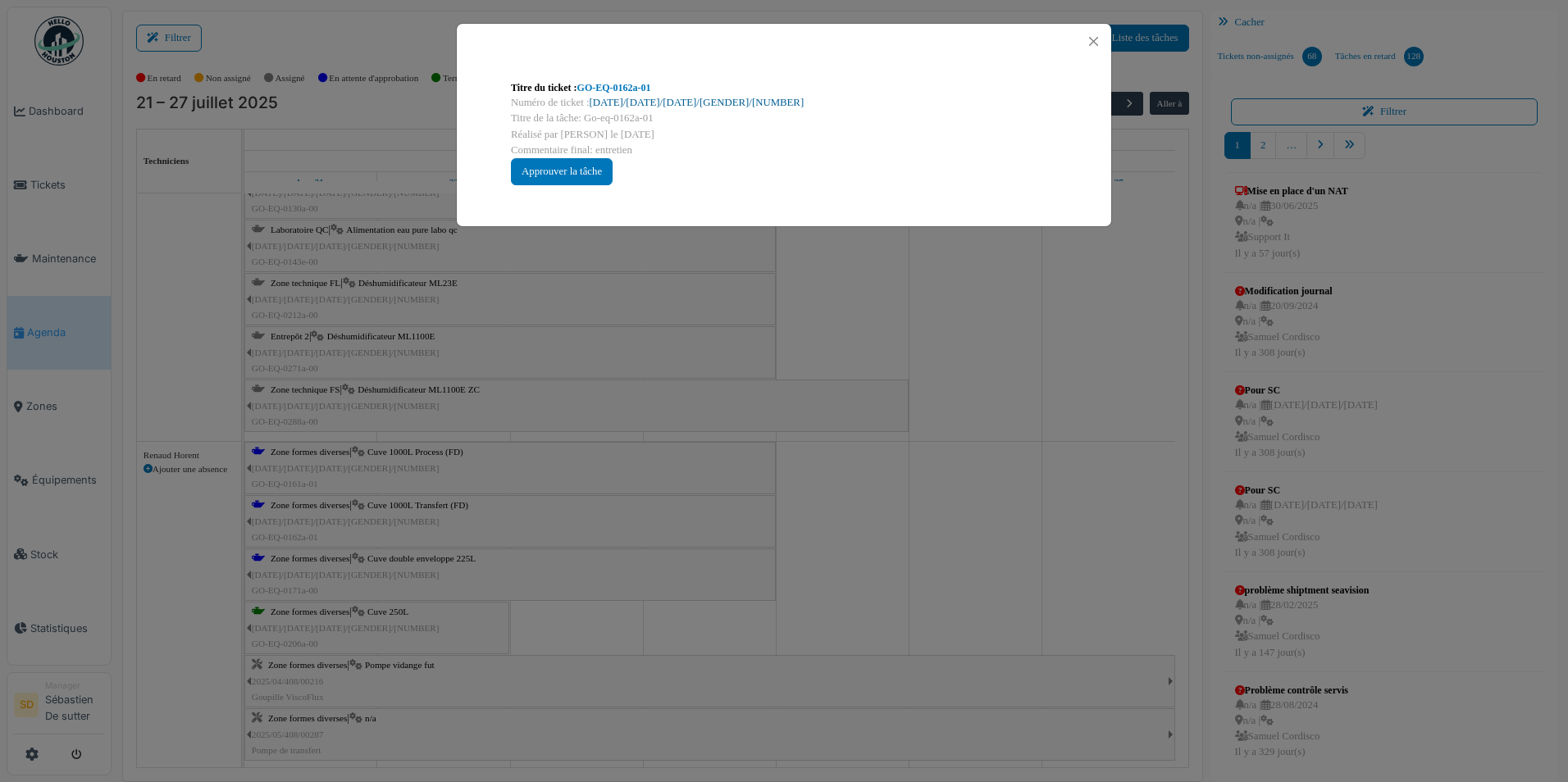 click on "2025/07/408/M/00032" at bounding box center (697, 102) 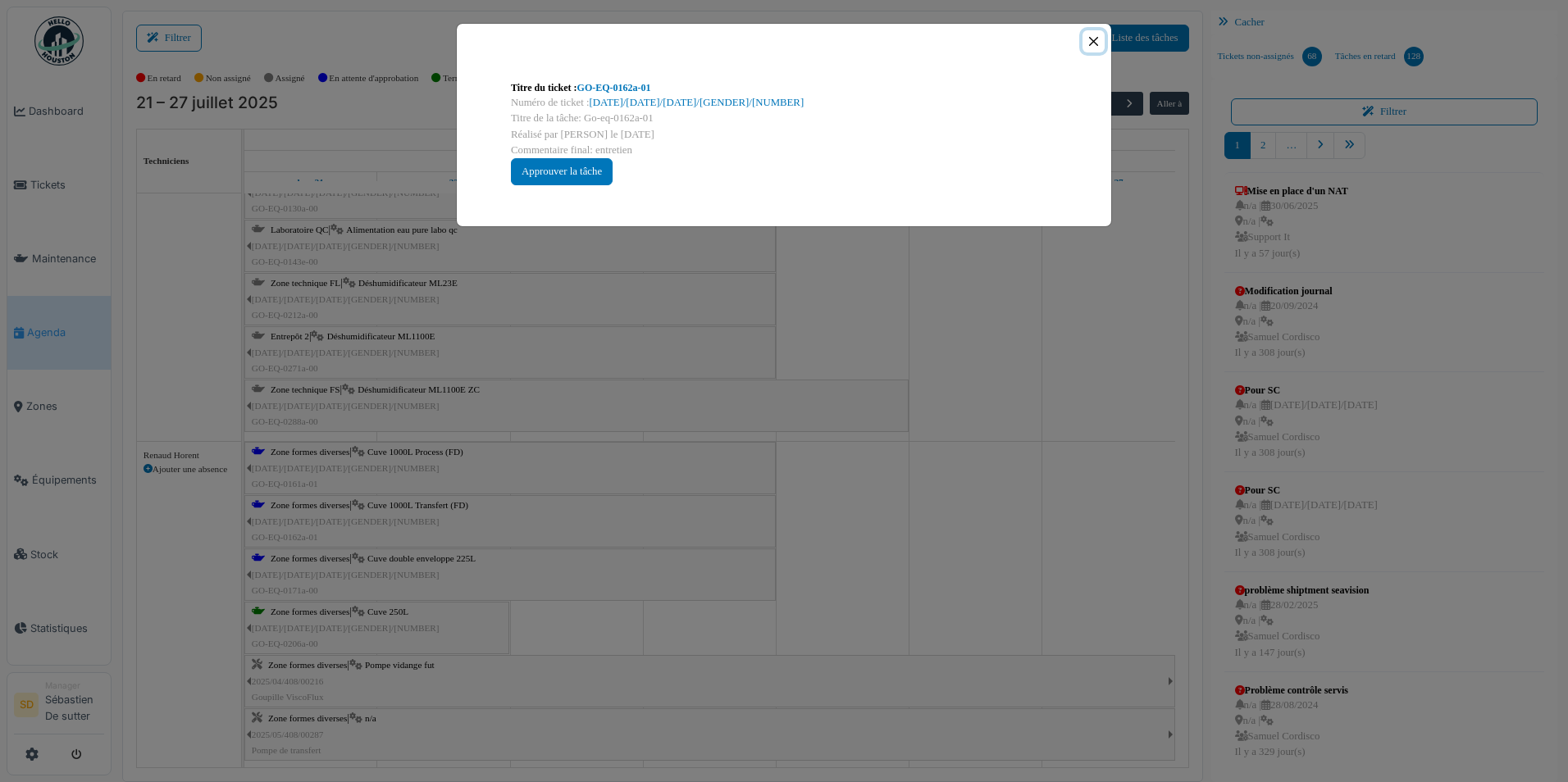 click at bounding box center [1093, 41] 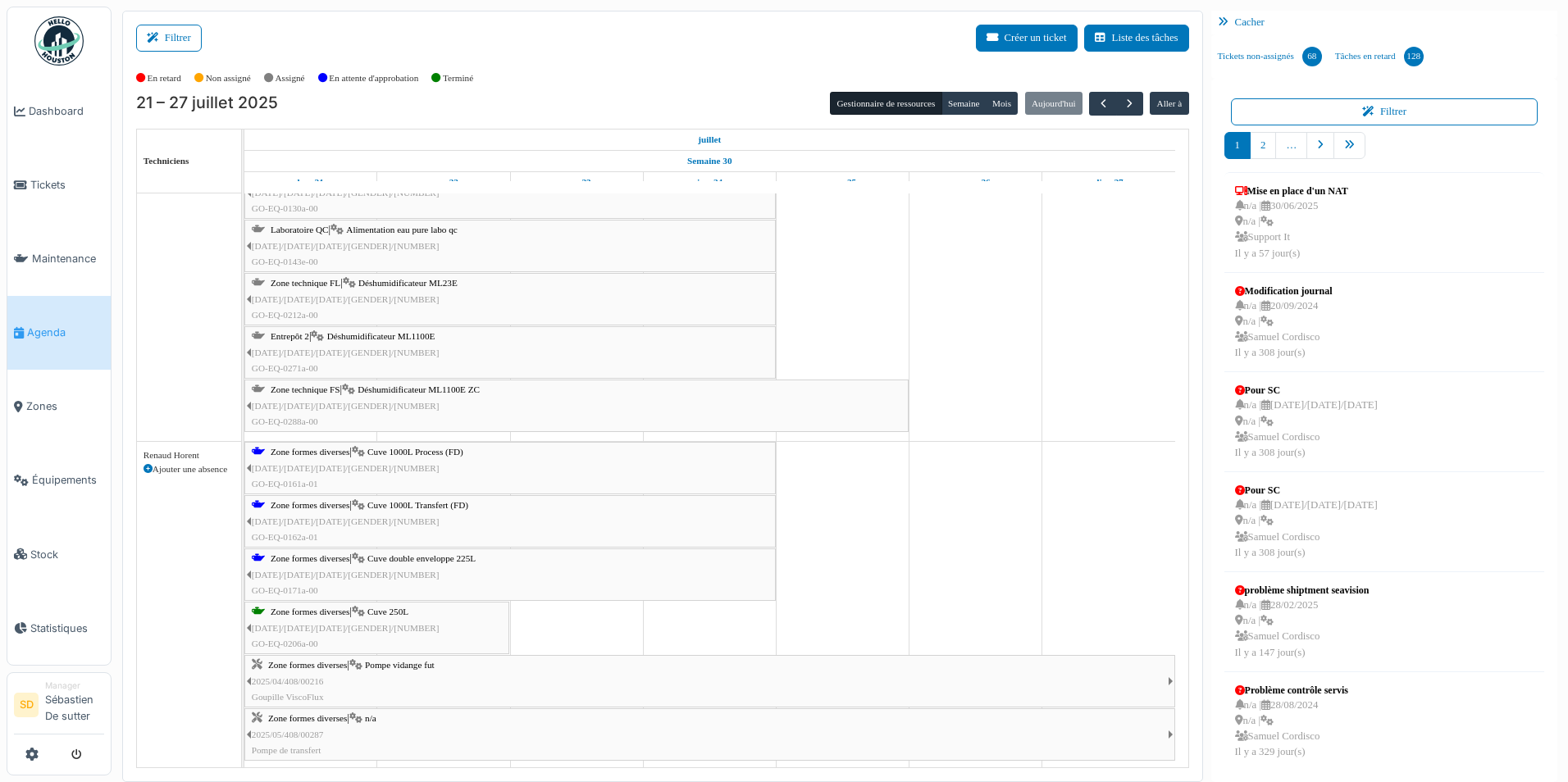 click on "Zone formes diverses" at bounding box center [310, 558] 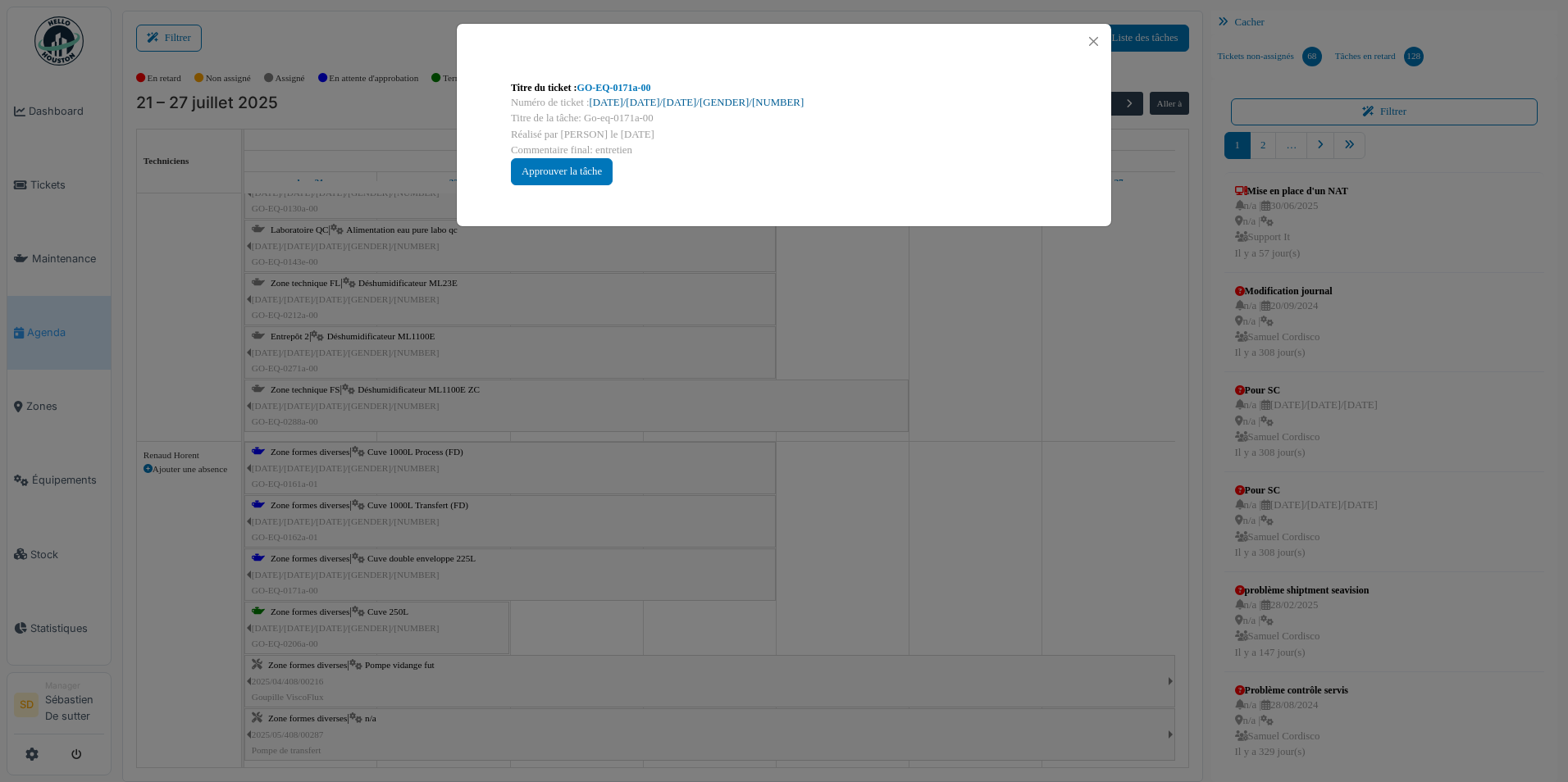 click on "2025/07/408/M/00068" at bounding box center (697, 102) 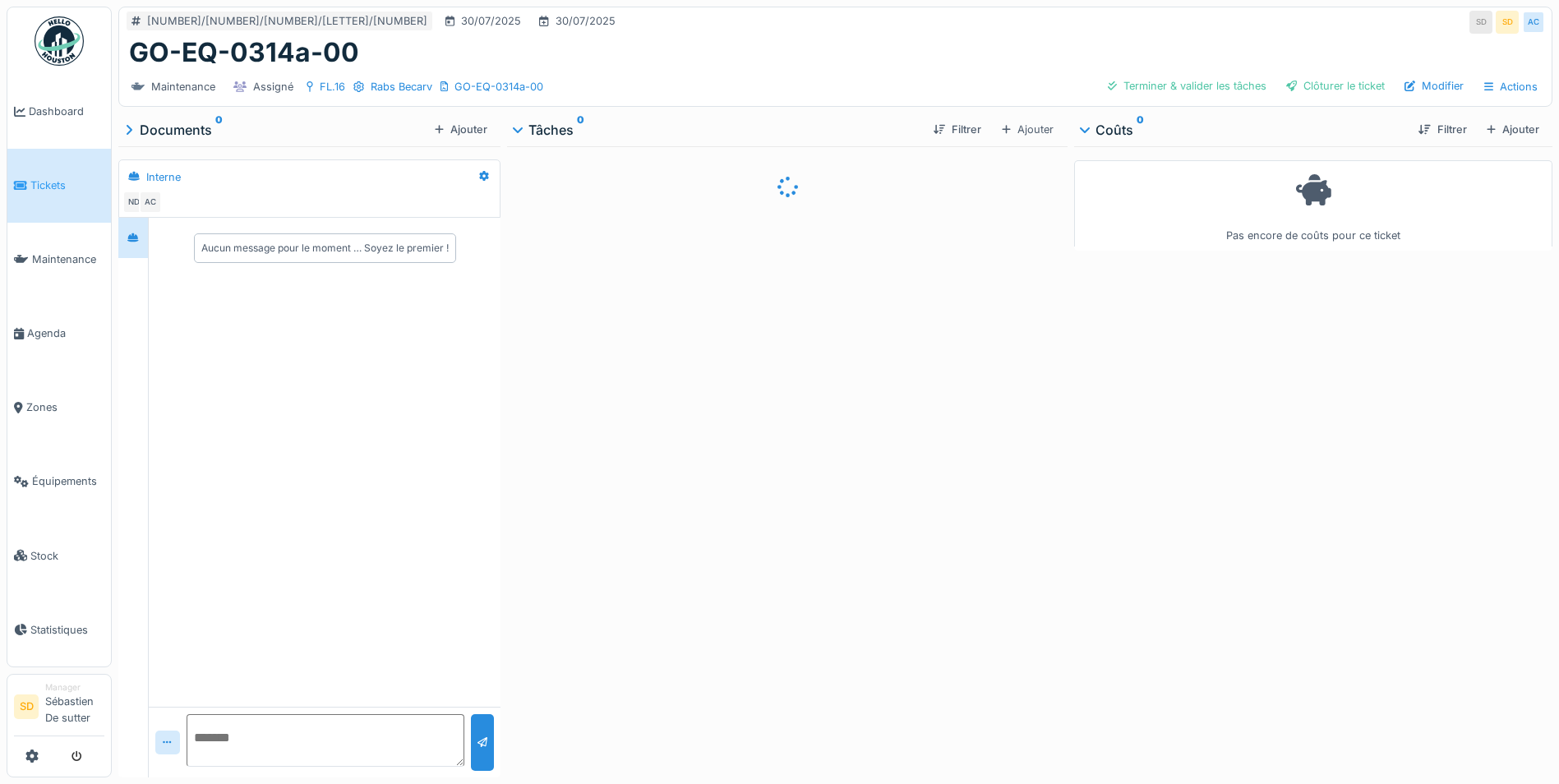 scroll, scrollTop: 0, scrollLeft: 0, axis: both 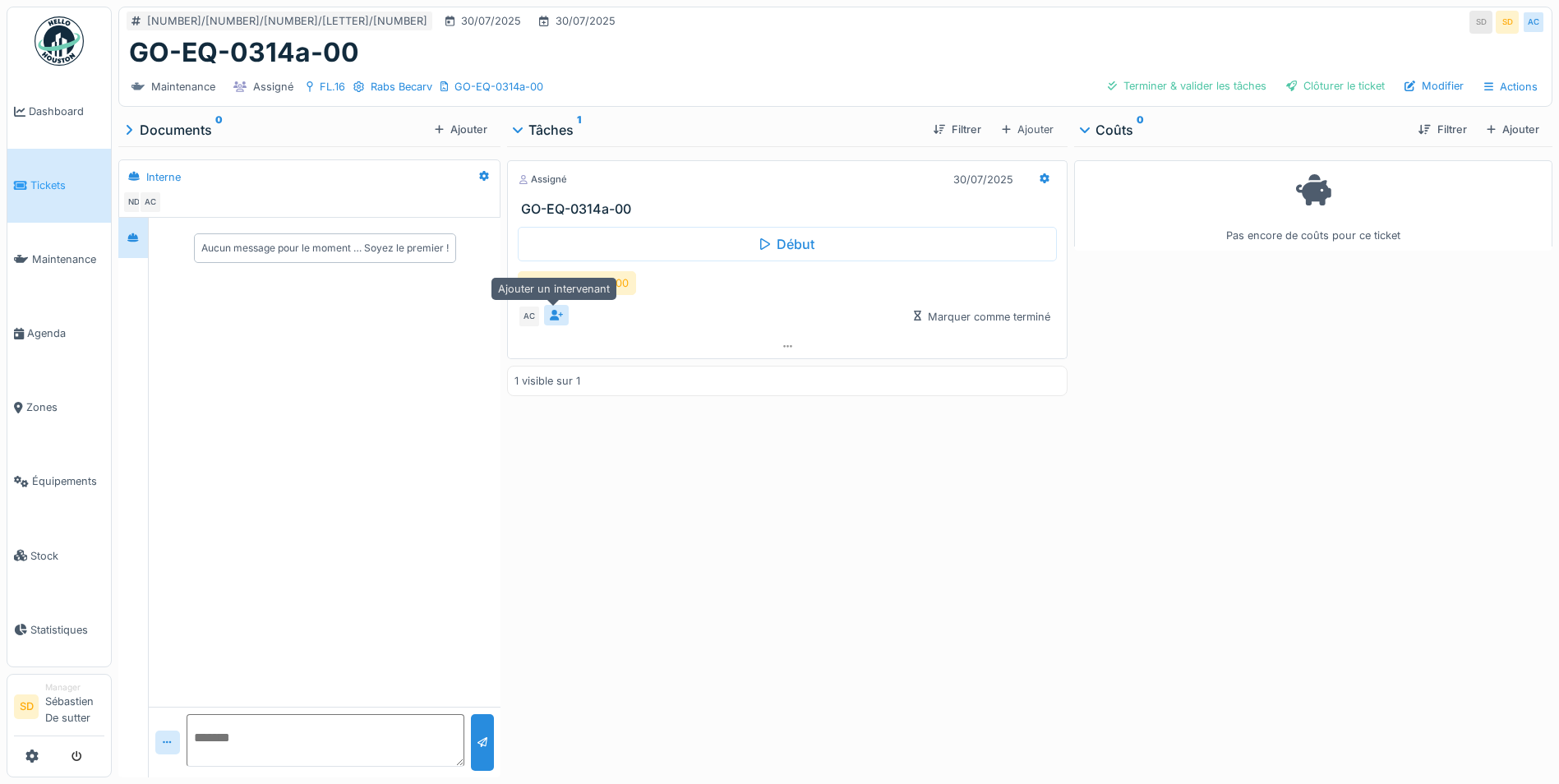 click 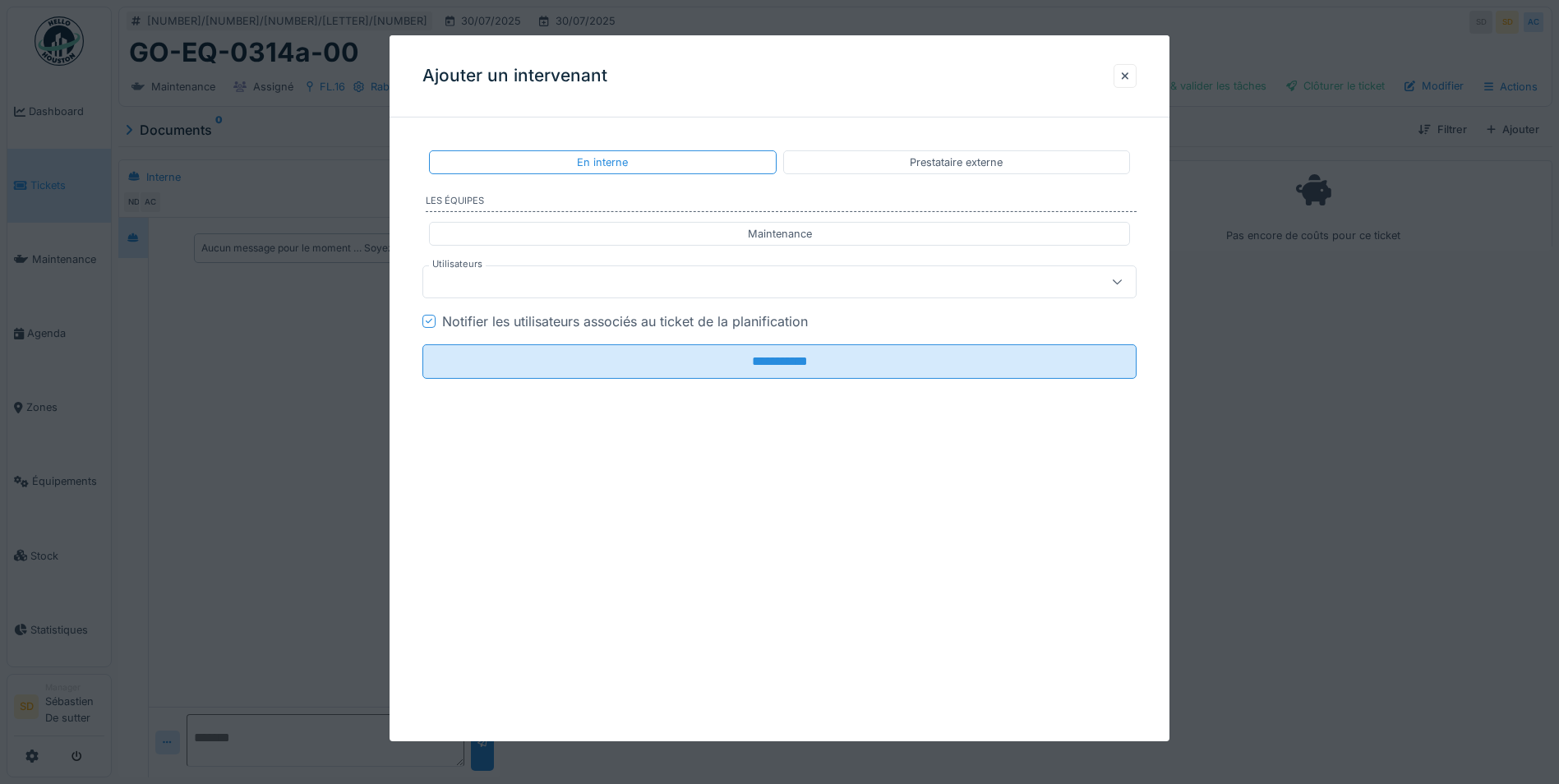 click at bounding box center (744, 282) 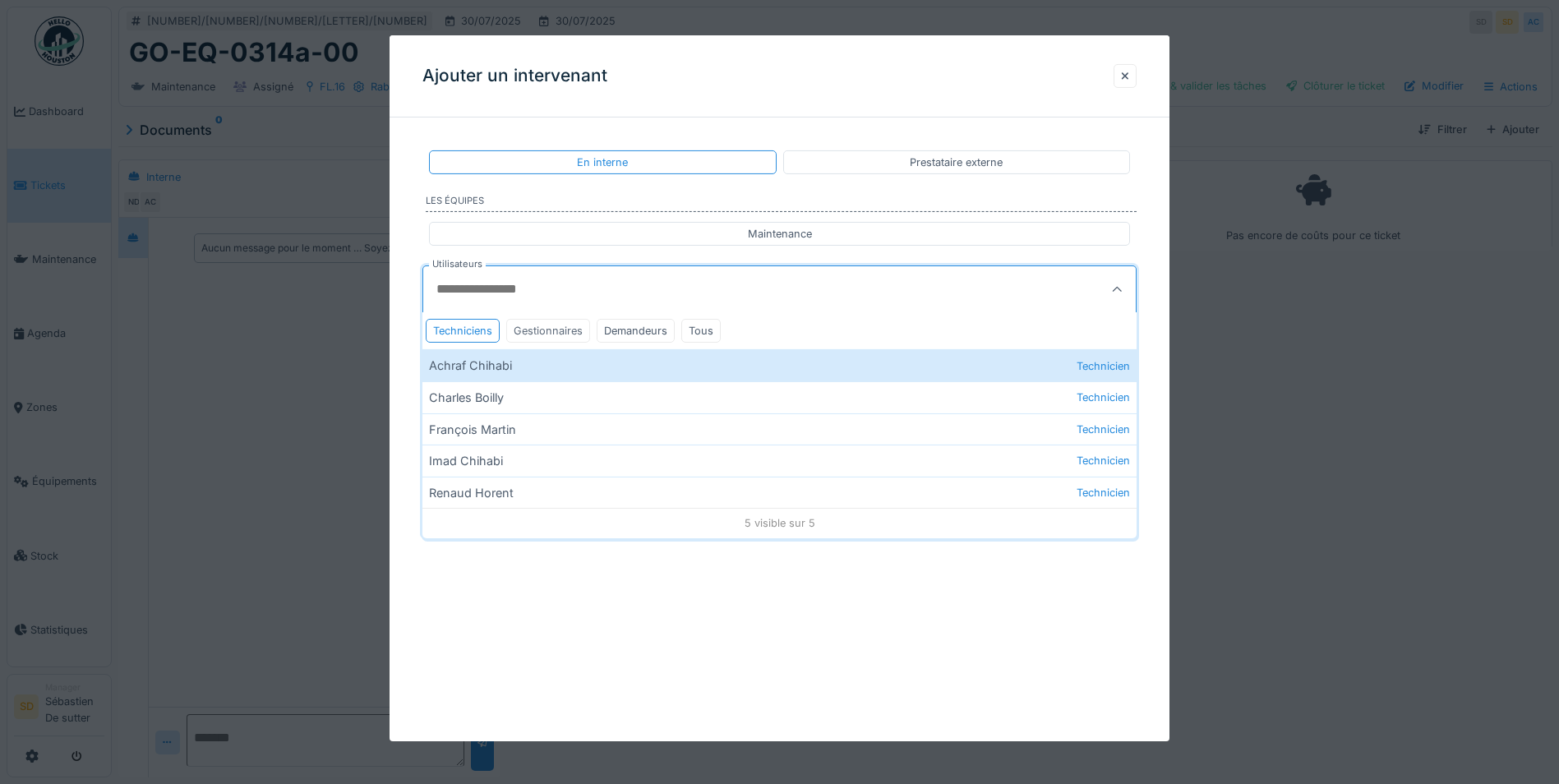 click on "Gestionnaires" at bounding box center [548, 330] 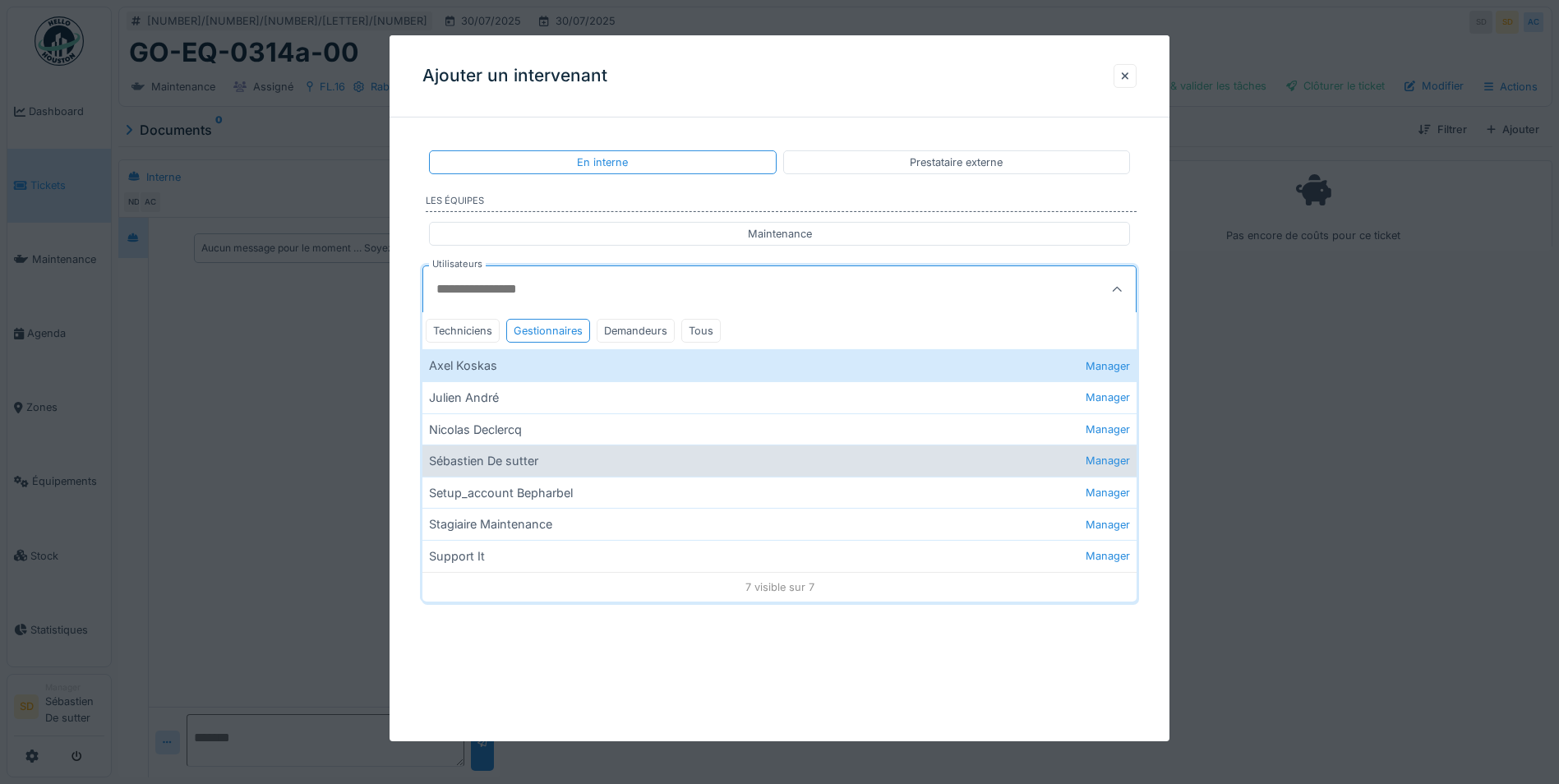 click on "[FIRST] [LAST] Manager" at bounding box center [779, 460] 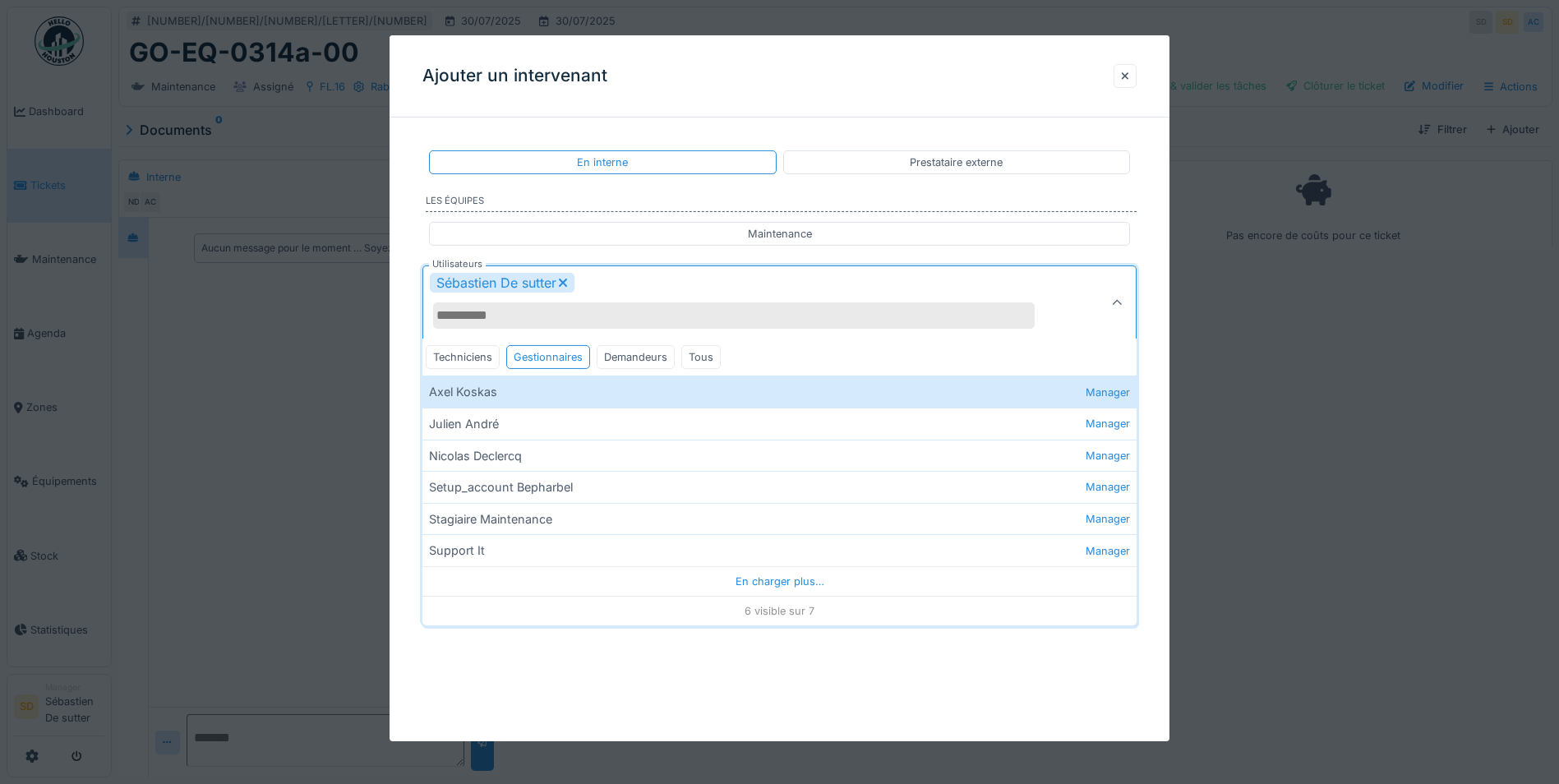 click on "**********" at bounding box center (779, 388) 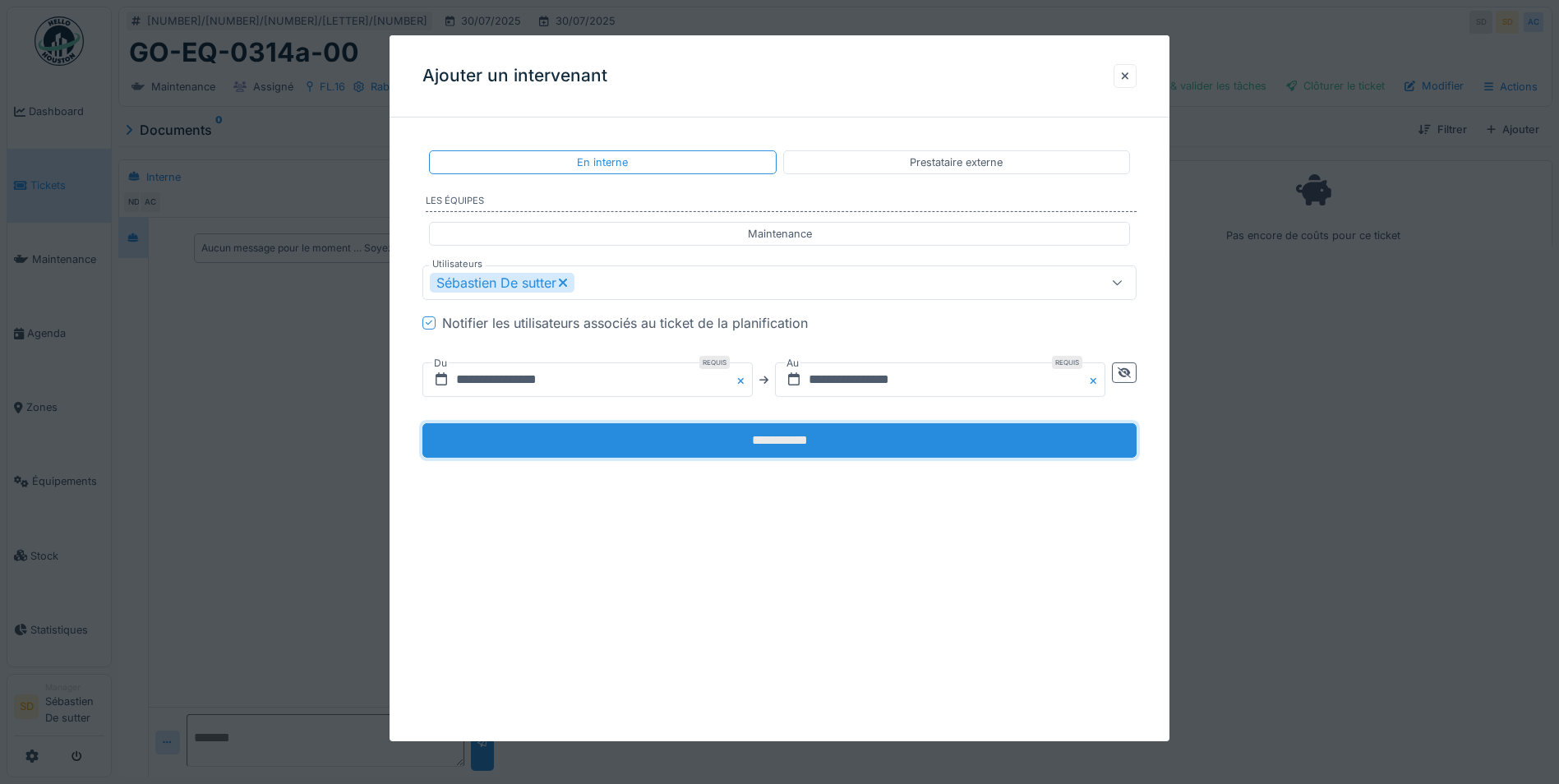 click on "**********" at bounding box center (779, 440) 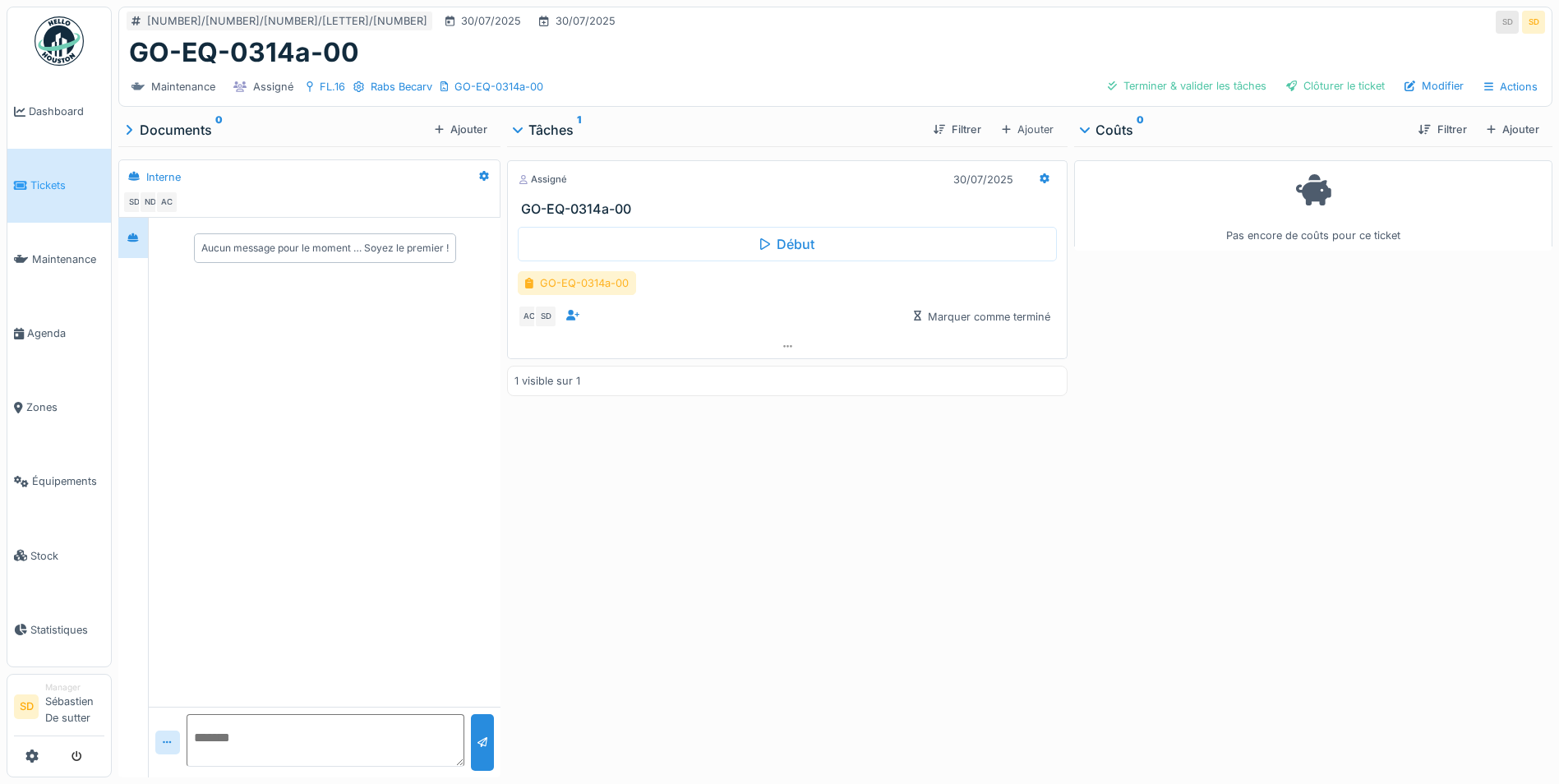 click on "GO-EQ-0314a-00" at bounding box center (577, 283) 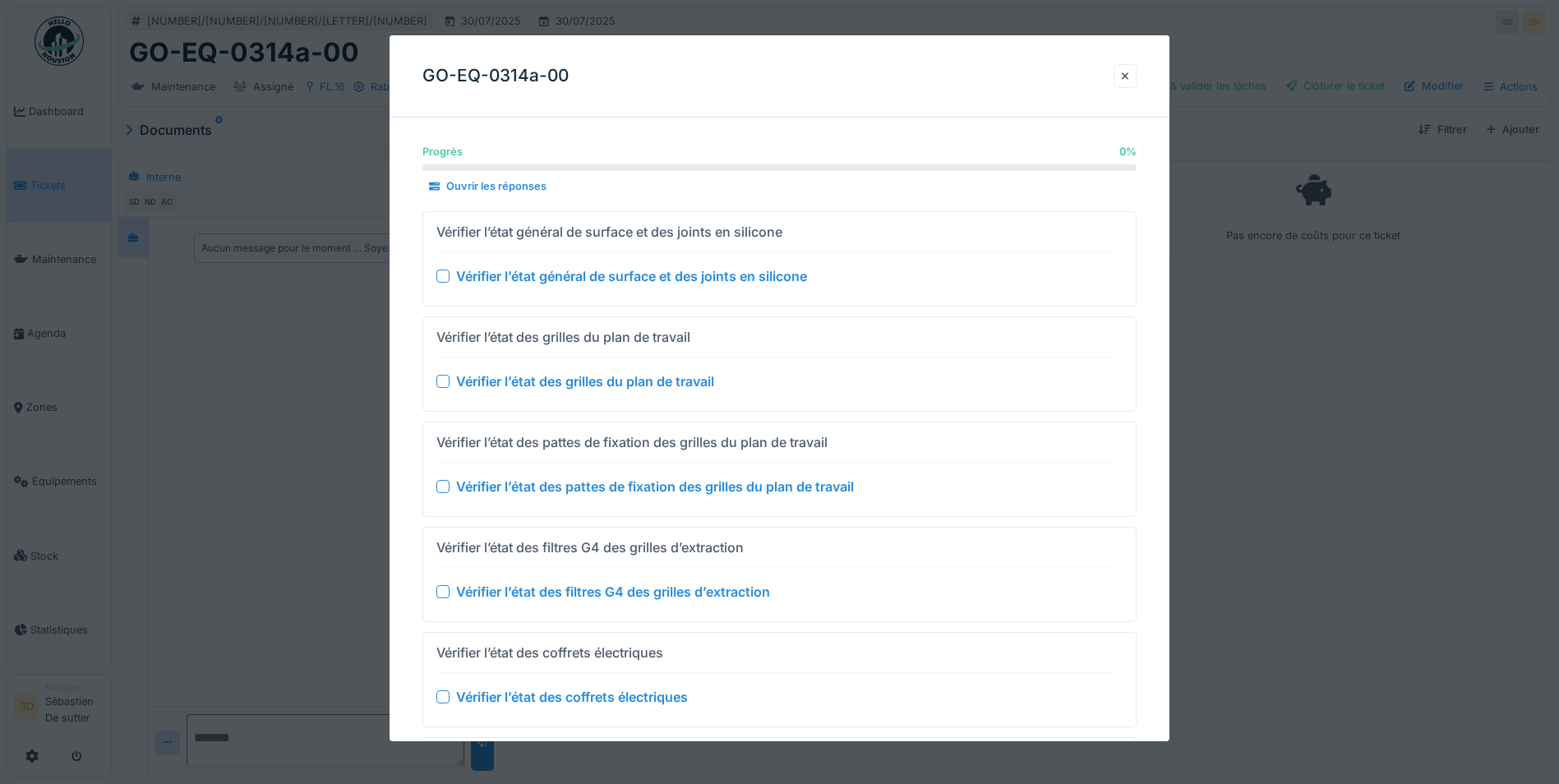 click at bounding box center (443, 275) 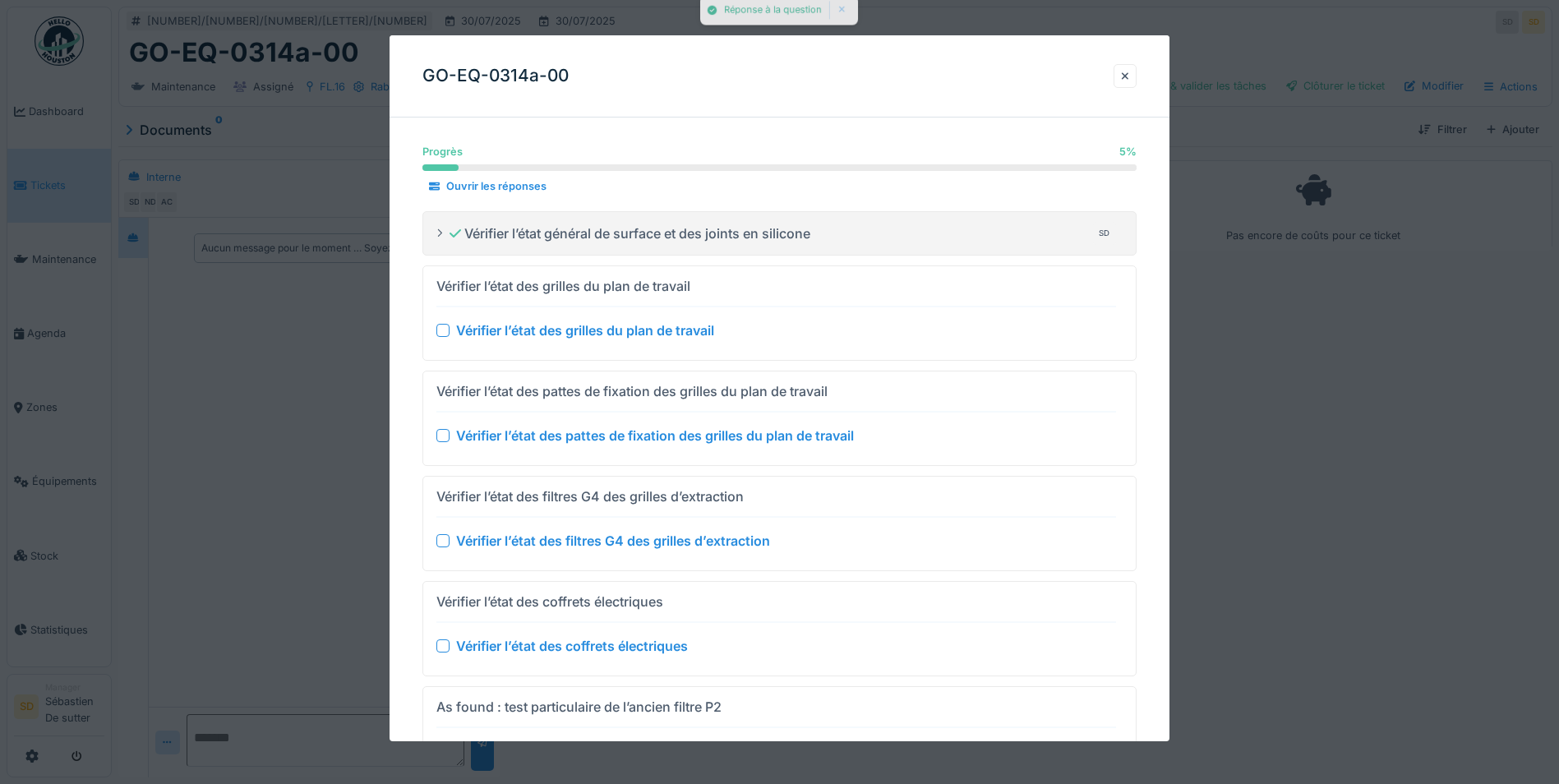click at bounding box center (443, 330) 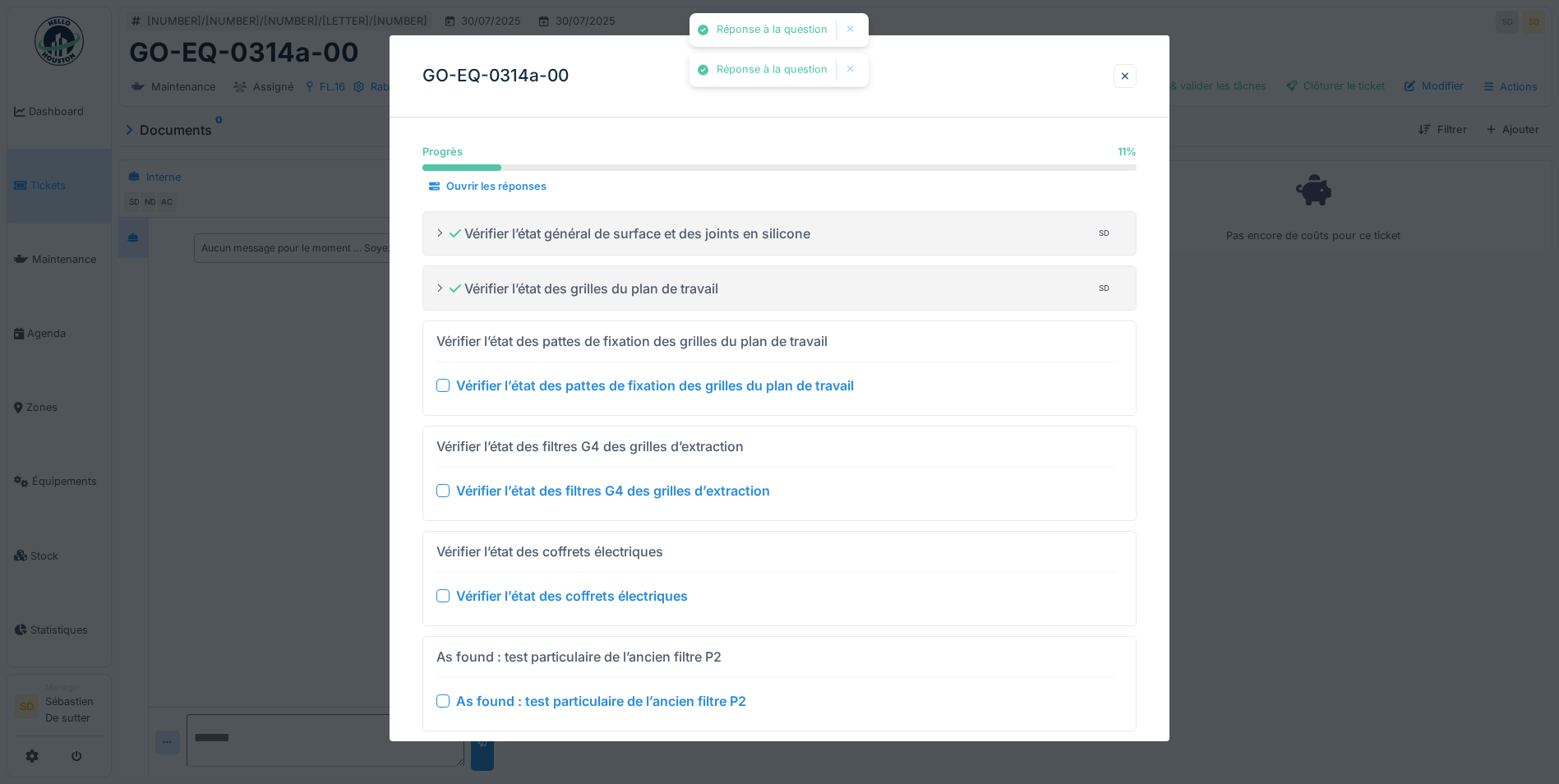 click at bounding box center (443, 385) 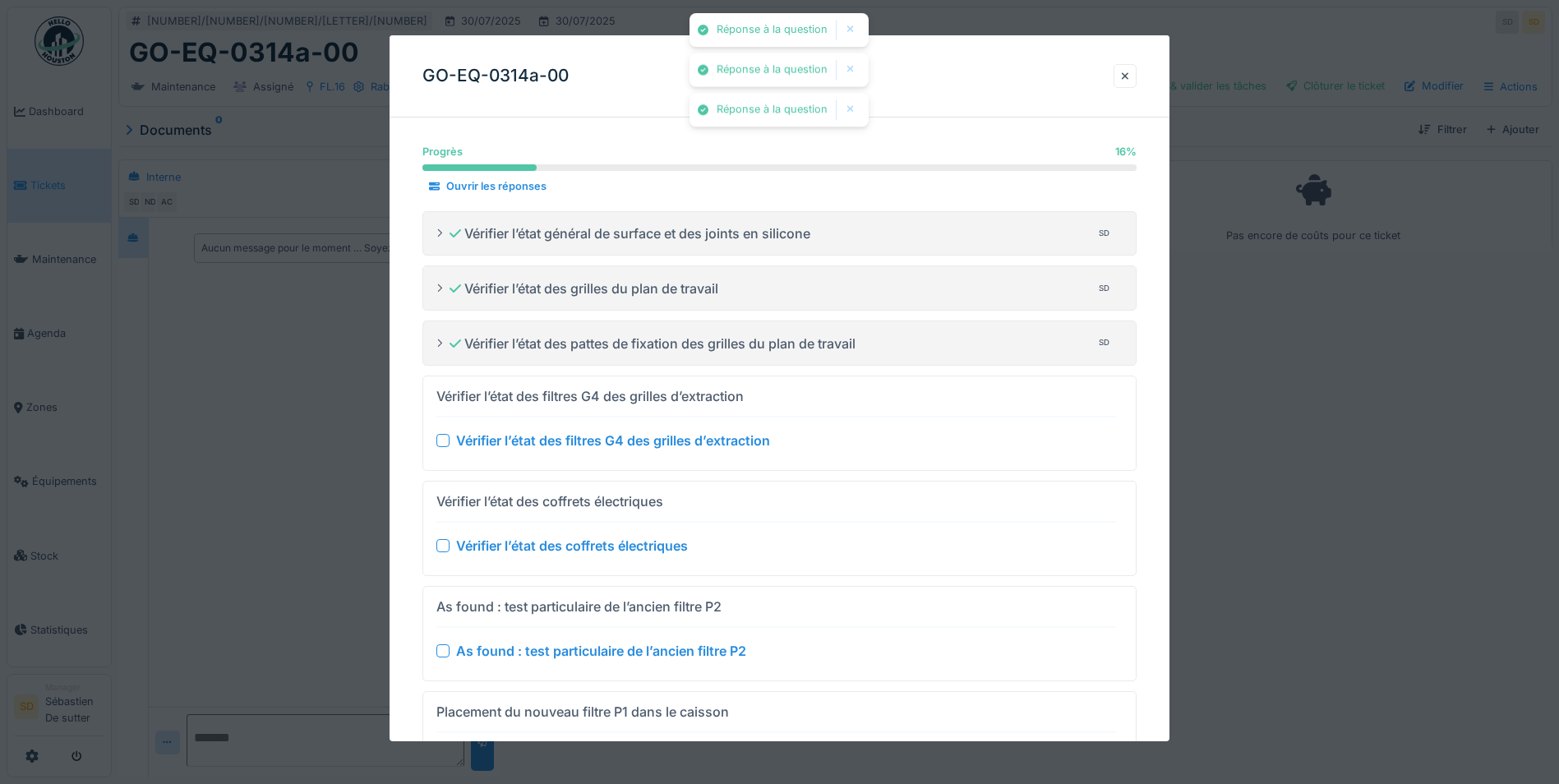 drag, startPoint x: 445, startPoint y: 436, endPoint x: 445, endPoint y: 449, distance: 13 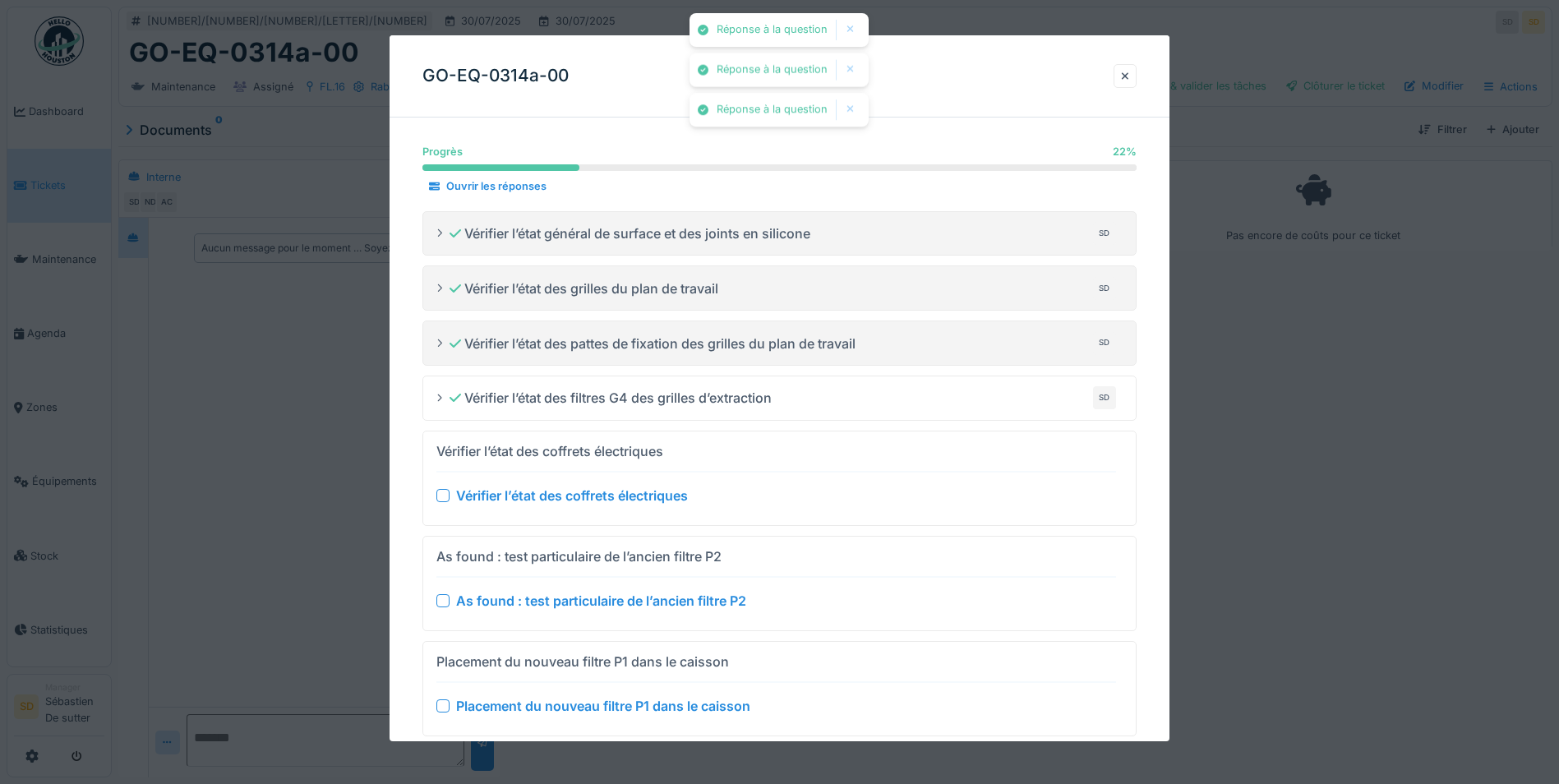 drag, startPoint x: 445, startPoint y: 484, endPoint x: 446, endPoint y: 494, distance: 10.049876 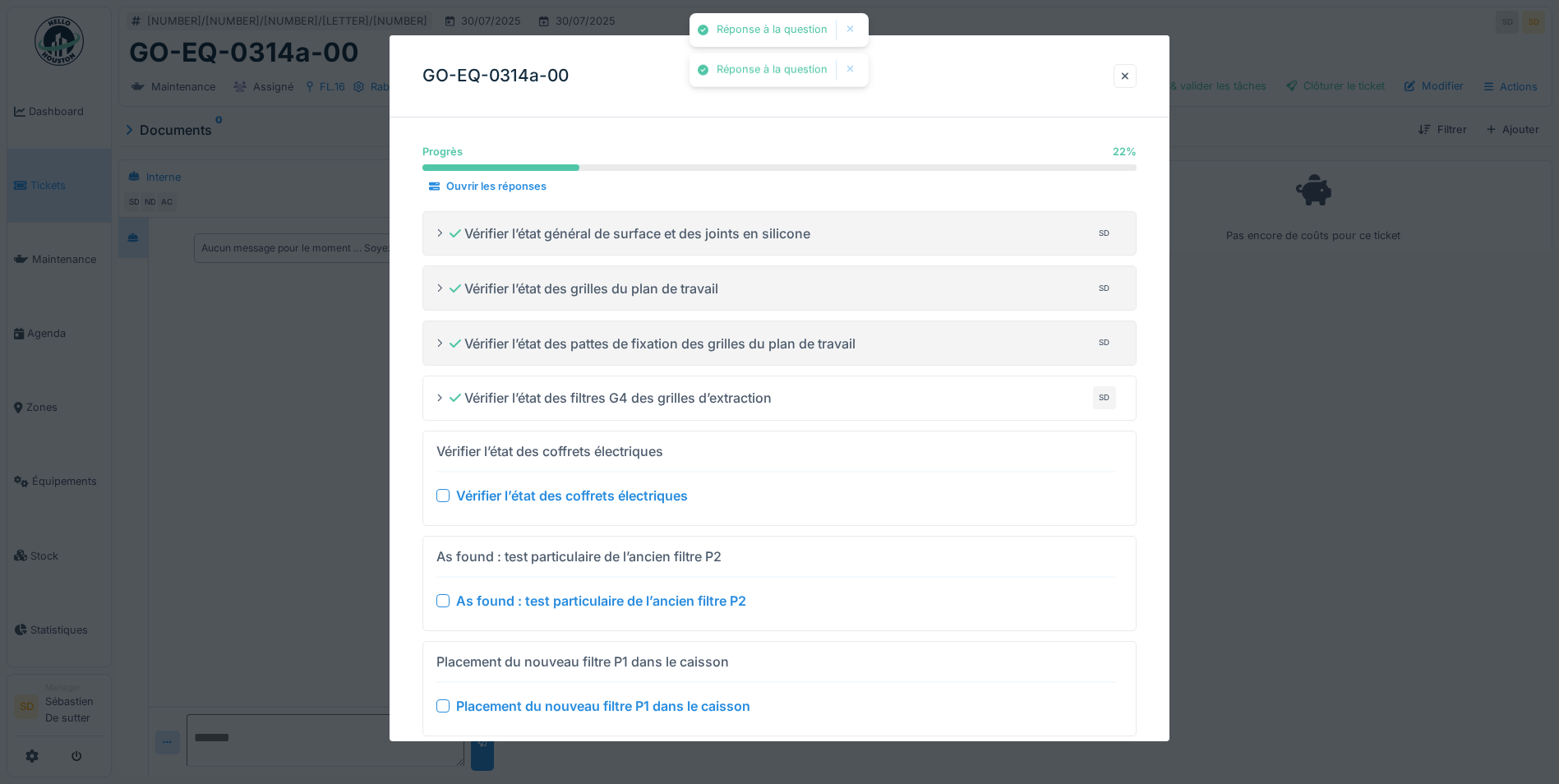 click at bounding box center [443, 496] 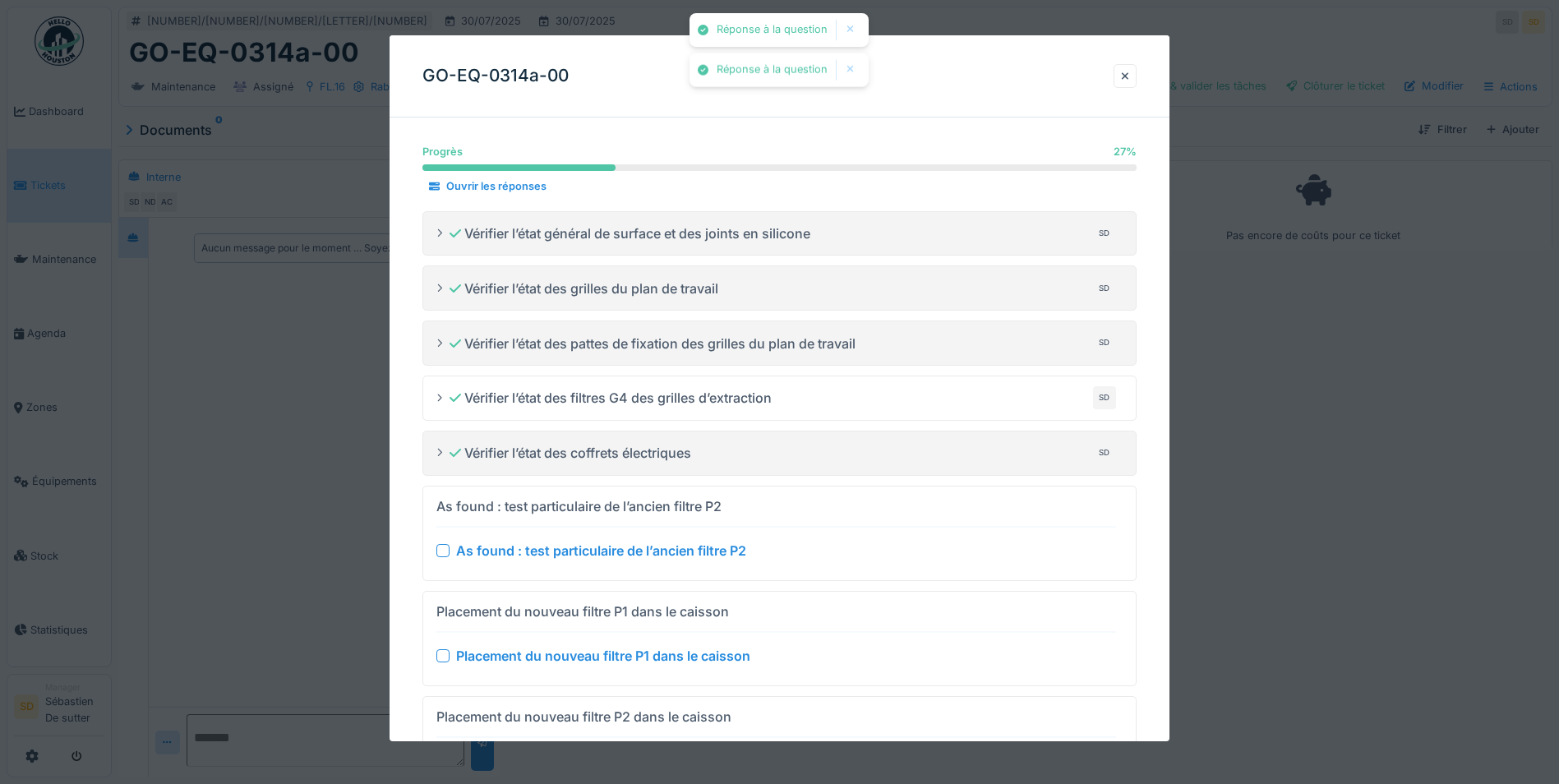 click at bounding box center [443, 550] 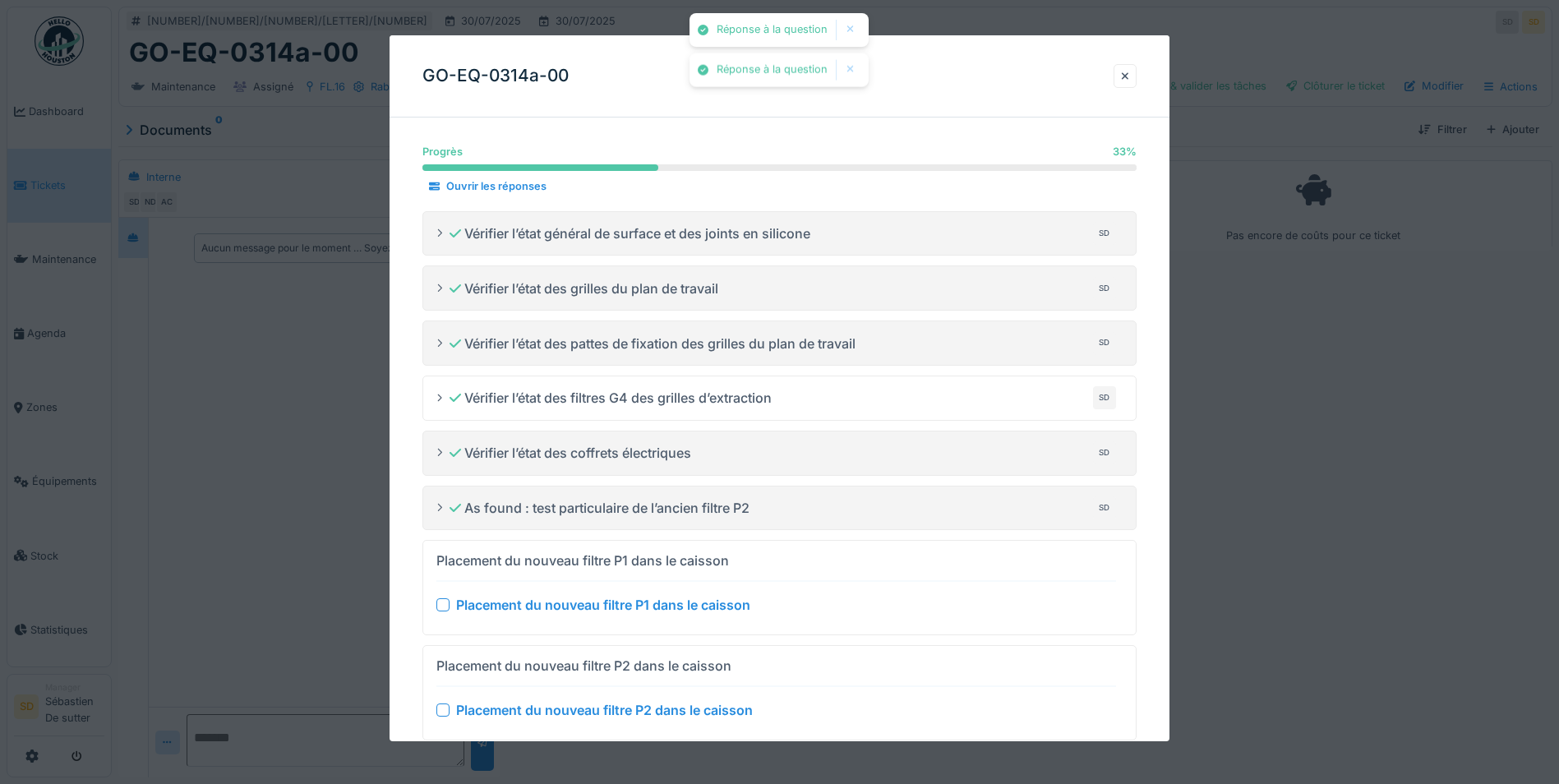click at bounding box center (443, 605) 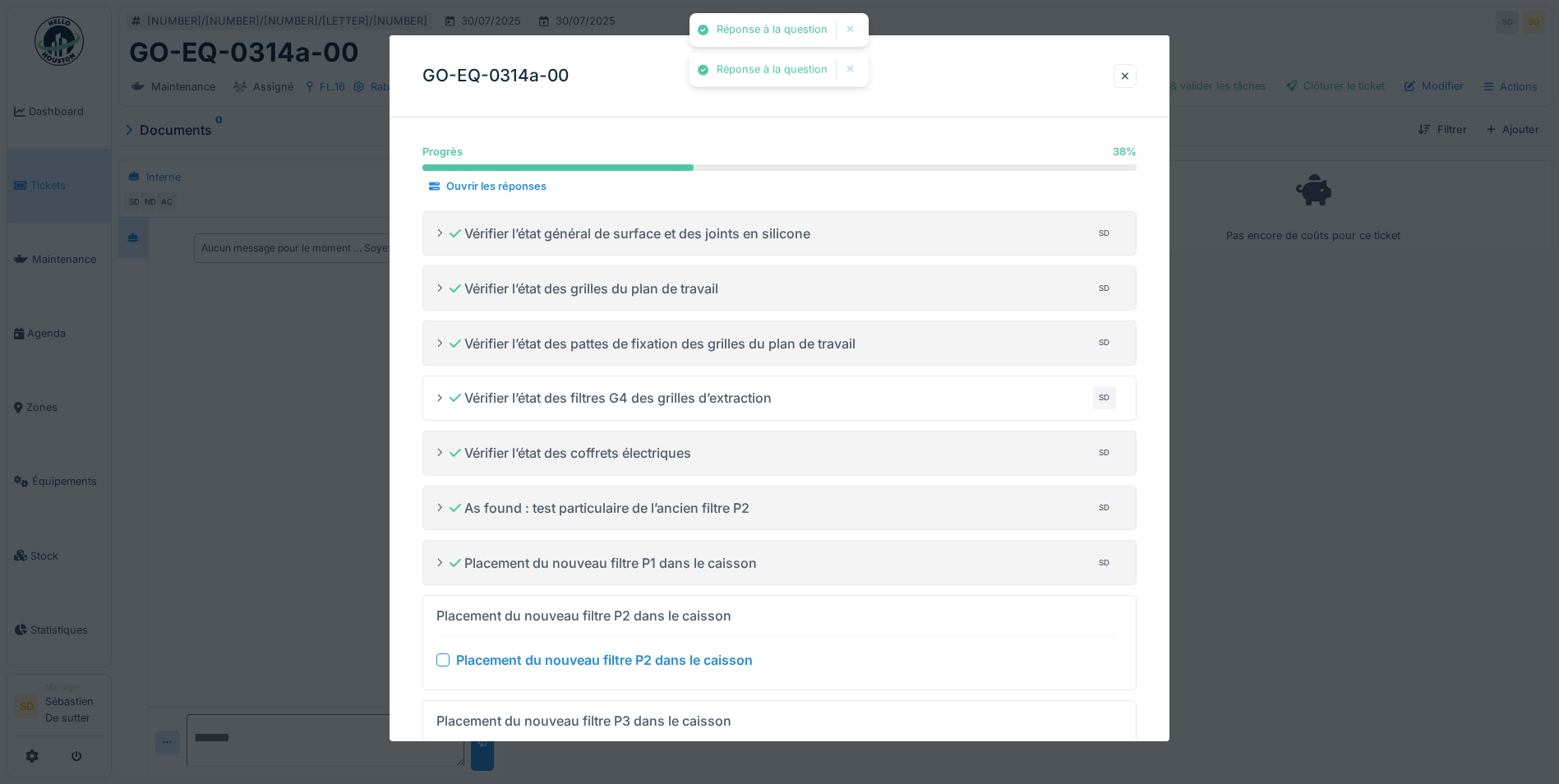 click at bounding box center (443, 660) 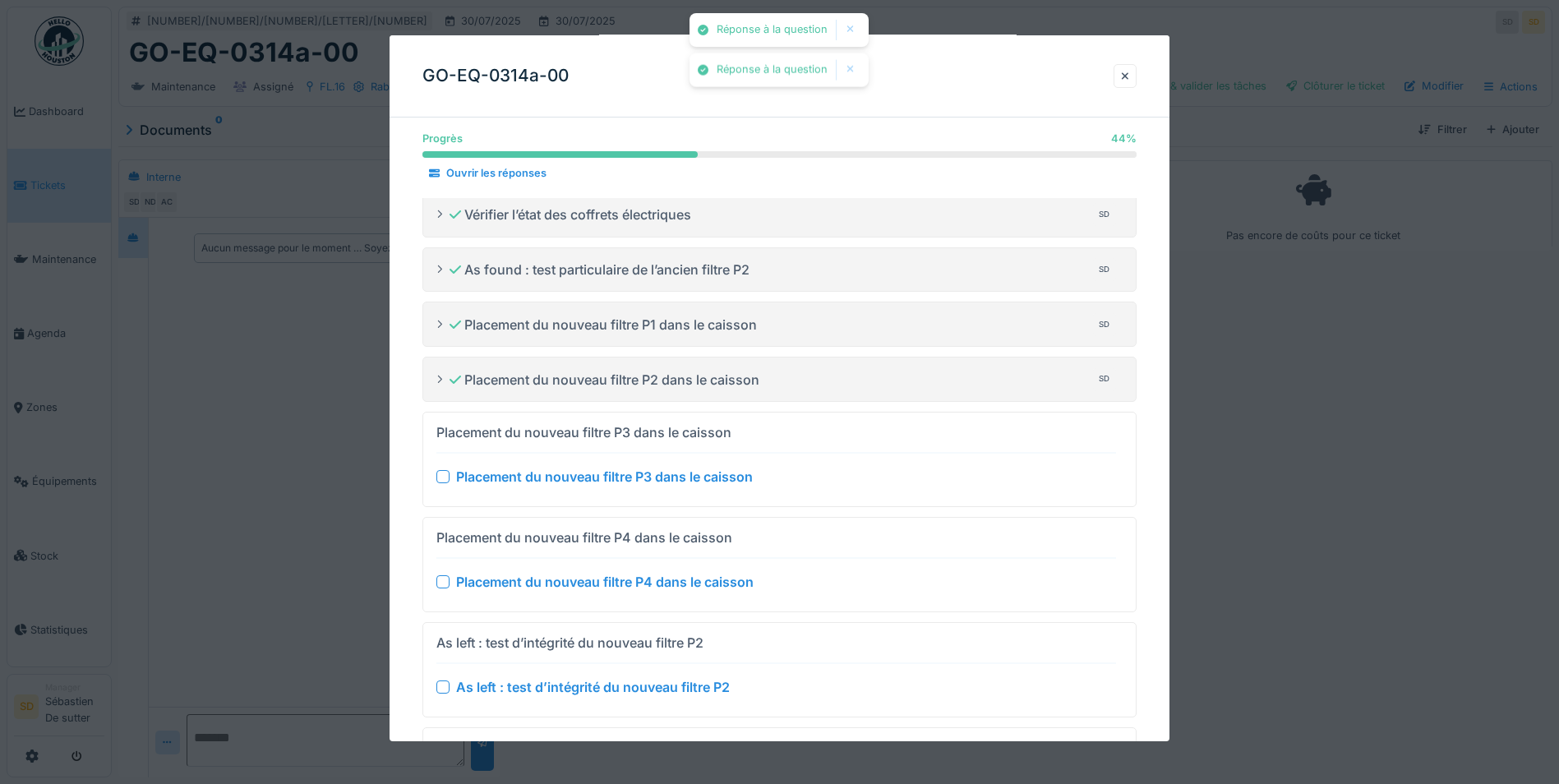 scroll, scrollTop: 247, scrollLeft: 0, axis: vertical 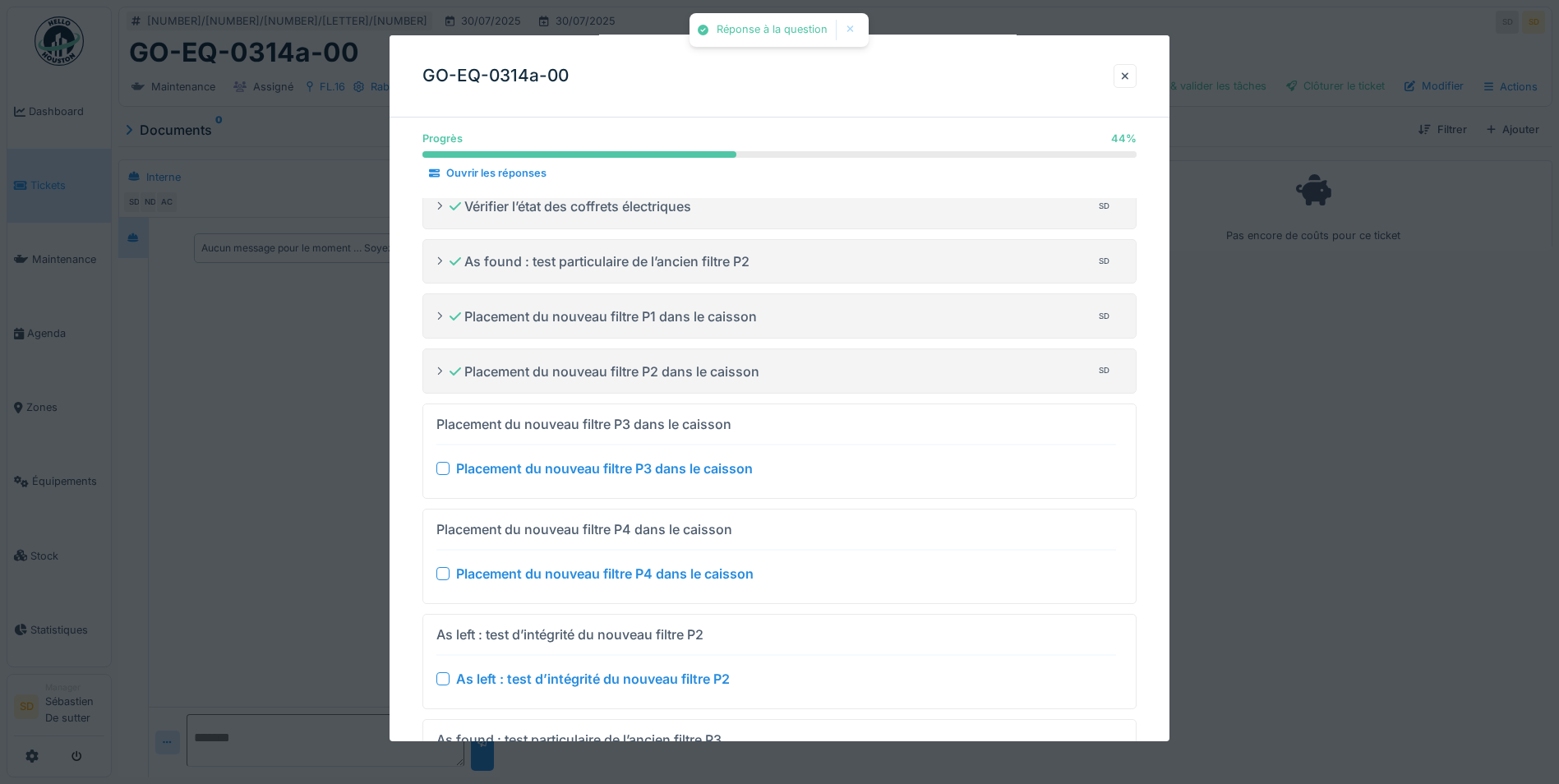 click at bounding box center (443, 468) 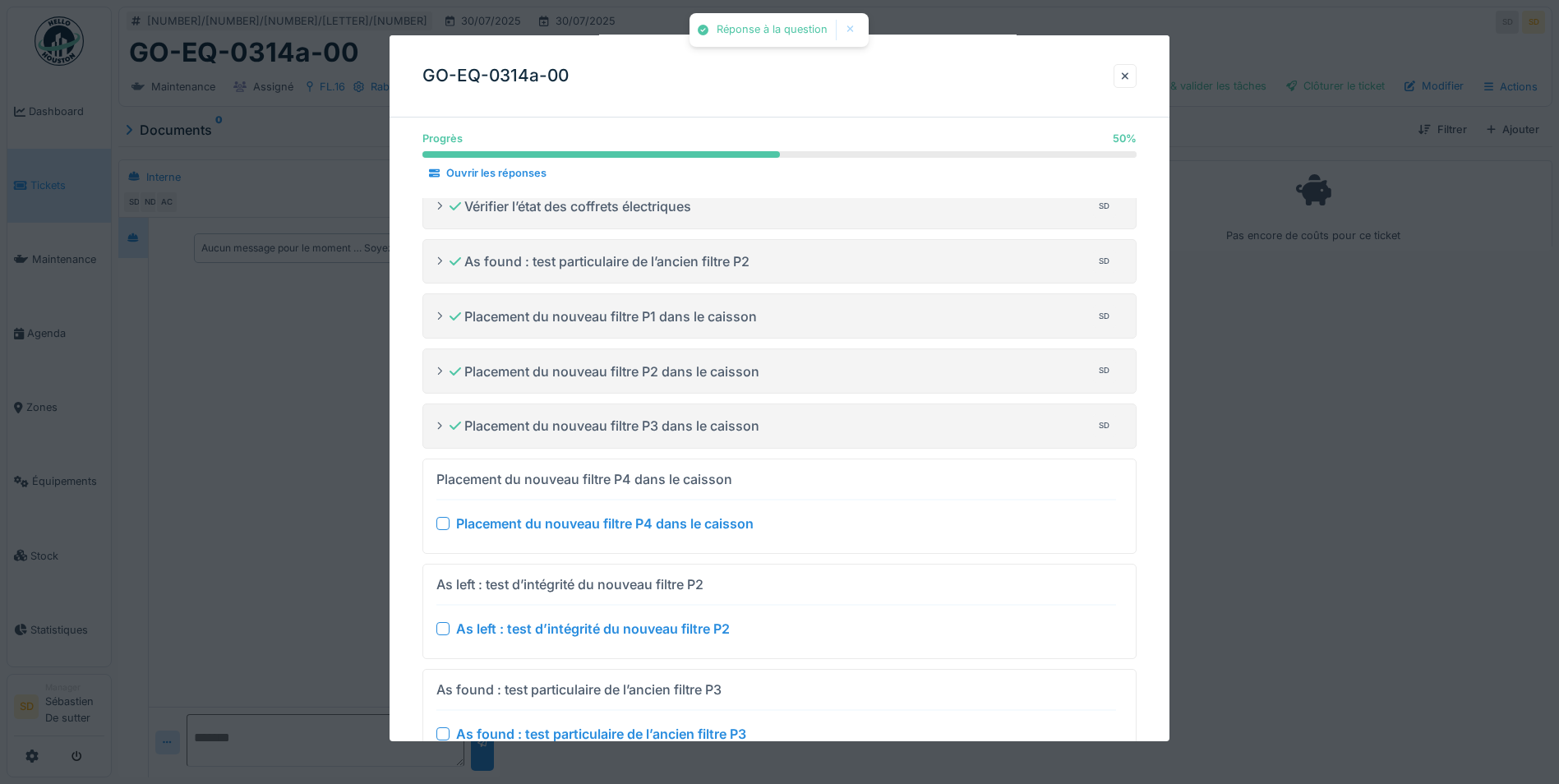 click at bounding box center (443, 523) 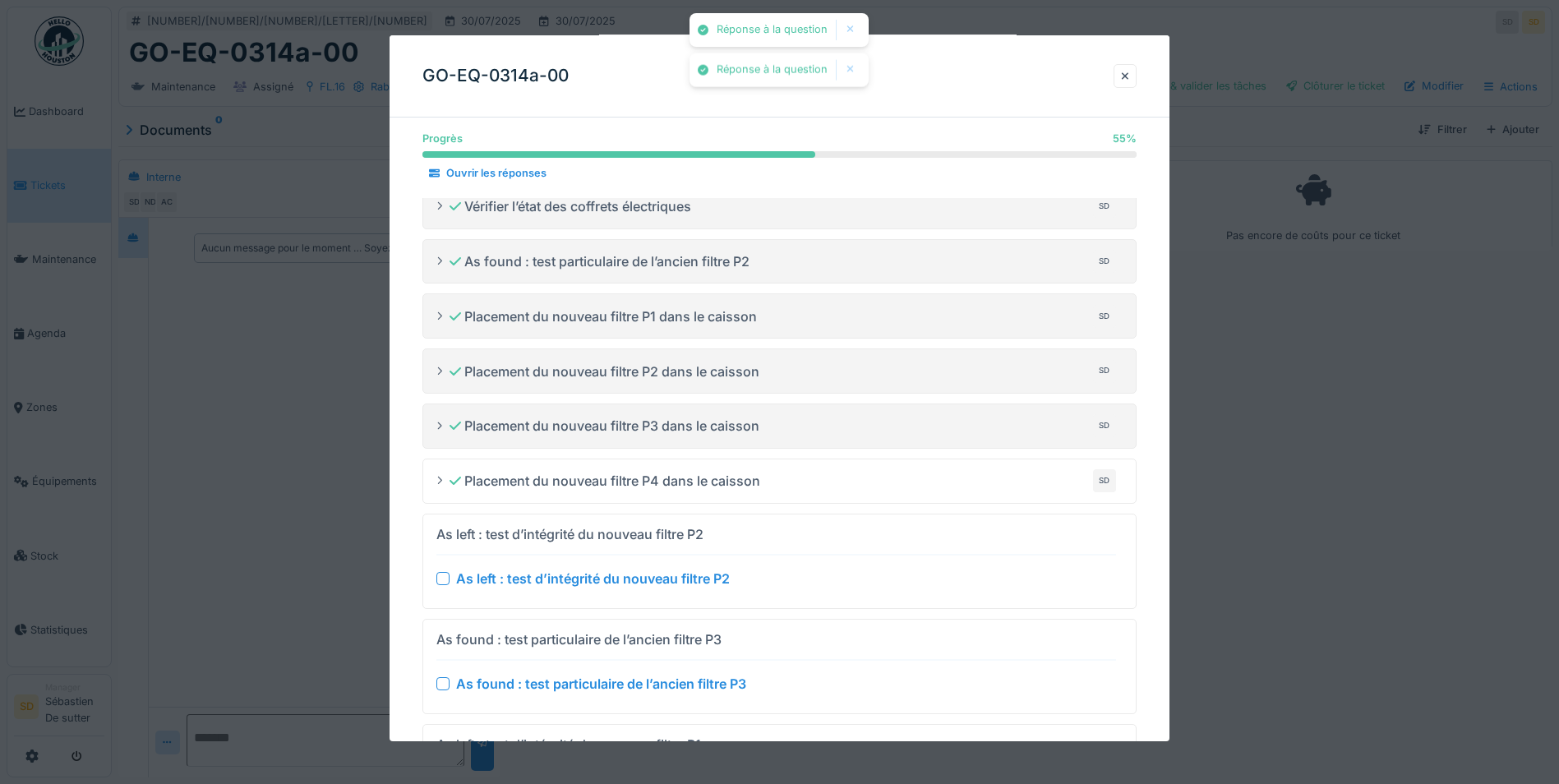 click at bounding box center (443, 578) 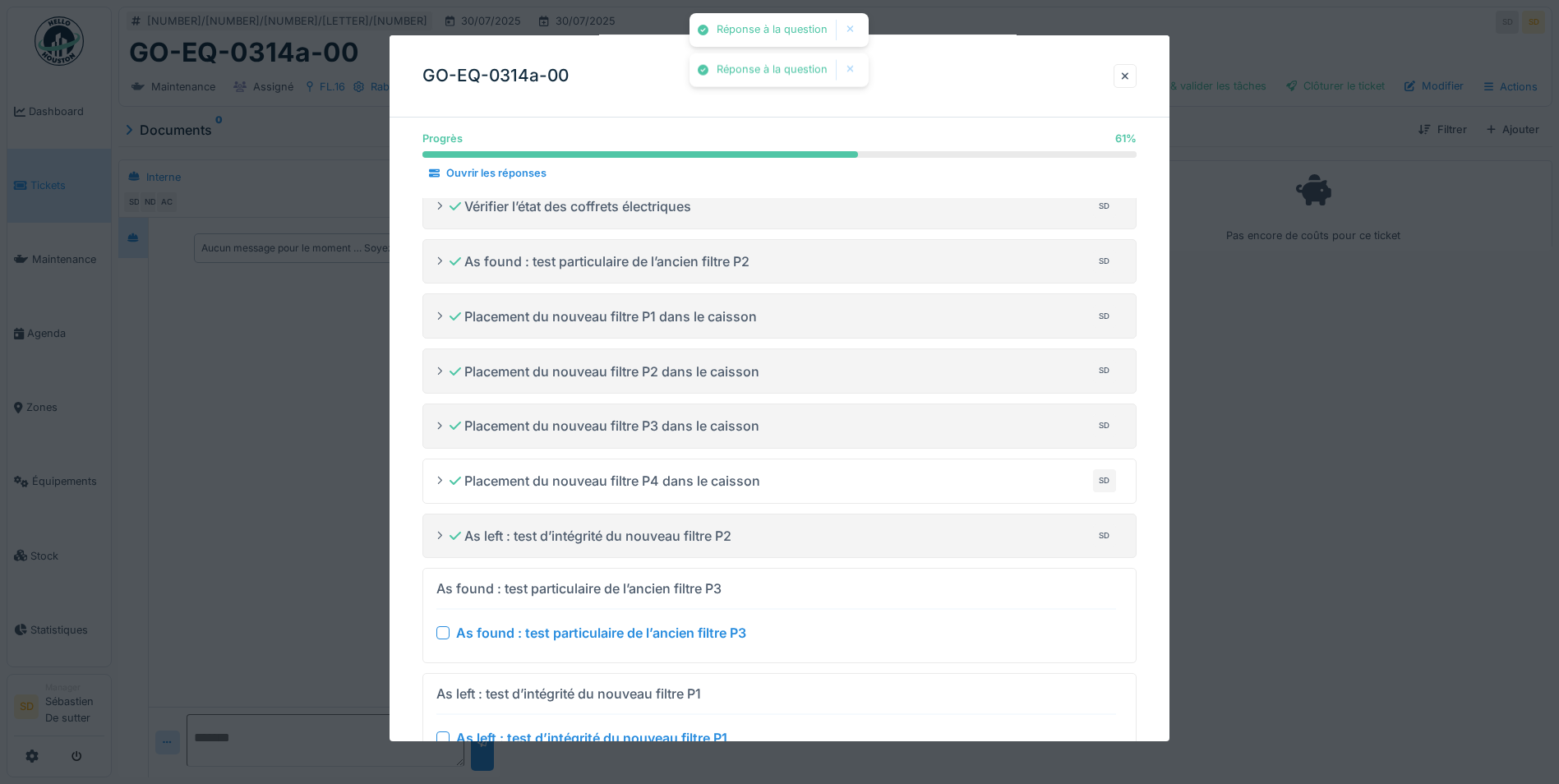 click at bounding box center [443, 633] 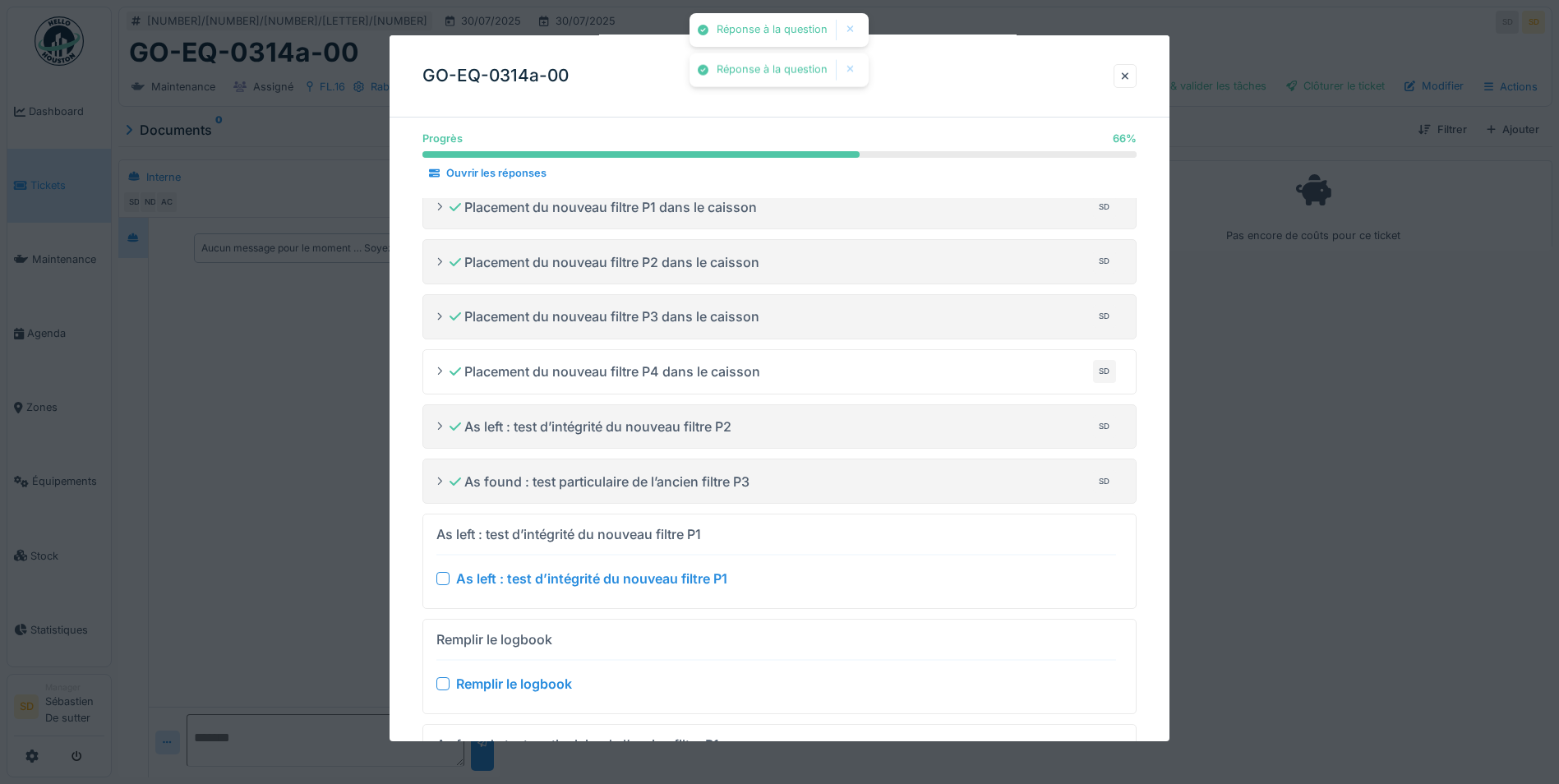 scroll, scrollTop: 493, scrollLeft: 0, axis: vertical 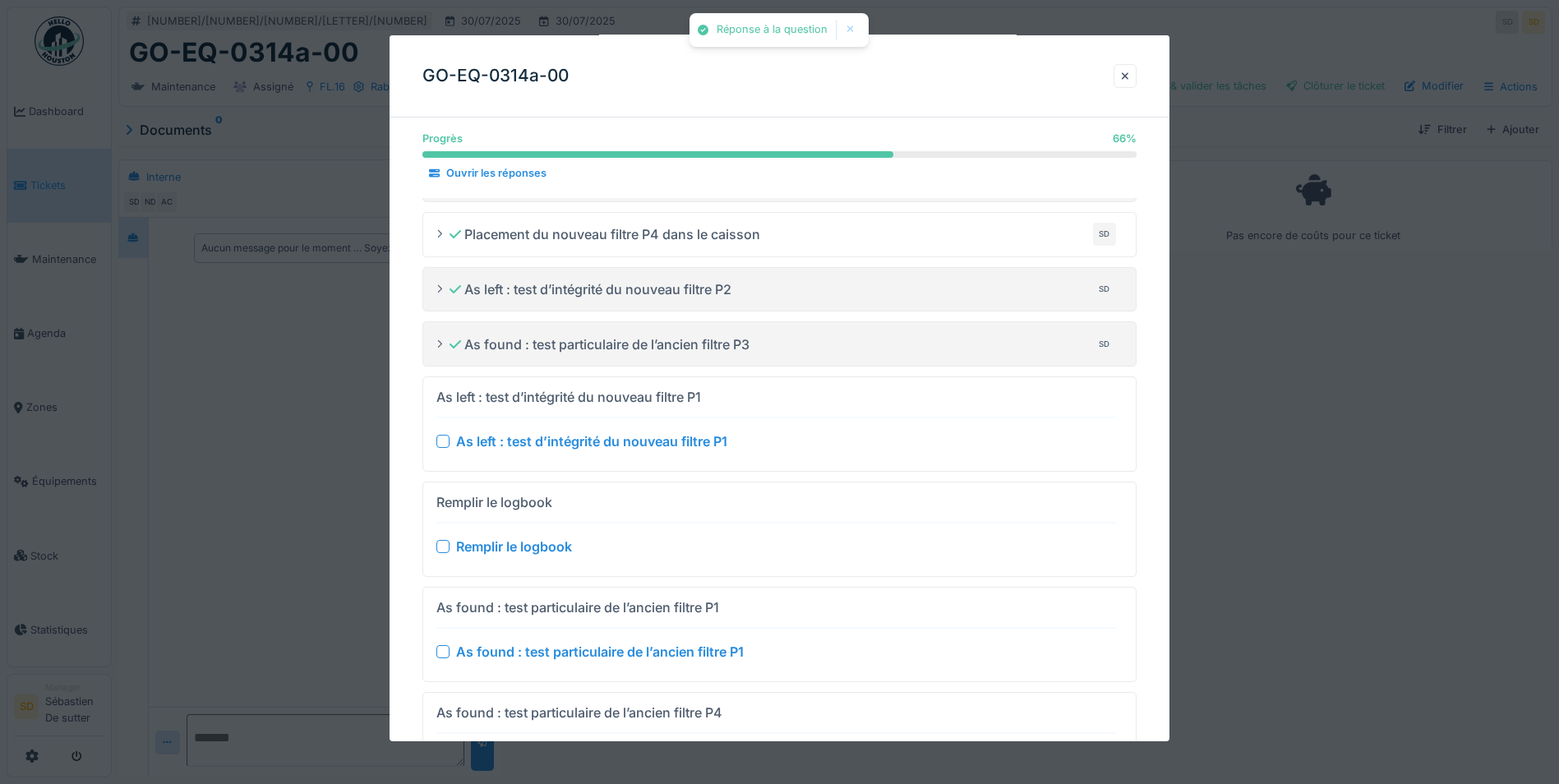 click at bounding box center (443, 441) 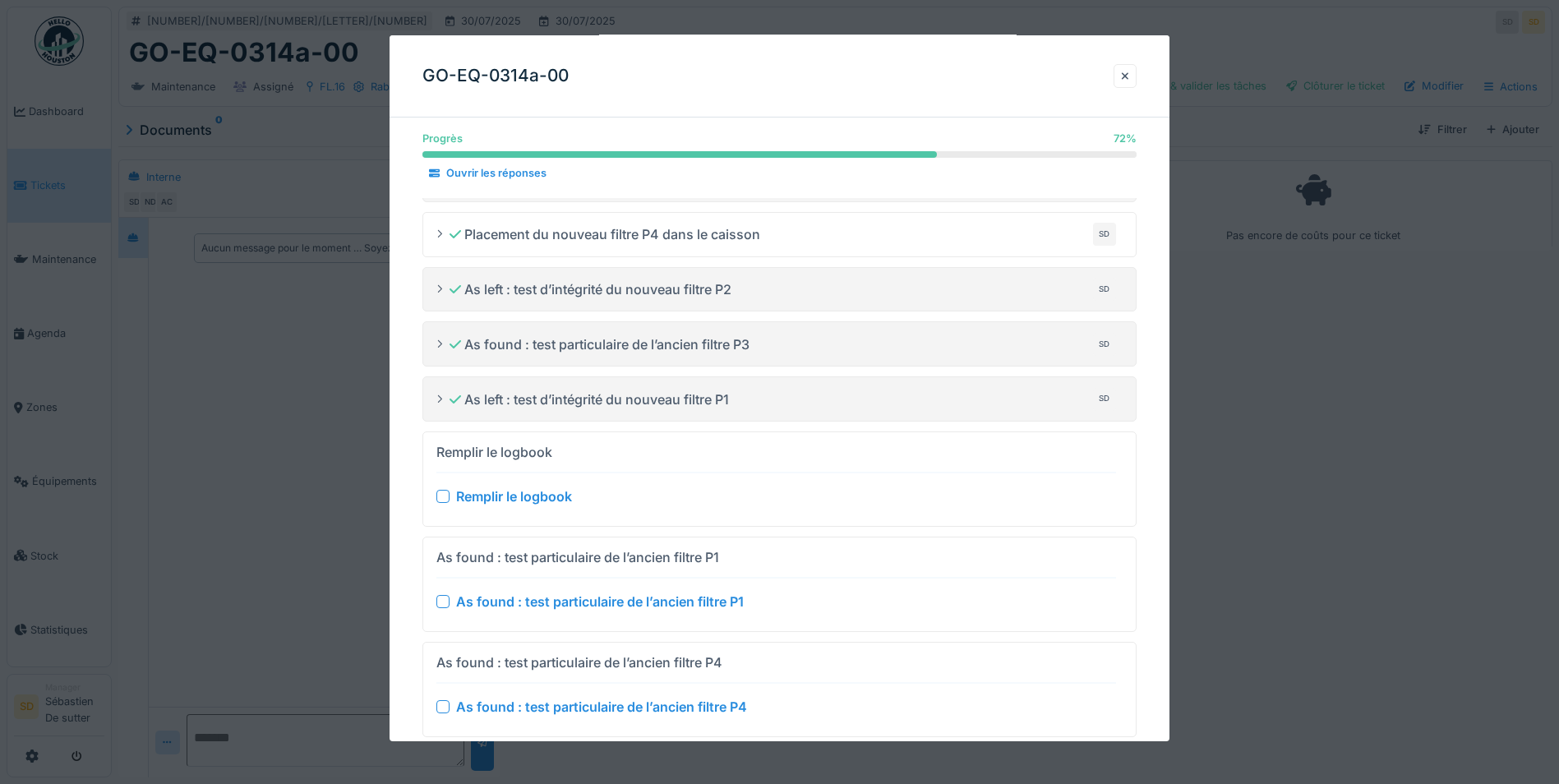 click at bounding box center [443, 496] 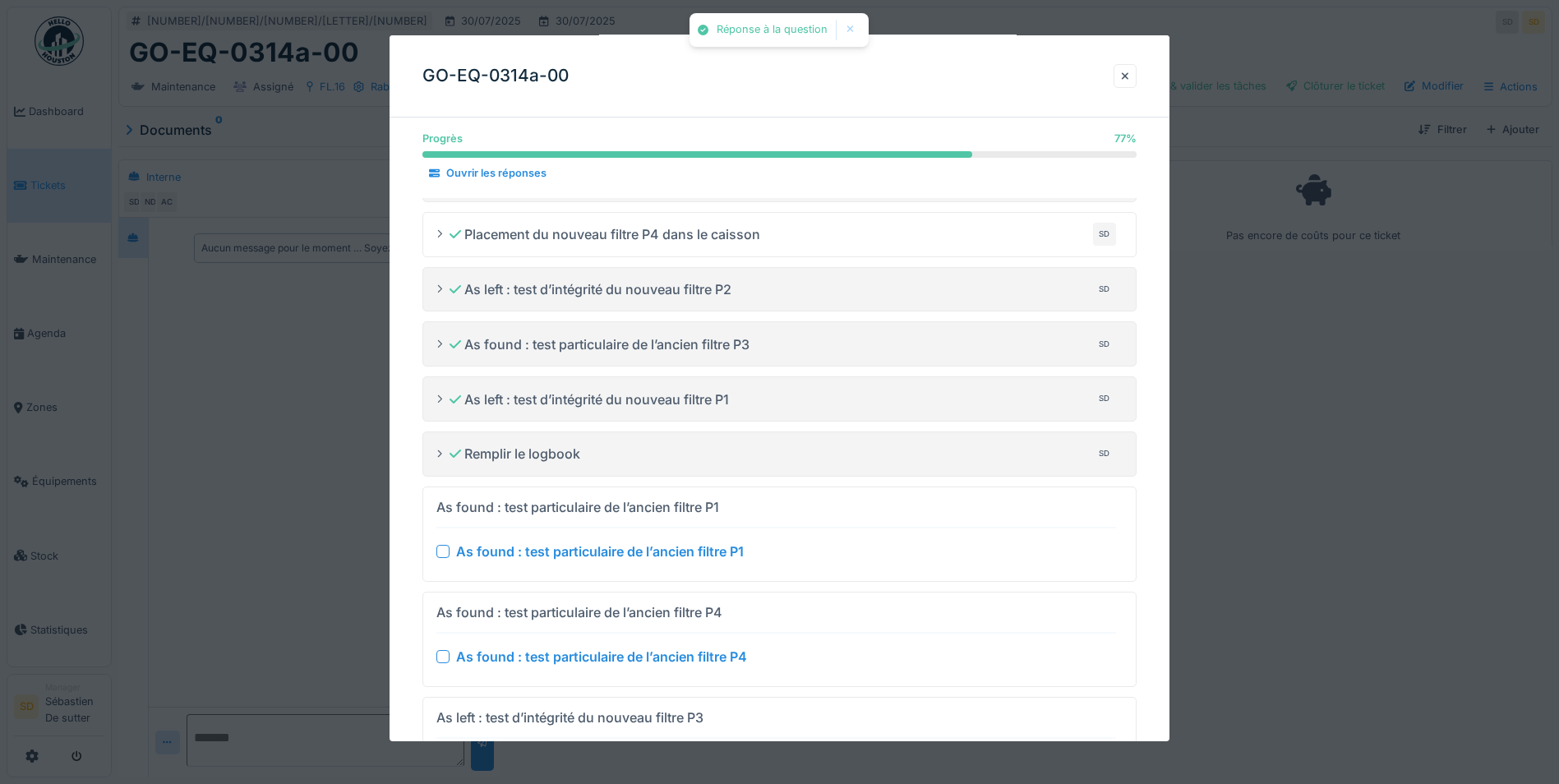 click at bounding box center [443, 551] 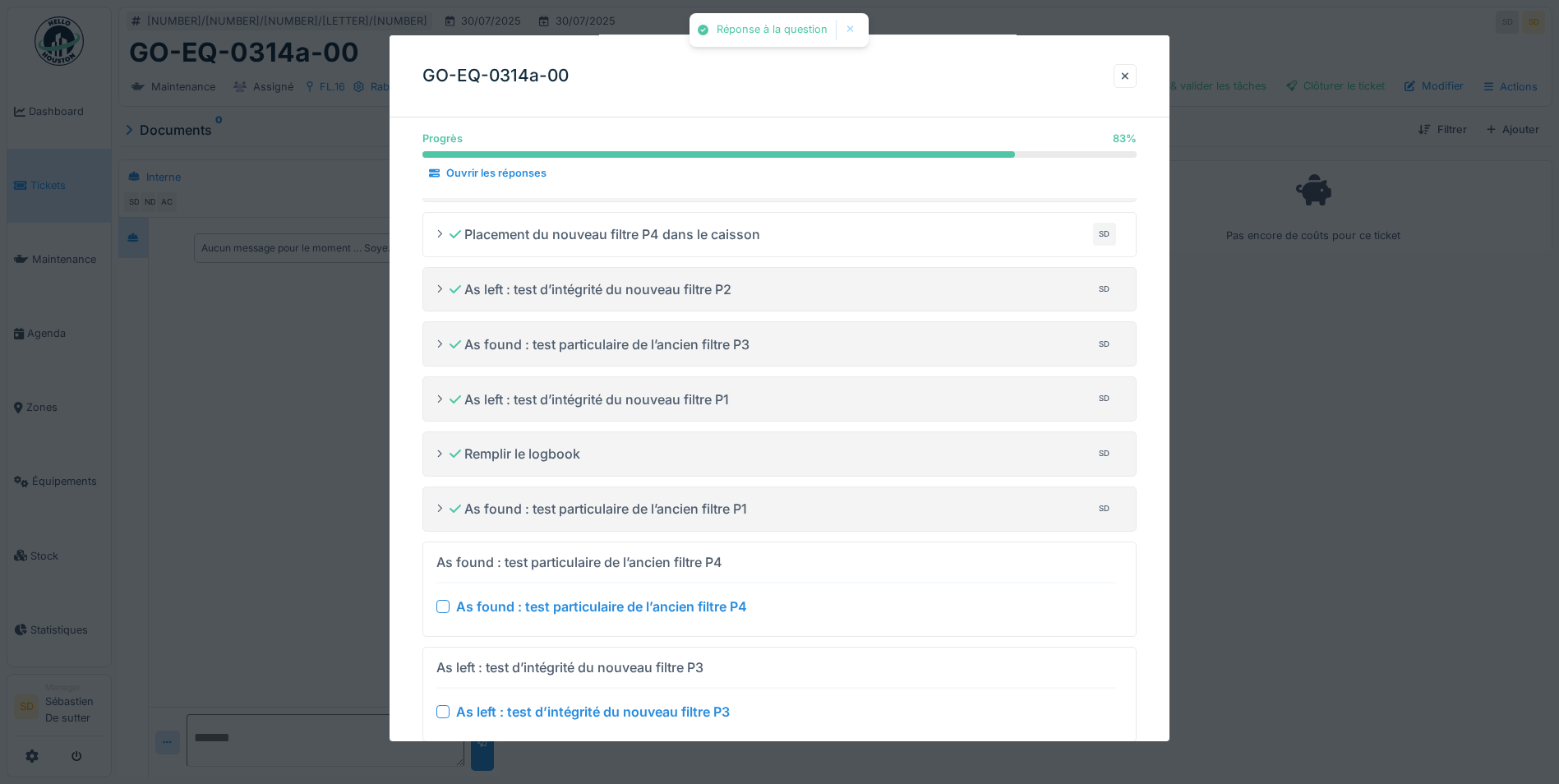 click at bounding box center (443, 606) 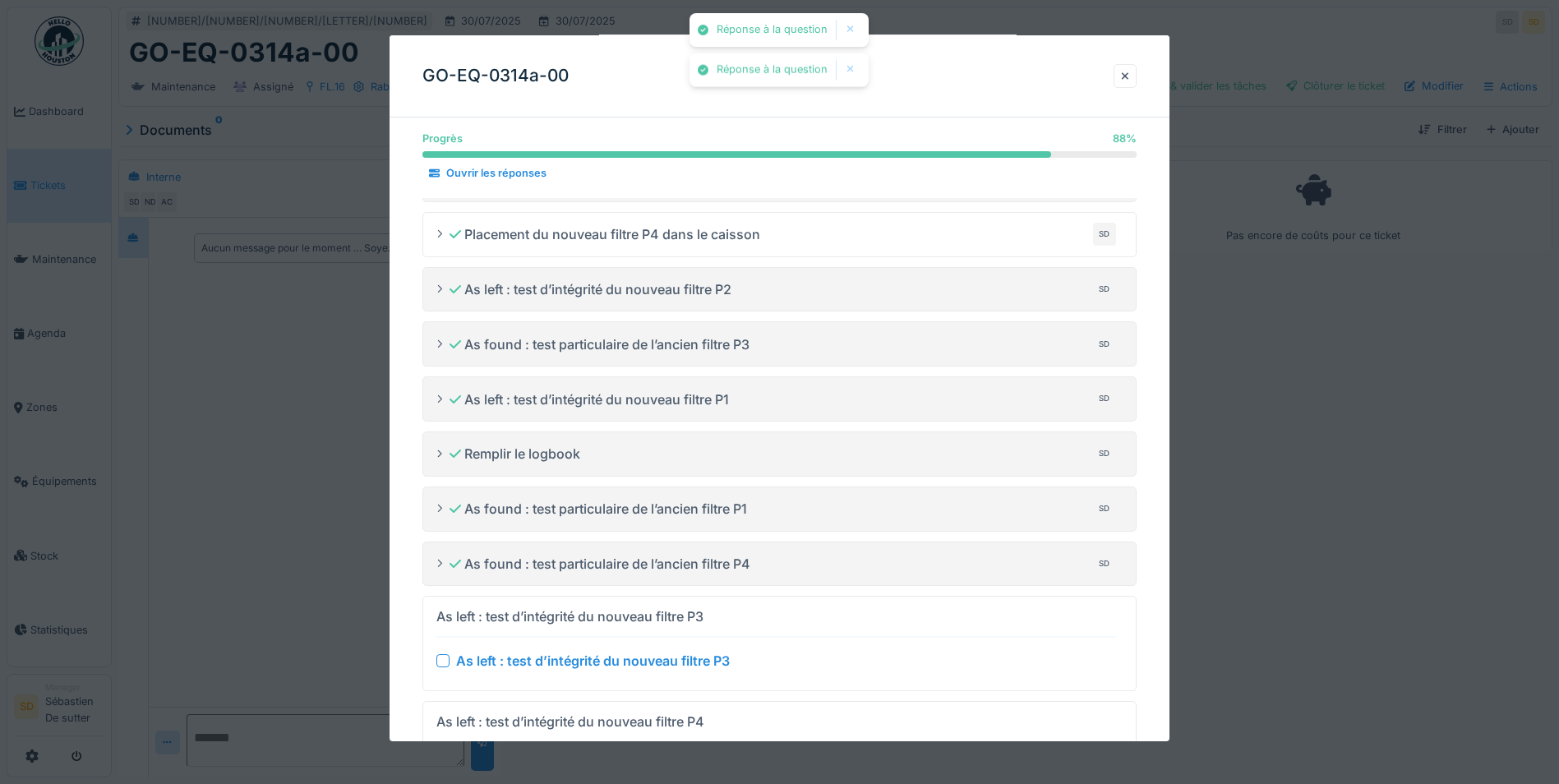 click at bounding box center (443, 661) 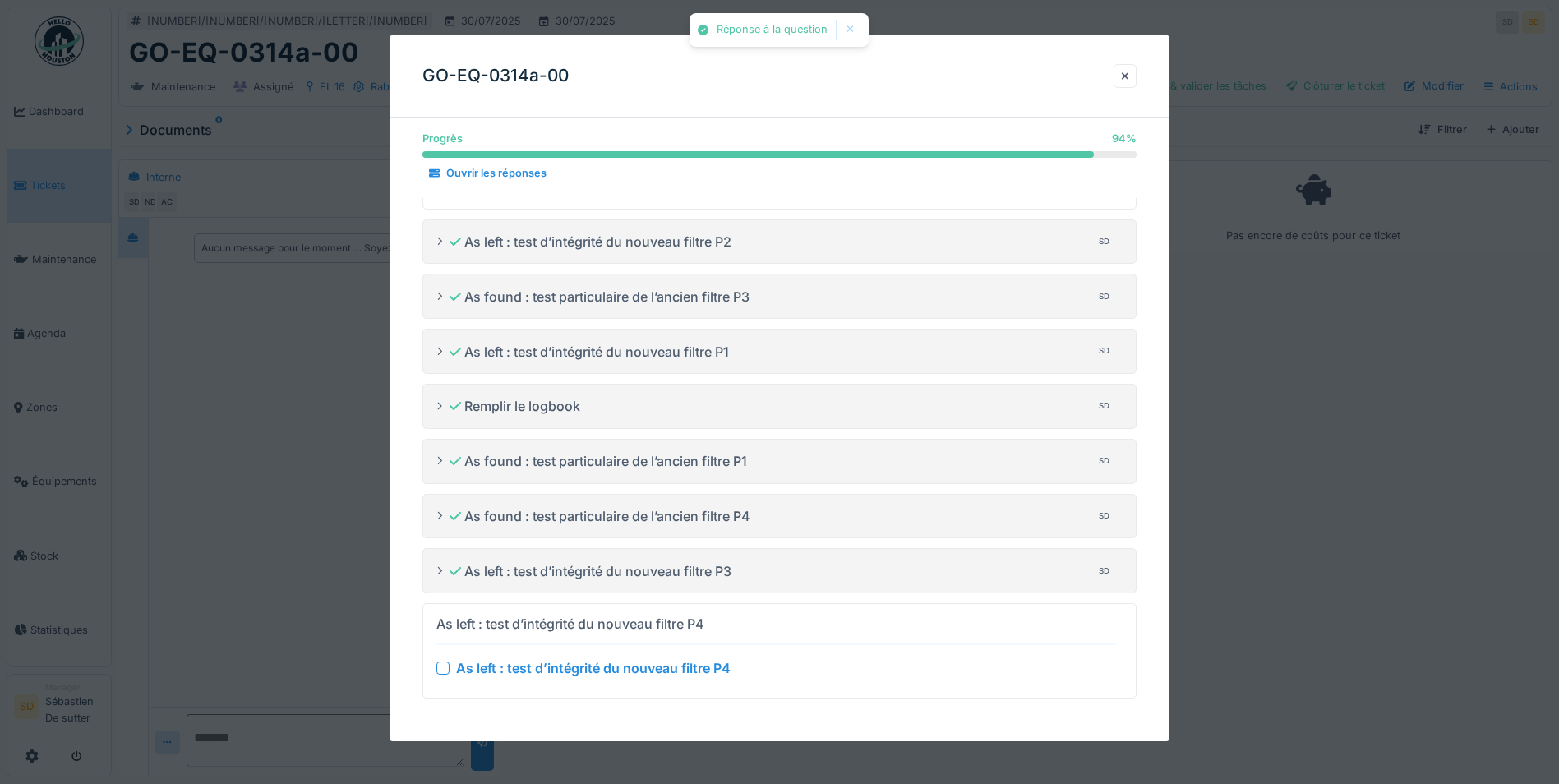 click at bounding box center (443, 668) 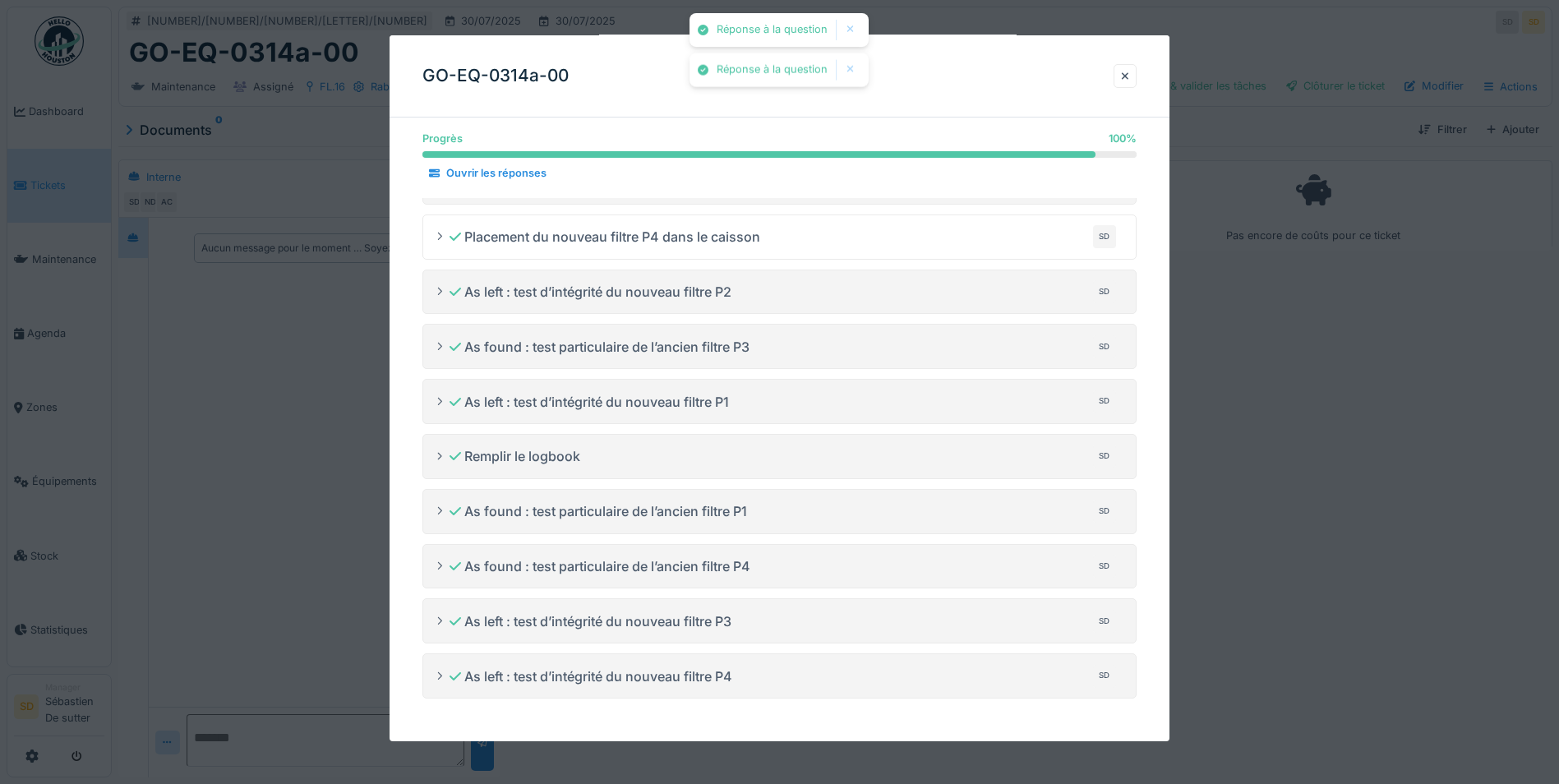 scroll, scrollTop: 491, scrollLeft: 0, axis: vertical 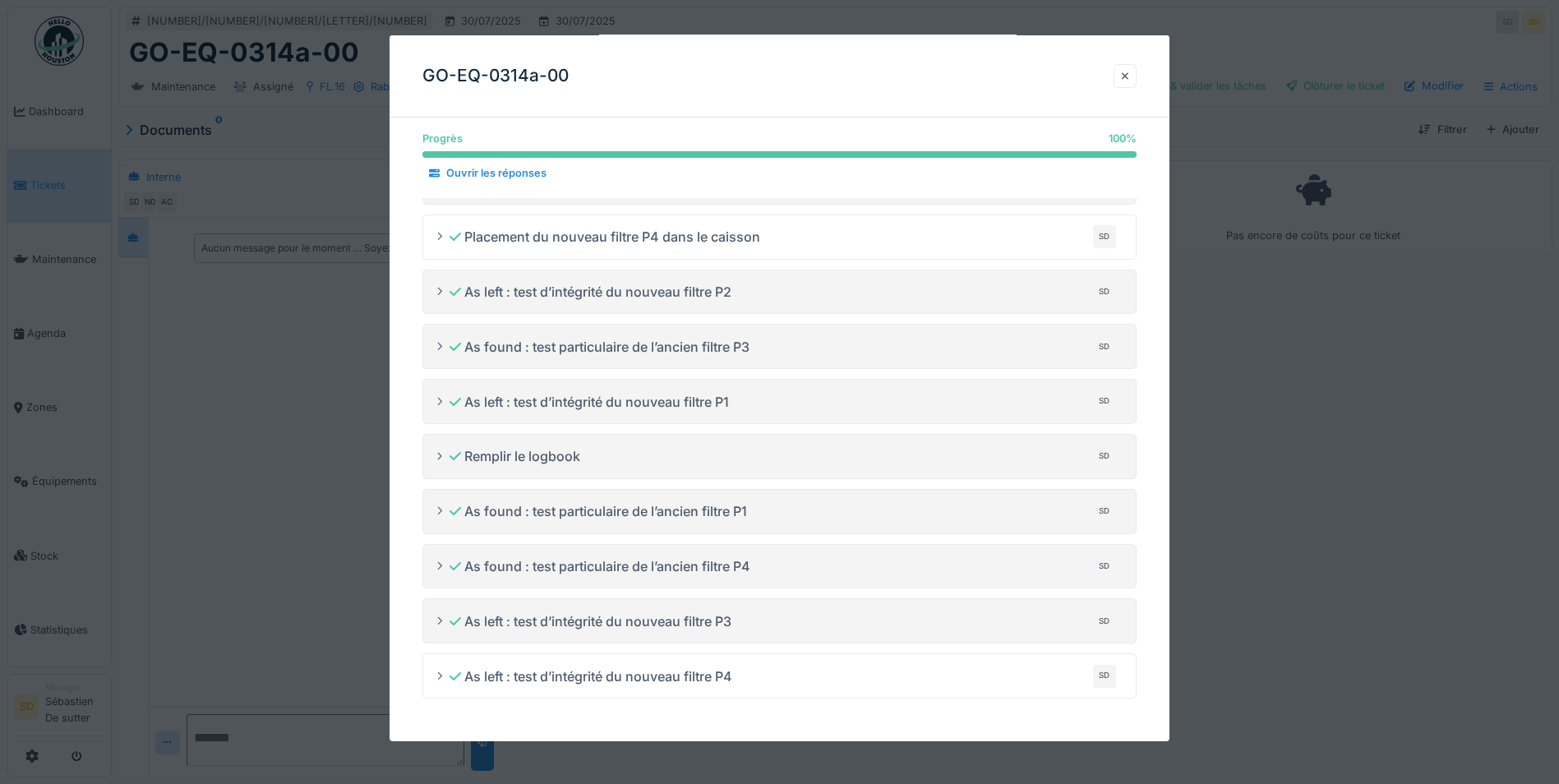 click at bounding box center [1125, 76] 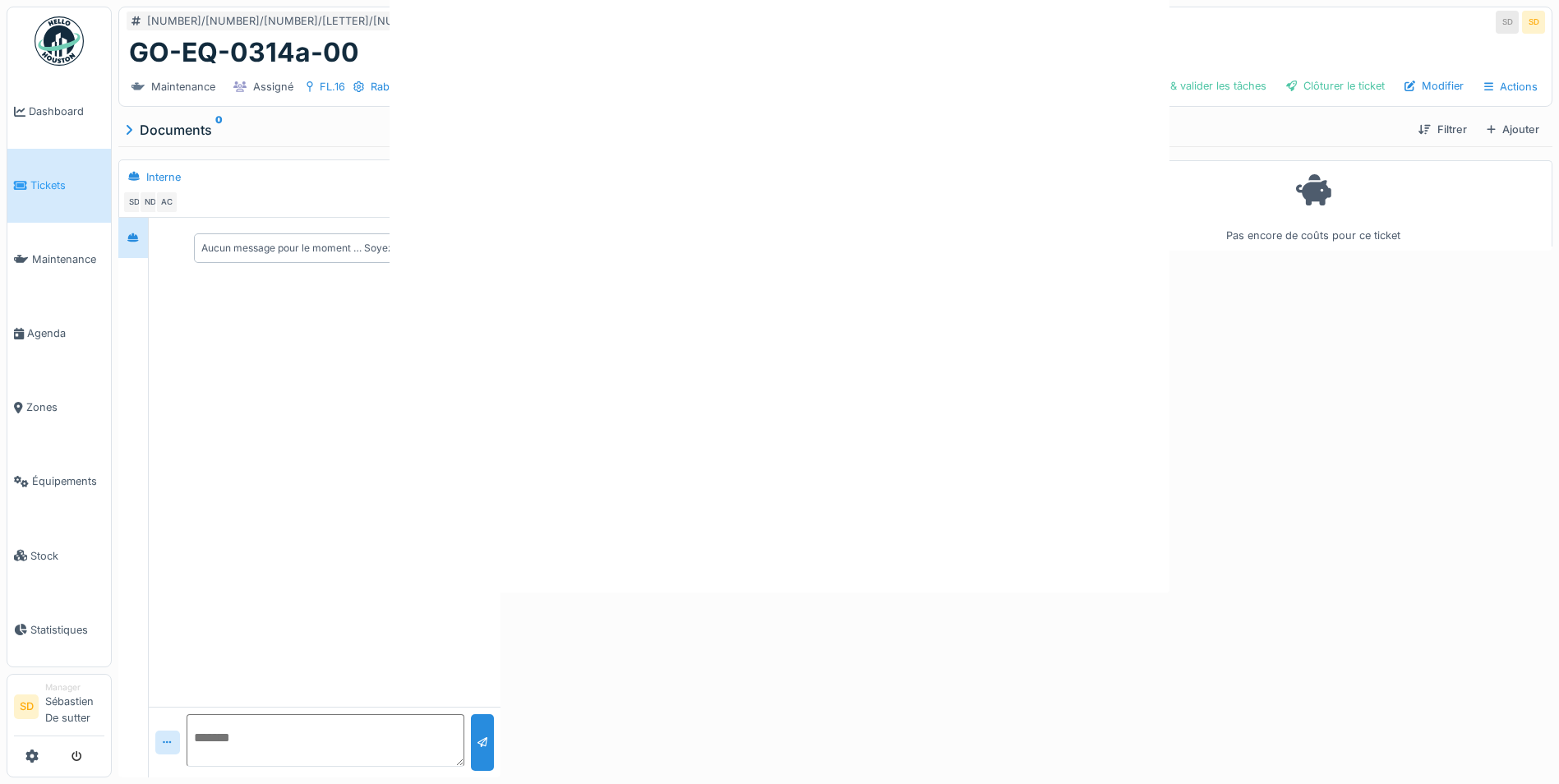 scroll, scrollTop: 0, scrollLeft: 0, axis: both 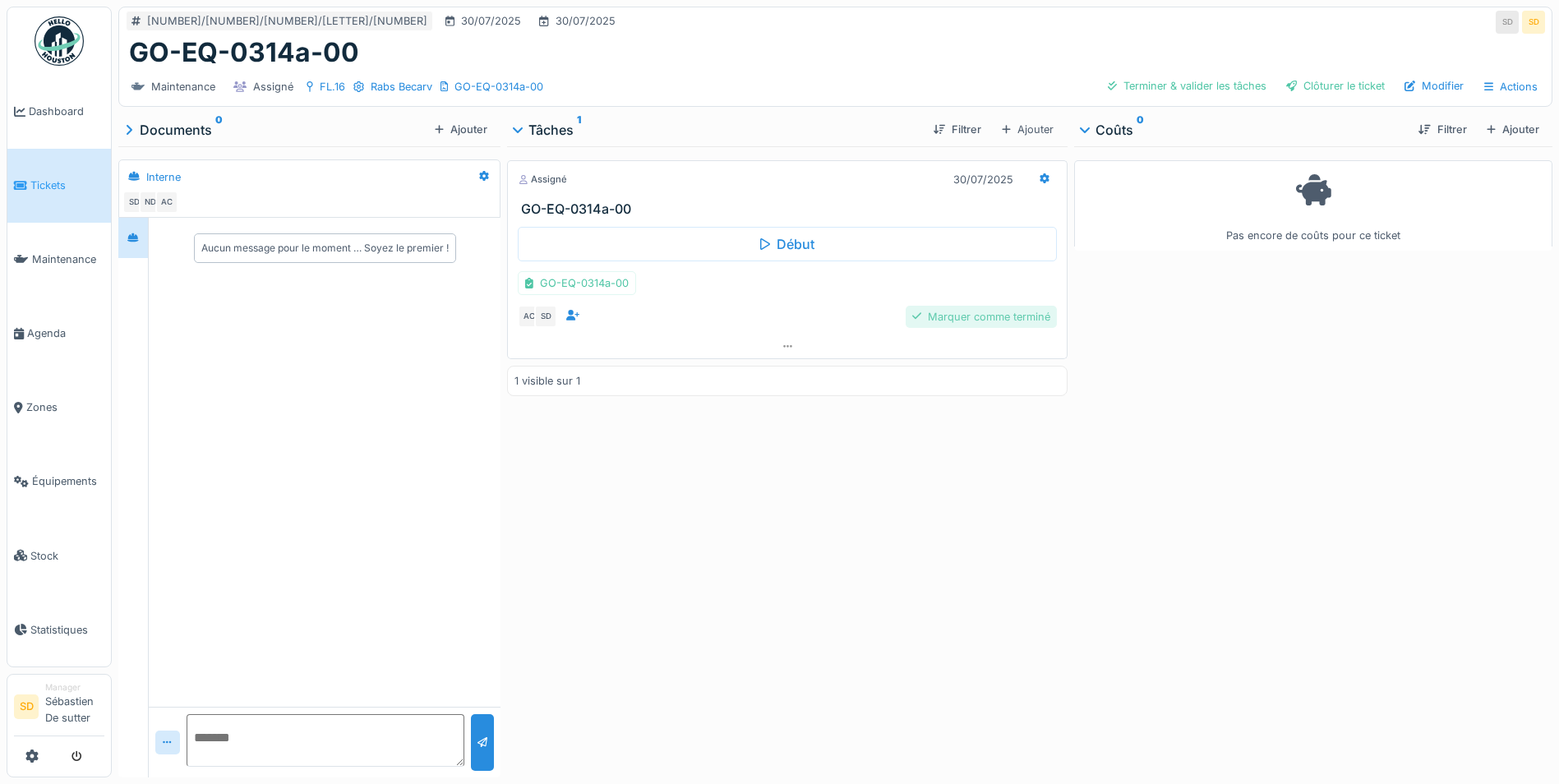 click on "Marquer comme terminé" at bounding box center [981, 316] 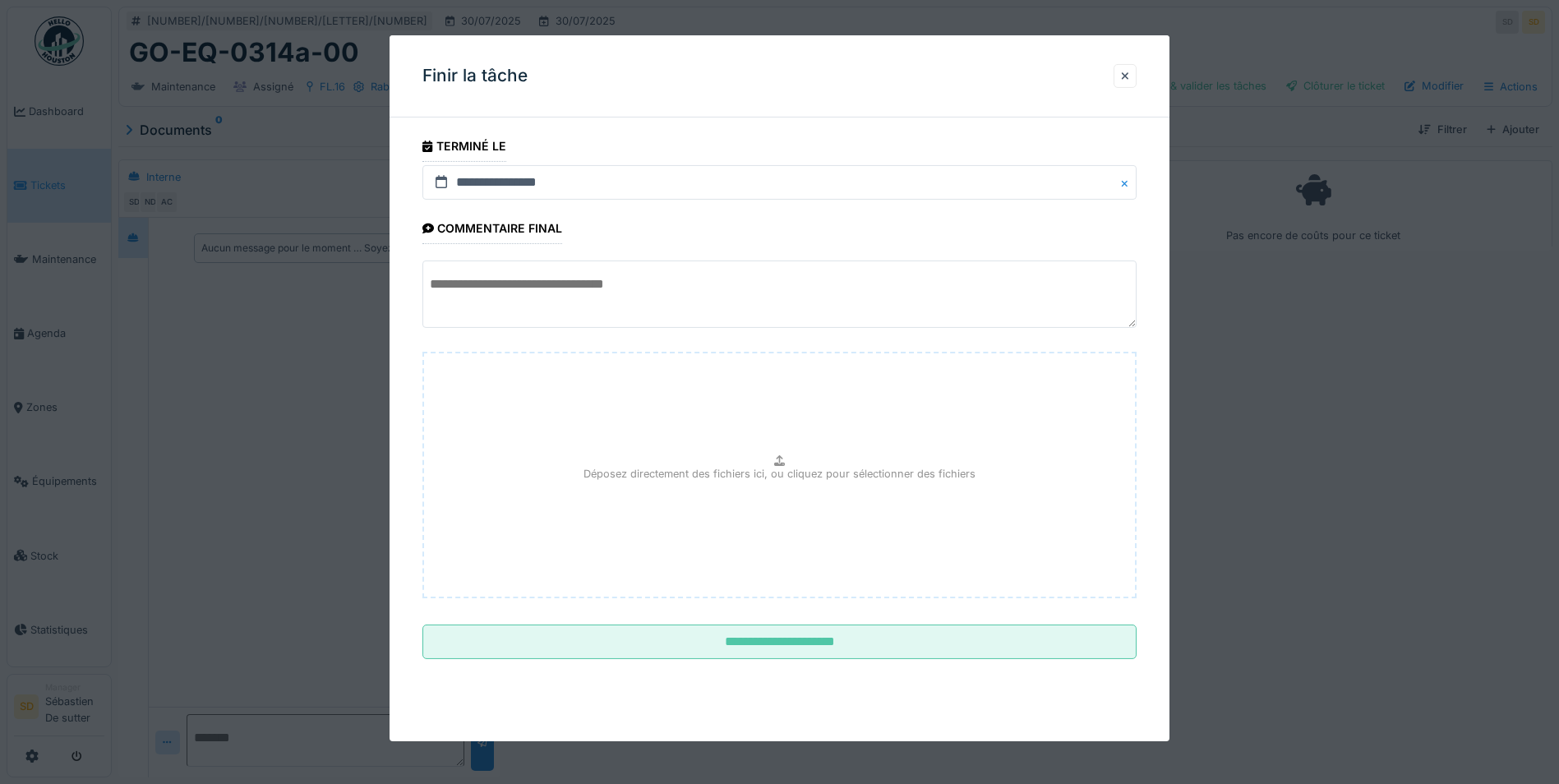 click at bounding box center (779, 294) 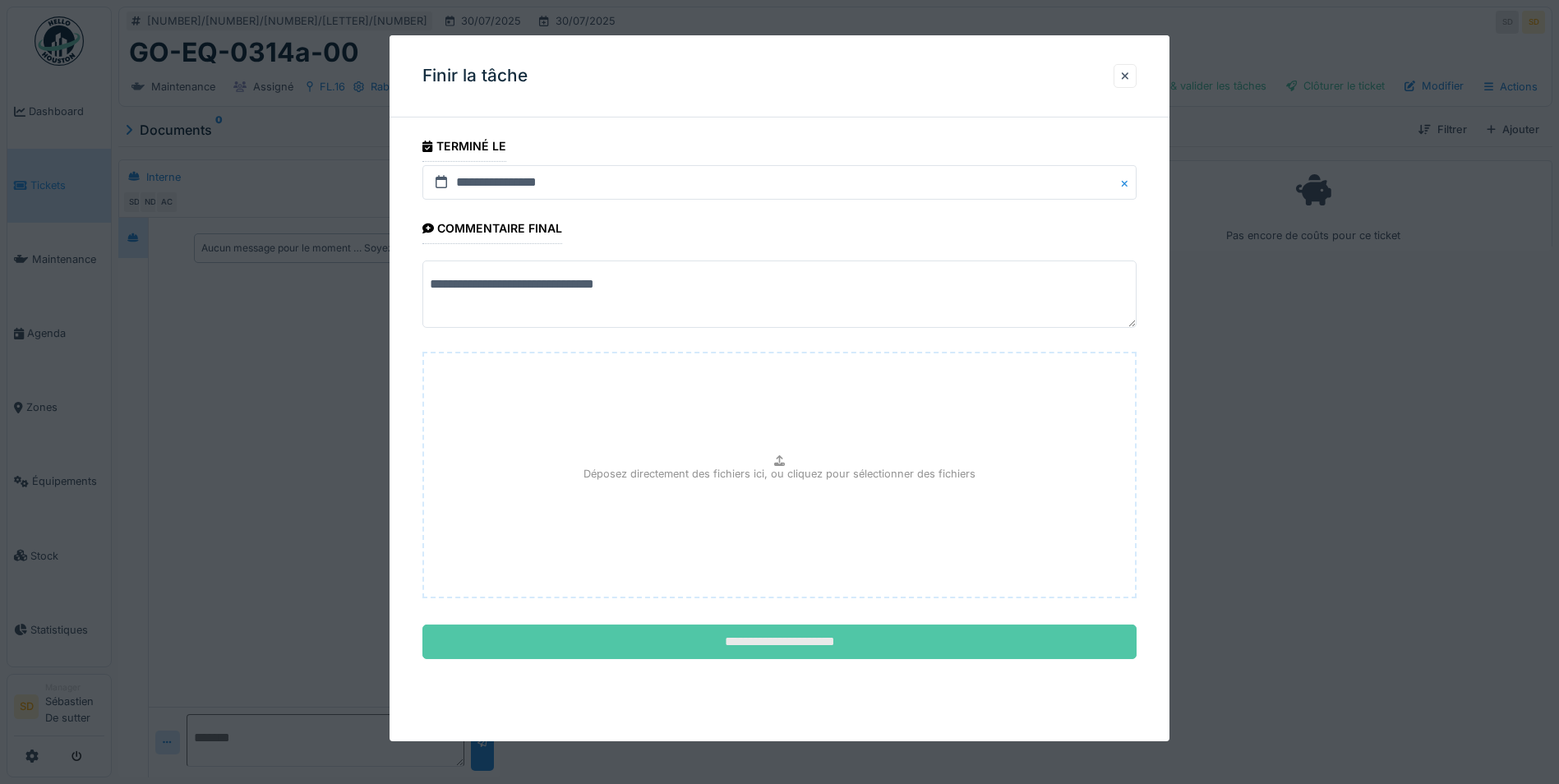 type on "**********" 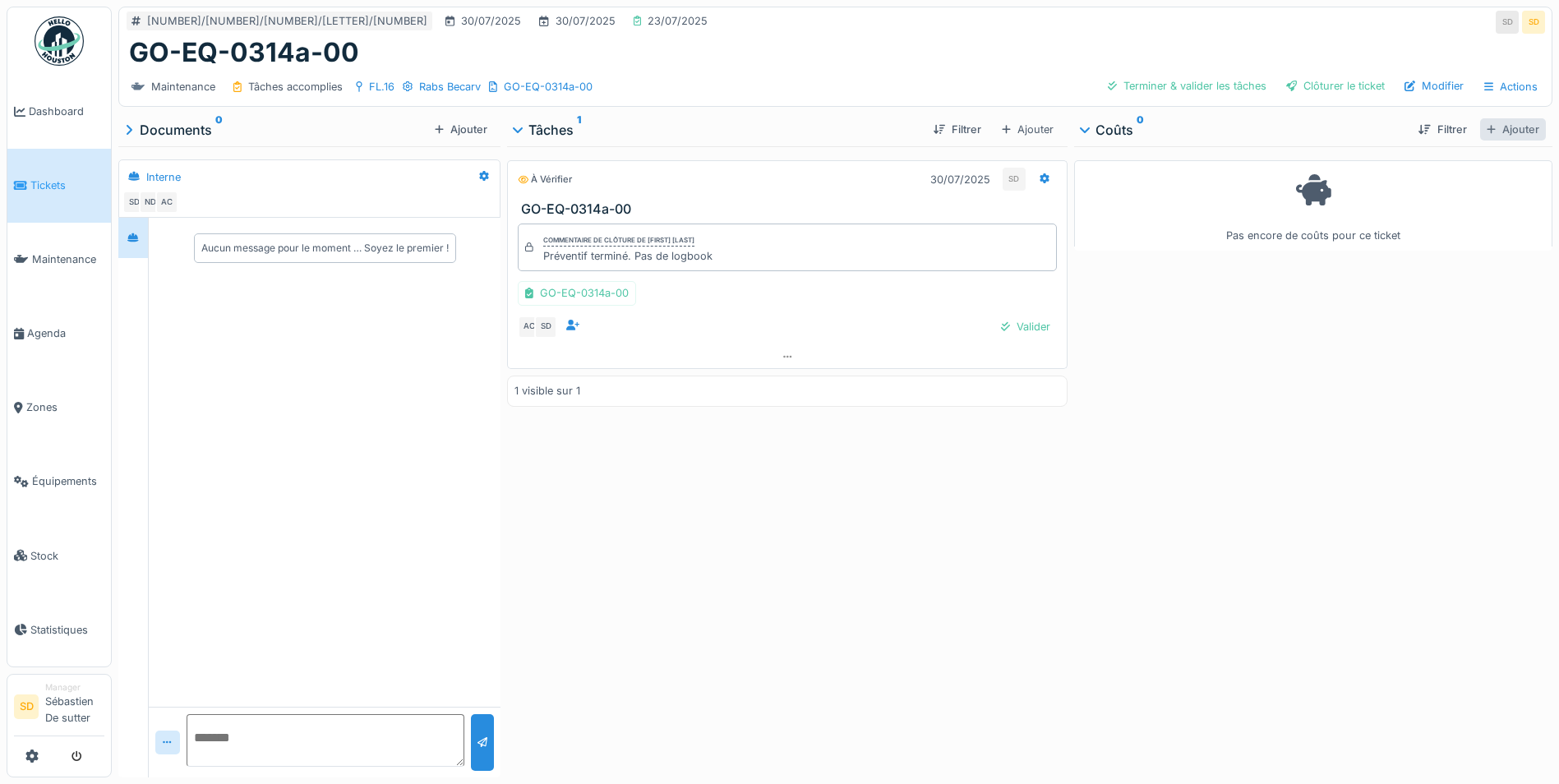 click on "Ajouter" at bounding box center [1513, 129] 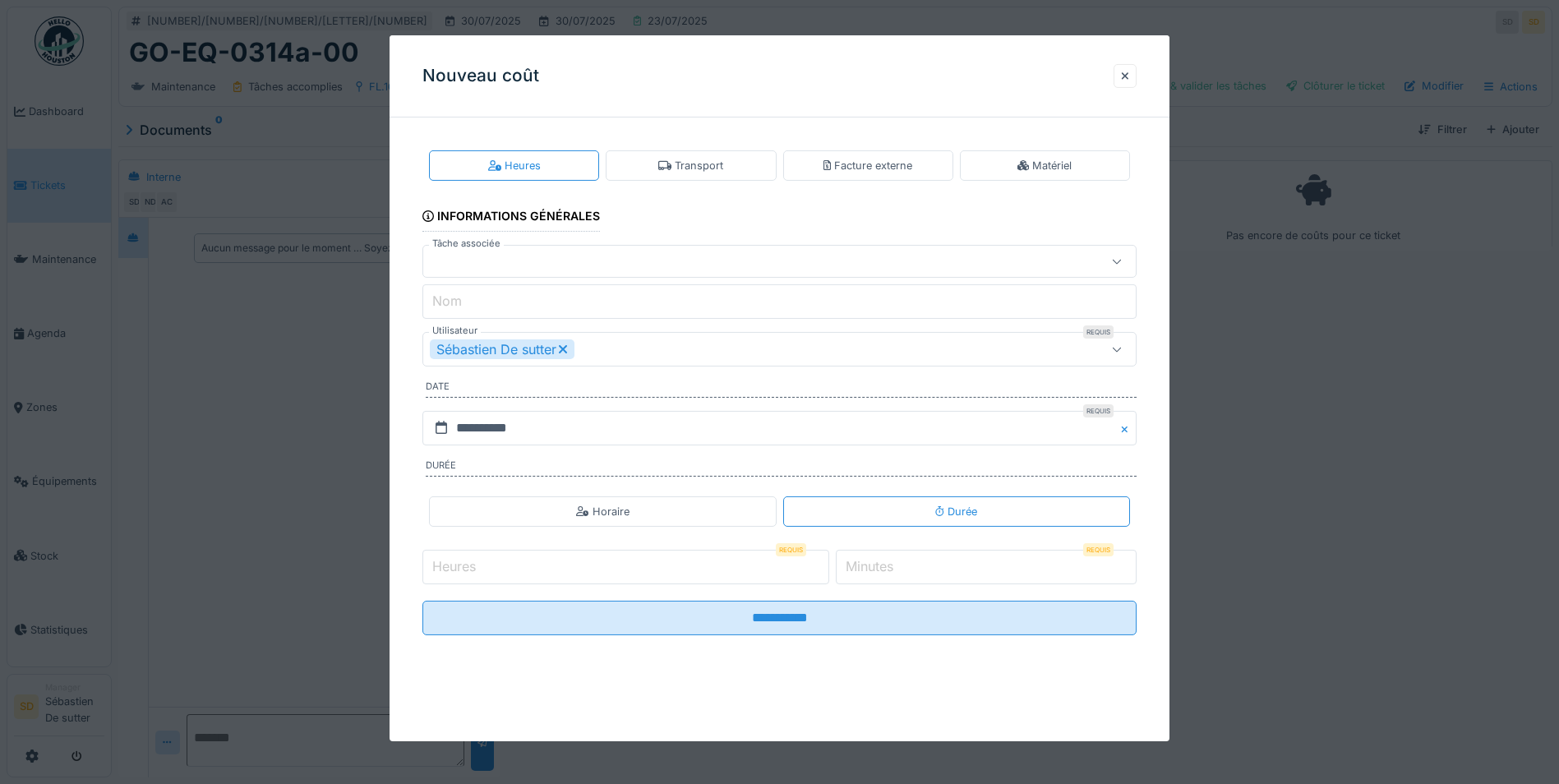 click on "Heures" at bounding box center [625, 567] 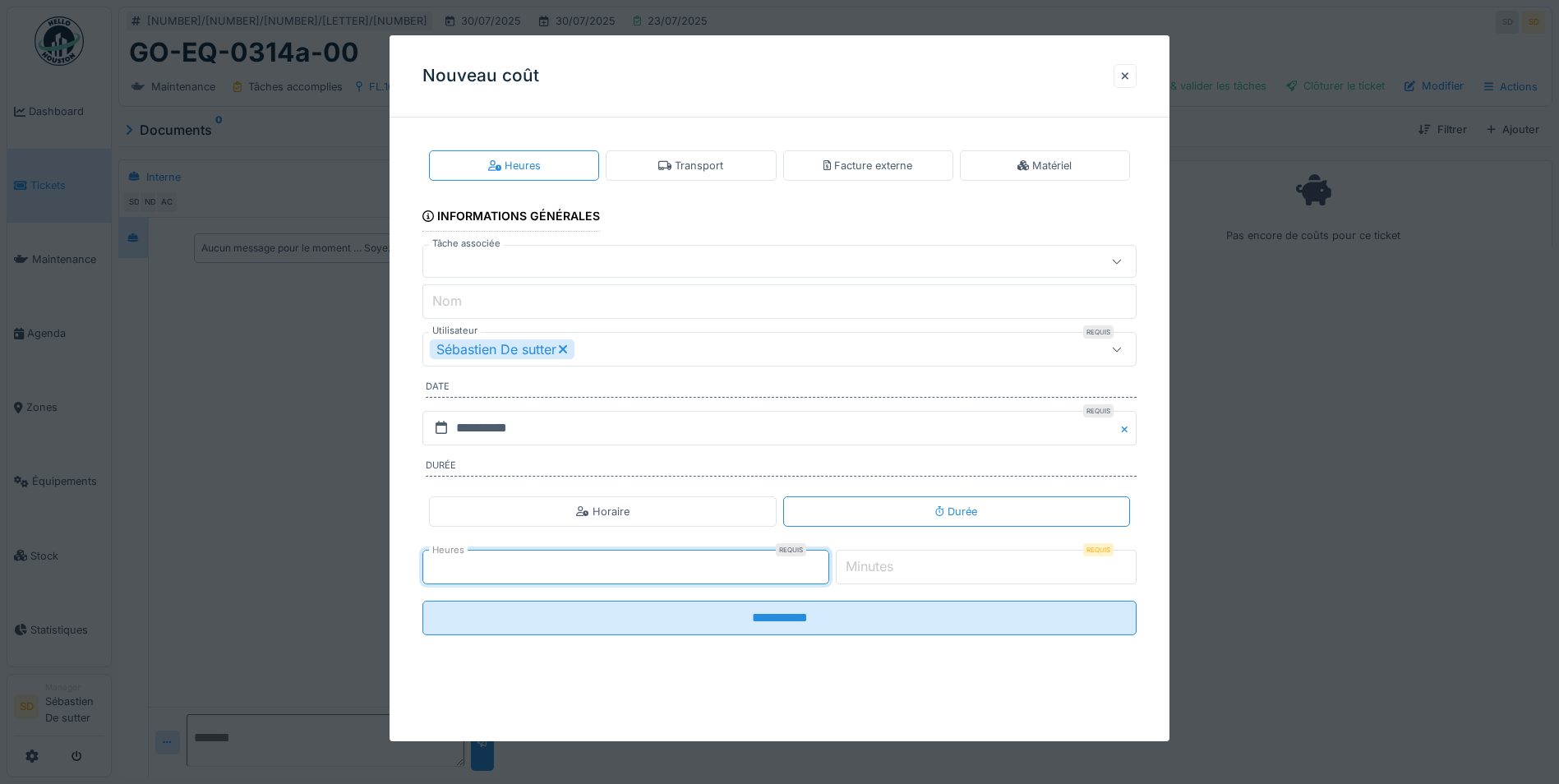 type on "**" 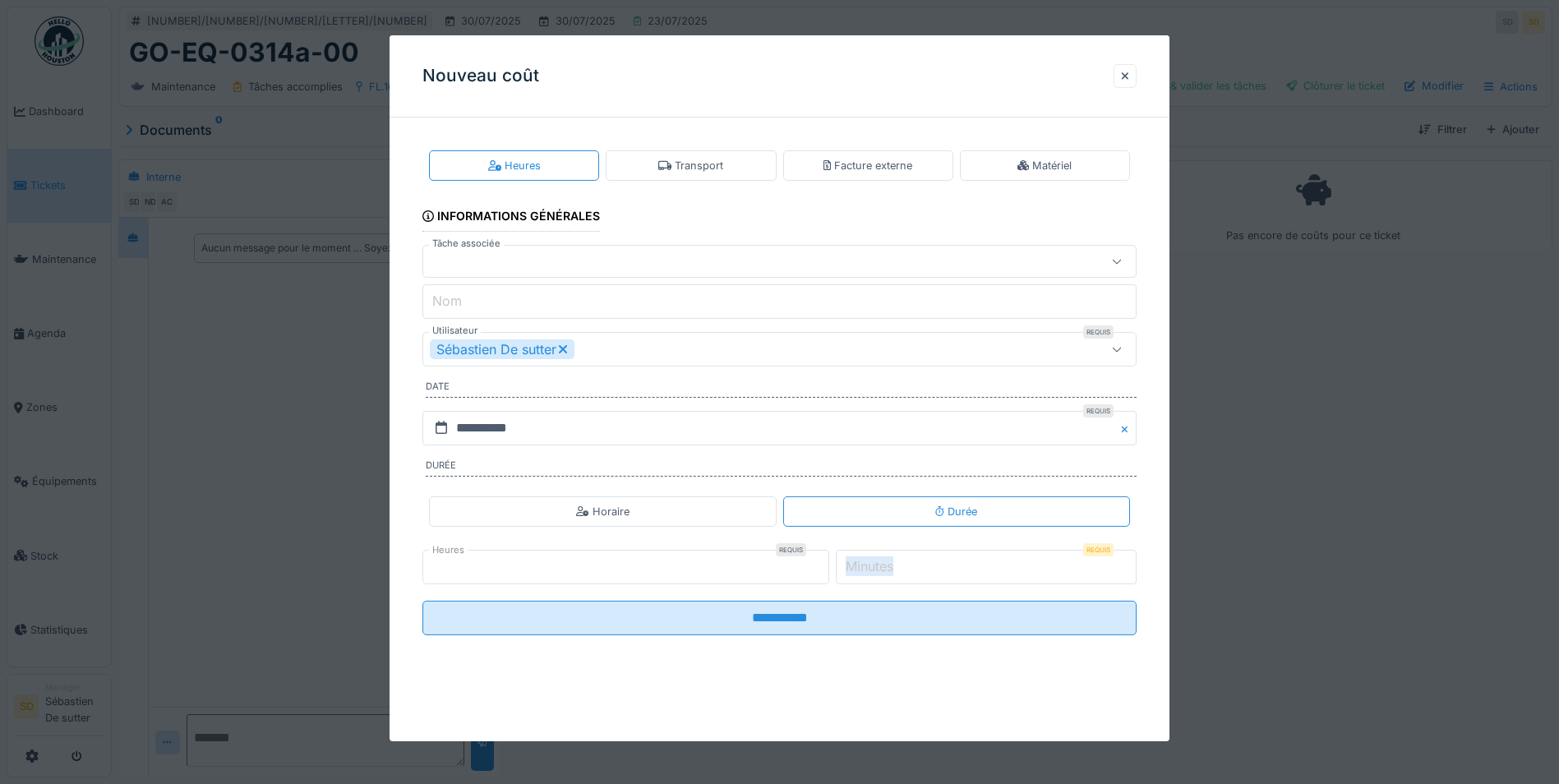 click on "Minutes" at bounding box center (869, 566) 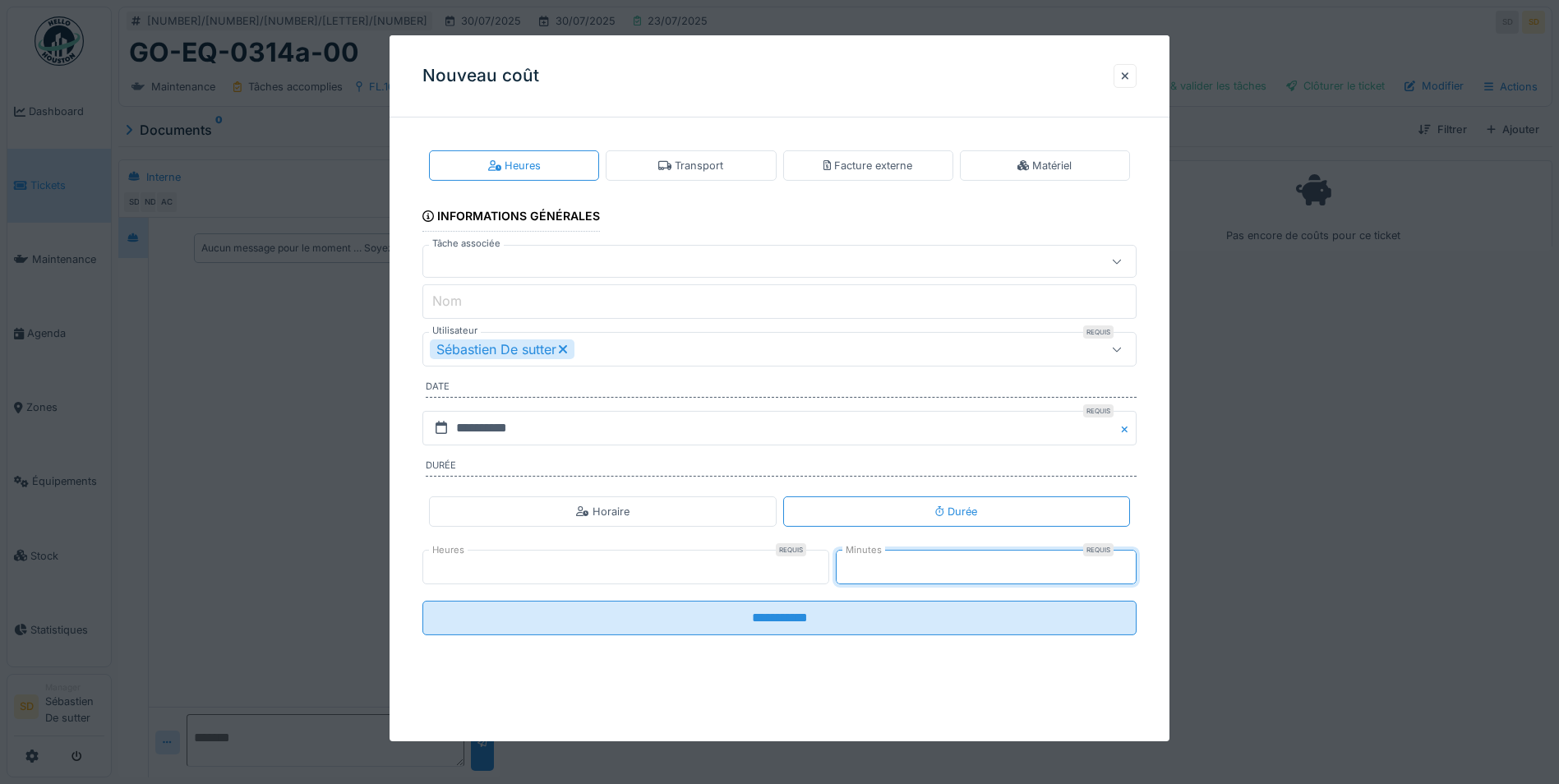type on "*" 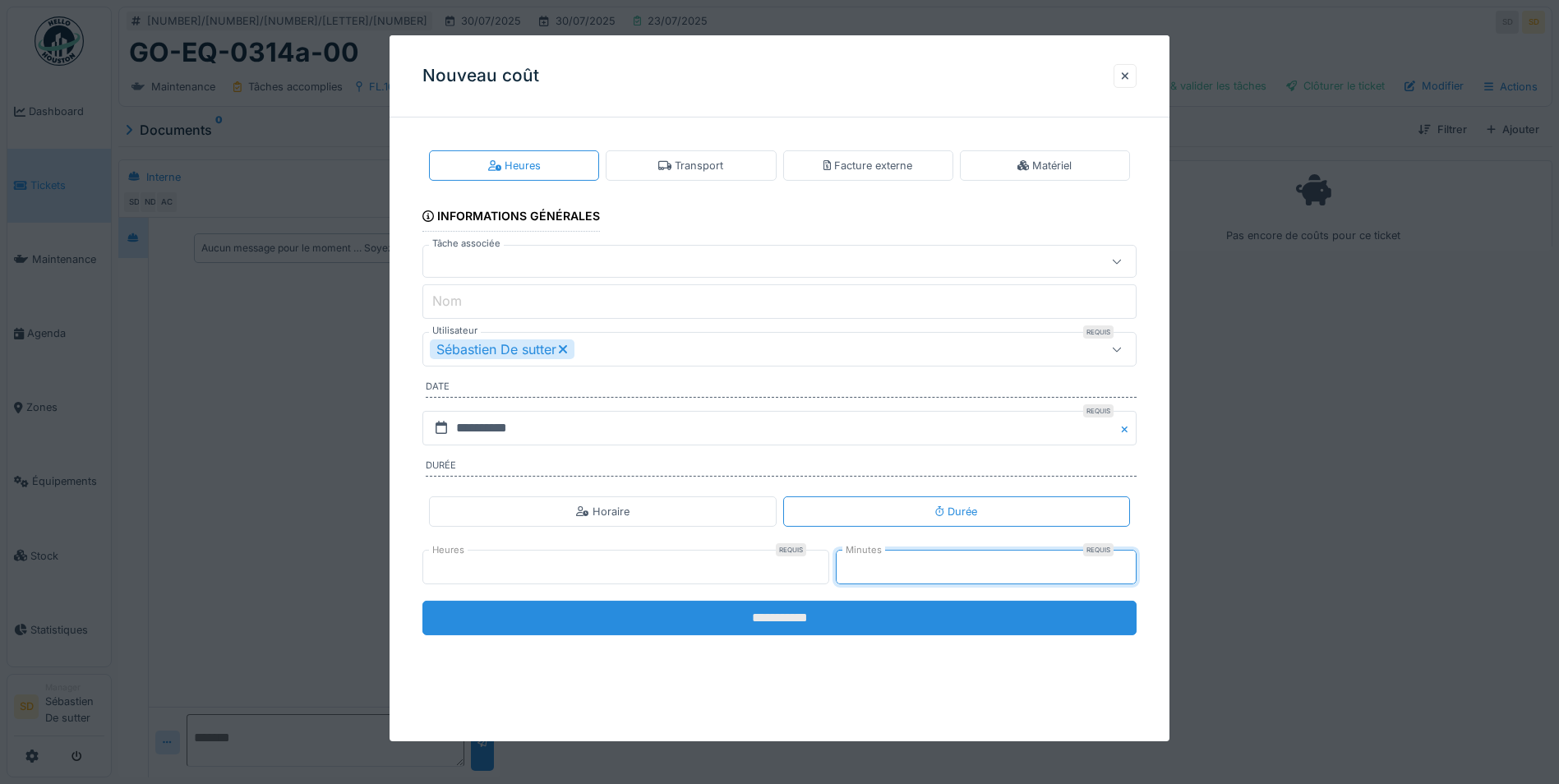 type on "**" 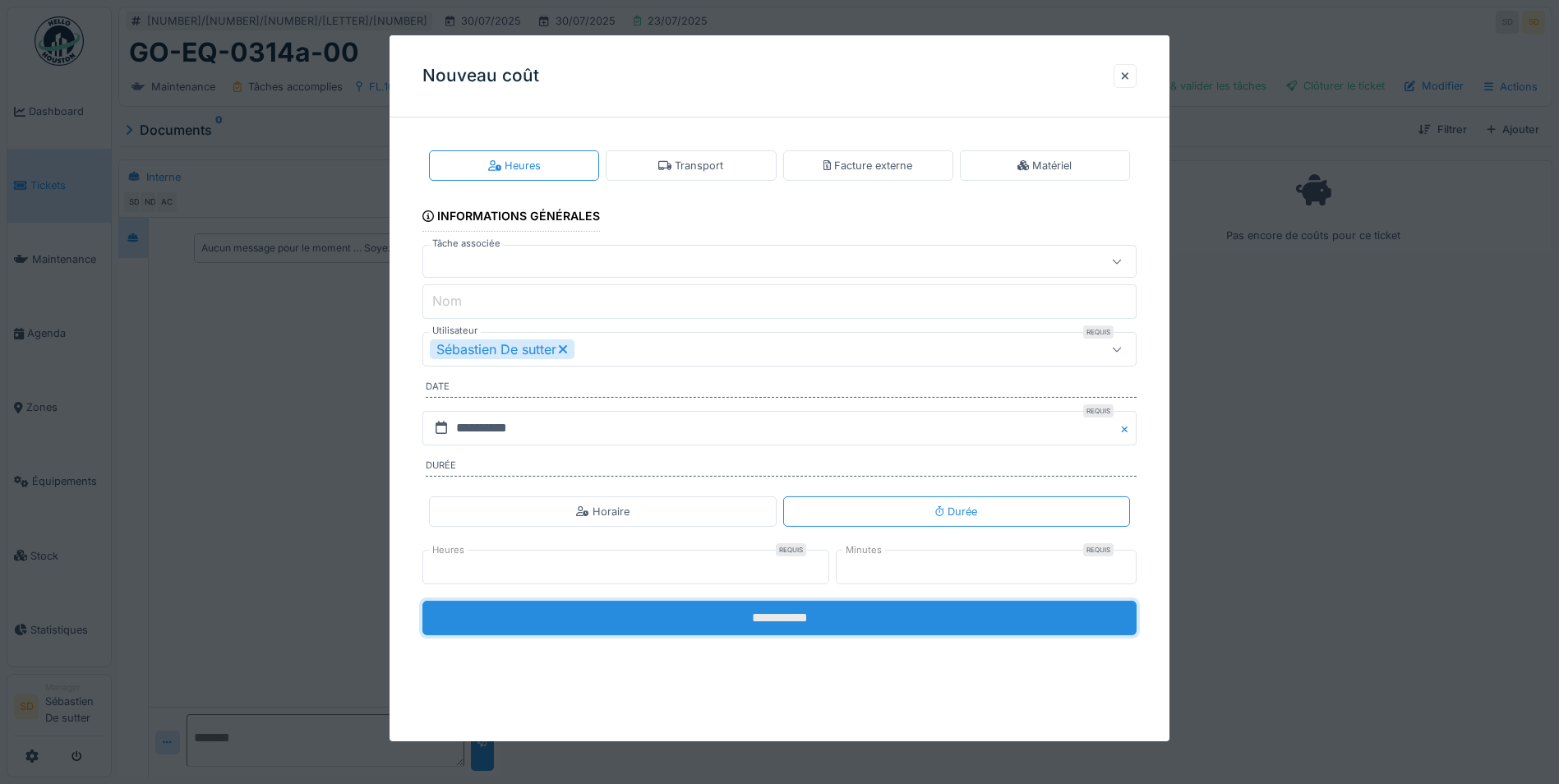 click on "**********" at bounding box center (779, 618) 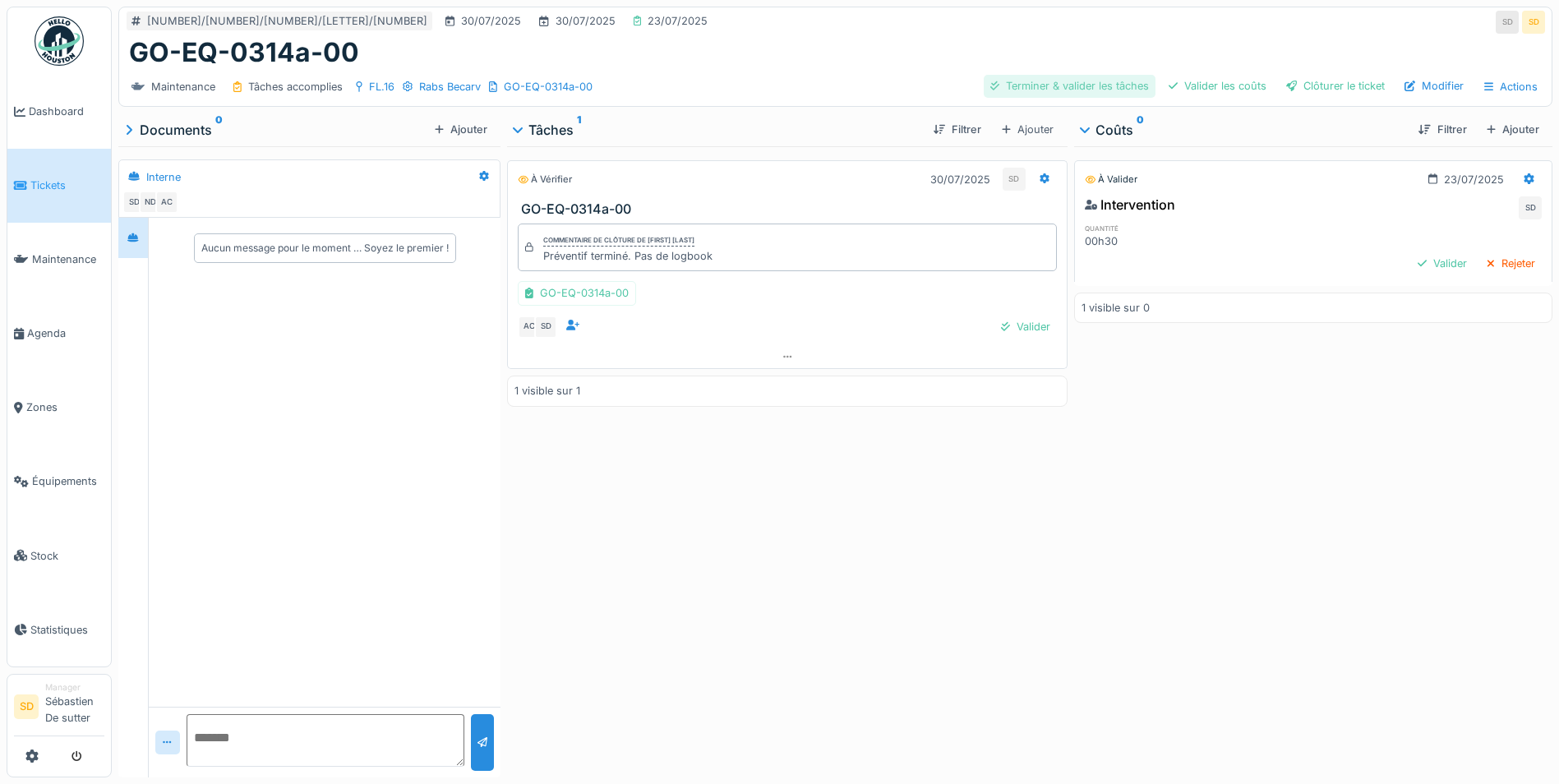click on "Terminer & valider les tâches" at bounding box center (1069, 85) 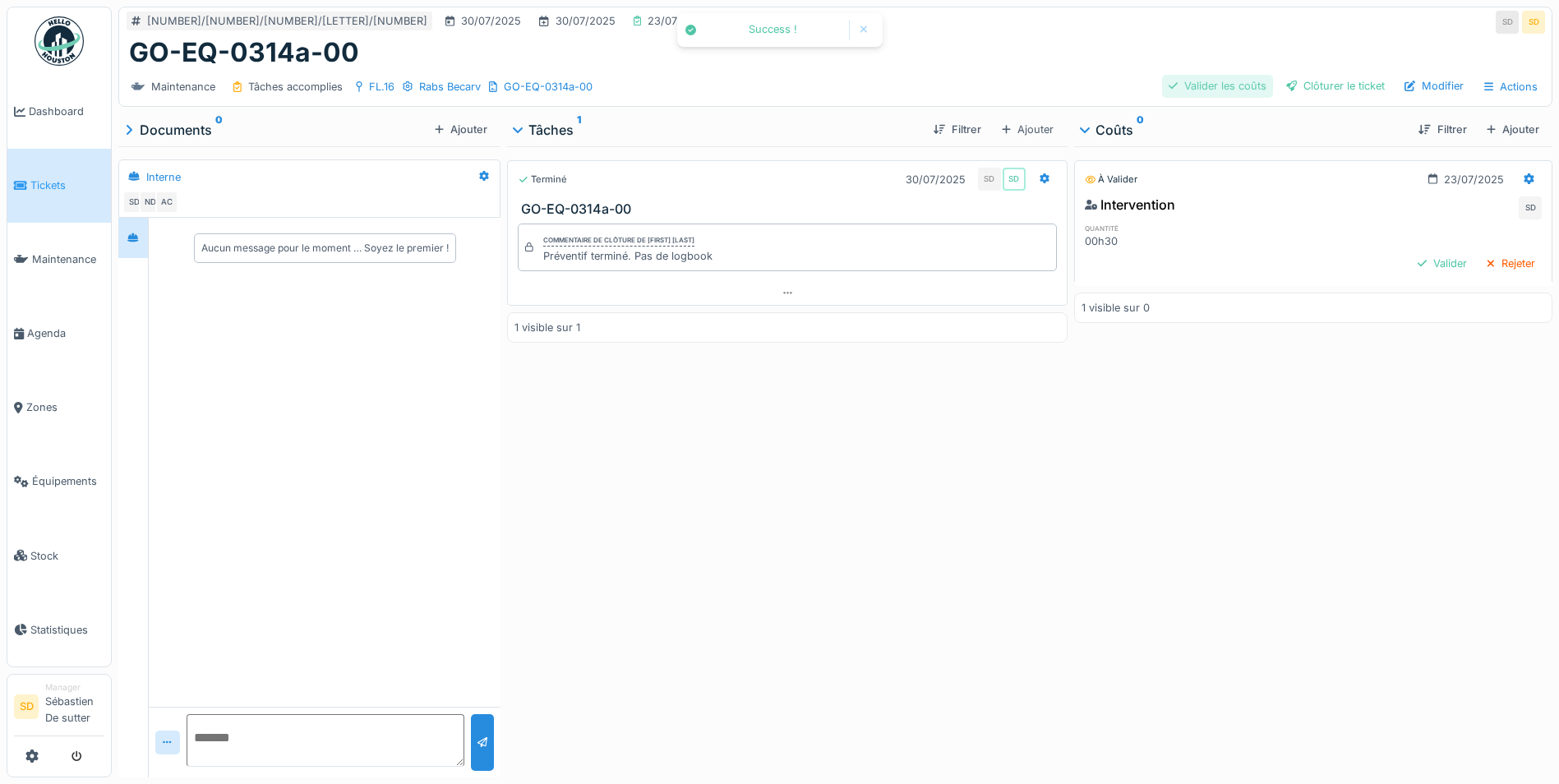 click on "Valider les coûts" at bounding box center [1217, 85] 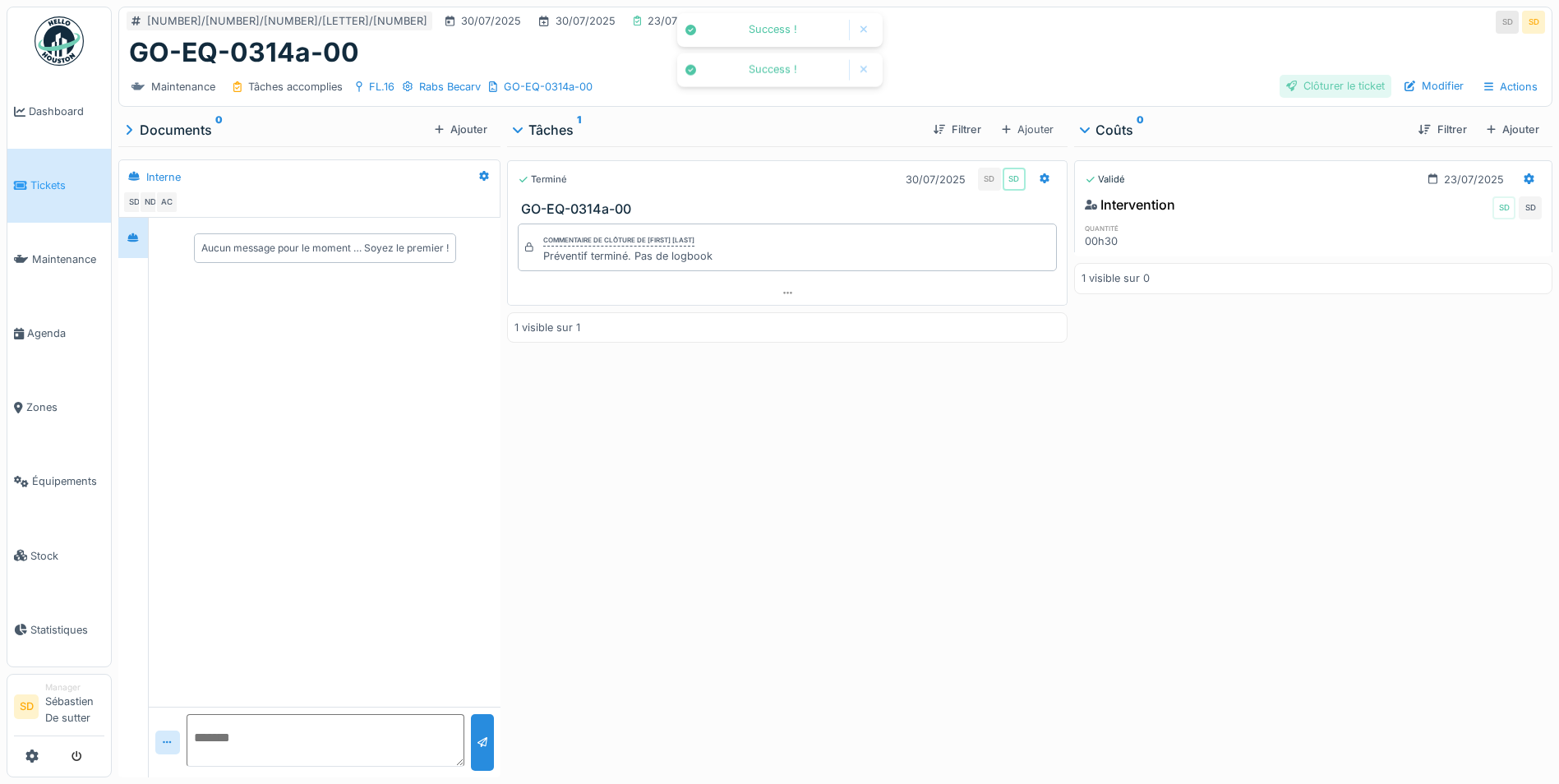 click on "Clôturer le ticket" at bounding box center (1335, 85) 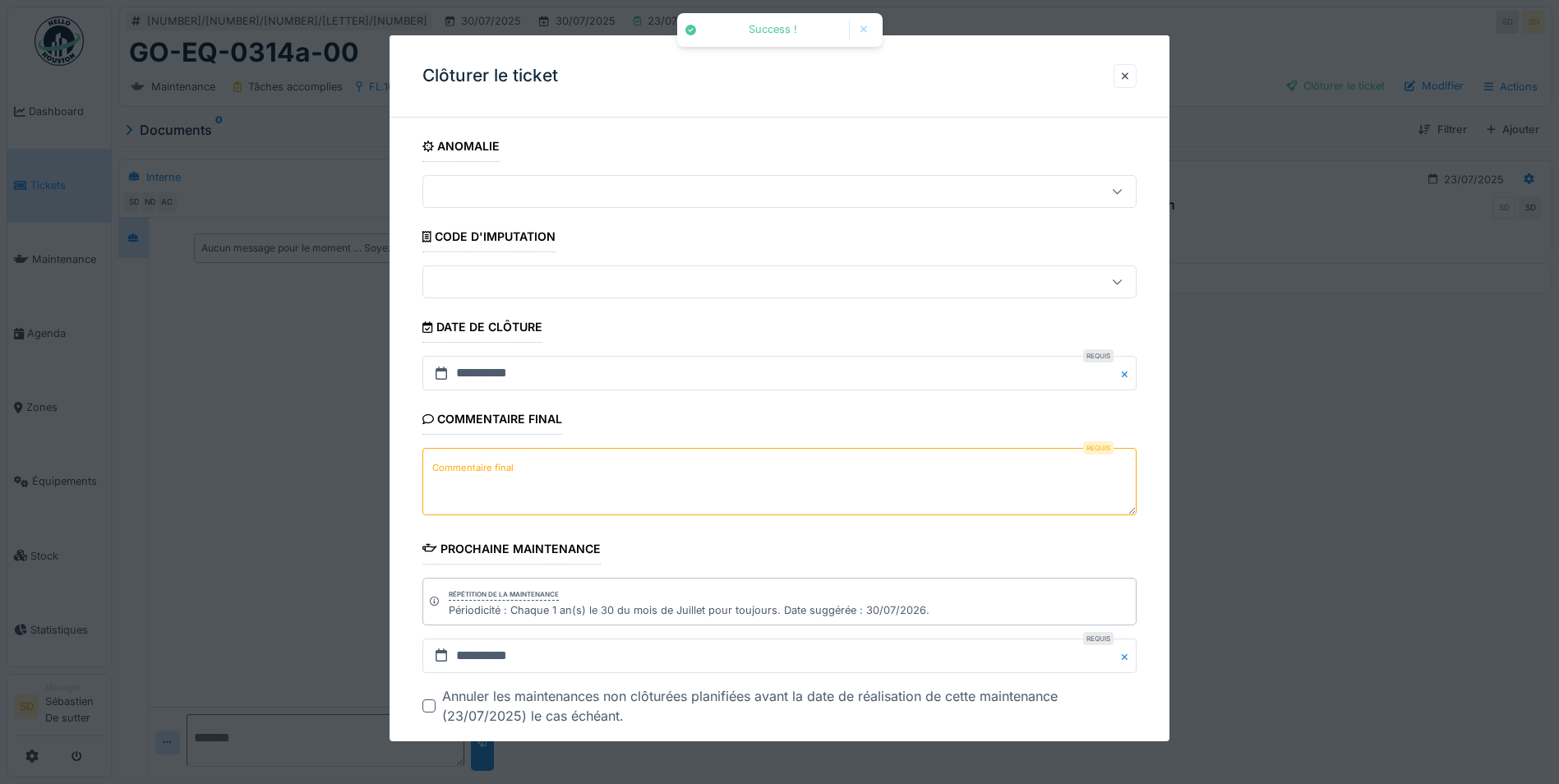 click on "Commentaire final" at bounding box center (779, 482) 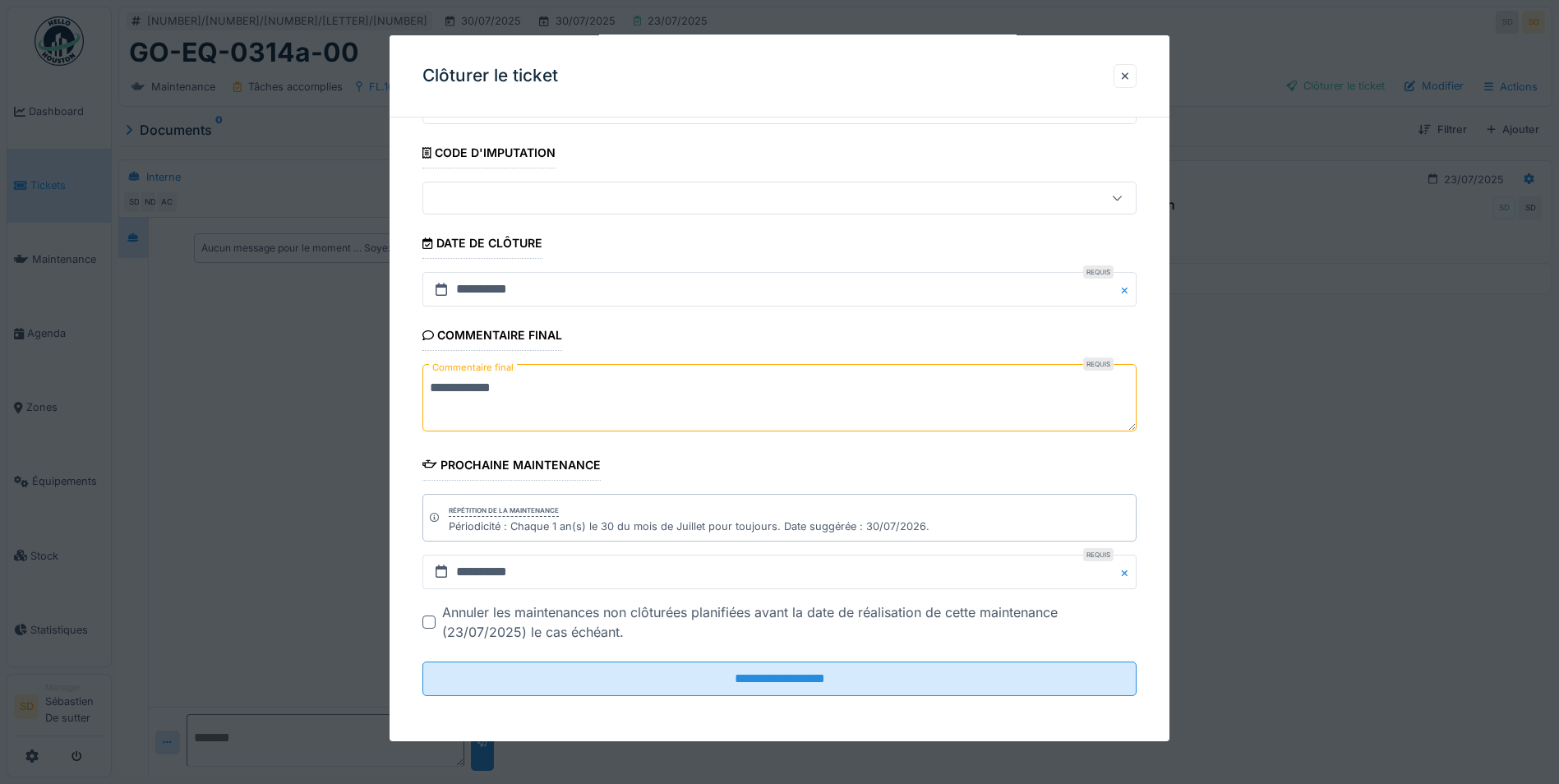 scroll, scrollTop: 85, scrollLeft: 0, axis: vertical 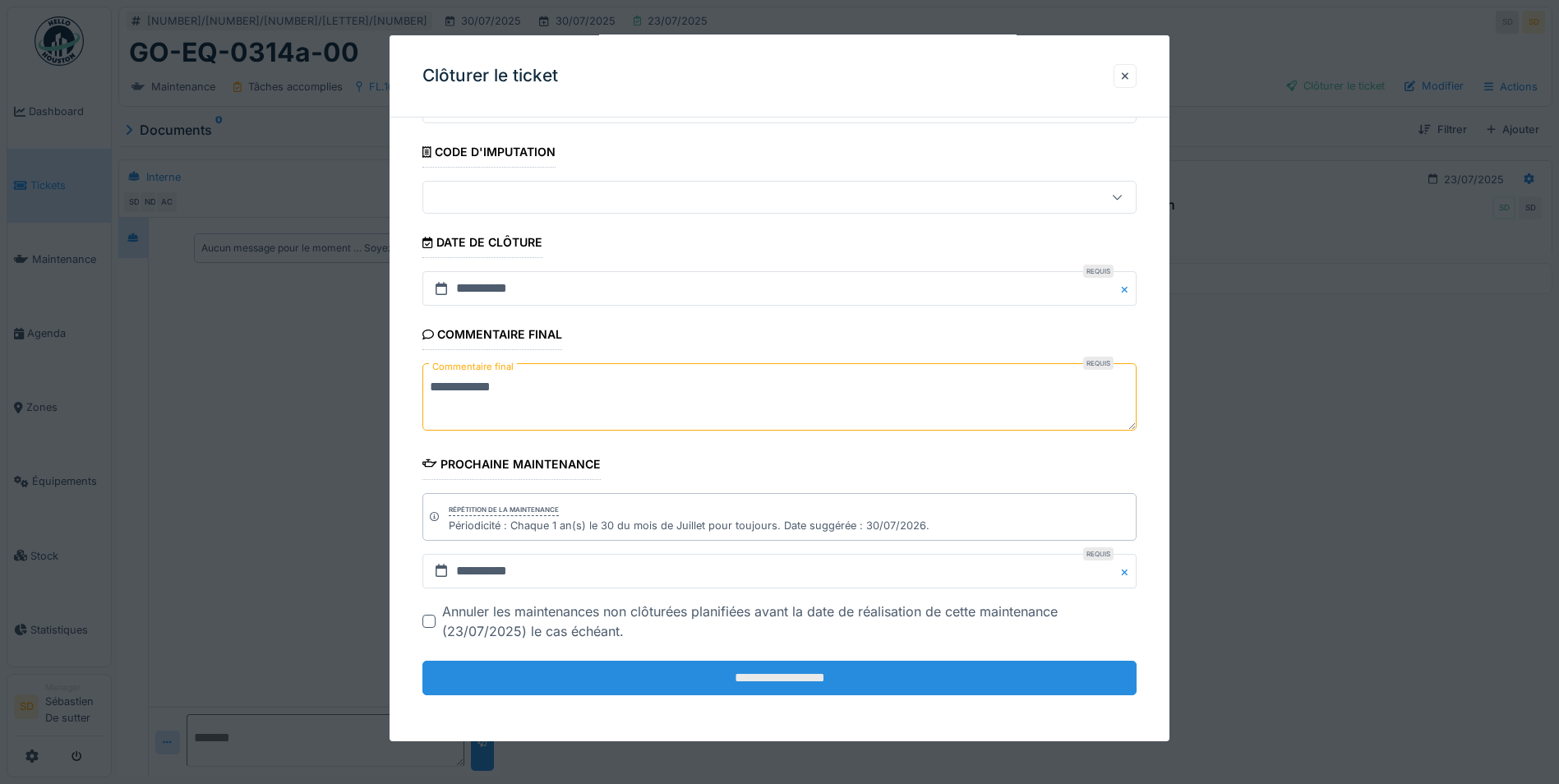 type on "**********" 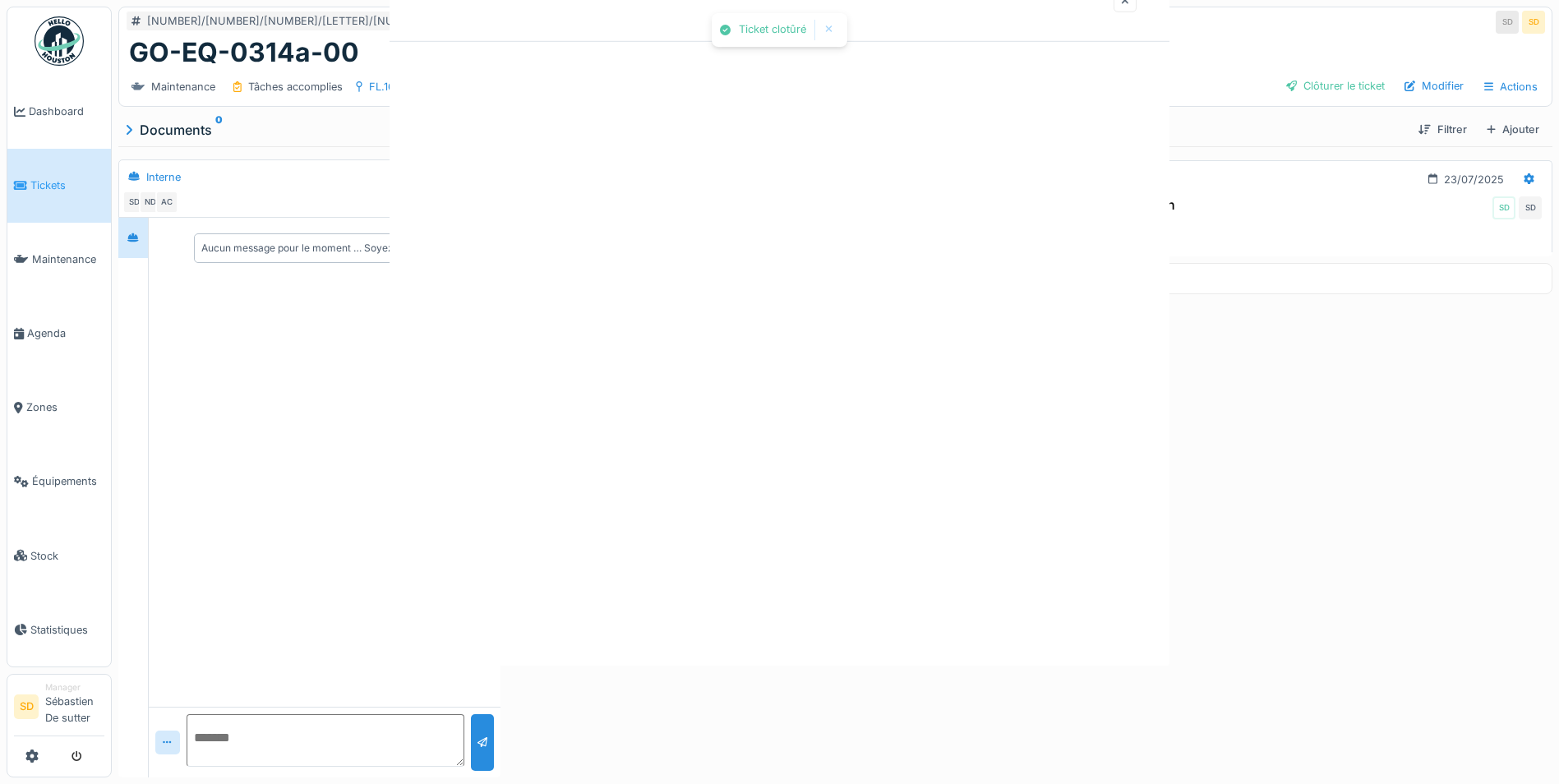 scroll, scrollTop: 0, scrollLeft: 0, axis: both 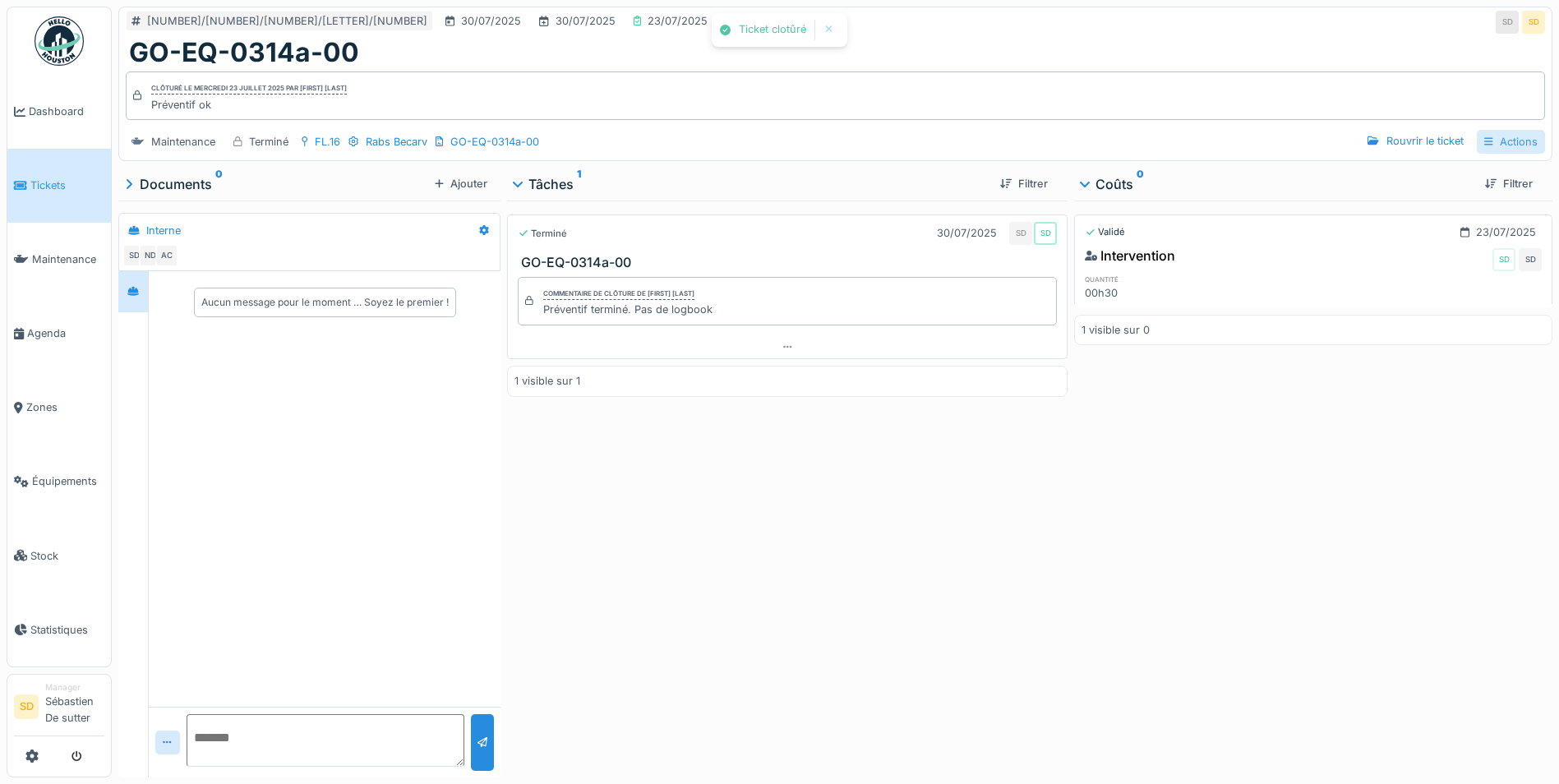 click on "Actions" at bounding box center (1511, 141) 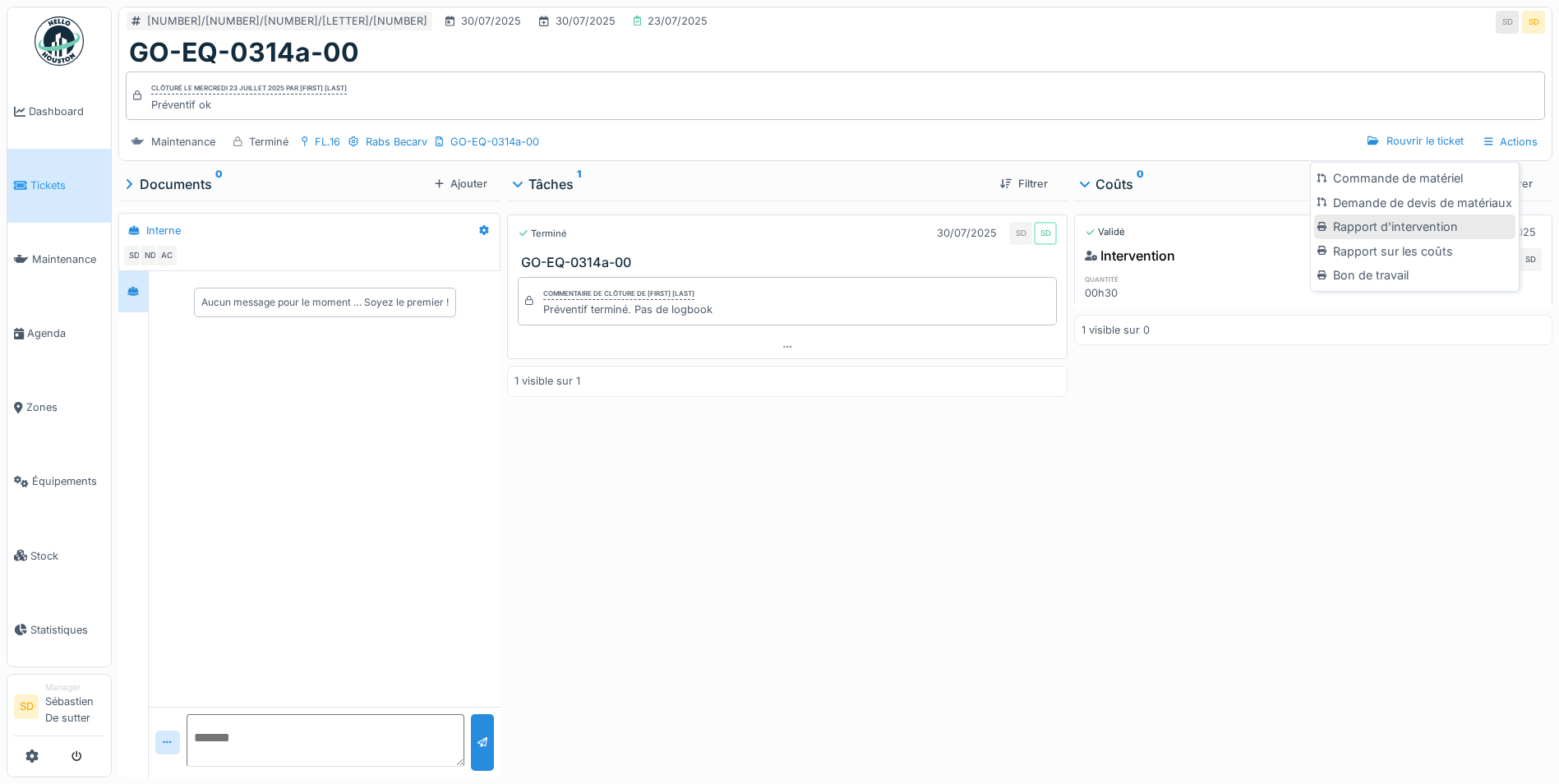 click on "Rapport d'intervention" at bounding box center (1414, 227) 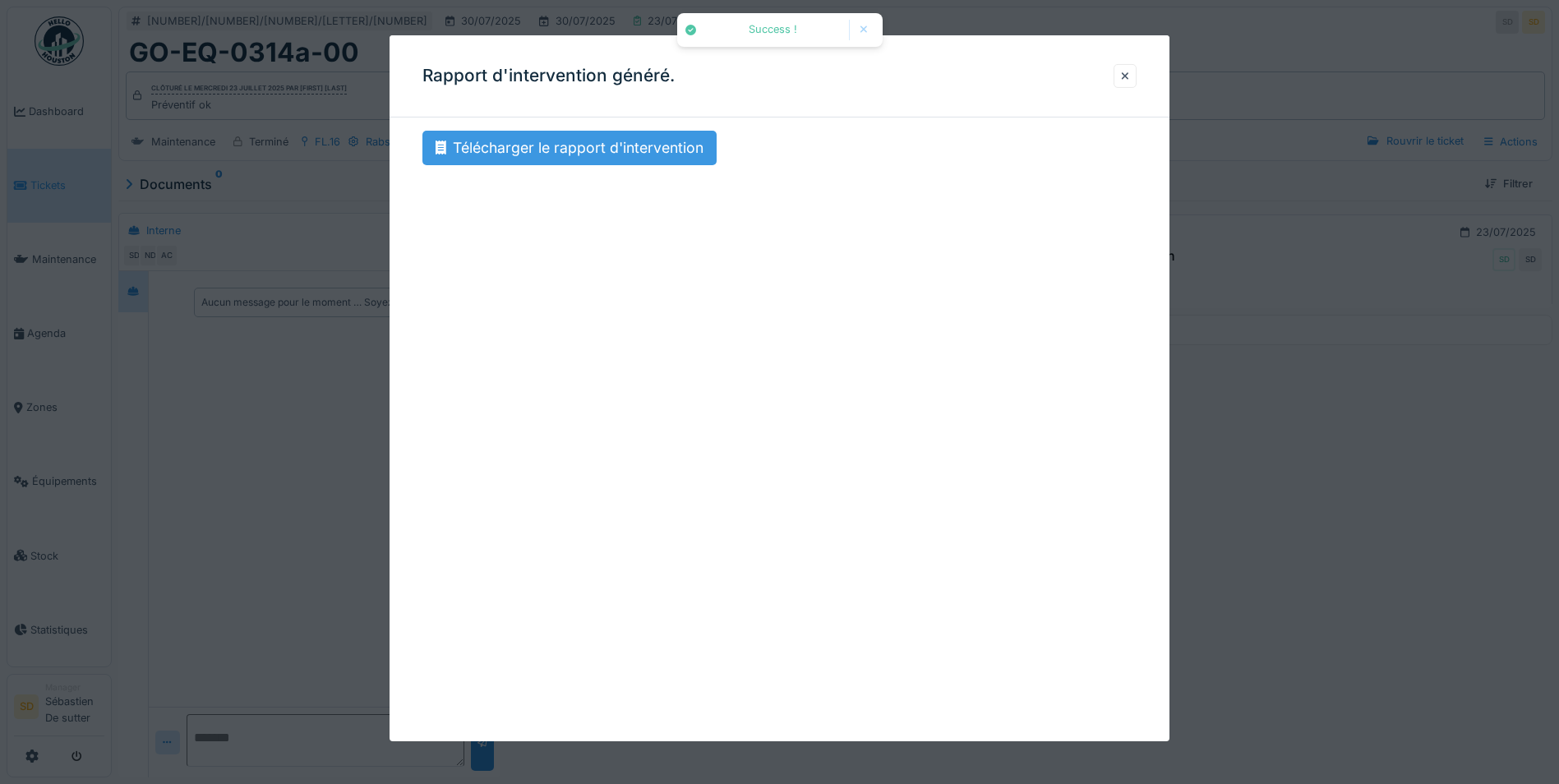 click on "Télécharger le rapport d'intervention" at bounding box center (570, 148) 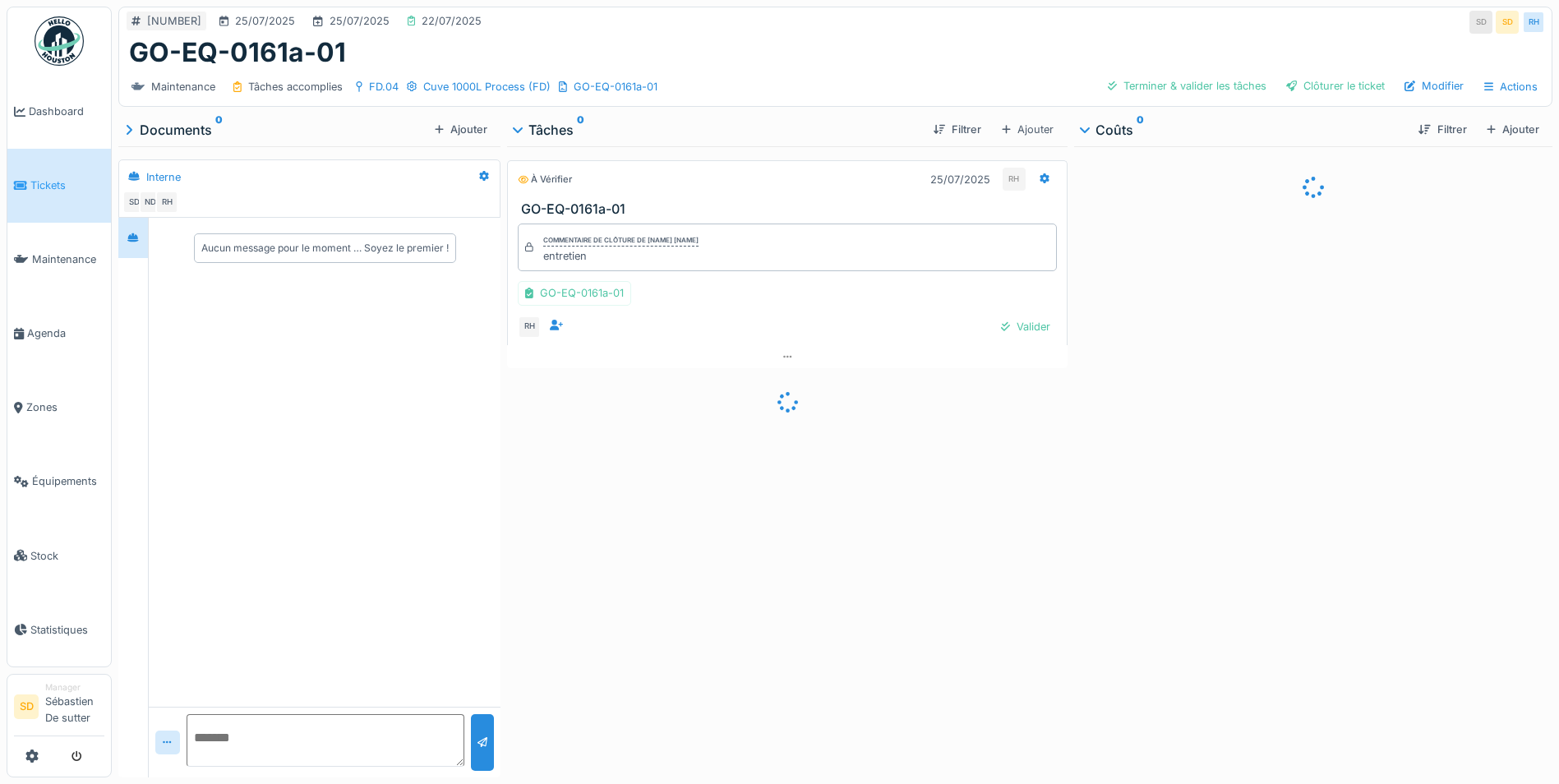 scroll, scrollTop: 0, scrollLeft: 0, axis: both 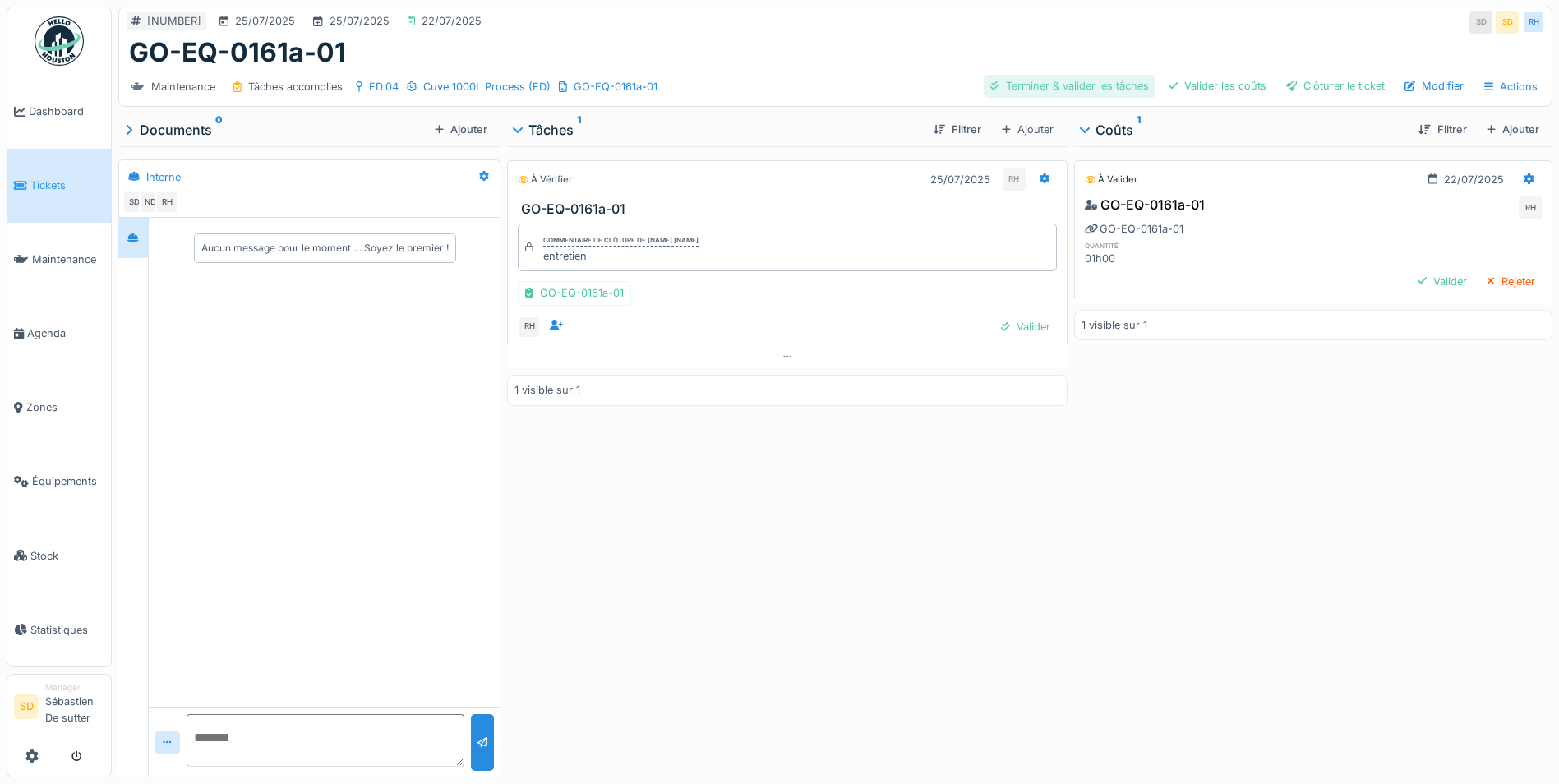 click on "Terminer & valider les tâches" at bounding box center [1069, 85] 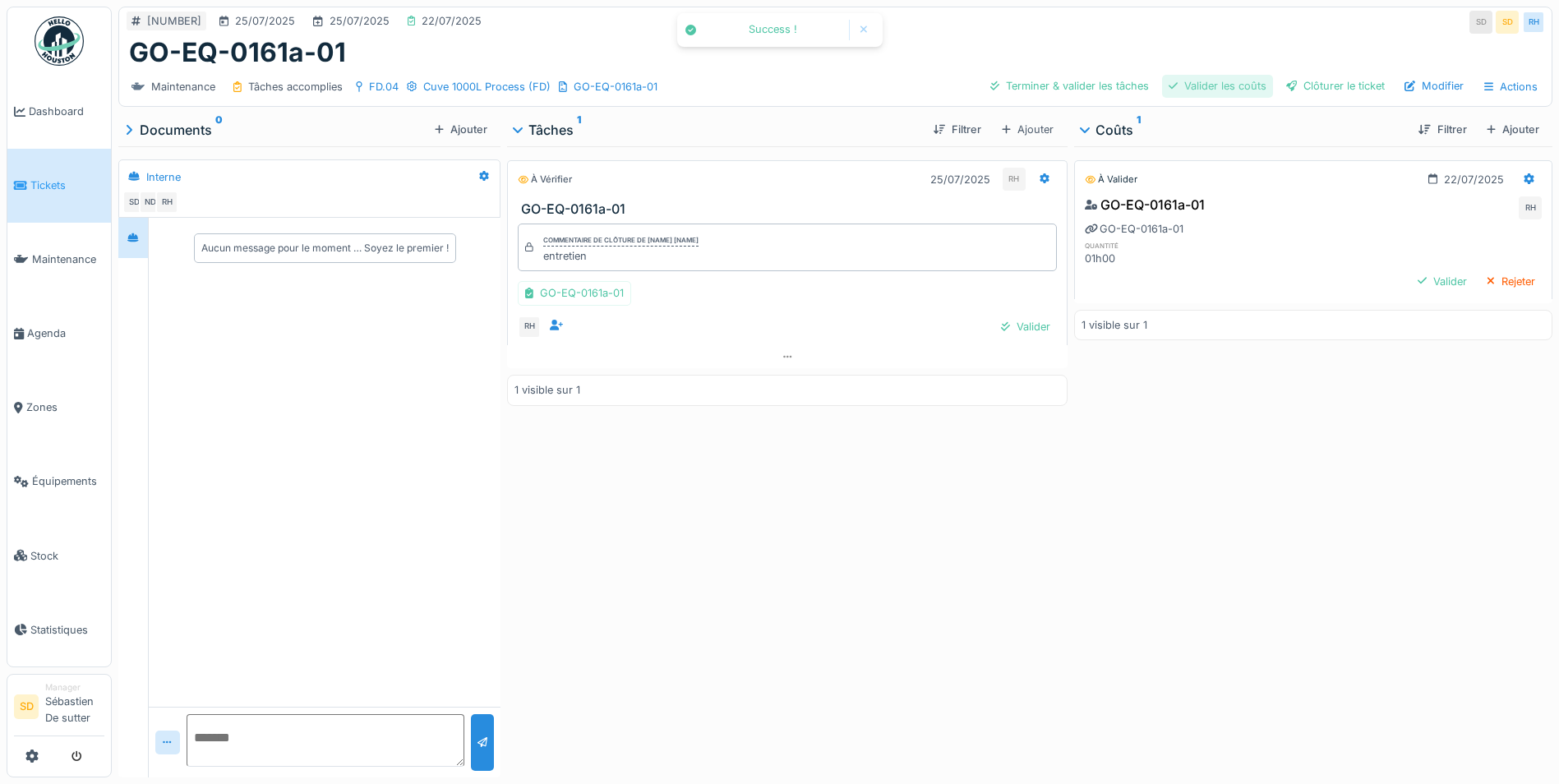 click on "Valider les coûts" at bounding box center [1217, 85] 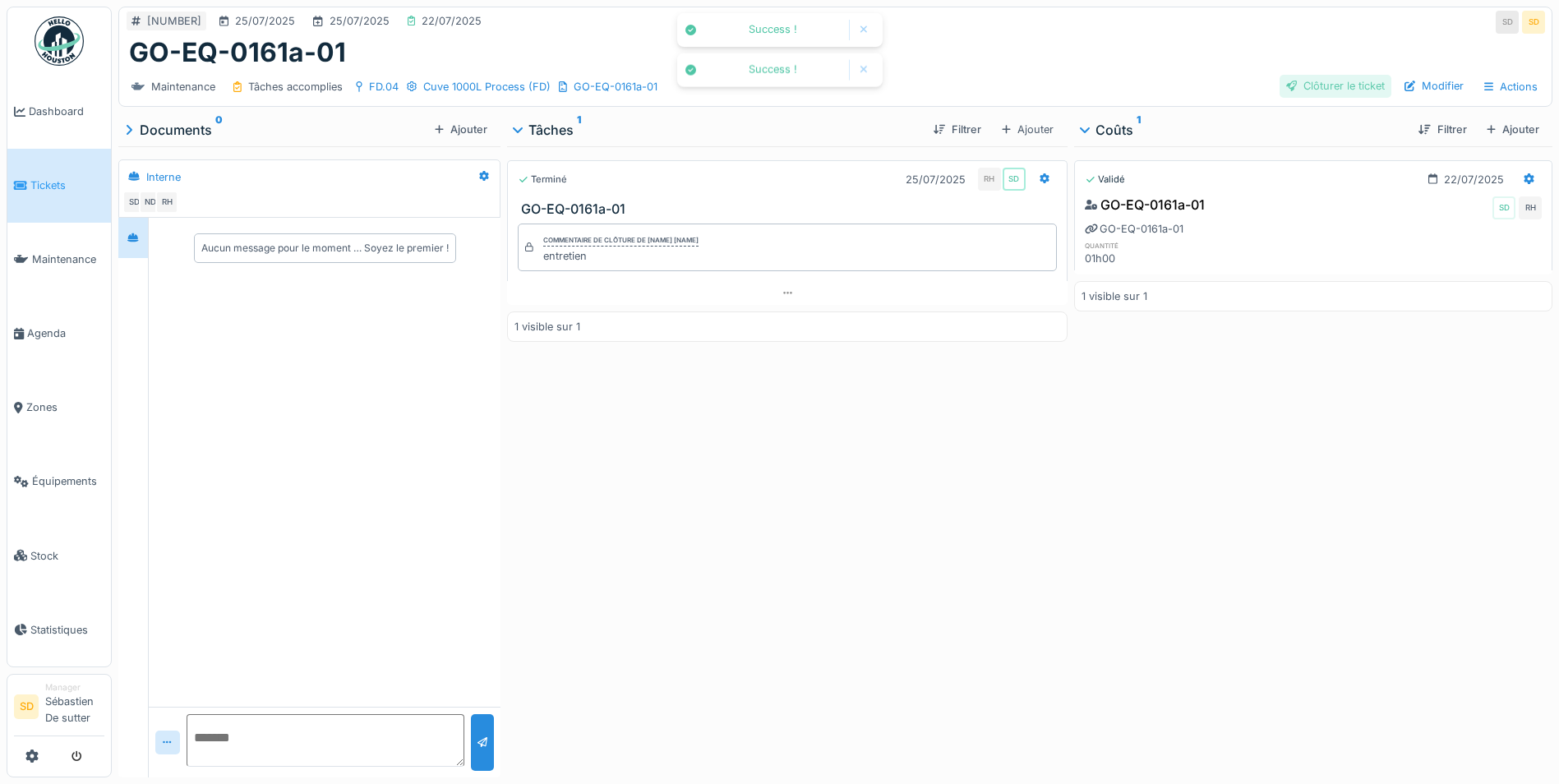 click on "Clôturer le ticket" at bounding box center [1335, 85] 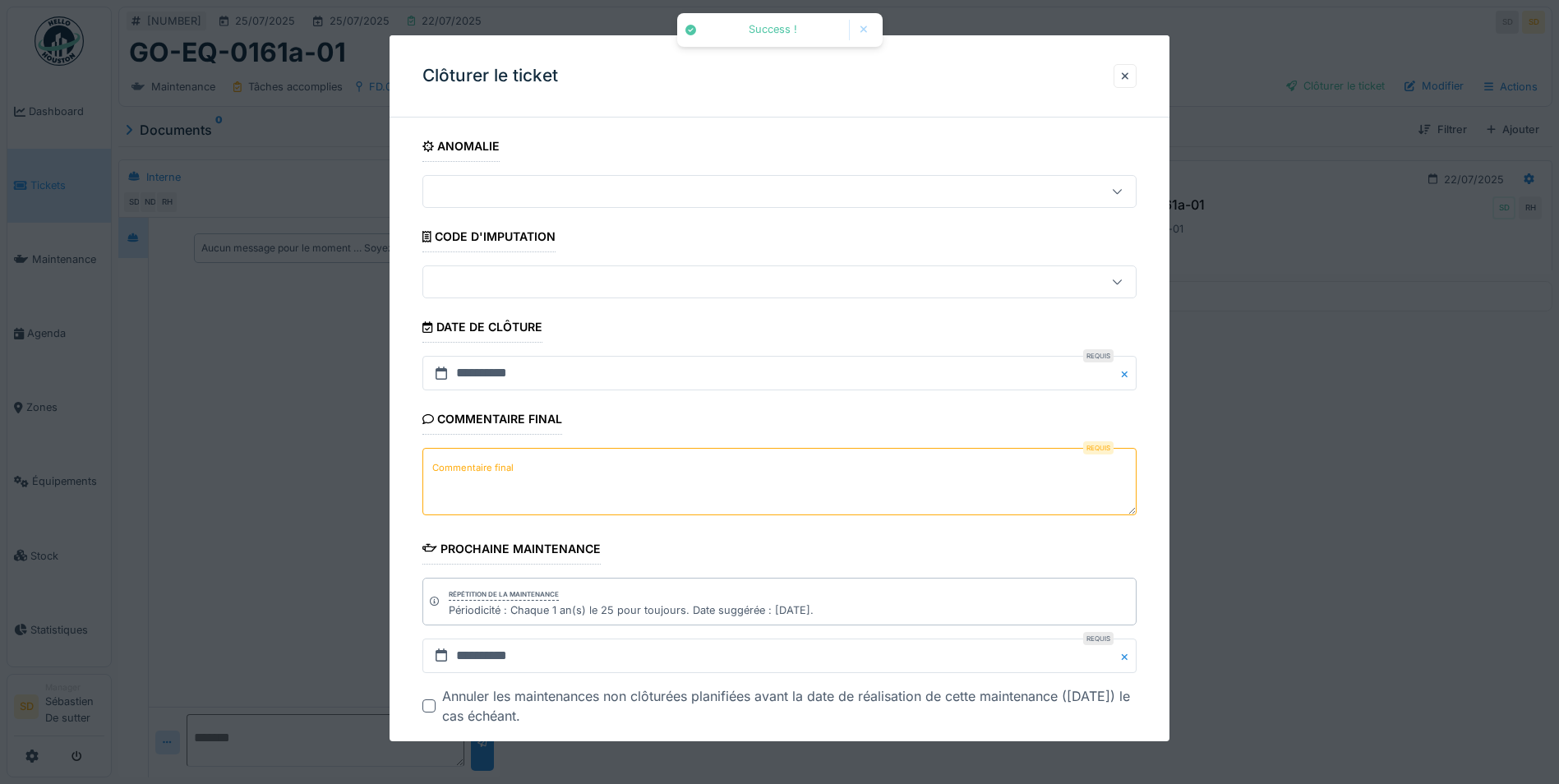 click on "Commentaire final" at bounding box center [779, 482] 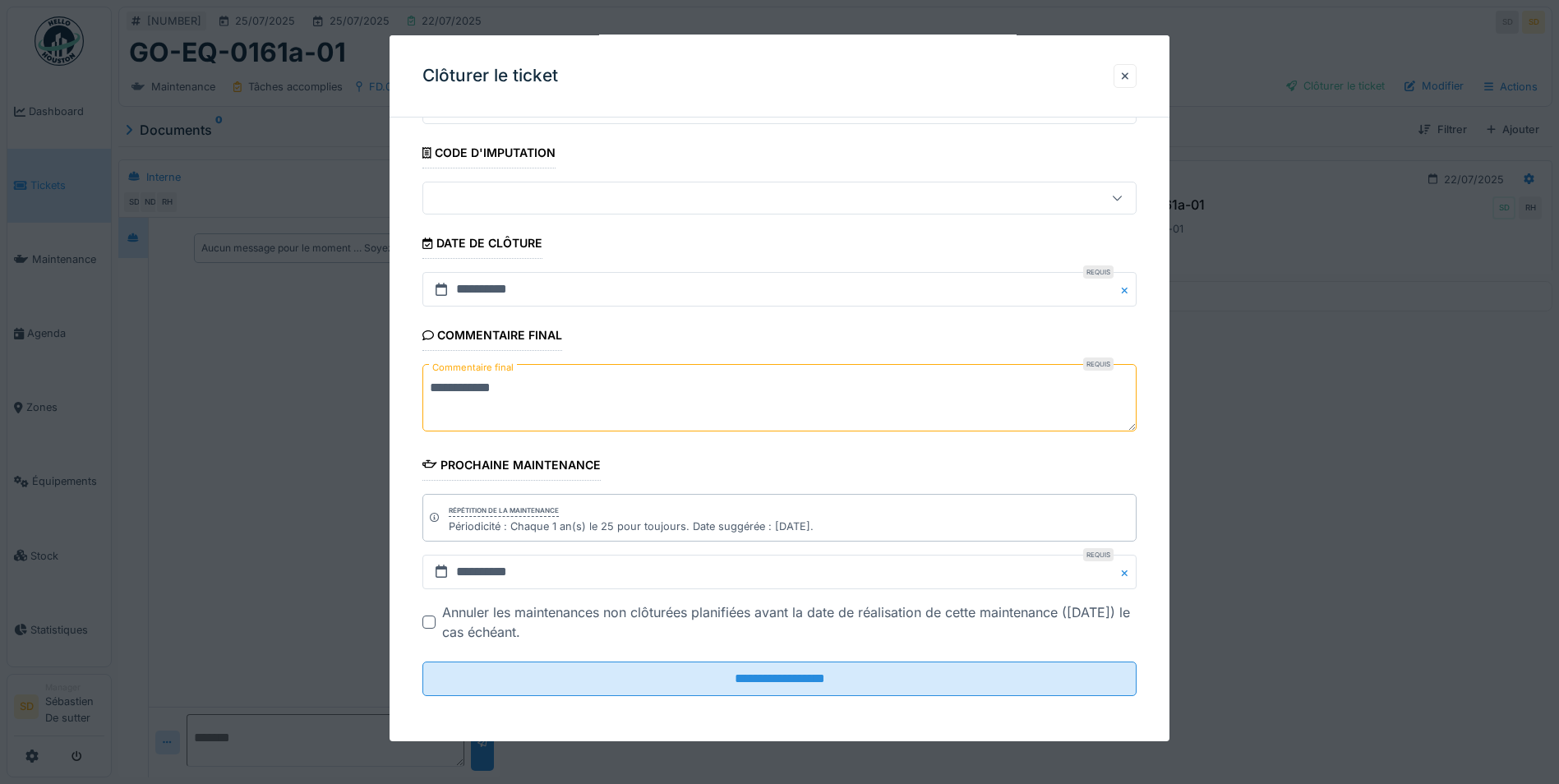 scroll, scrollTop: 85, scrollLeft: 0, axis: vertical 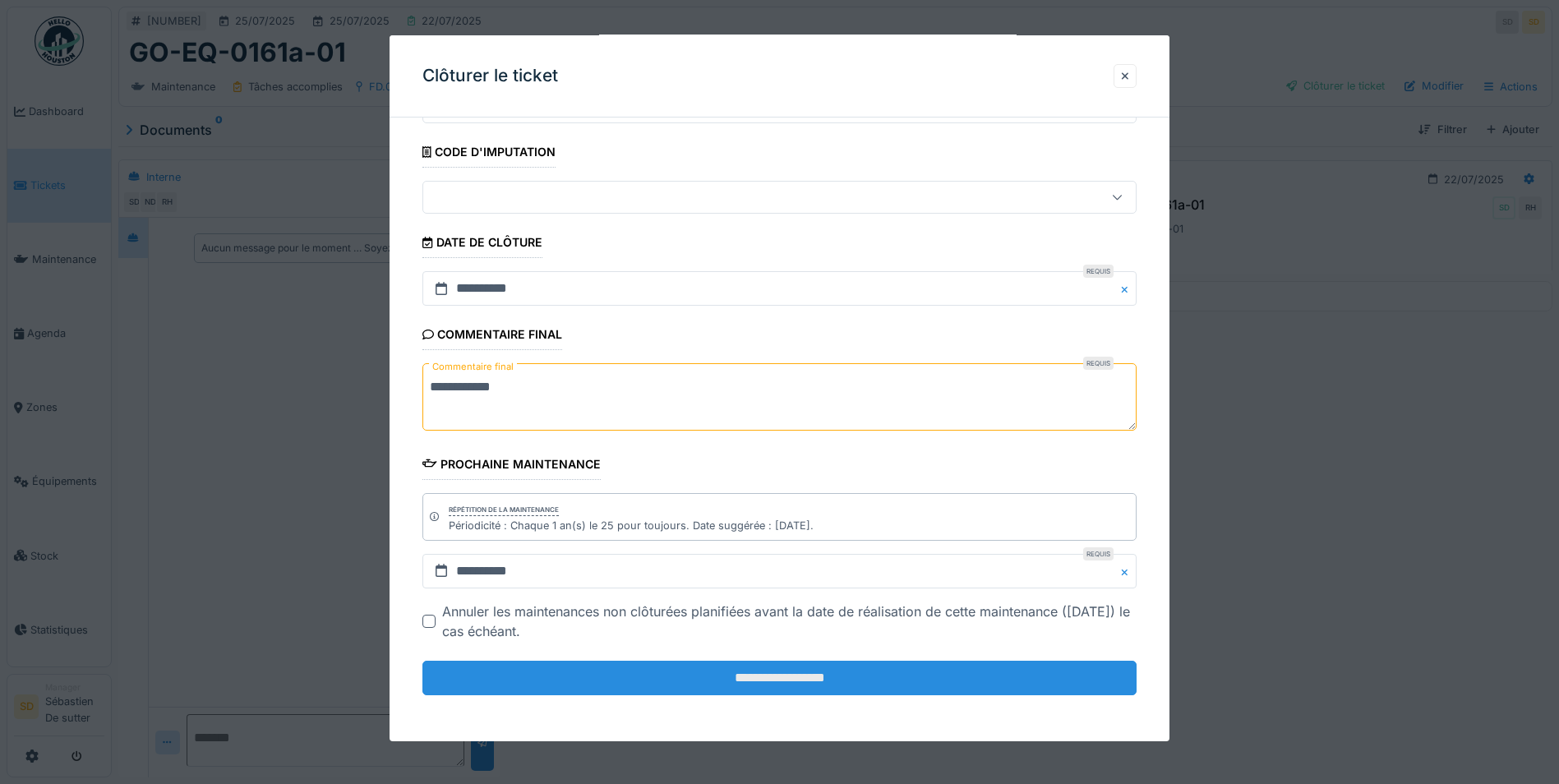 type on "**********" 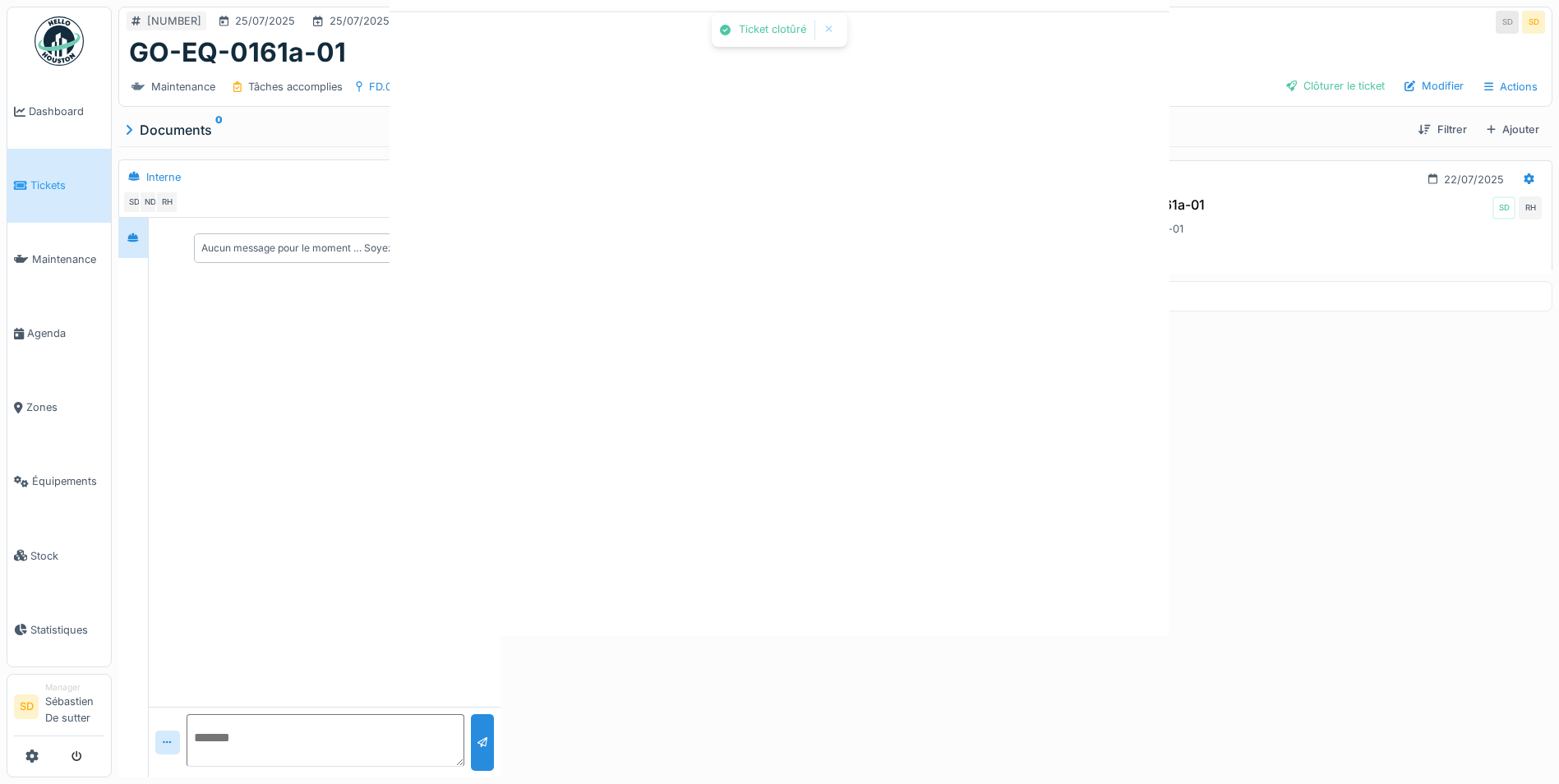 scroll, scrollTop: 0, scrollLeft: 0, axis: both 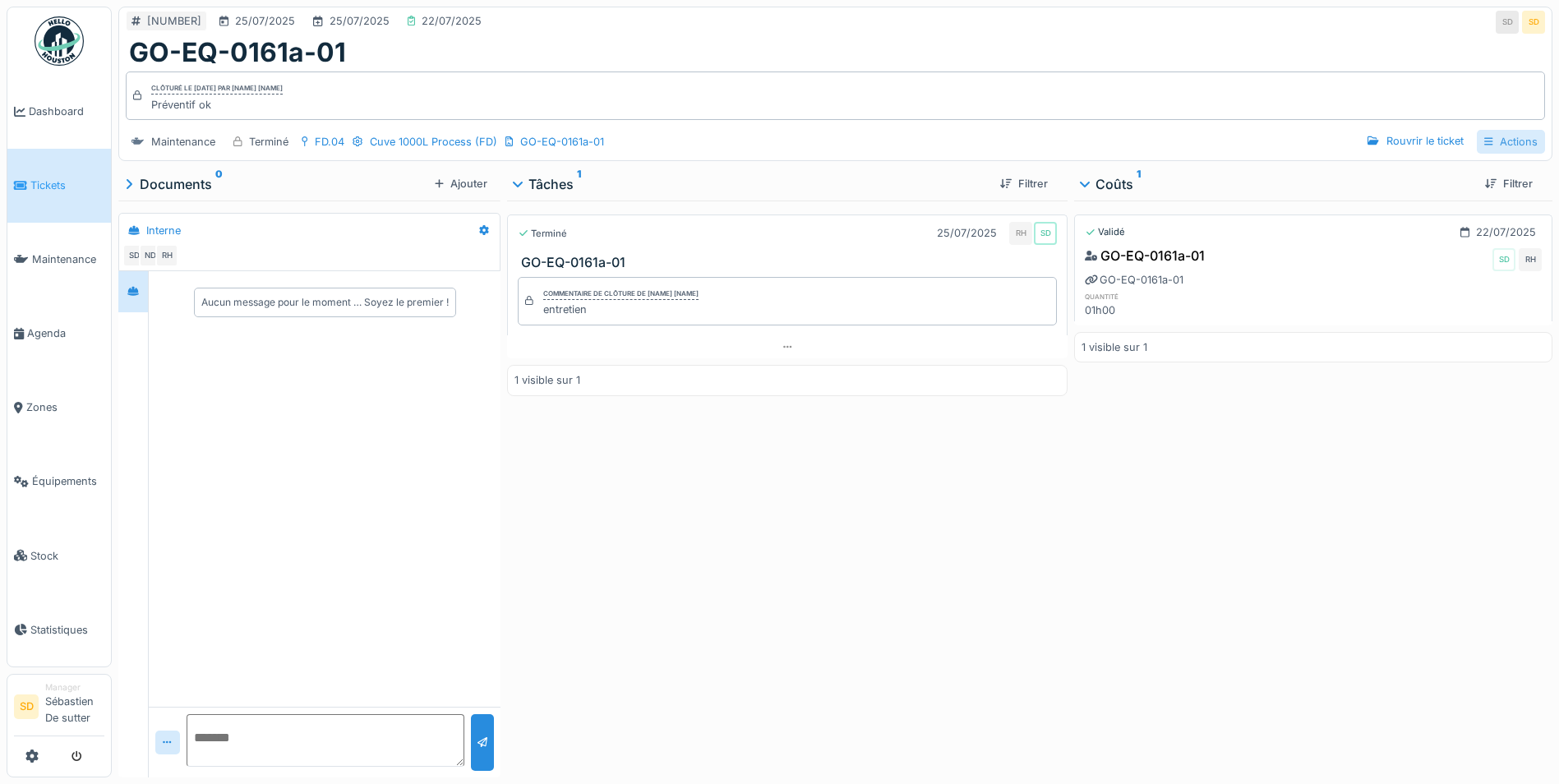 click on "Actions" at bounding box center [1511, 141] 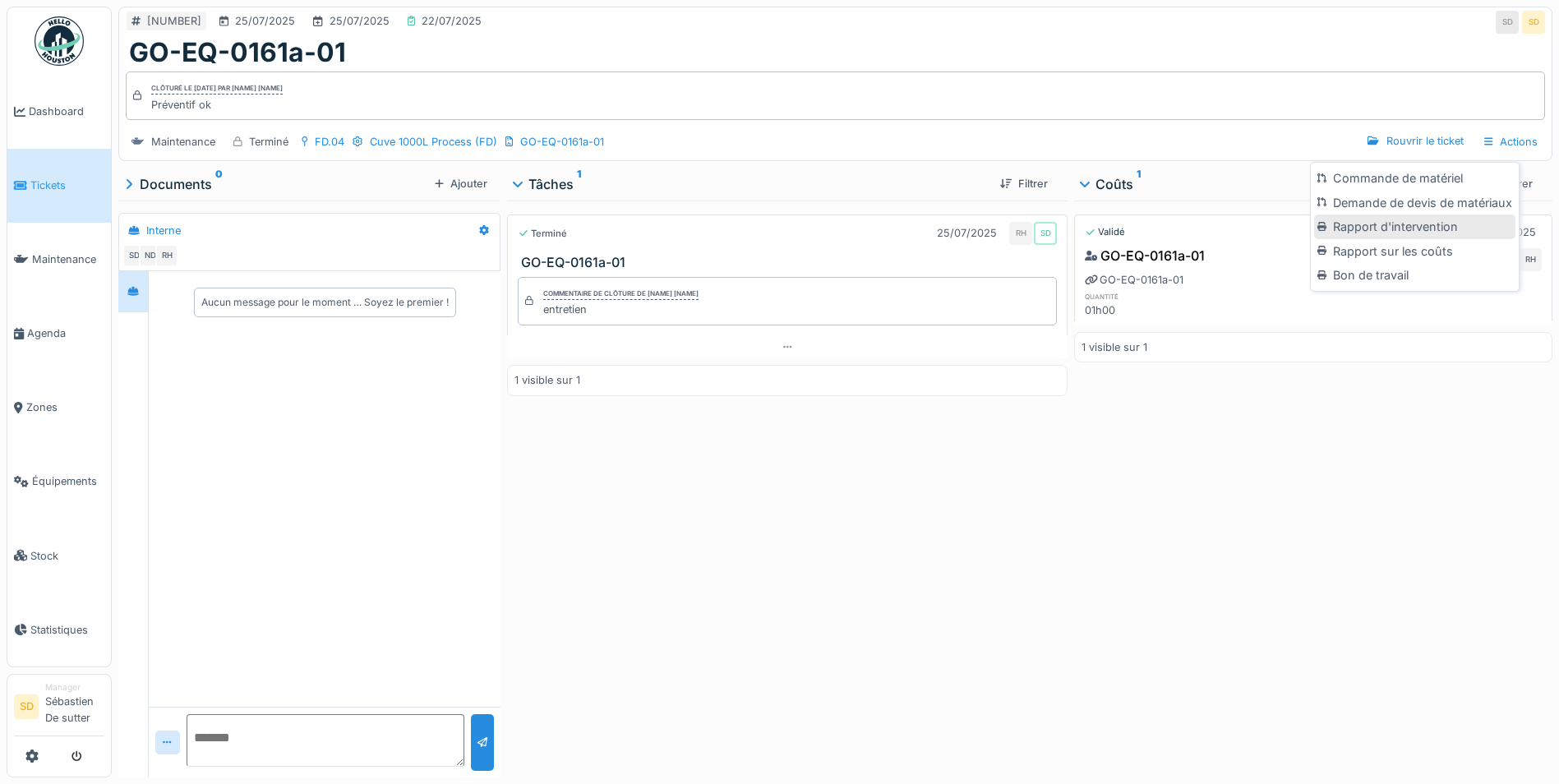 click on "Rapport d'intervention" at bounding box center (1414, 227) 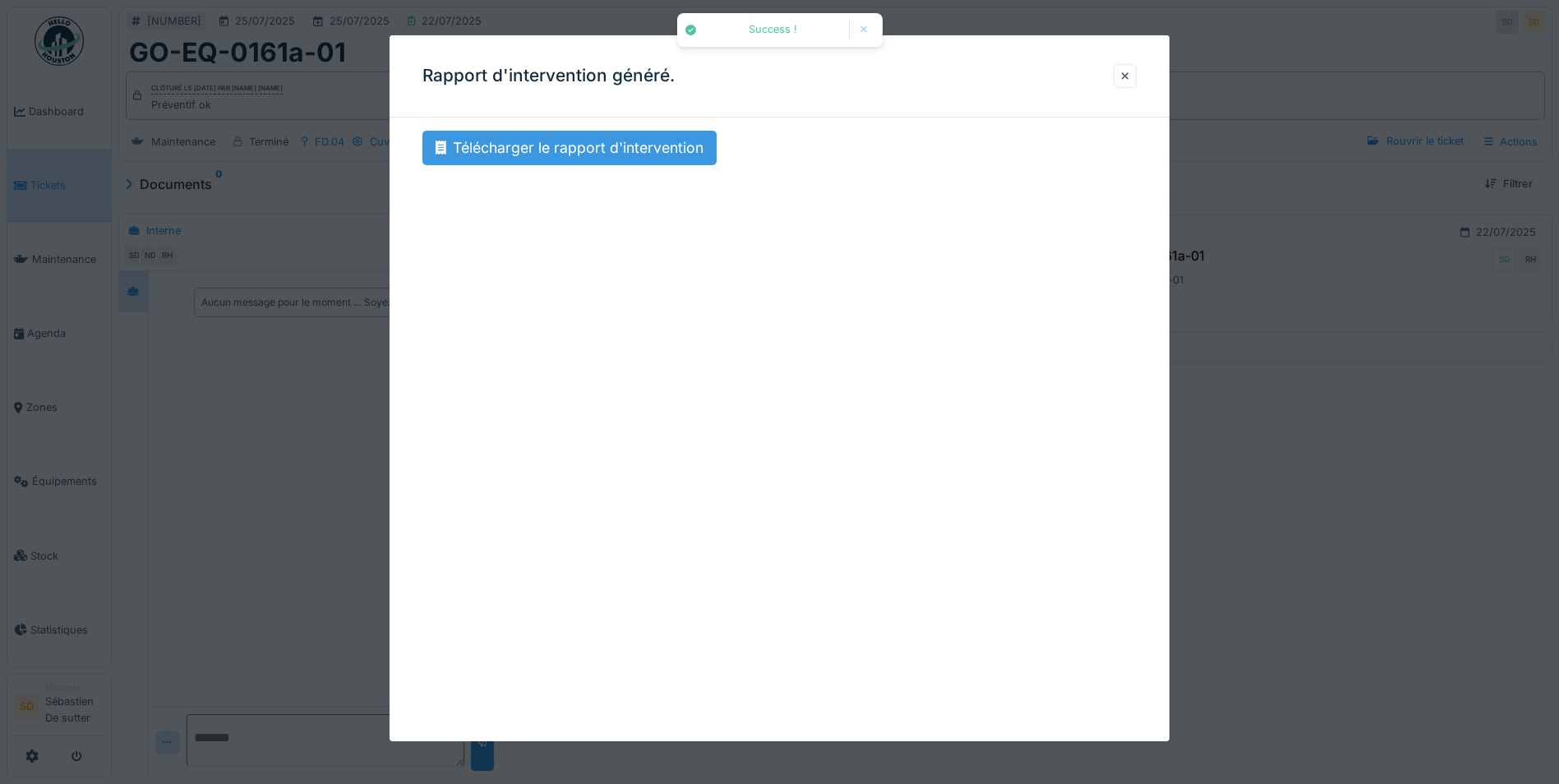 click on "Télécharger le rapport d'intervention" at bounding box center (570, 148) 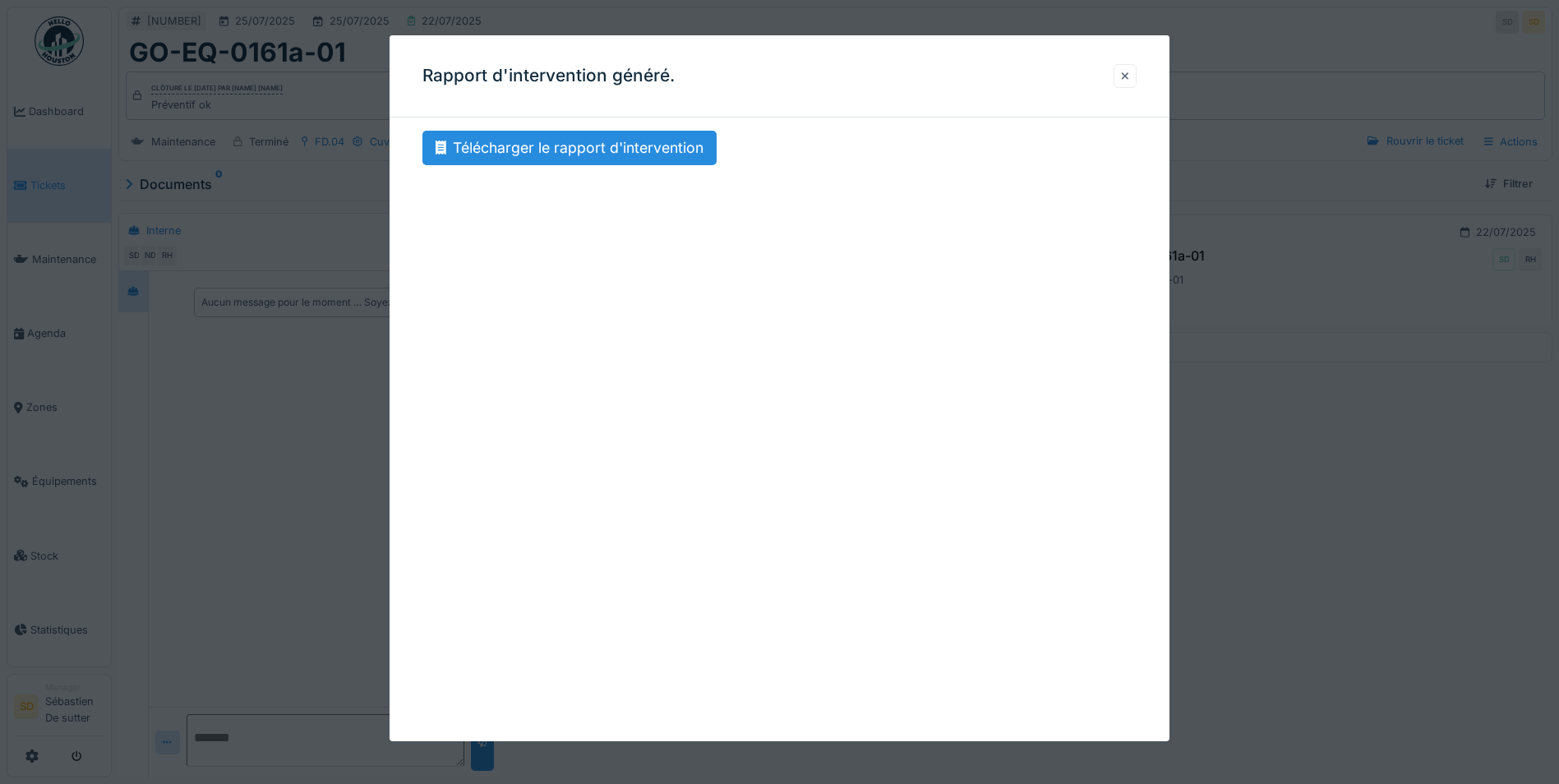 click at bounding box center (1125, 76) 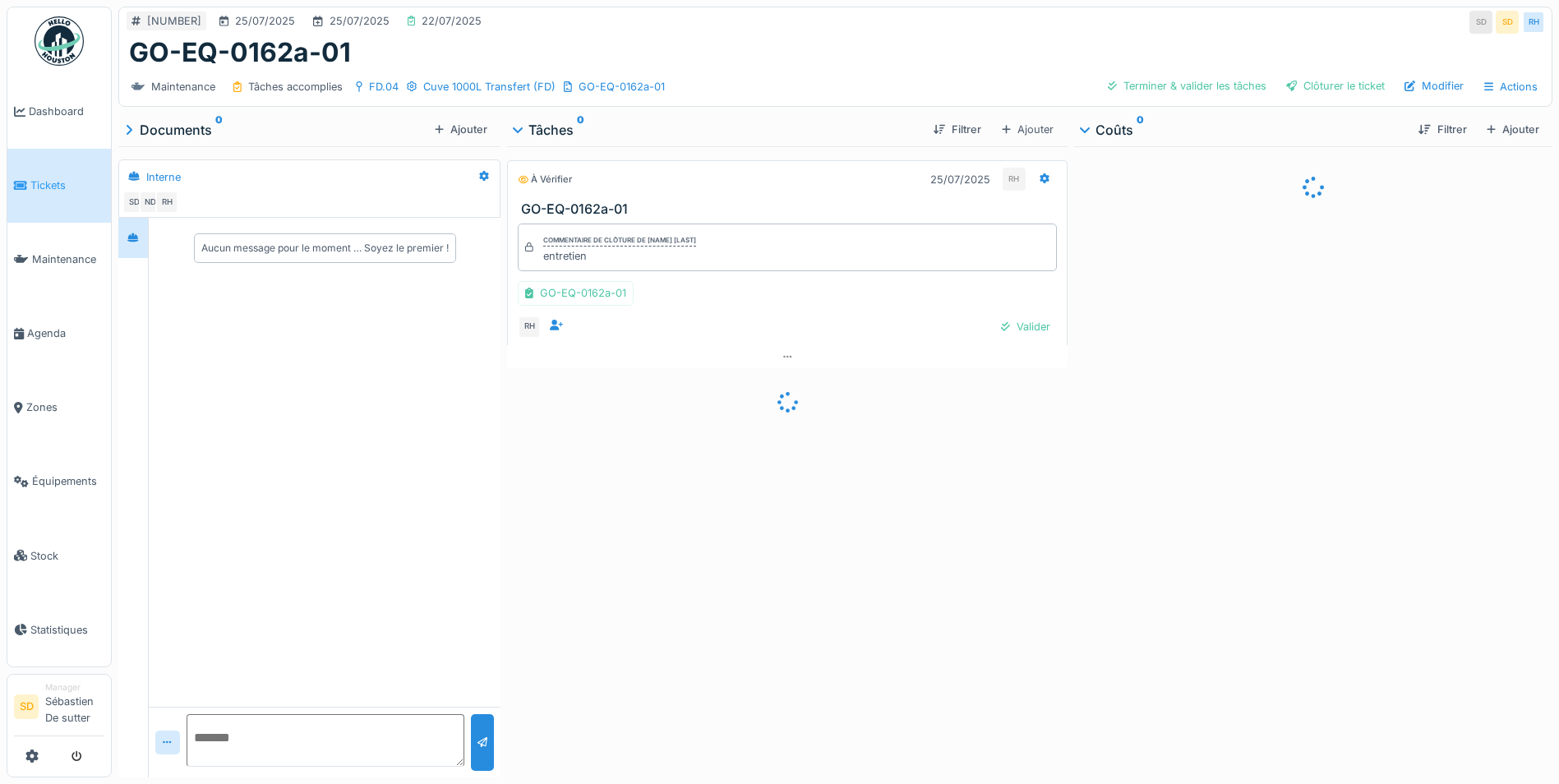 scroll, scrollTop: 0, scrollLeft: 0, axis: both 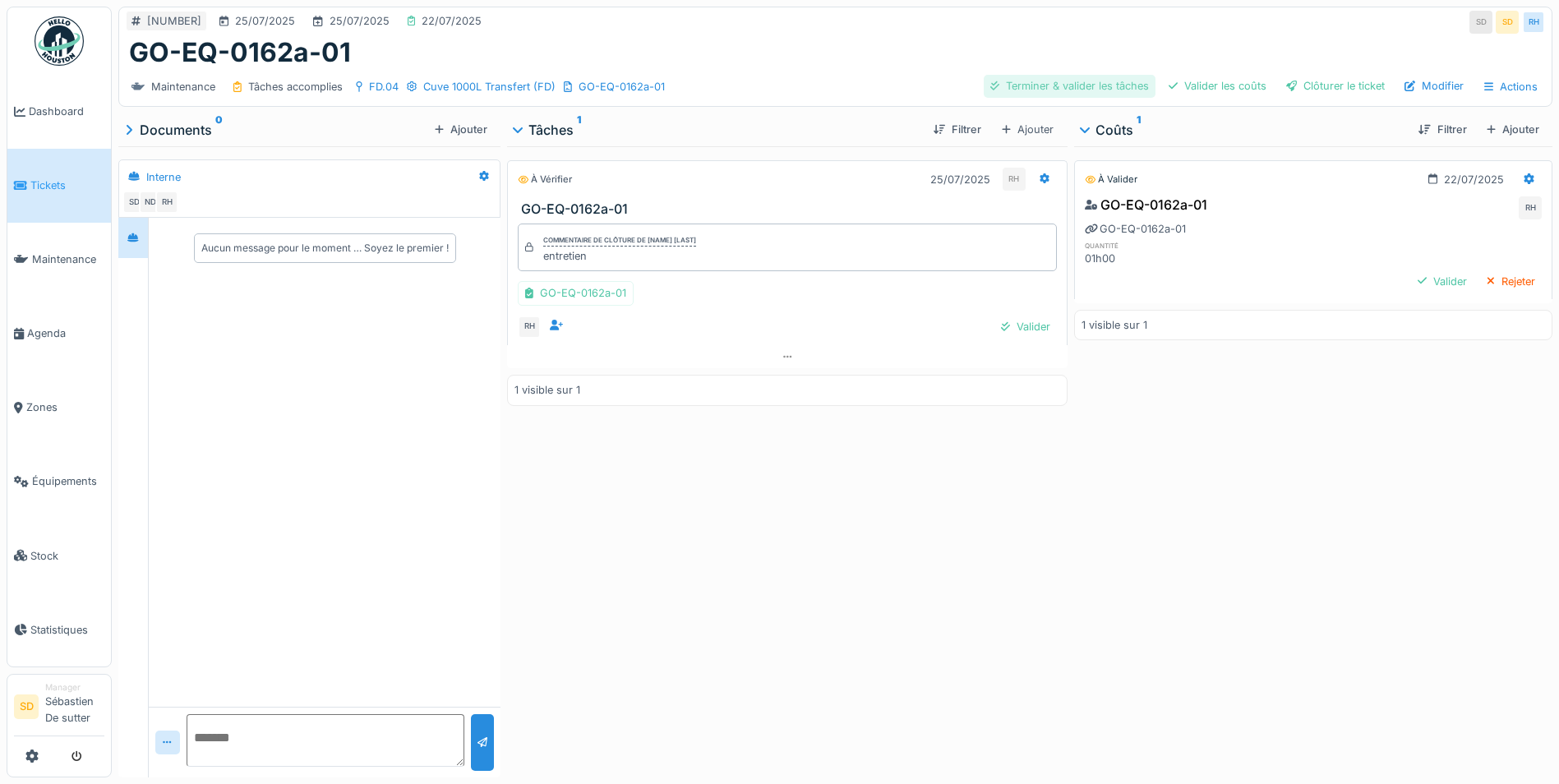 click on "Terminer & valider les tâches" at bounding box center [1069, 85] 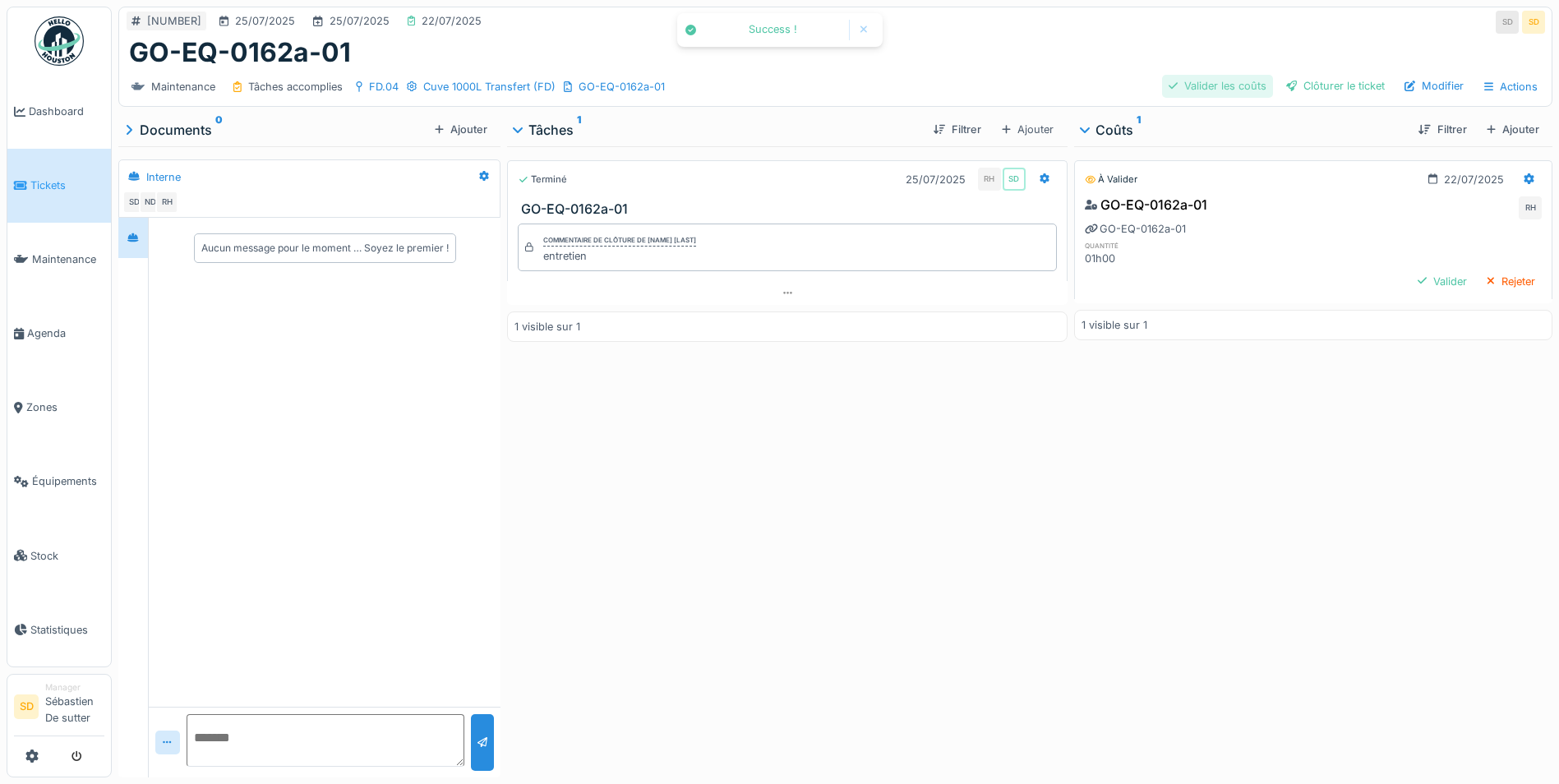click on "Valider les coûts" at bounding box center [1217, 85] 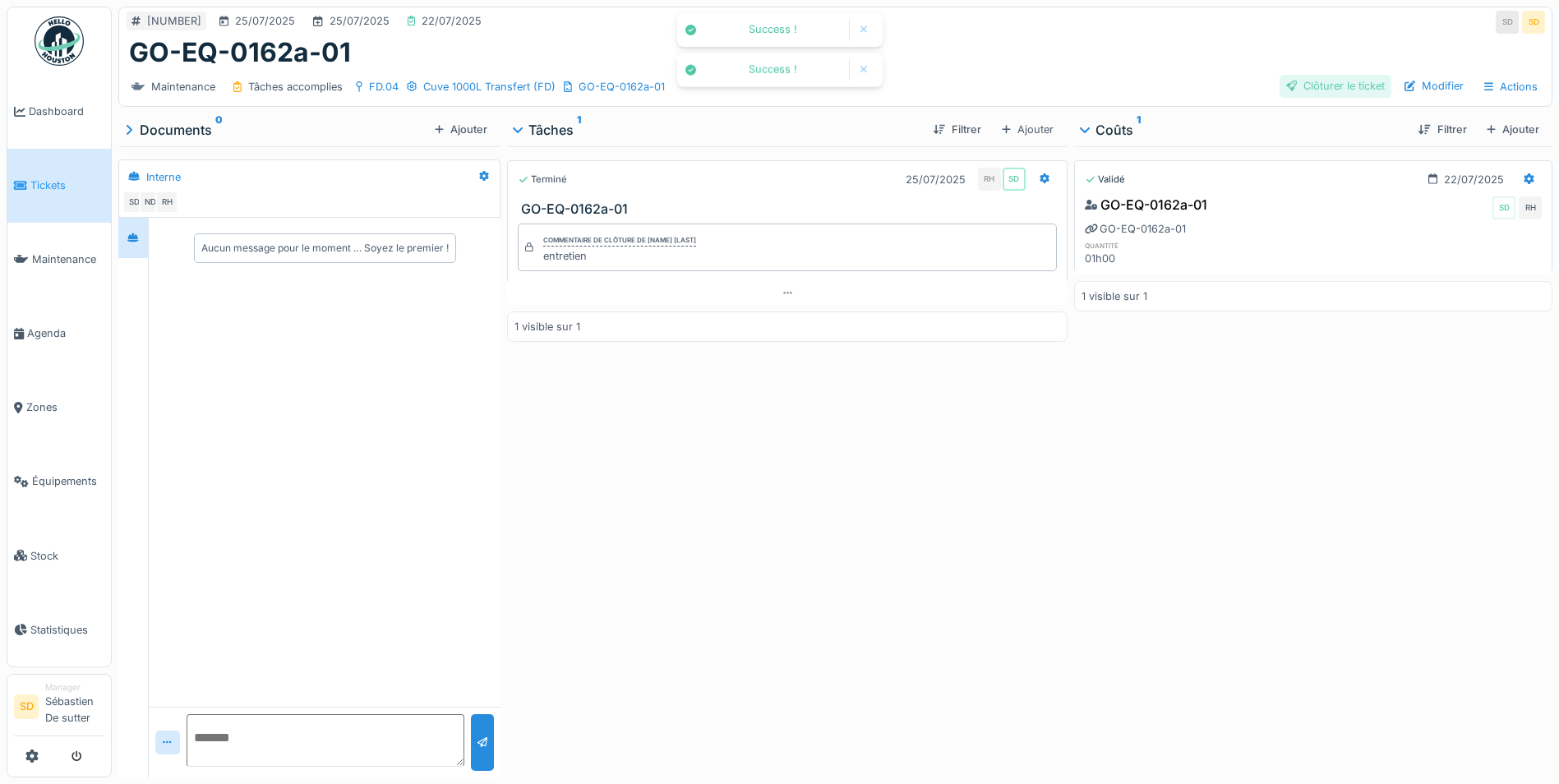 click on "Clôturer le ticket" at bounding box center [1335, 85] 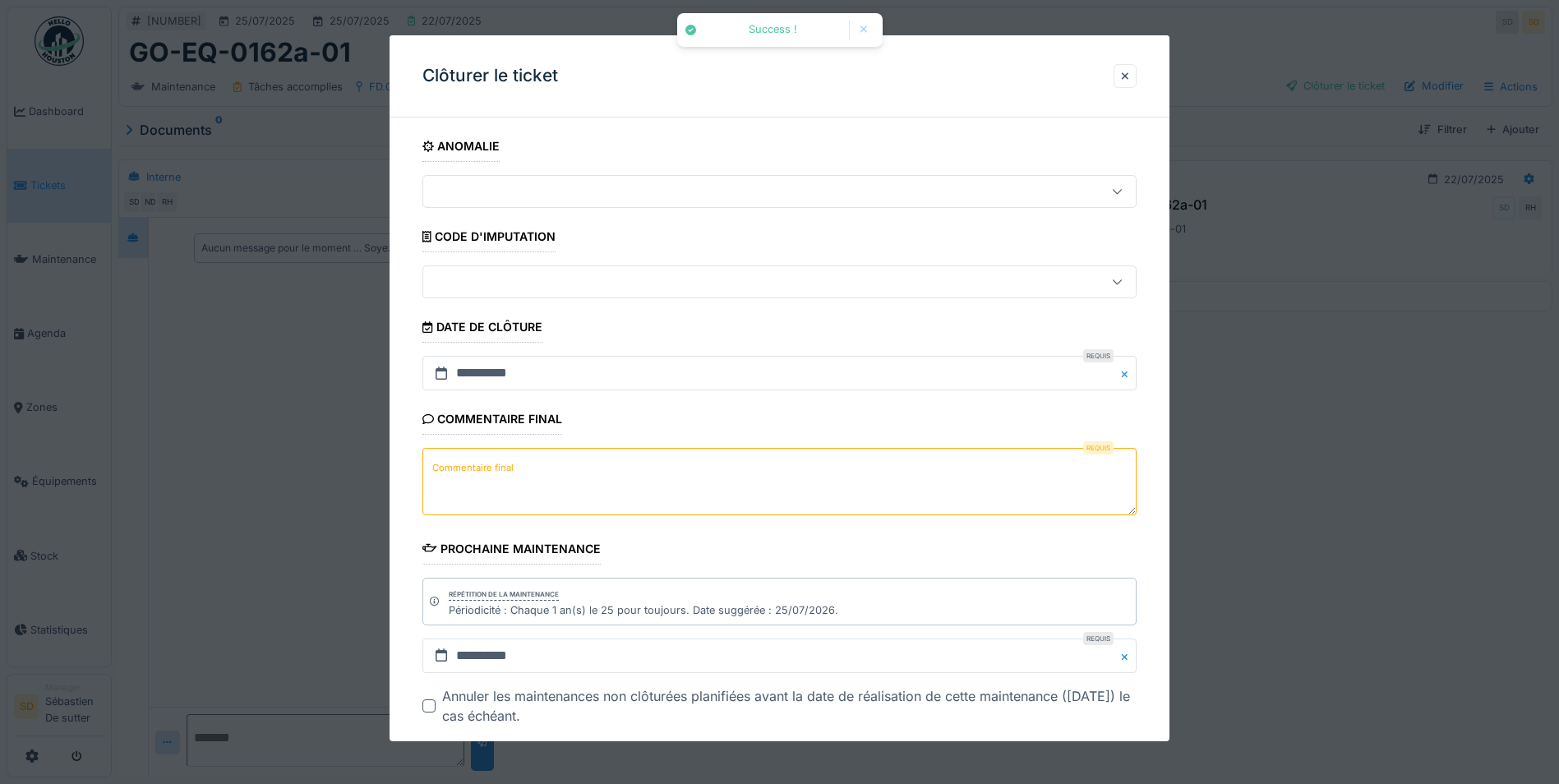 click on "Commentaire final" at bounding box center (779, 482) 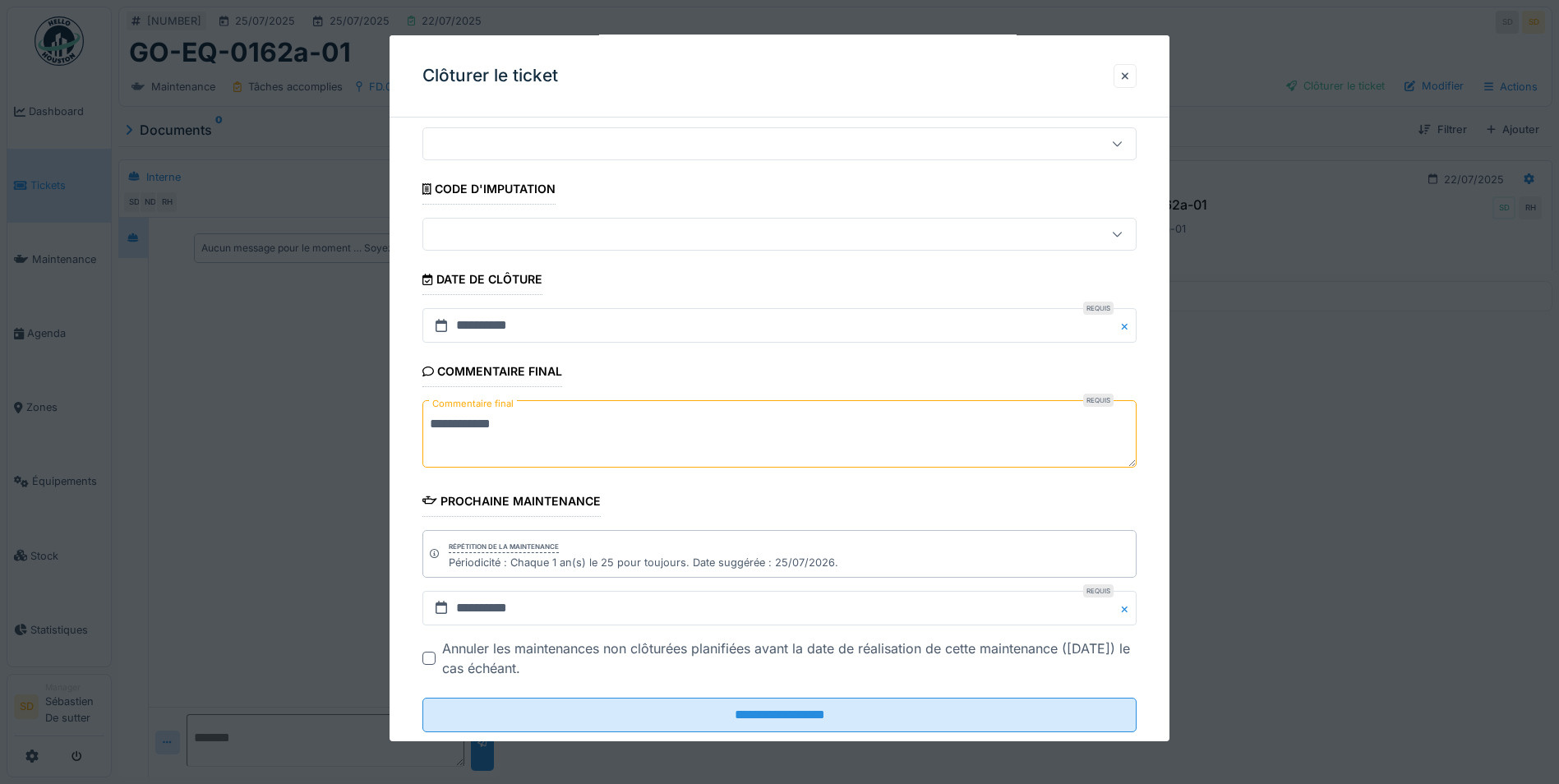 scroll, scrollTop: 85, scrollLeft: 0, axis: vertical 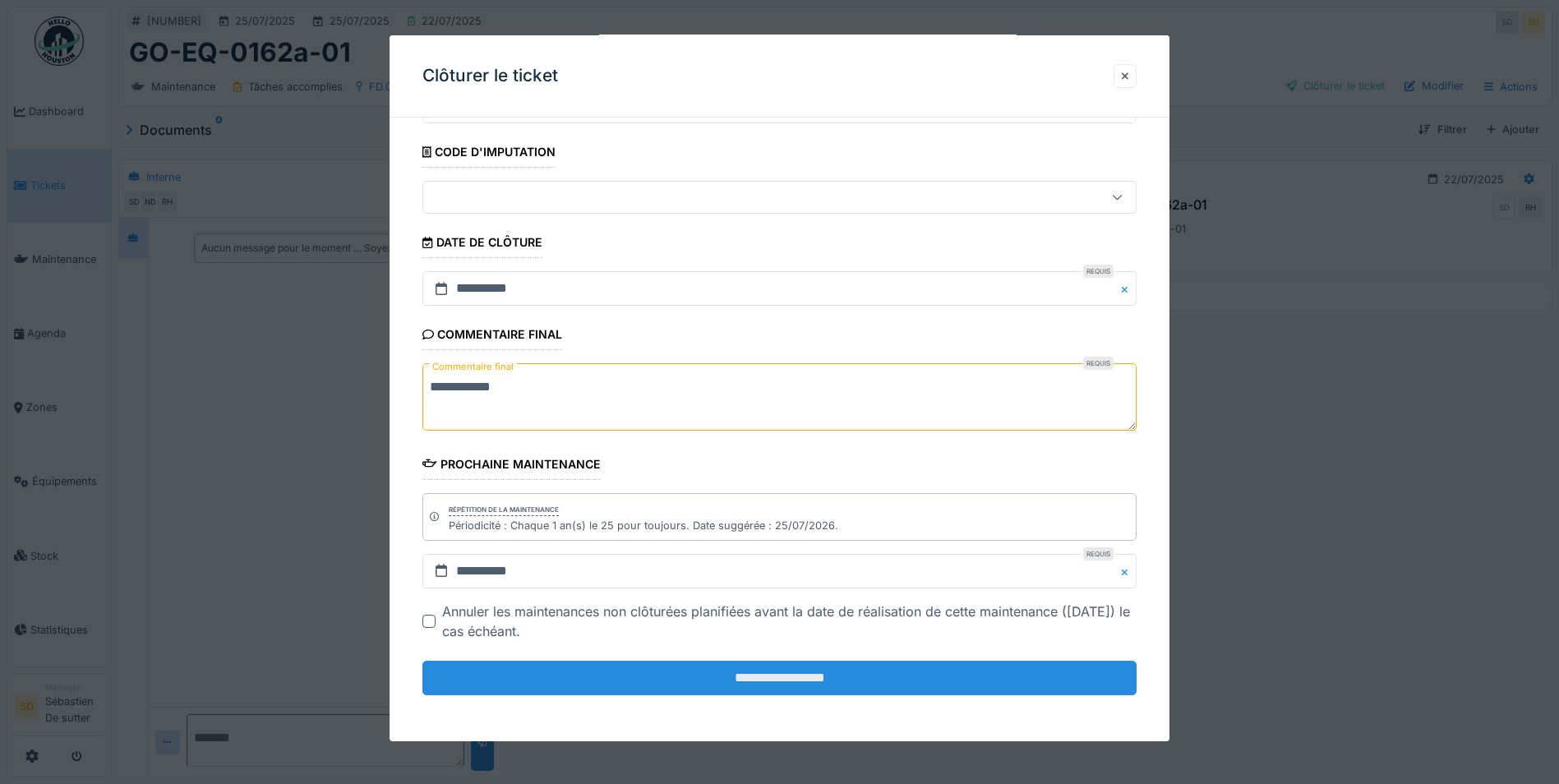 type on "**********" 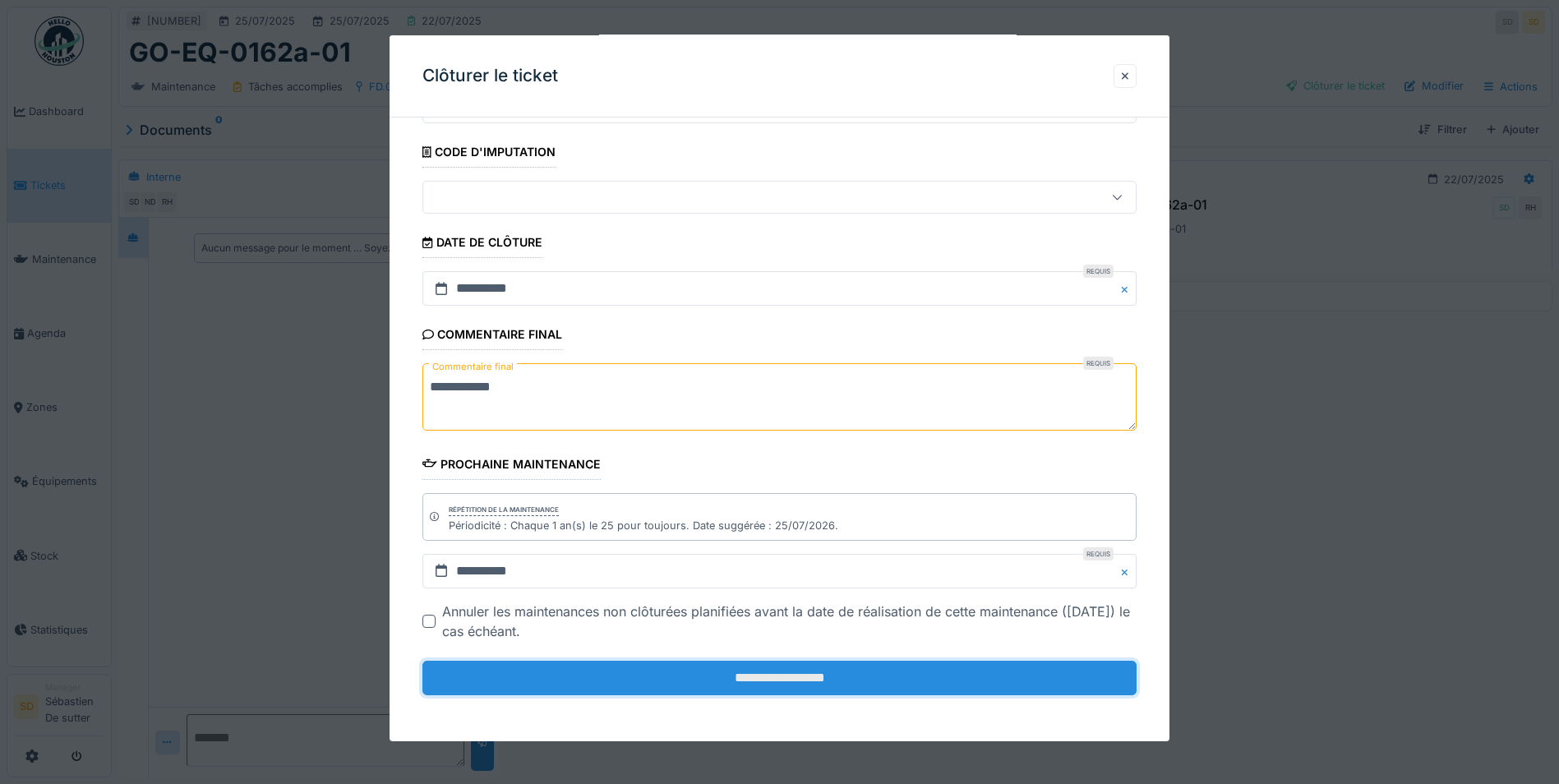 click on "**********" at bounding box center (779, 678) 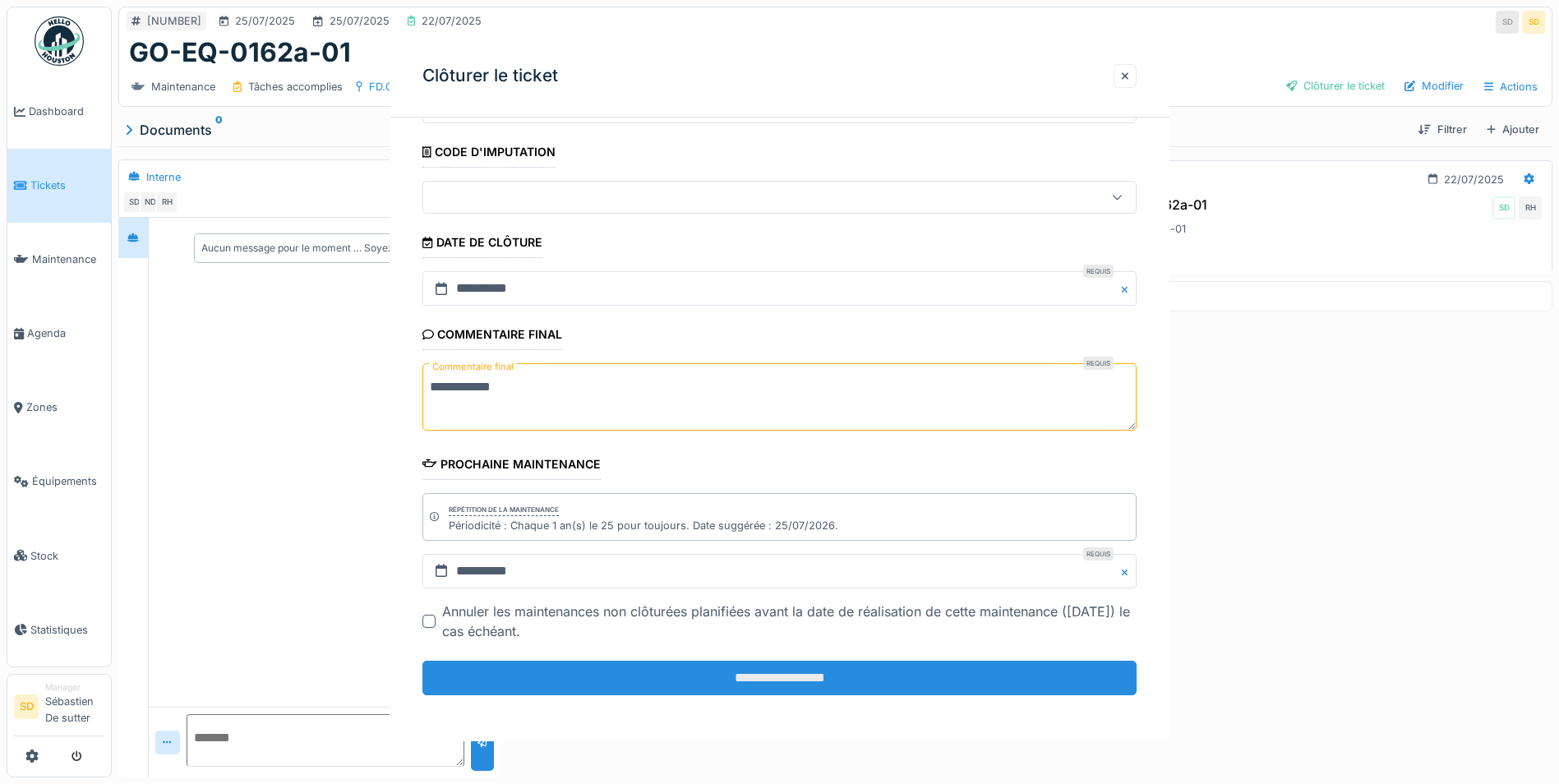 scroll, scrollTop: 0, scrollLeft: 0, axis: both 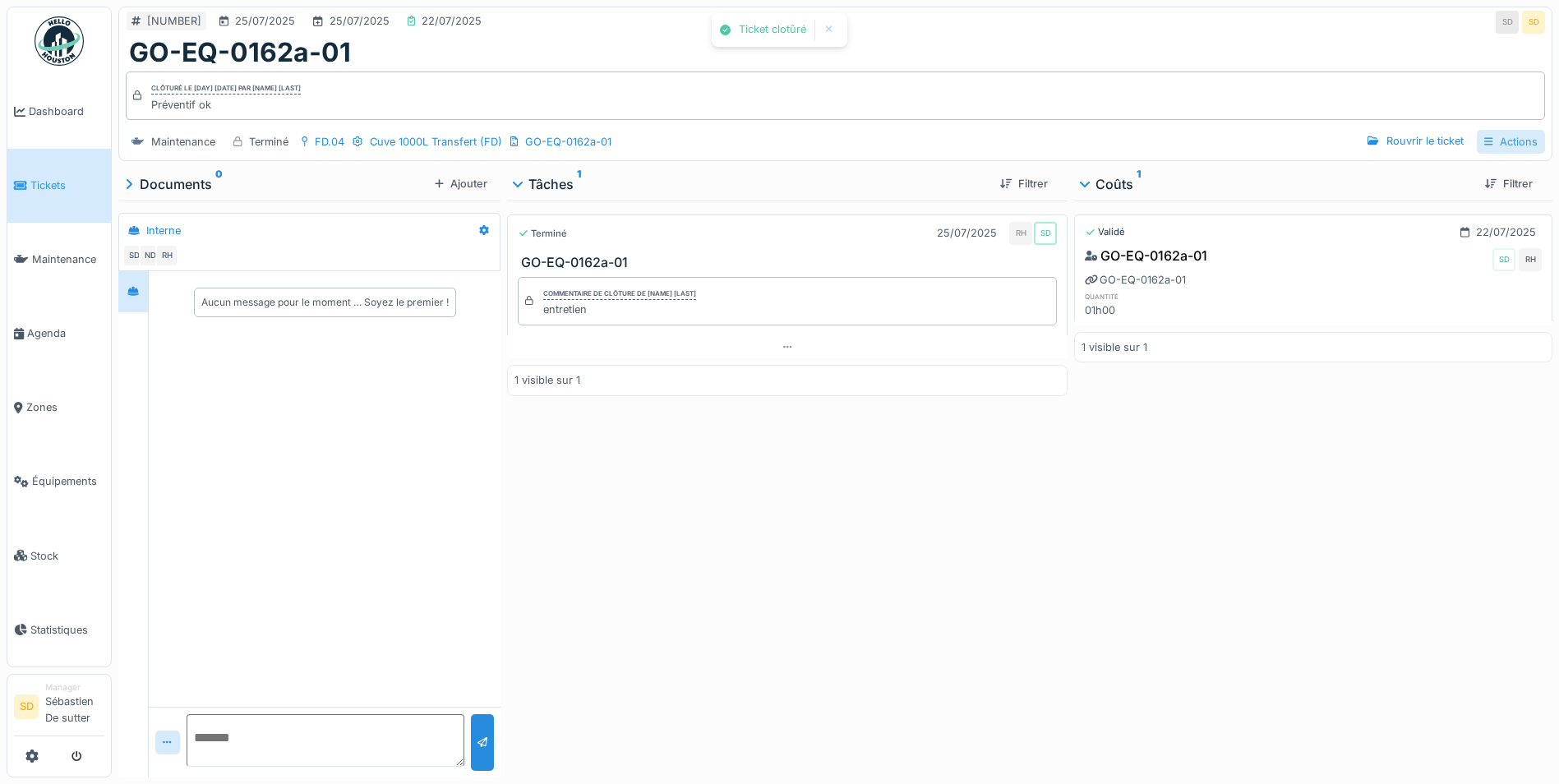 click on "Actions" at bounding box center [1511, 141] 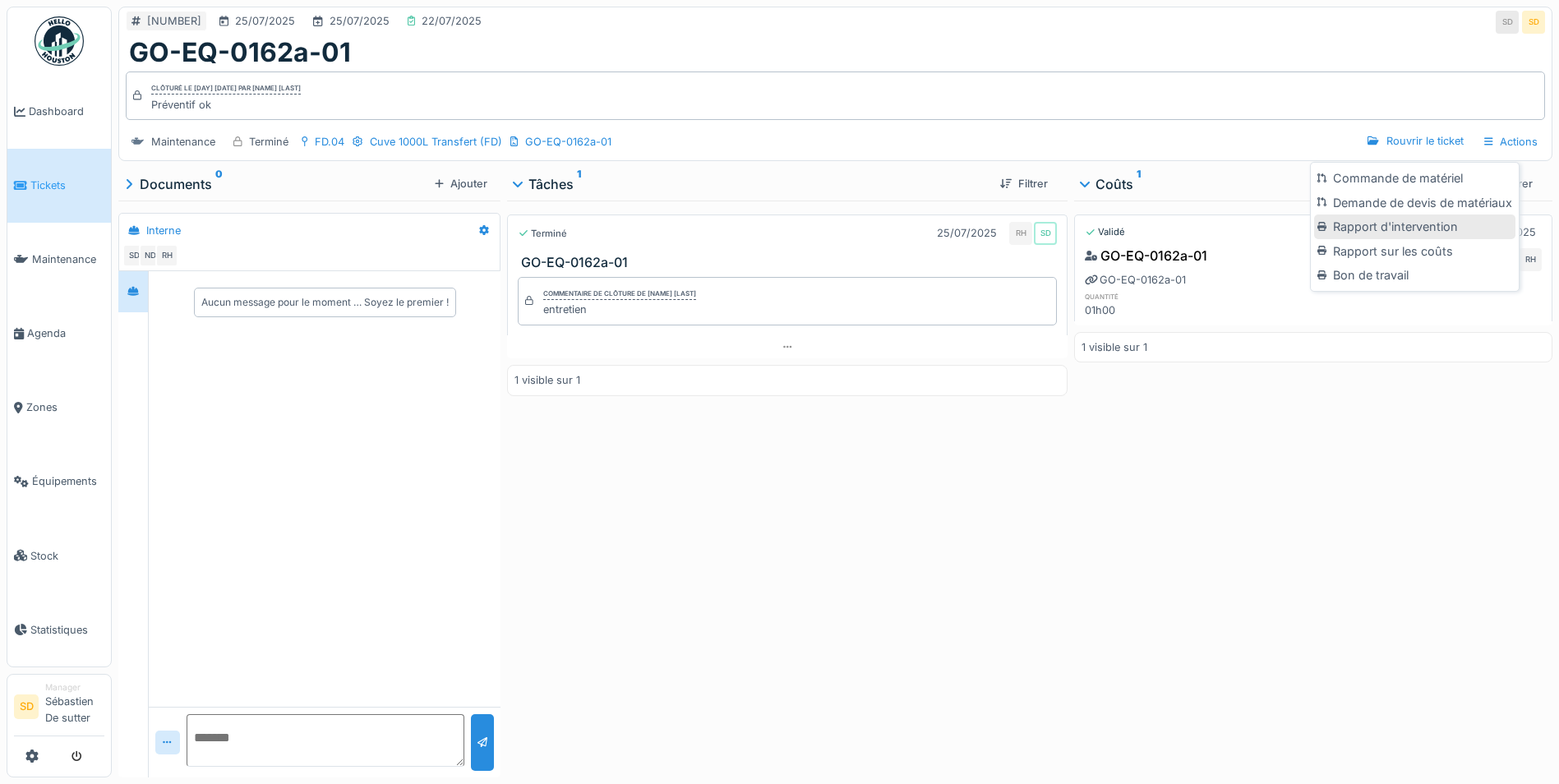 click on "Rapport d'intervention" at bounding box center [1414, 227] 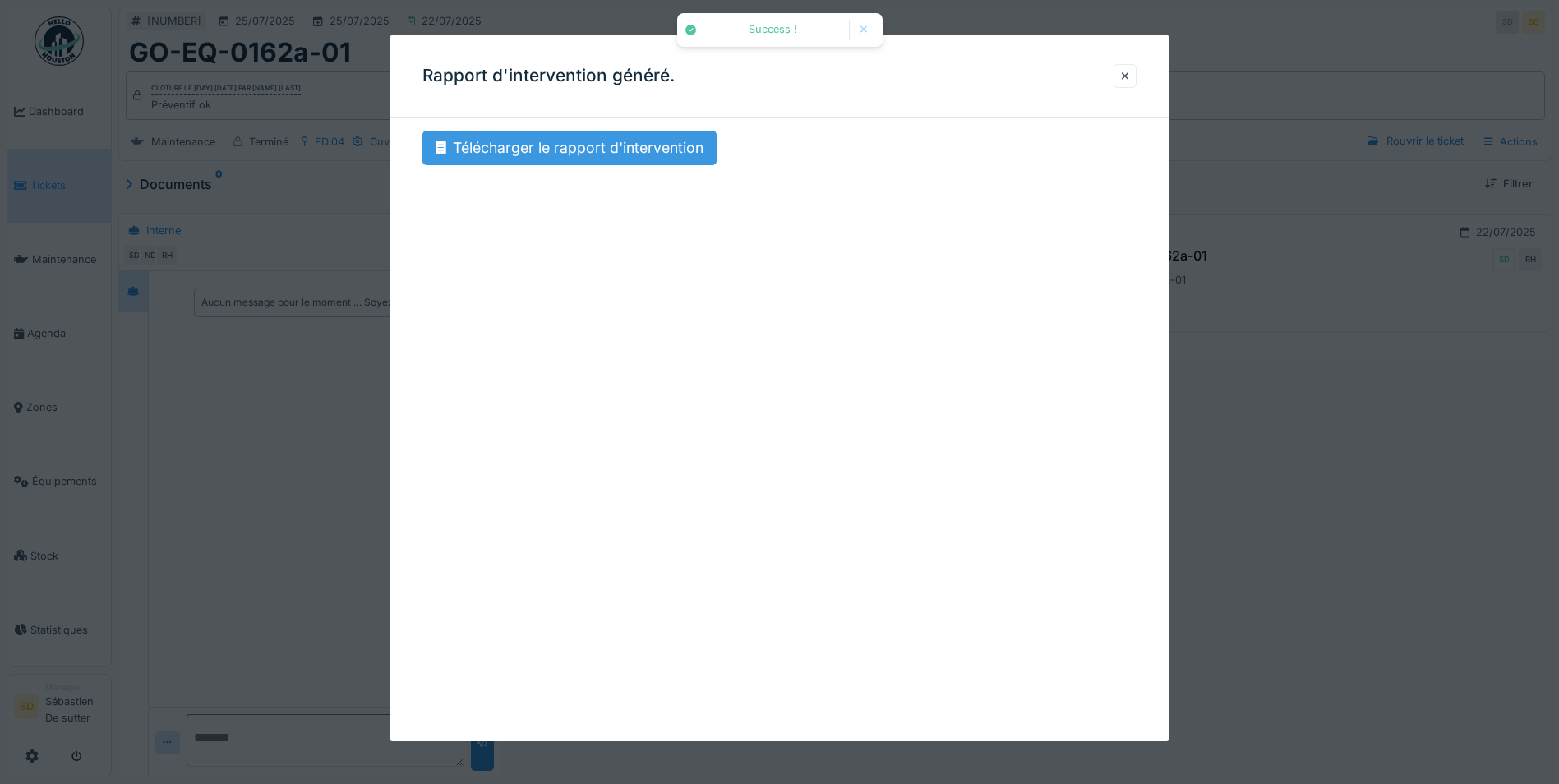 click on "Télécharger le rapport d'intervention" at bounding box center [570, 148] 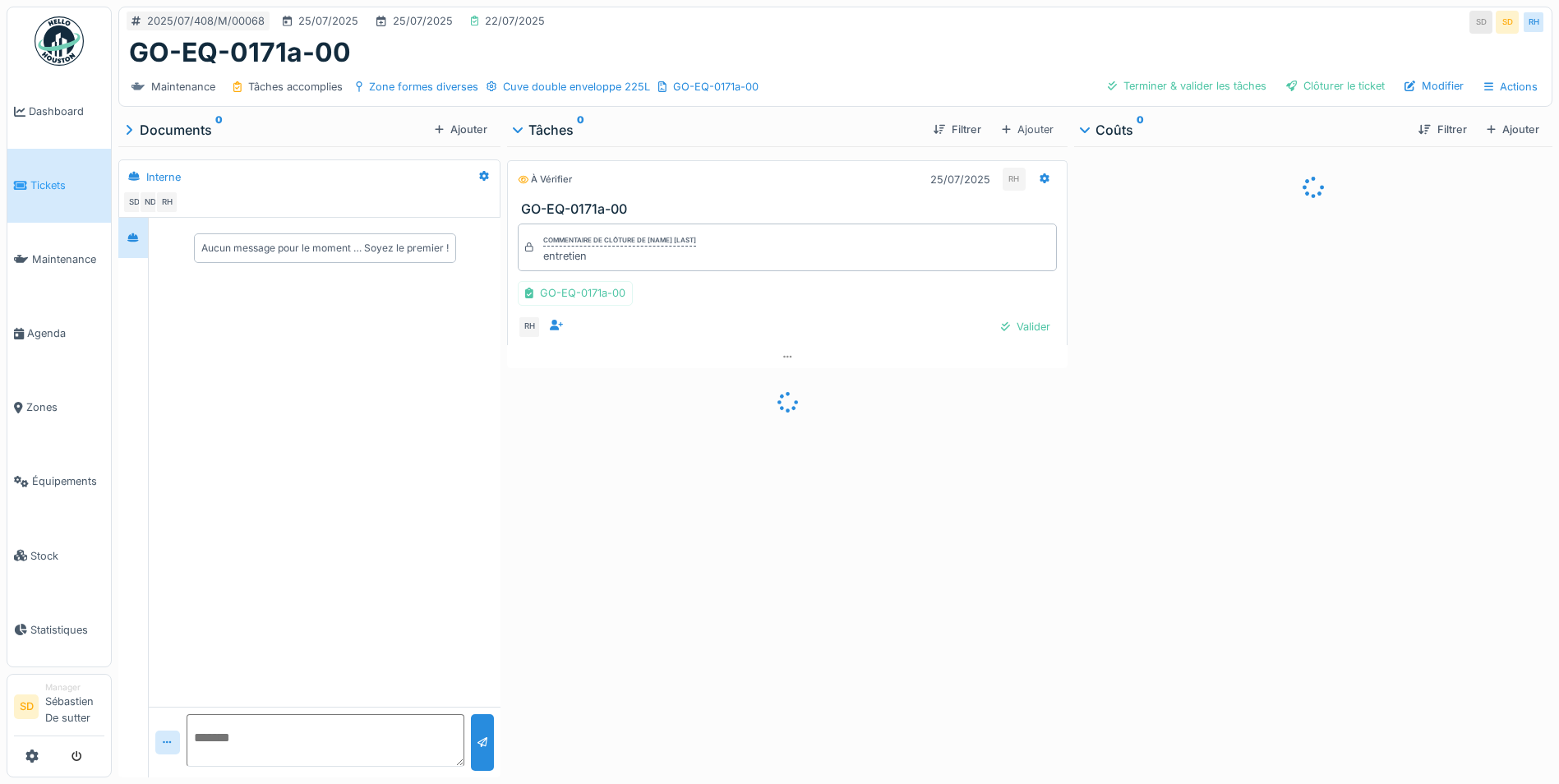 scroll, scrollTop: 0, scrollLeft: 0, axis: both 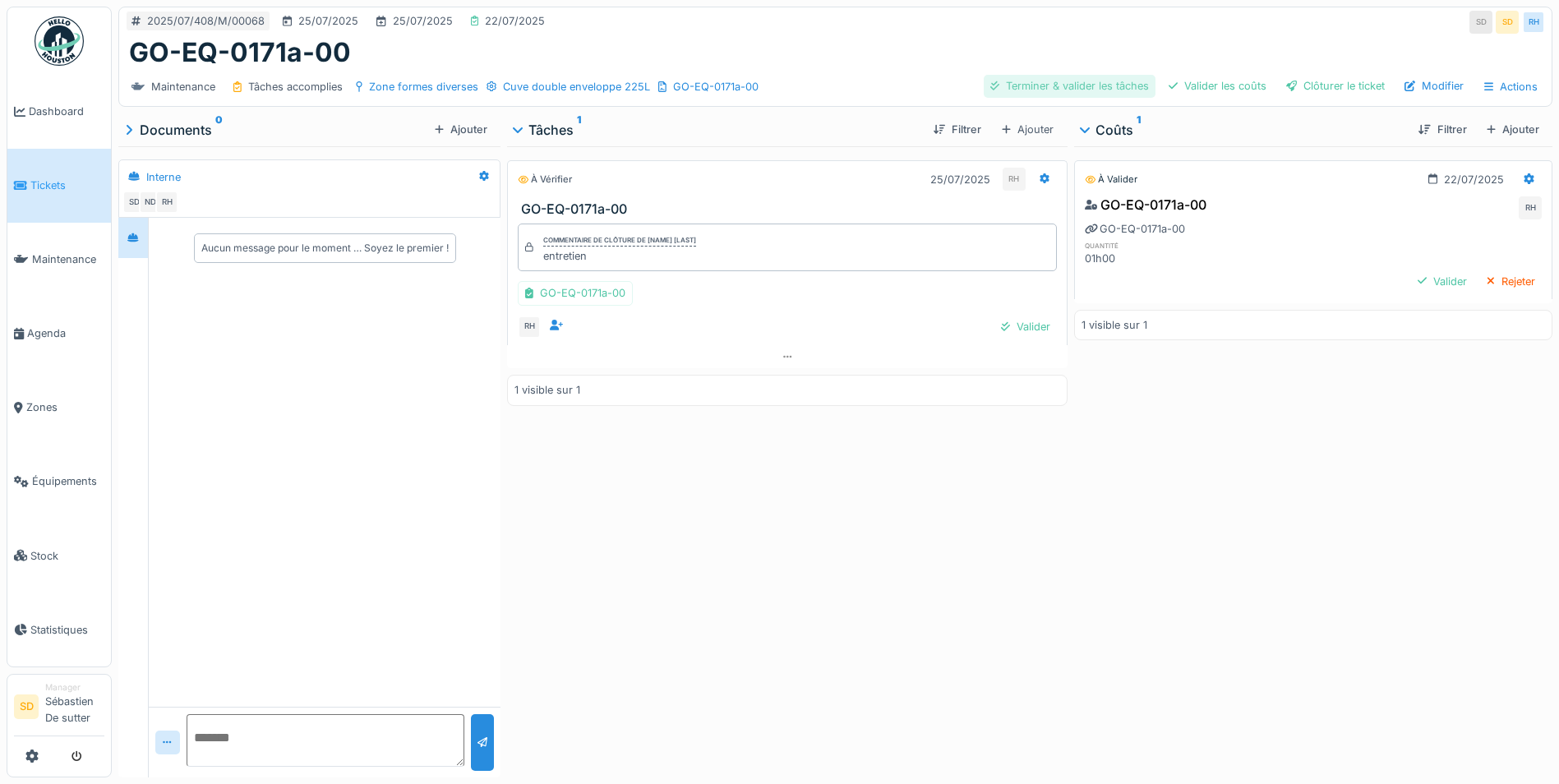click on "Terminer & valider les tâches" at bounding box center [1069, 85] 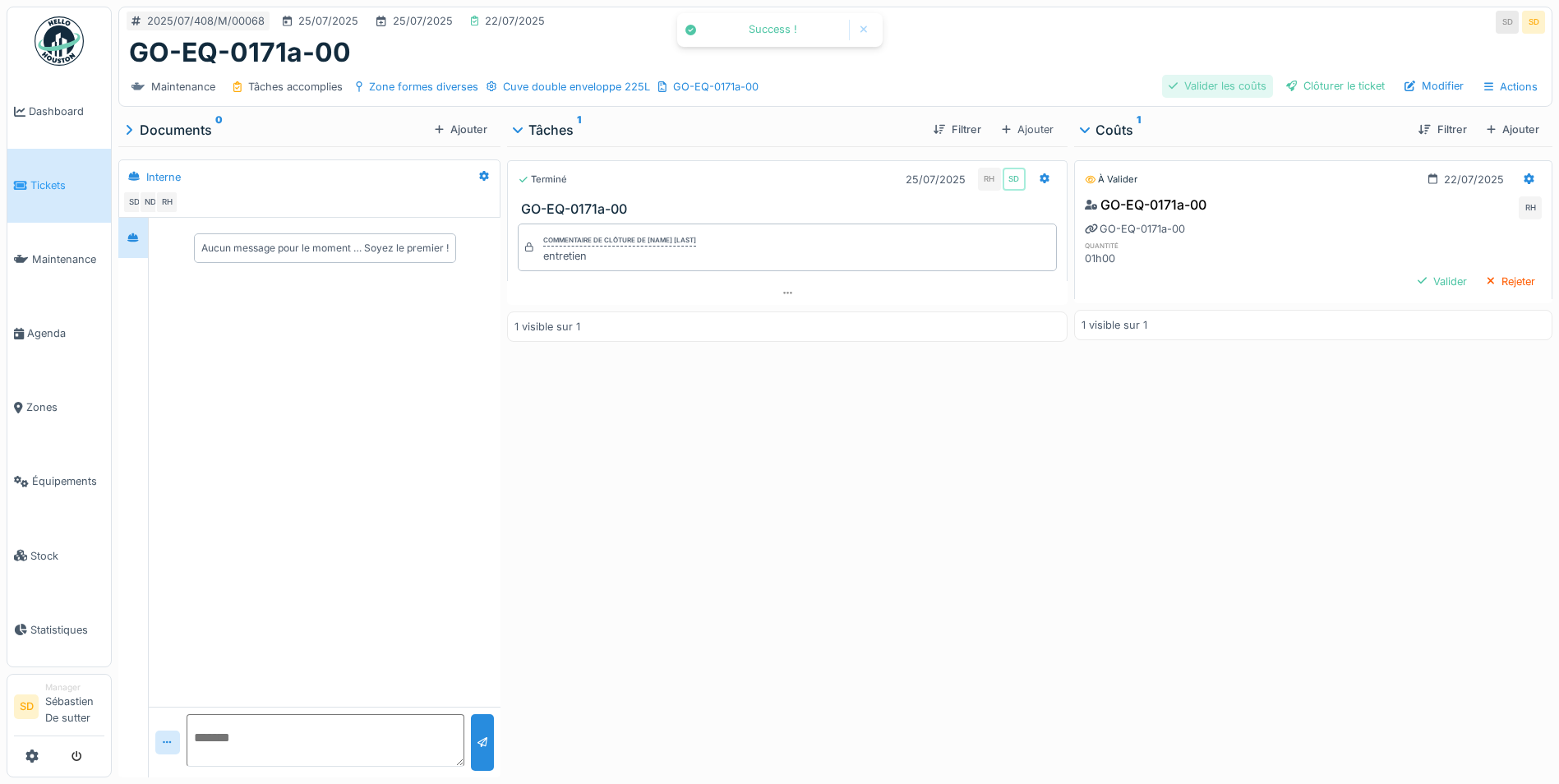 click on "Valider les coûts" at bounding box center (1217, 85) 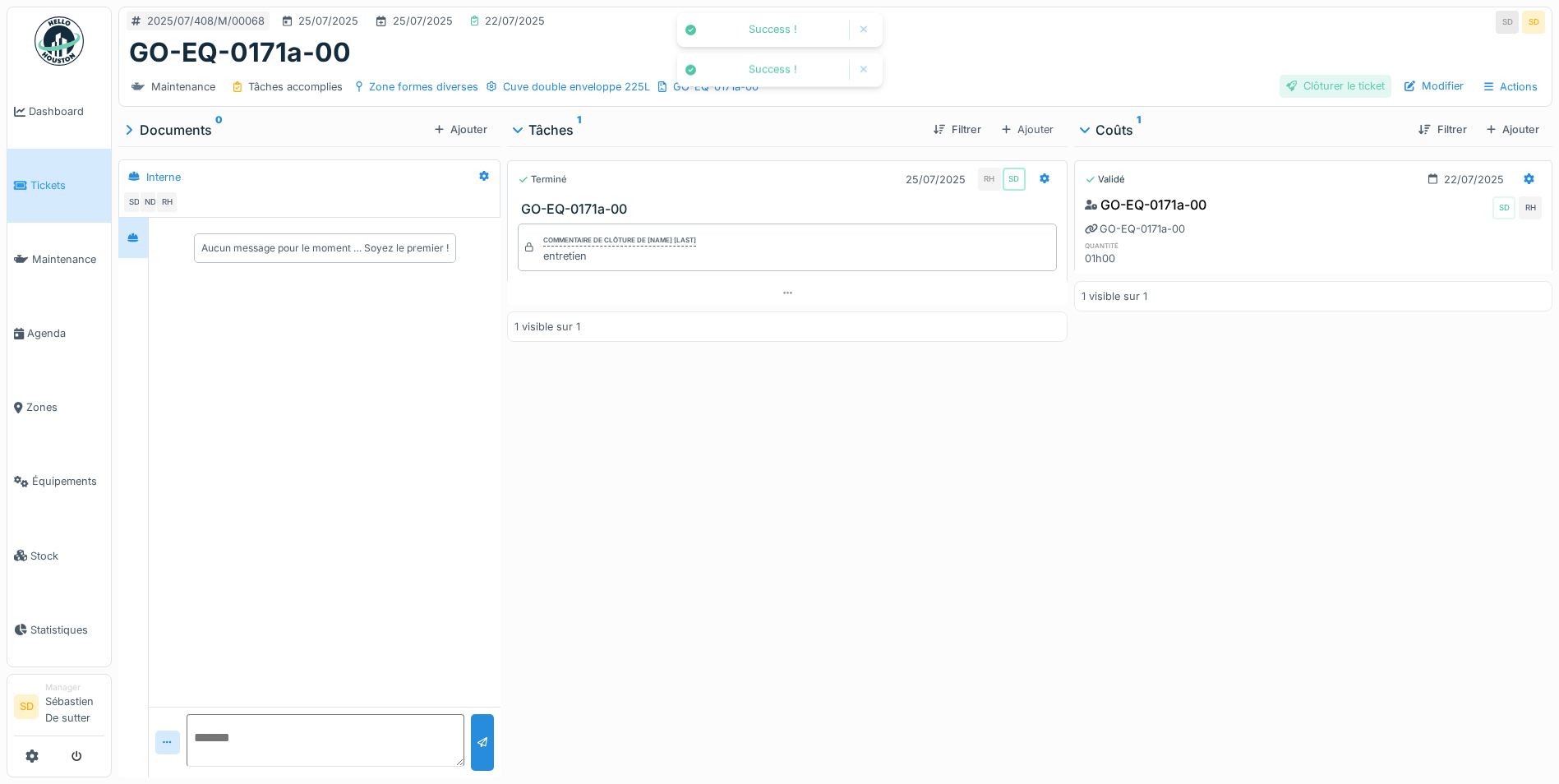 click on "Clôturer le ticket" at bounding box center [1335, 85] 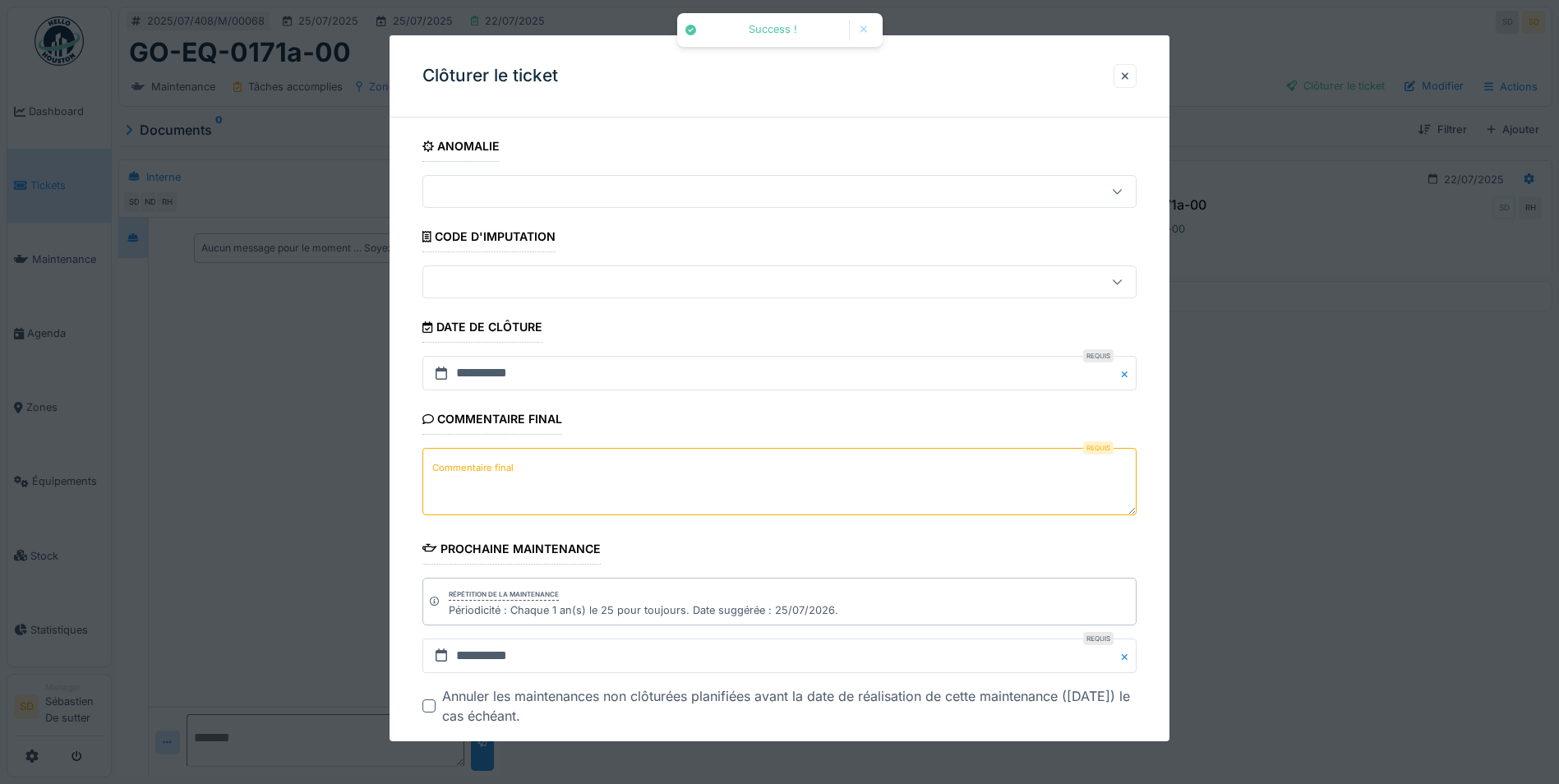 click on "Commentaire final" at bounding box center (779, 482) 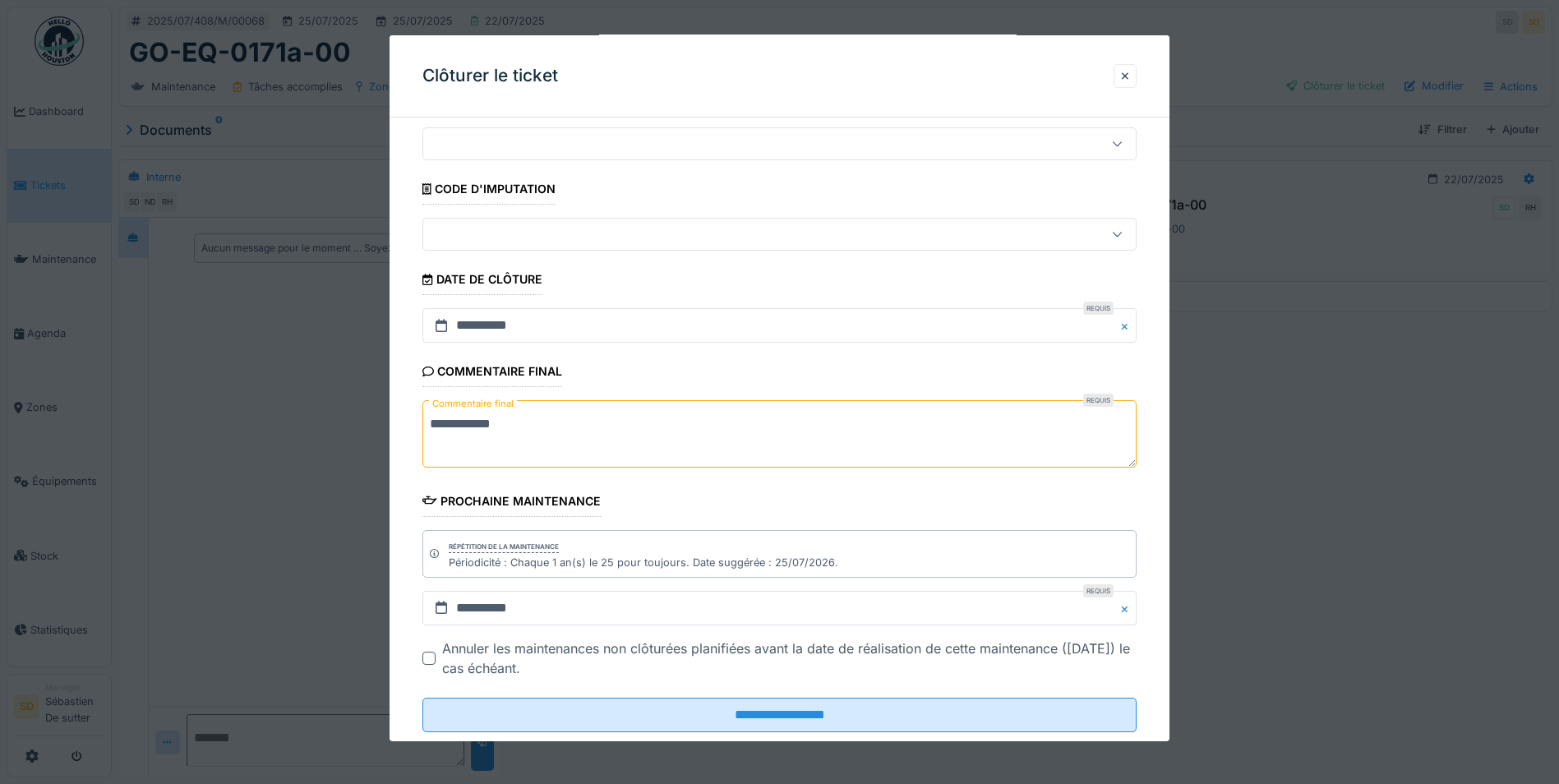 scroll, scrollTop: 85, scrollLeft: 0, axis: vertical 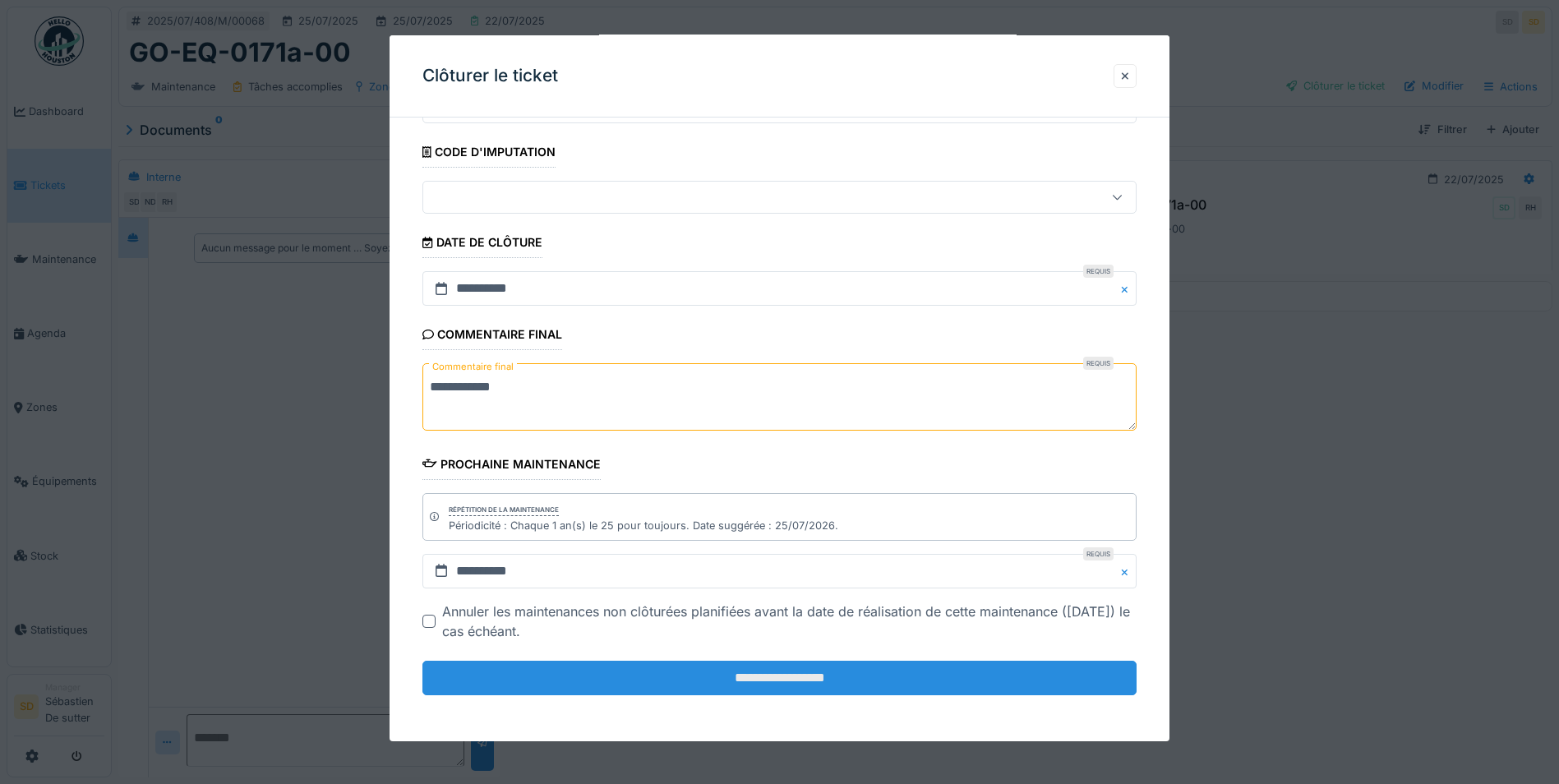 type on "**********" 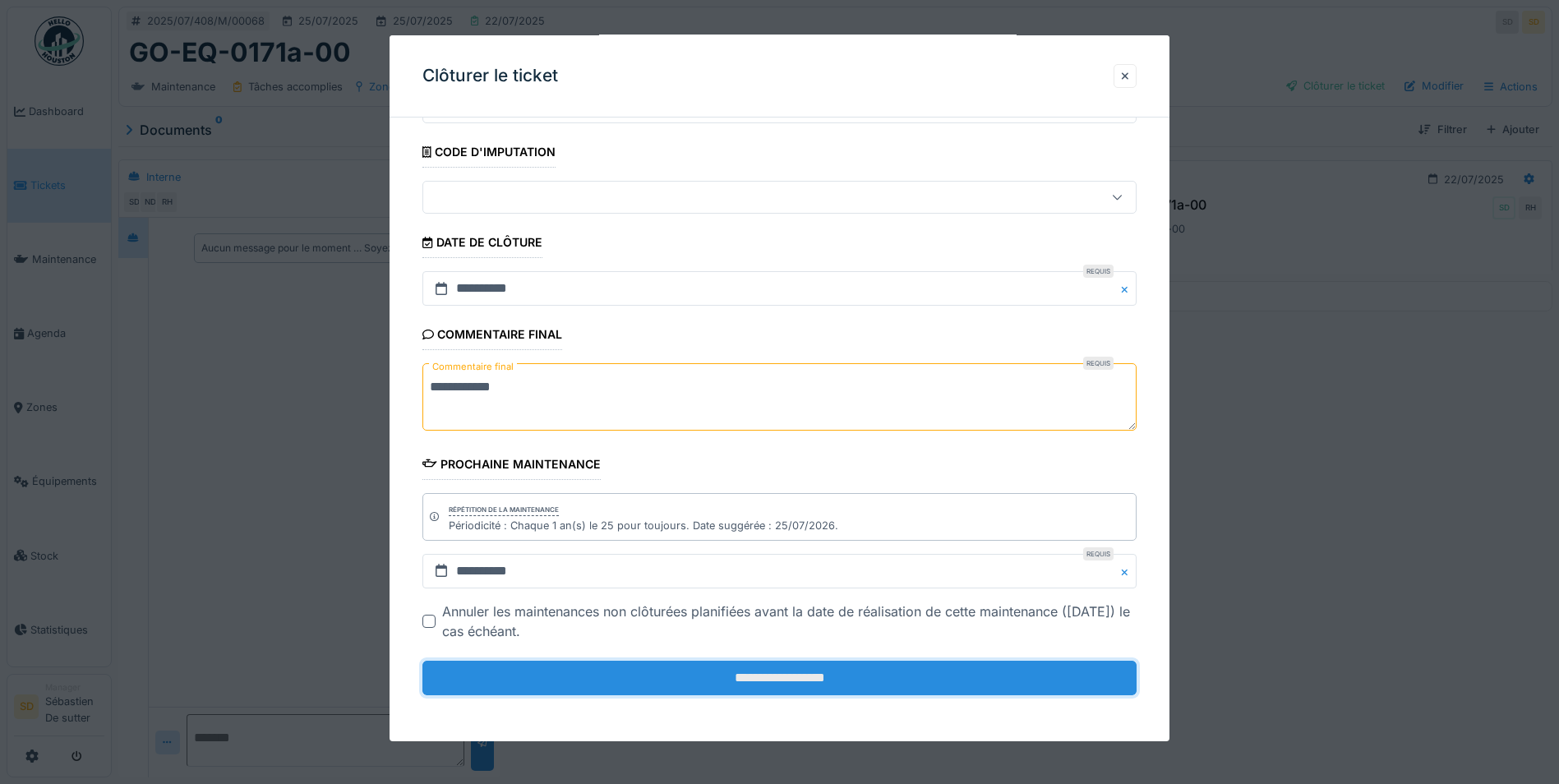 click on "**********" at bounding box center (779, 678) 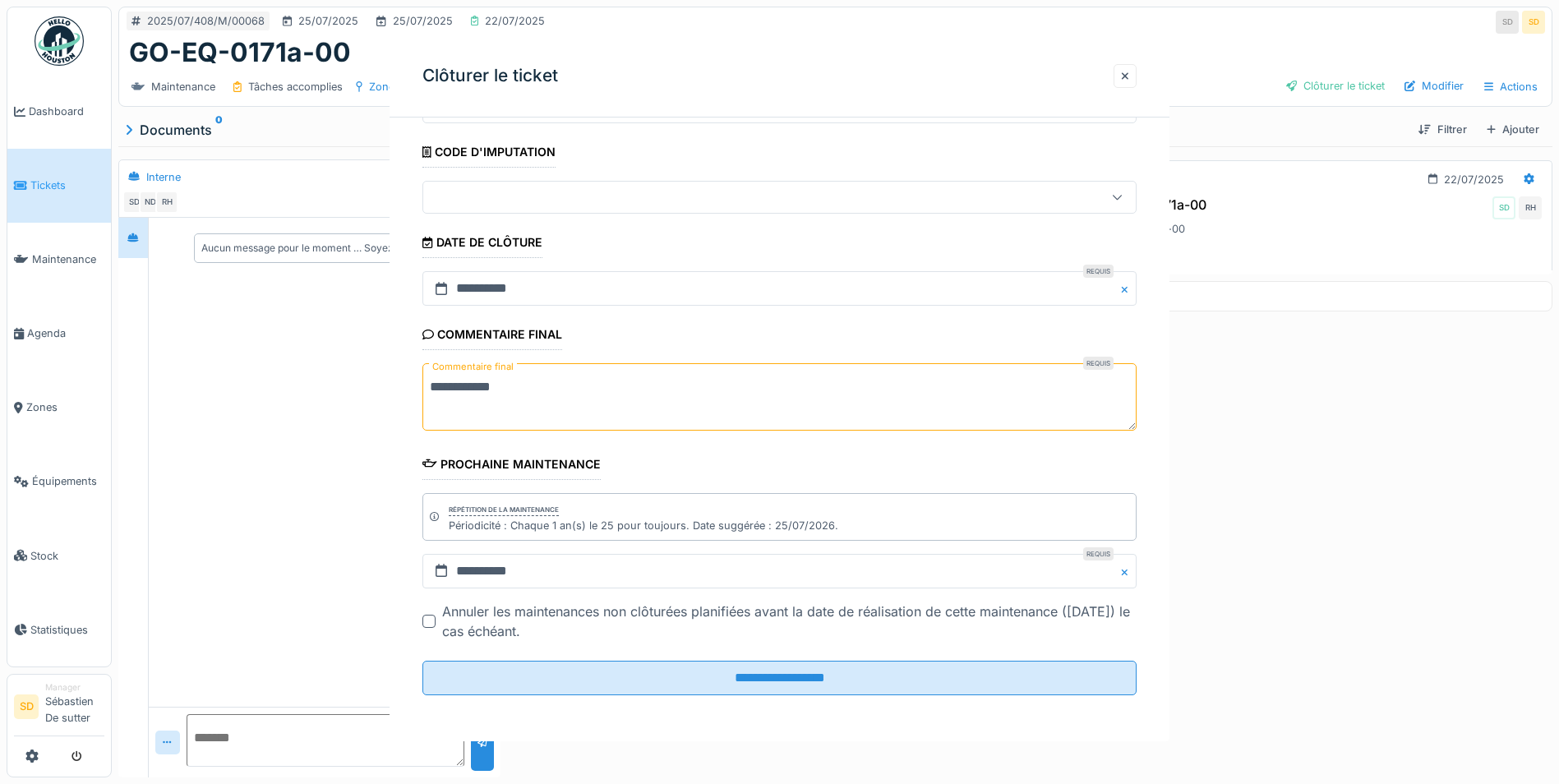 scroll, scrollTop: 0, scrollLeft: 0, axis: both 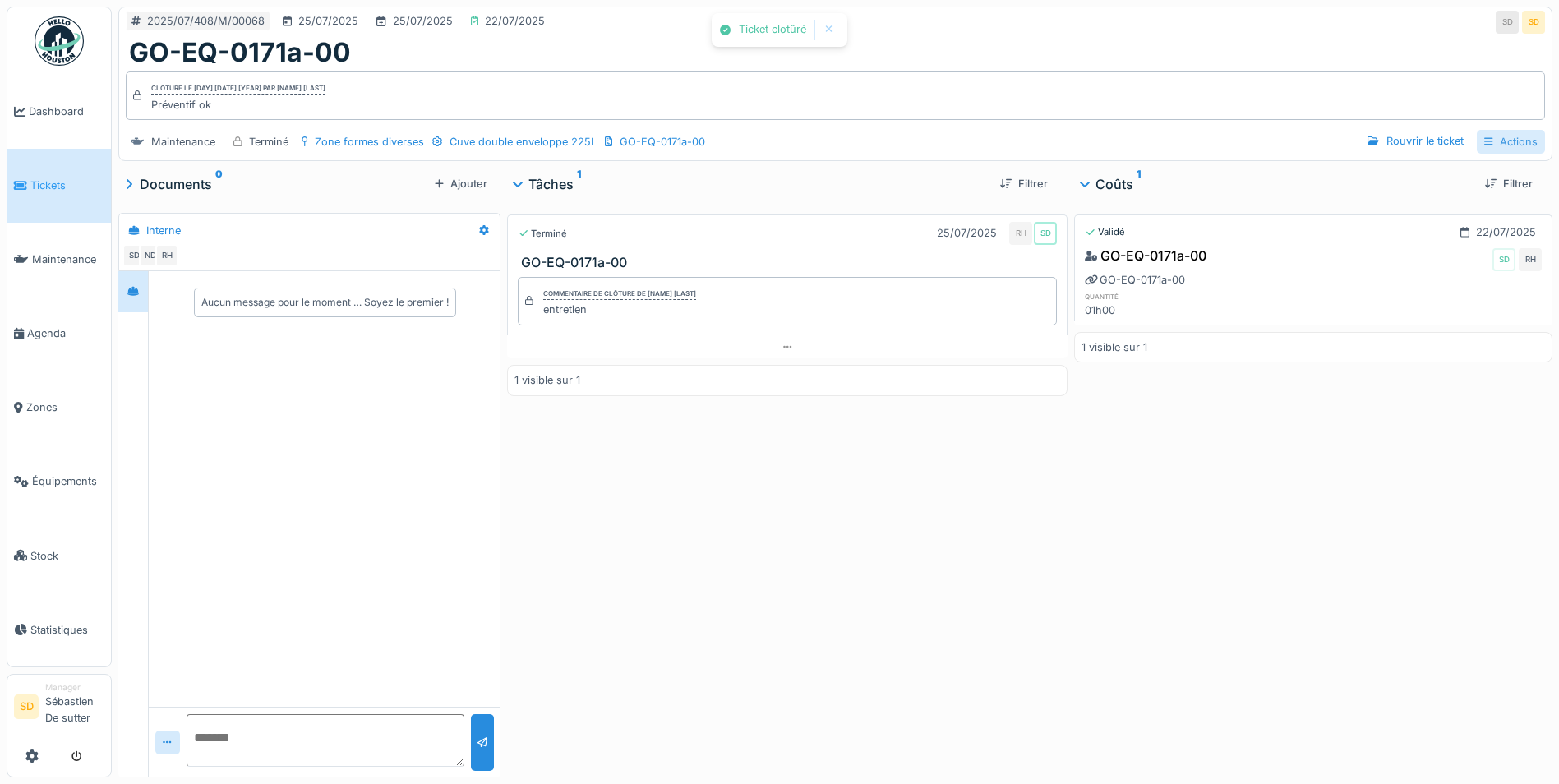 click on "Actions" at bounding box center (1511, 141) 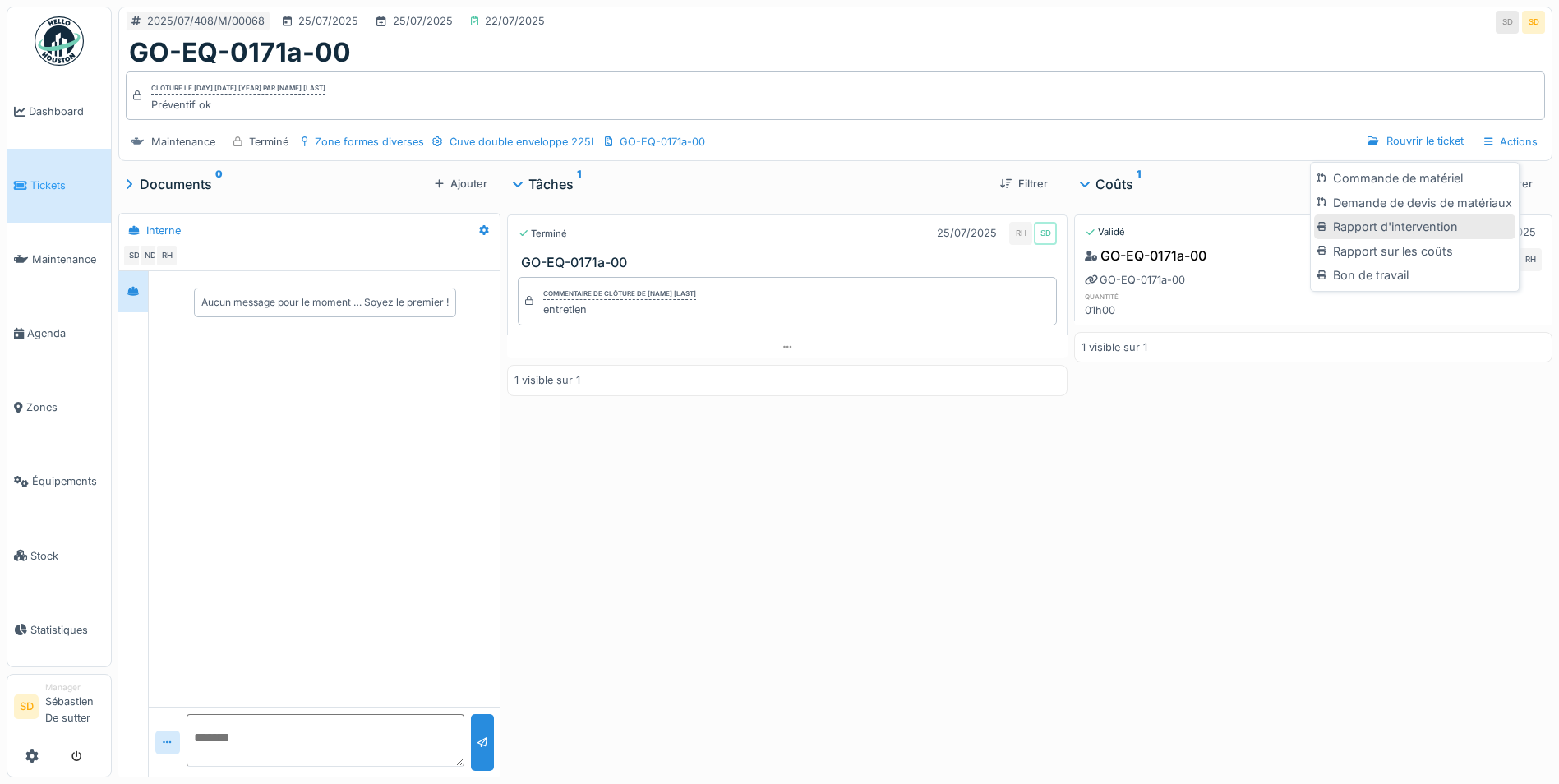 click on "Rapport d'intervention" at bounding box center [1414, 227] 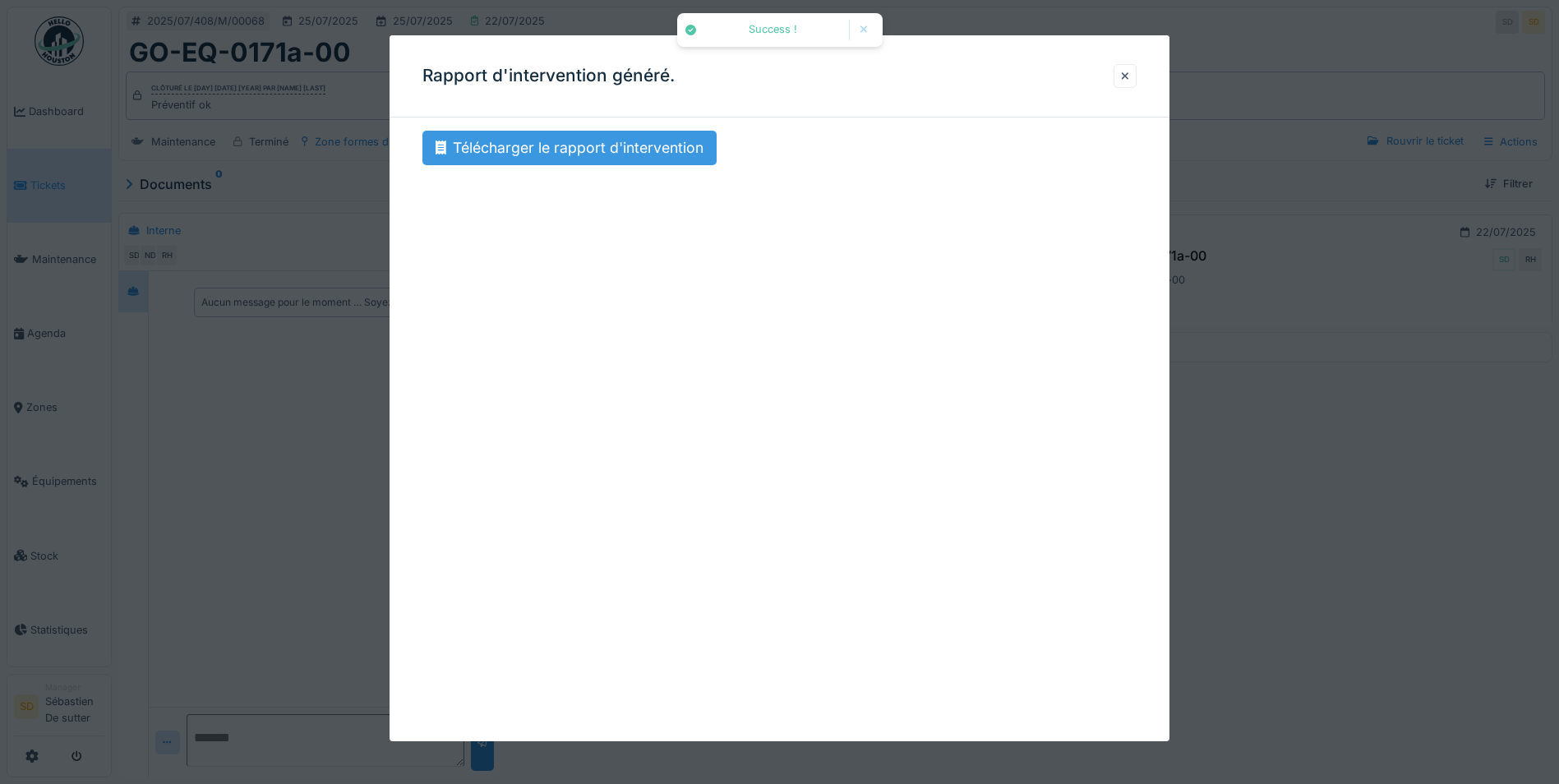 click on "Télécharger le rapport d'intervention" at bounding box center (570, 148) 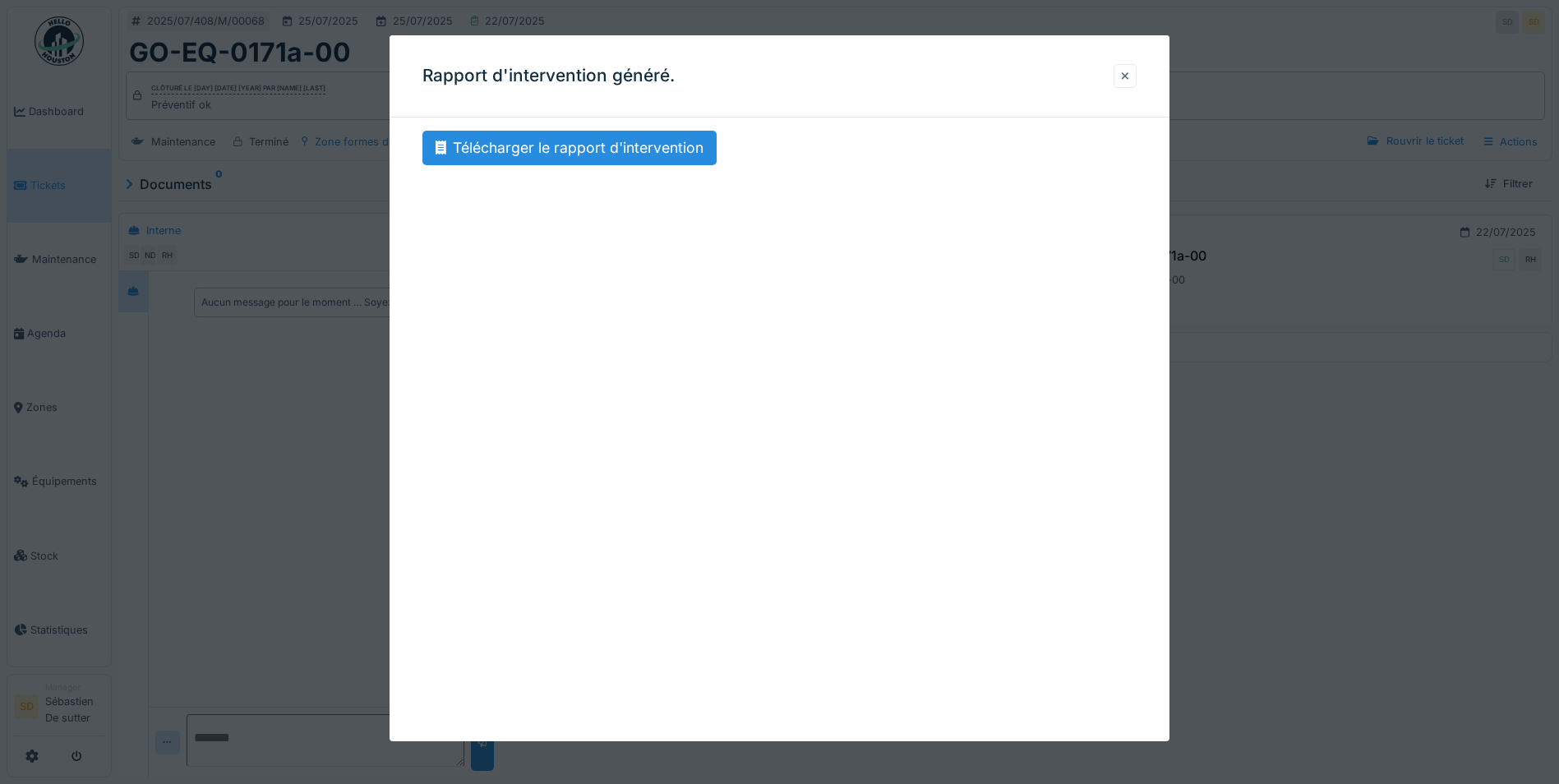 click at bounding box center [1125, 76] 